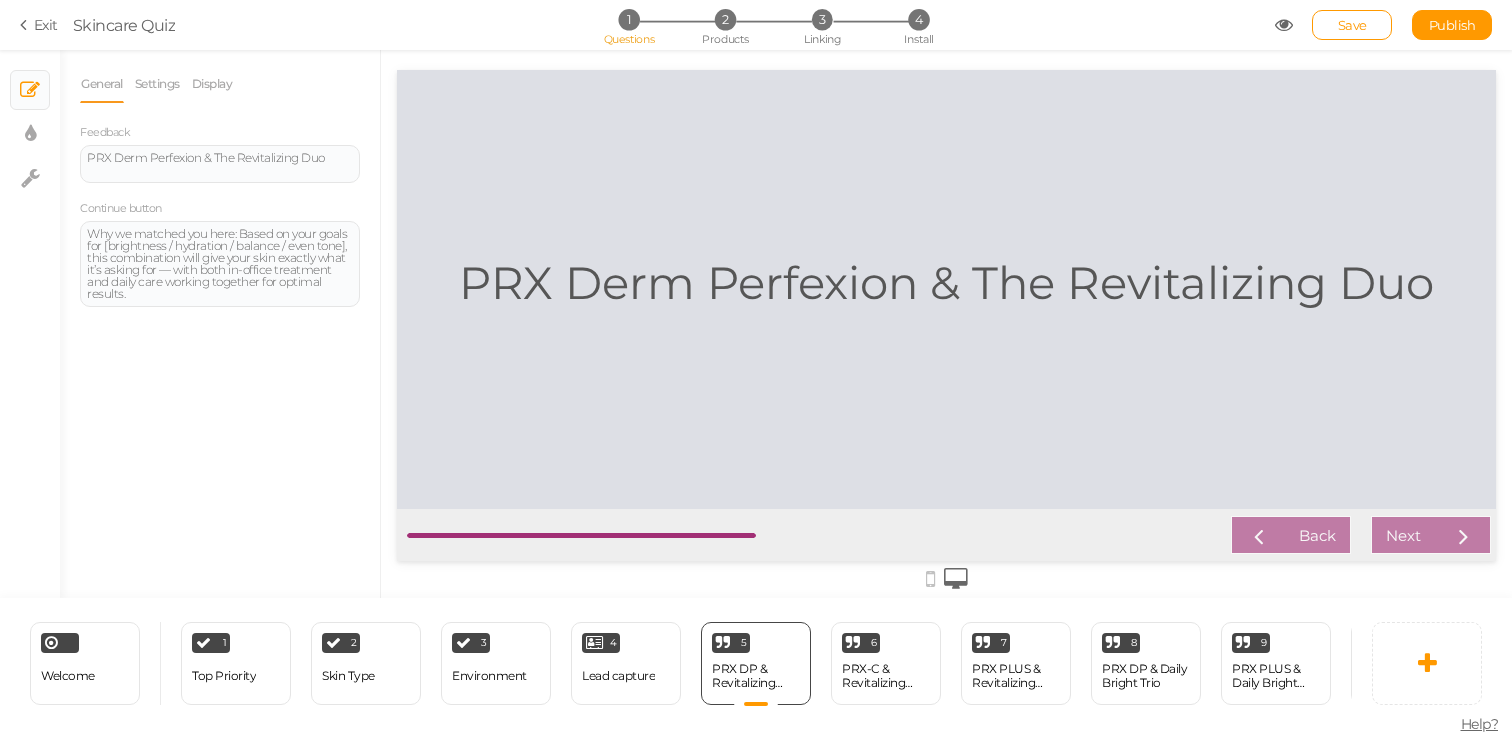 scroll, scrollTop: 0, scrollLeft: 0, axis: both 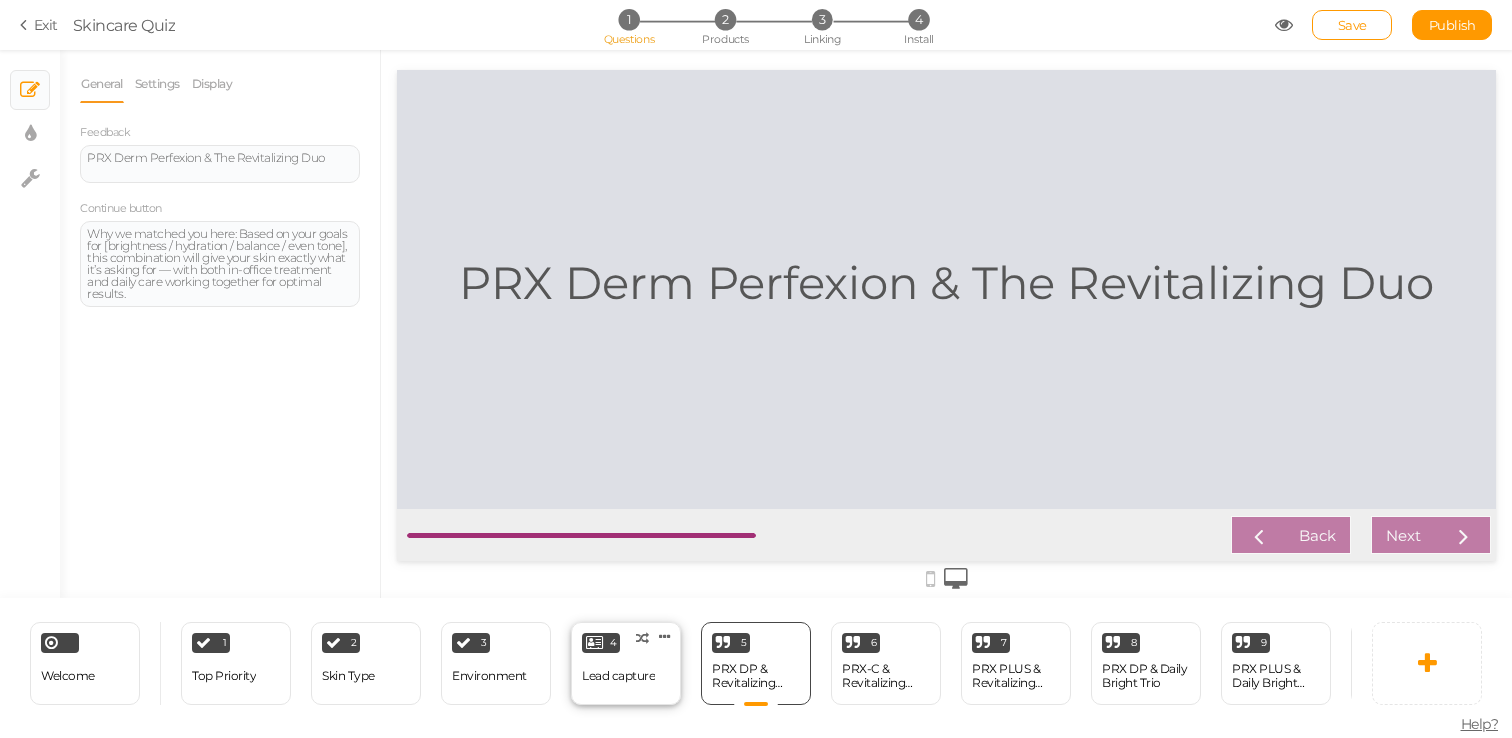 click on "Lead capture" at bounding box center (618, 676) 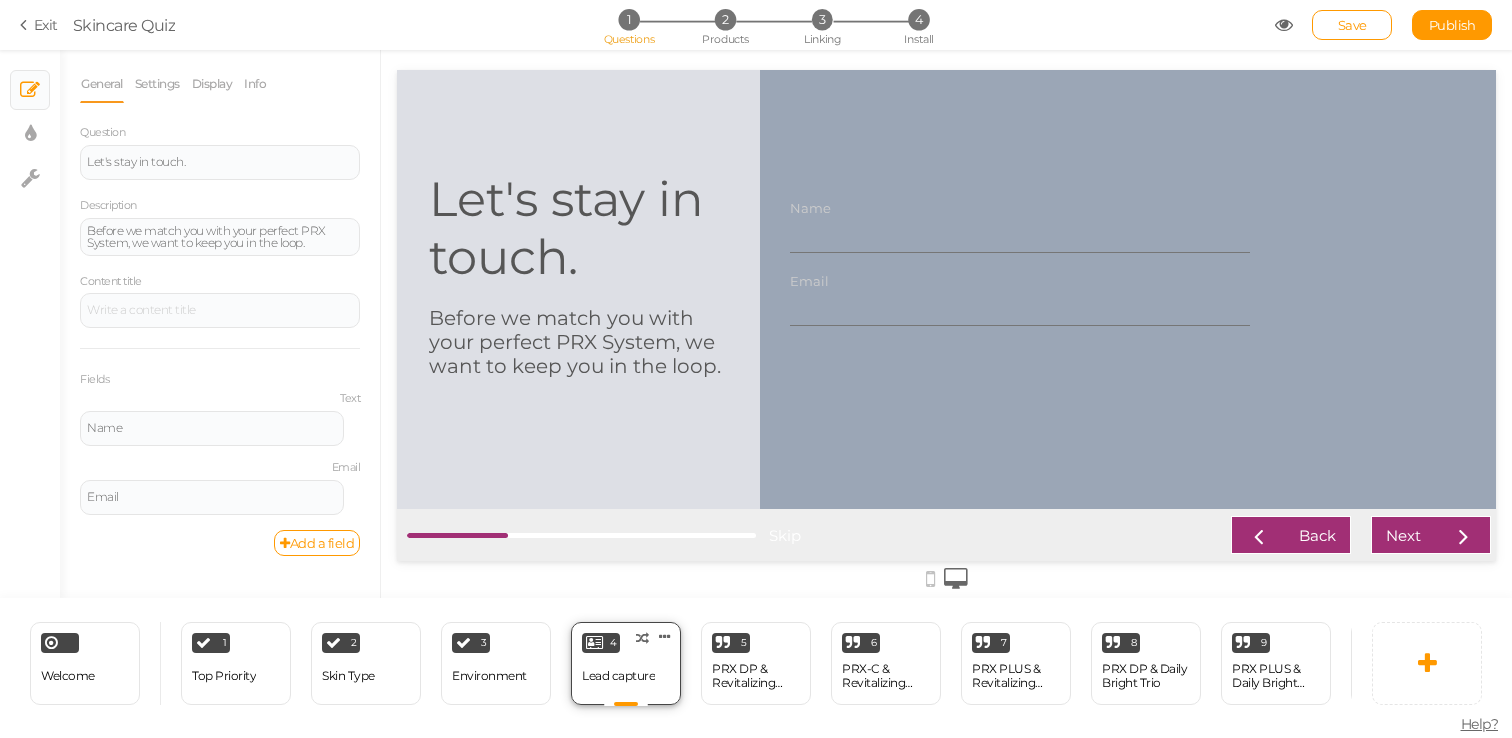 scroll, scrollTop: 0, scrollLeft: 0, axis: both 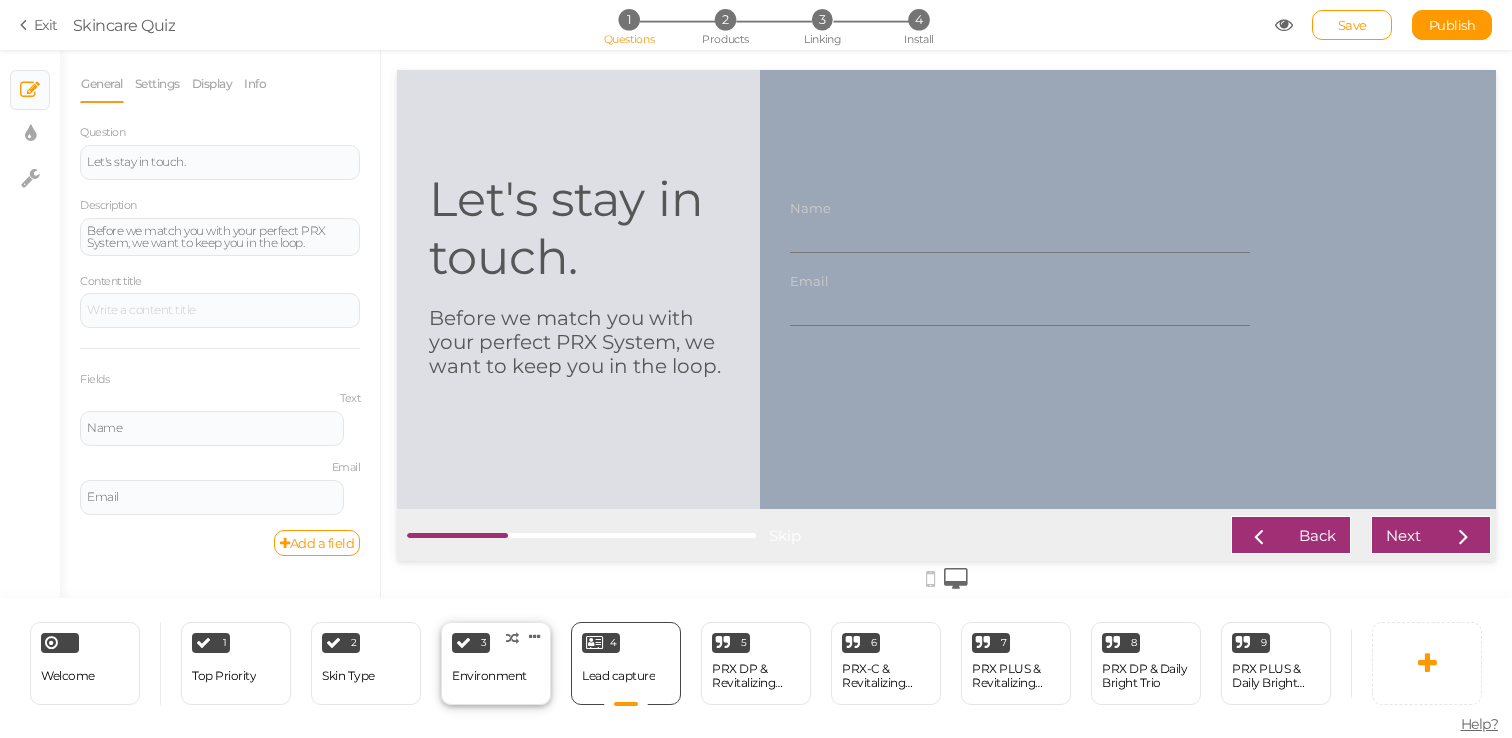 click on "Environment" at bounding box center [489, 676] 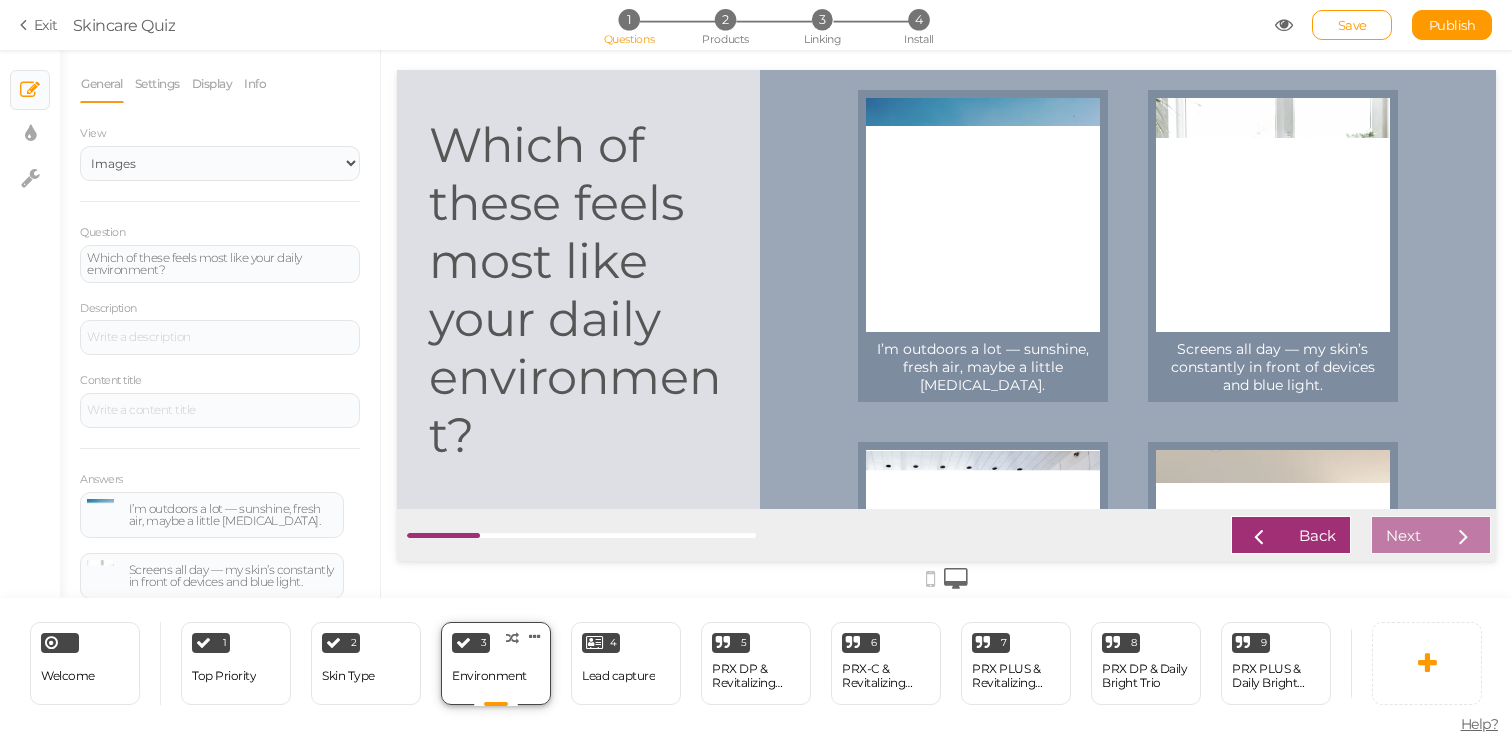 scroll, scrollTop: 0, scrollLeft: 0, axis: both 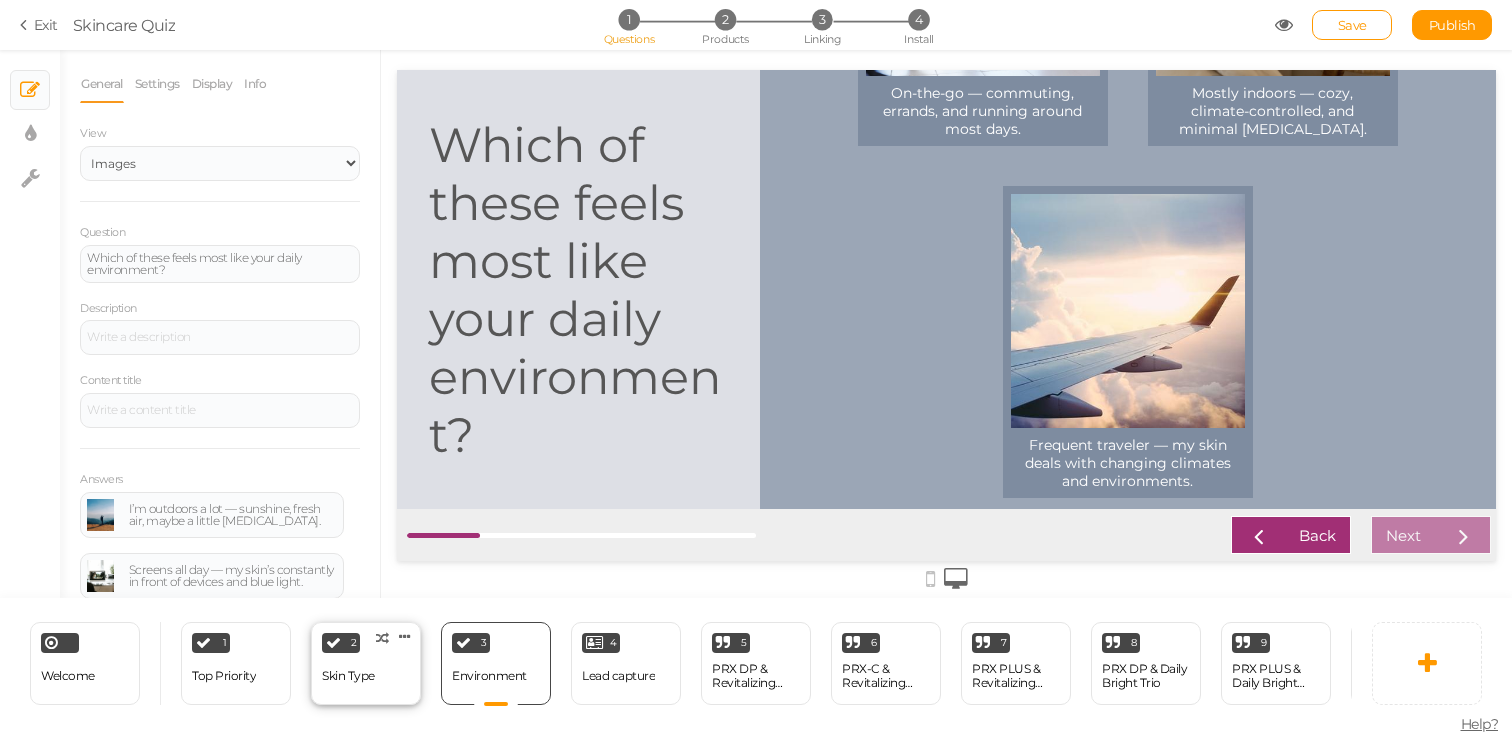 click on "Skin Type" at bounding box center [348, 676] 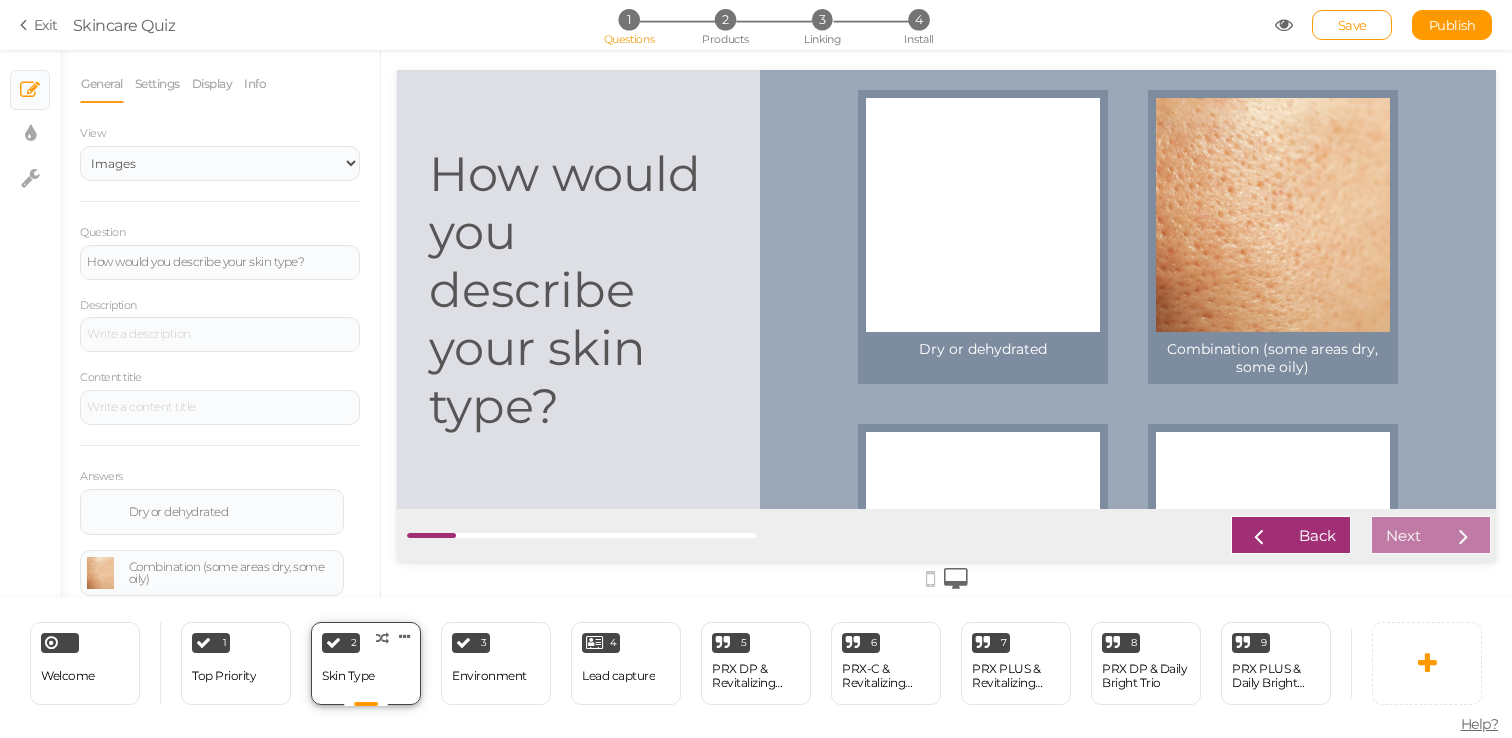 scroll, scrollTop: 0, scrollLeft: 0, axis: both 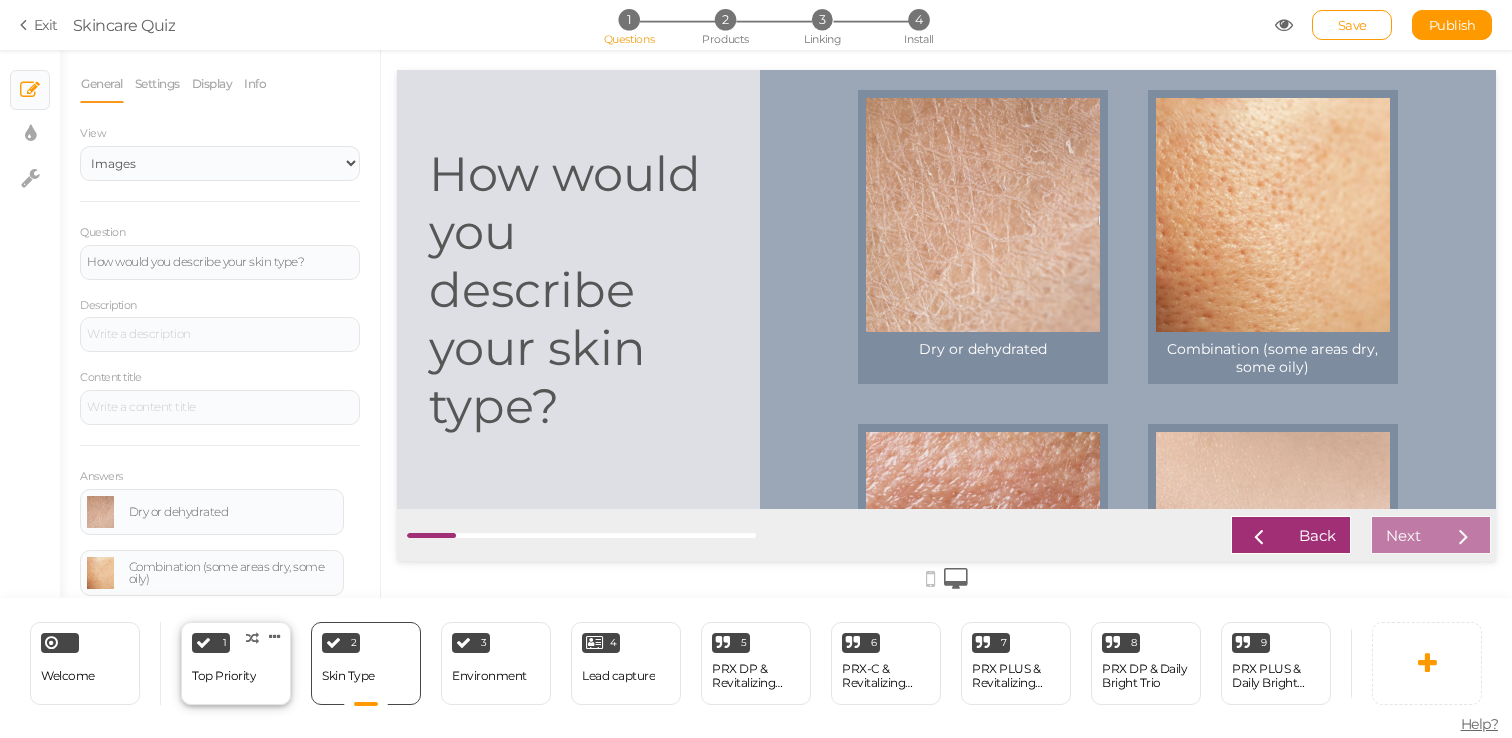 click on "Top Priority" at bounding box center [224, 676] 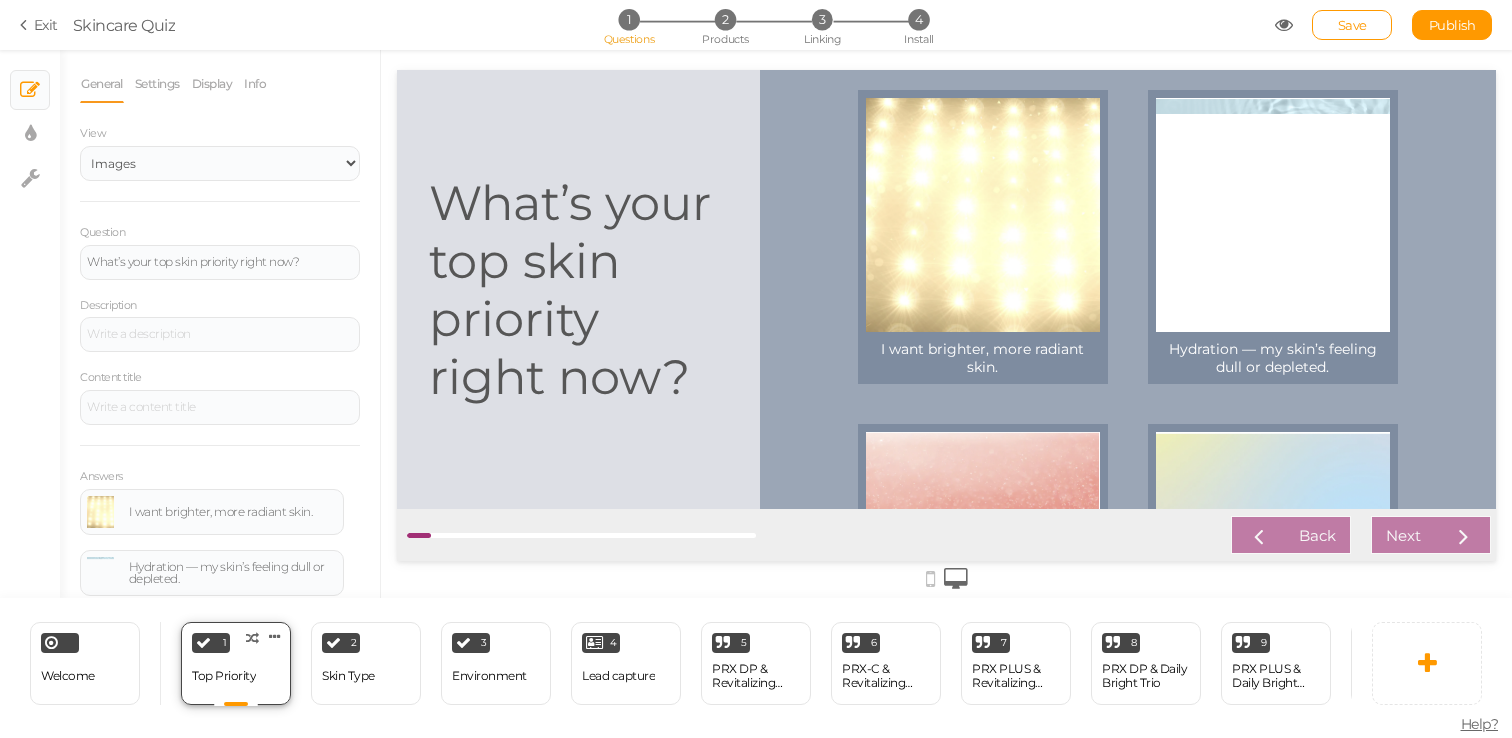 scroll, scrollTop: 0, scrollLeft: 0, axis: both 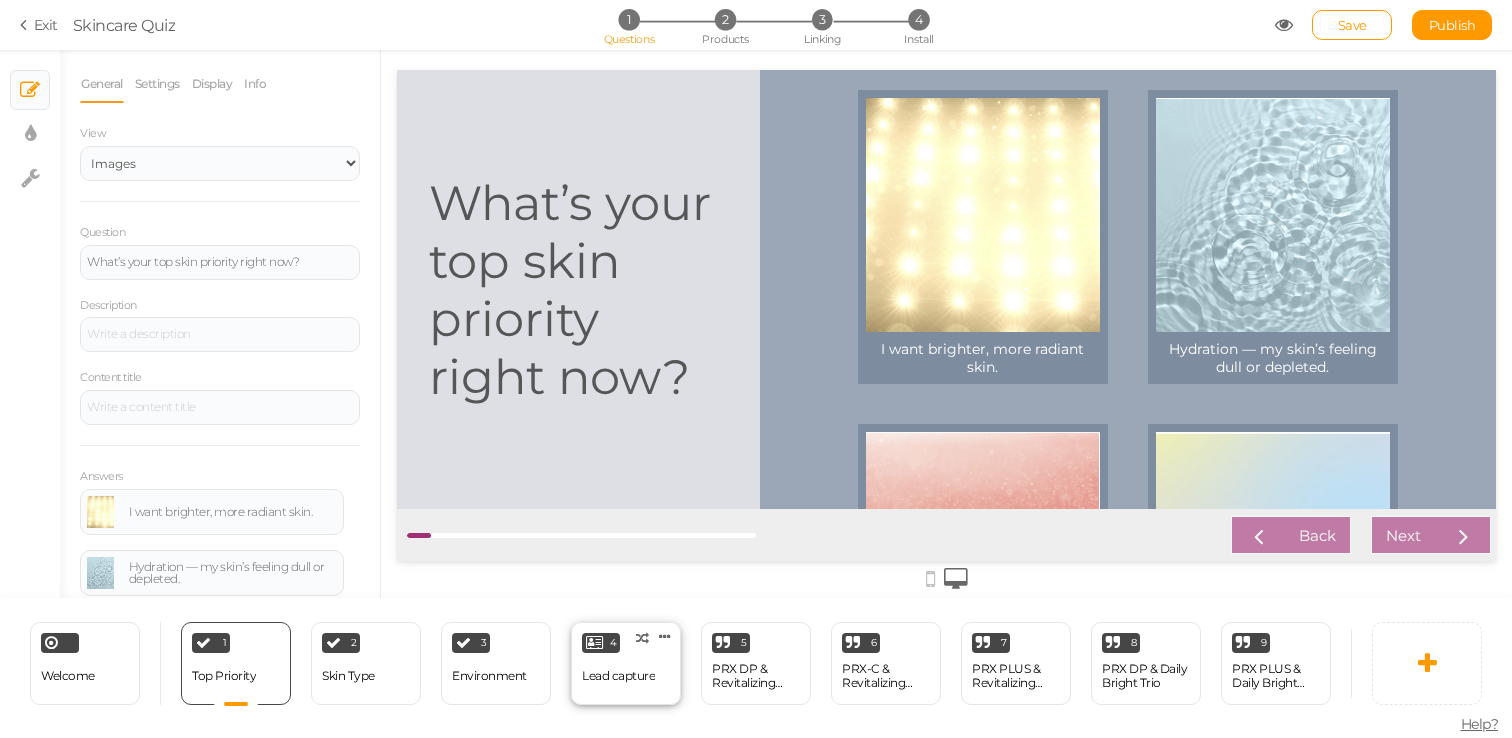 click on "Lead capture" at bounding box center [618, 676] 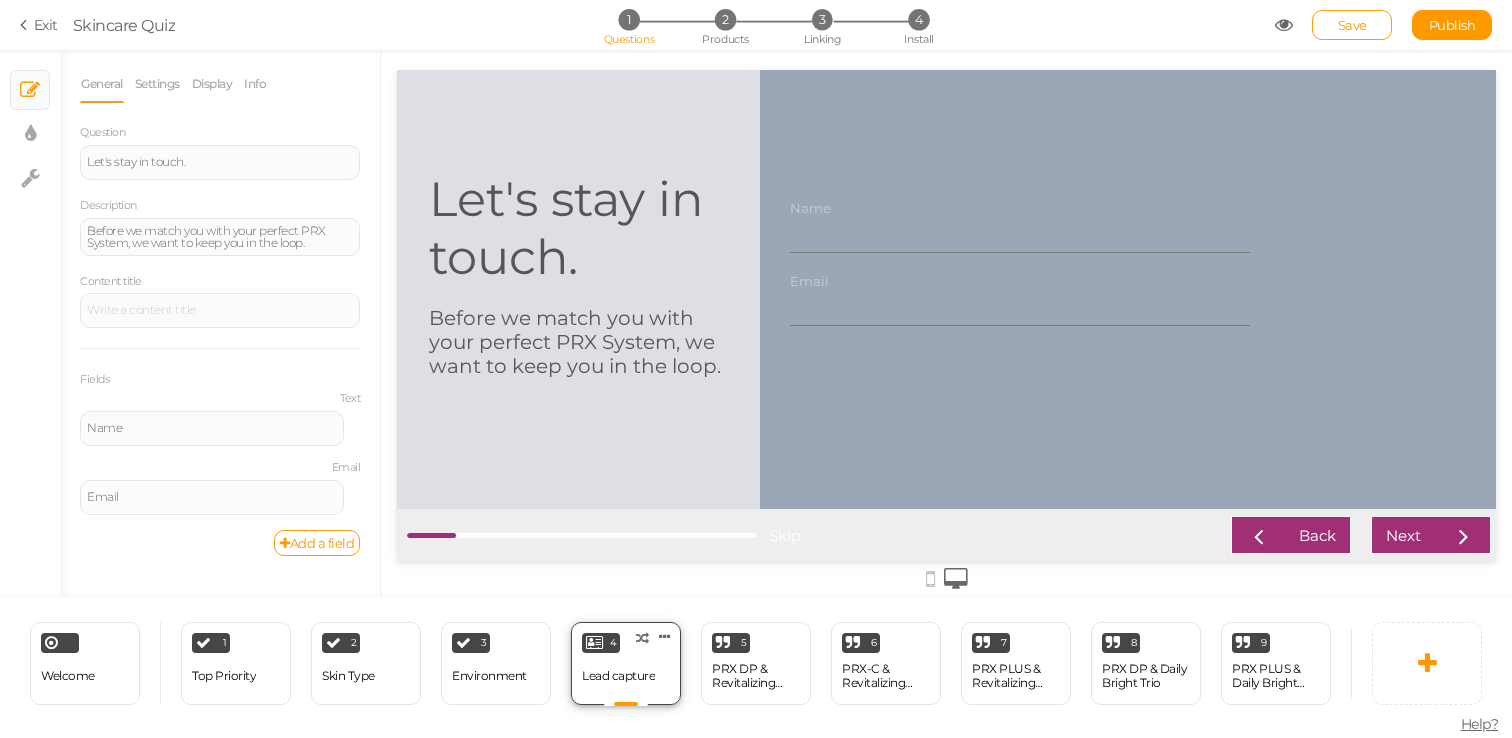 scroll, scrollTop: 0, scrollLeft: 0, axis: both 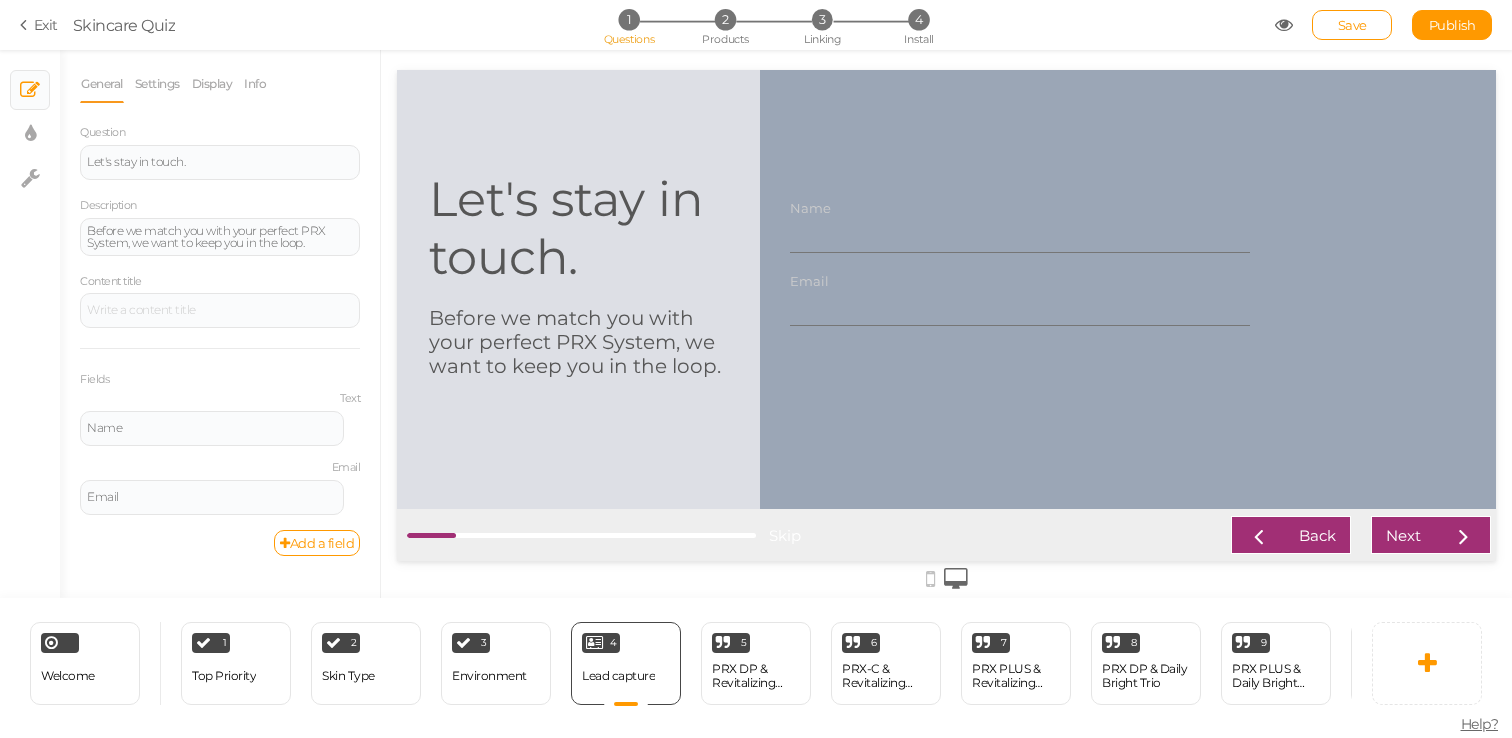 click on "Let's stay in touch." at bounding box center [578, 228] 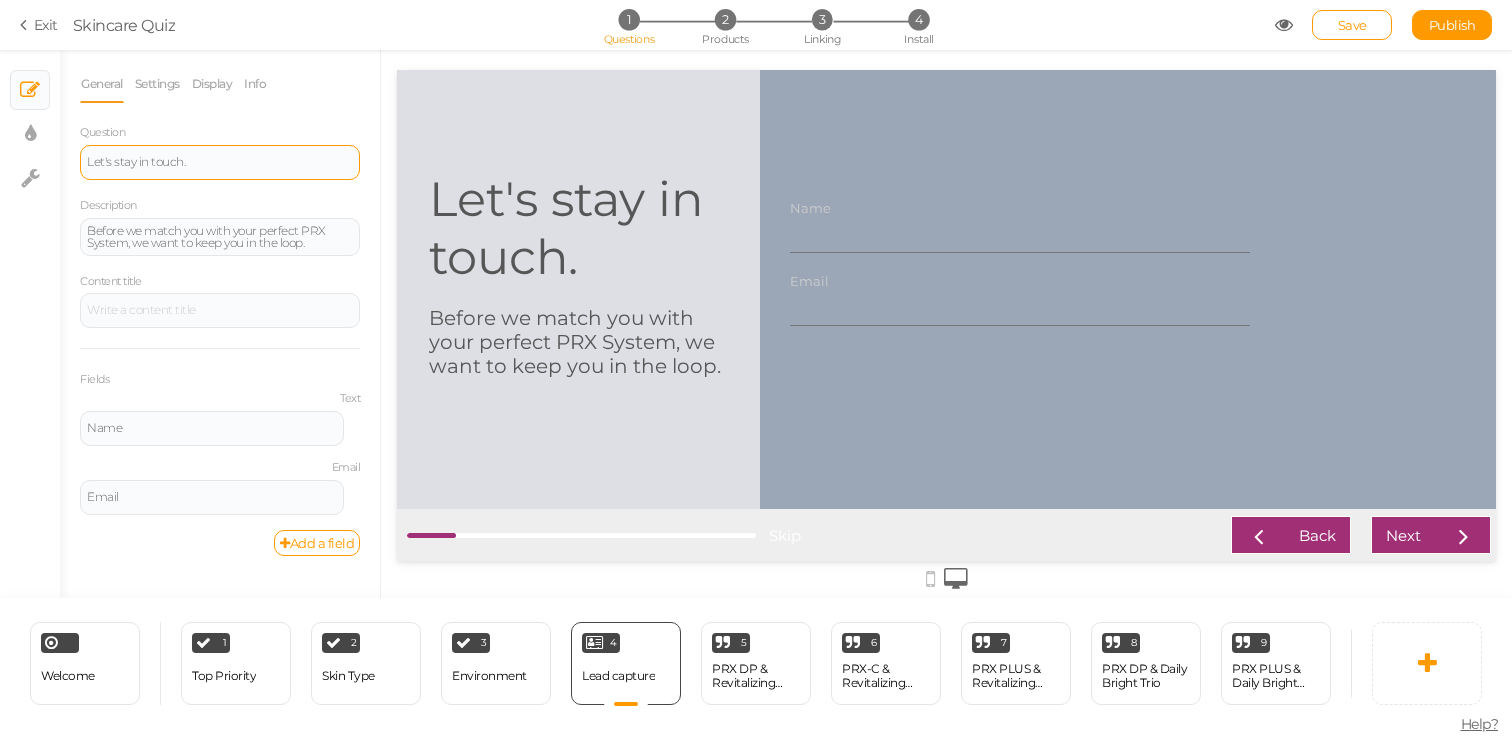 click on "Let's stay in touch." at bounding box center (220, 162) 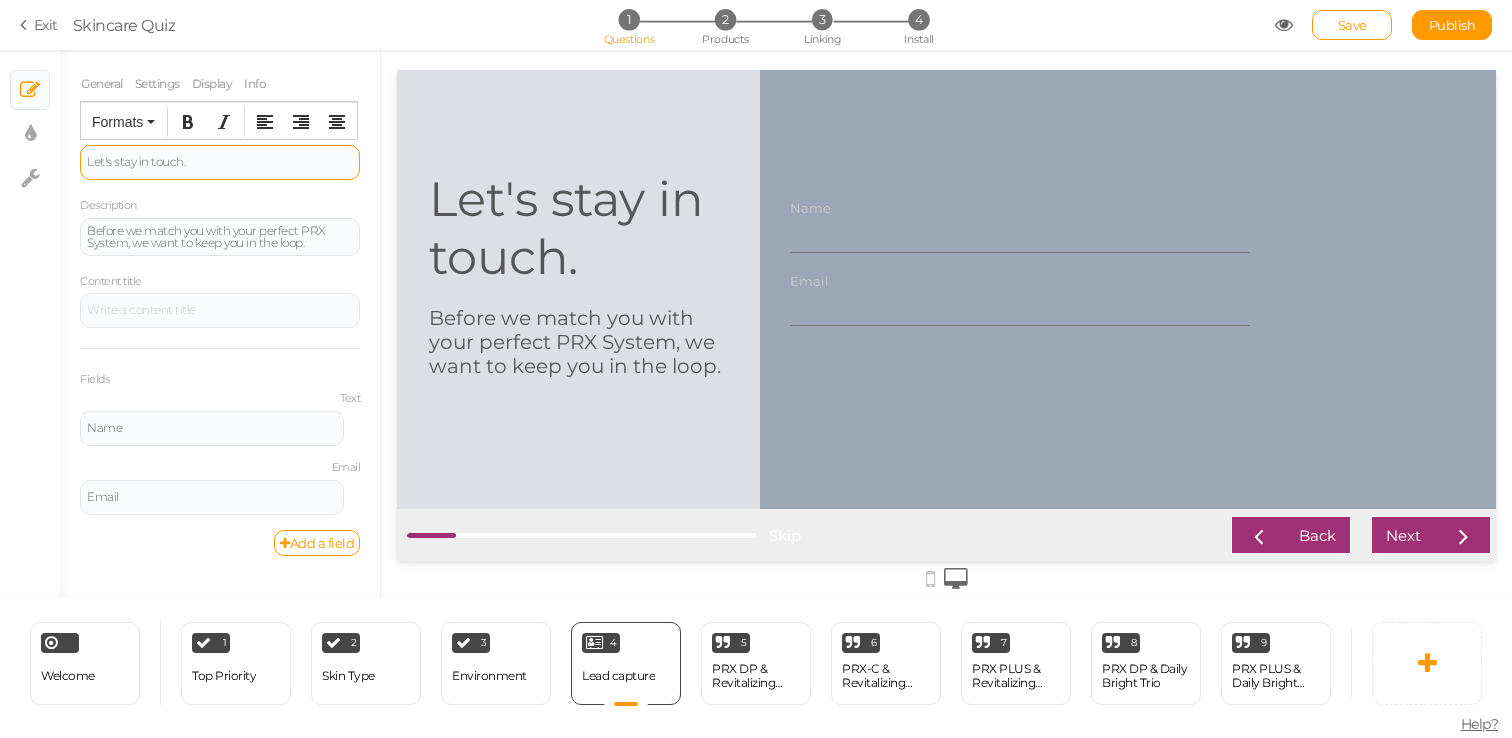 click on "Let's stay in touch." at bounding box center (220, 162) 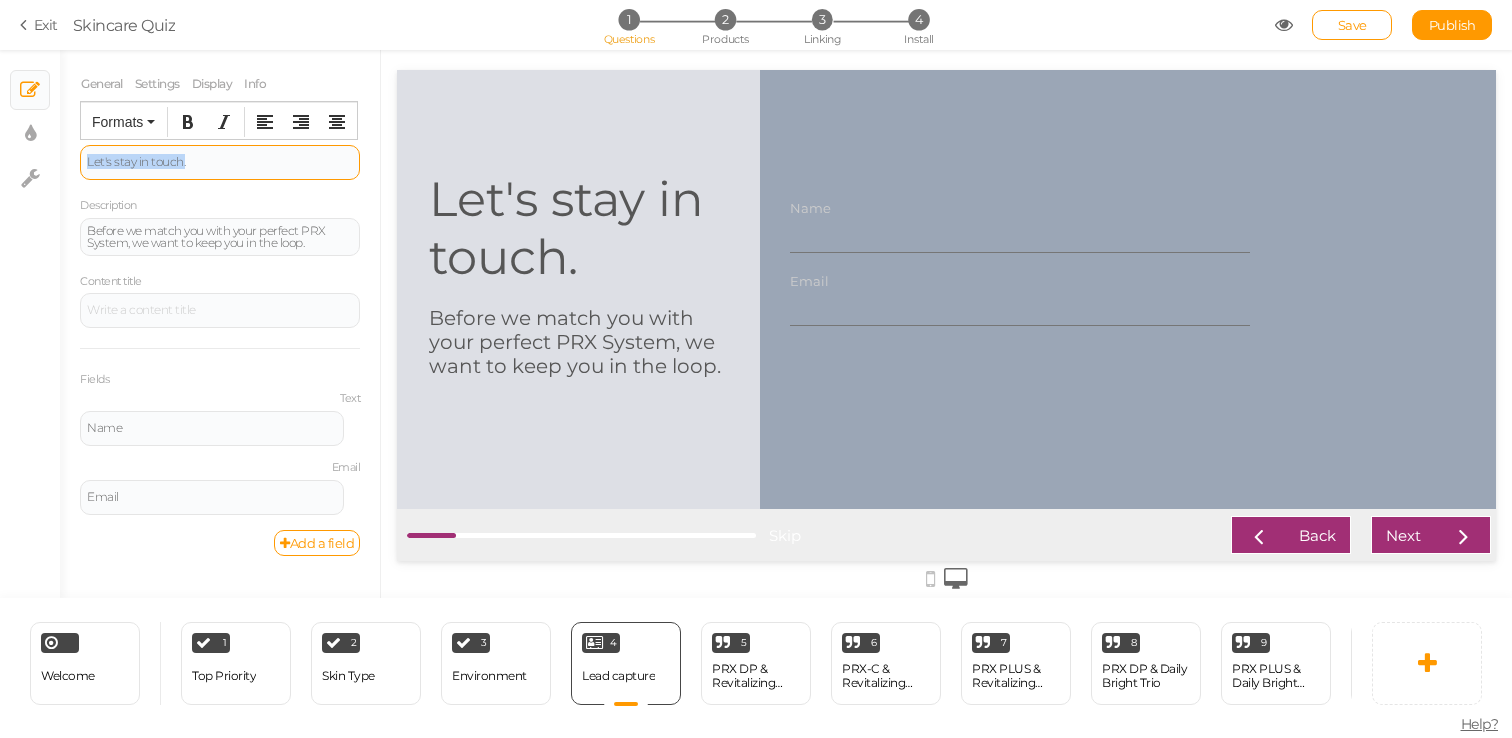 click on "Let's stay in touch." at bounding box center (220, 162) 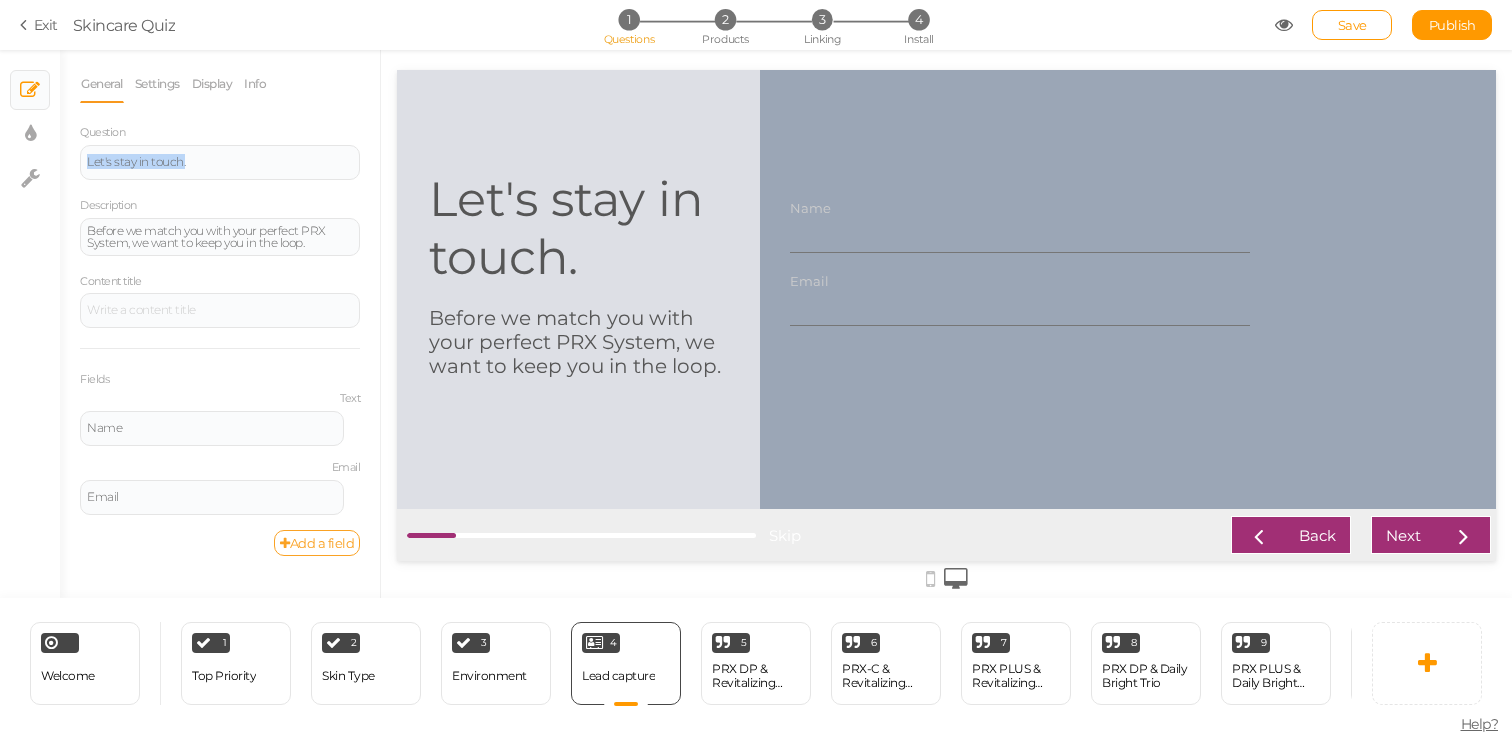 click on "Add a field" at bounding box center [317, 543] 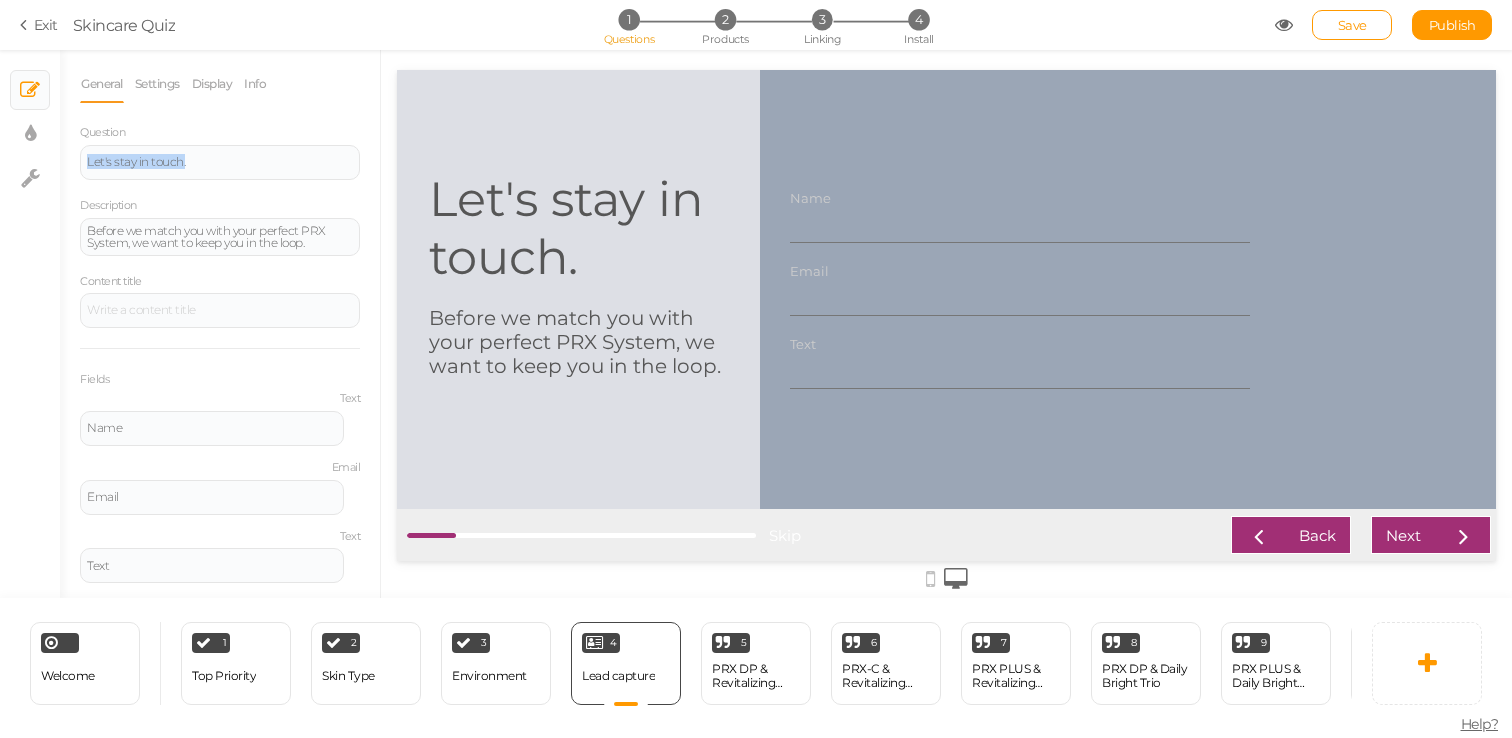 scroll, scrollTop: 46, scrollLeft: 0, axis: vertical 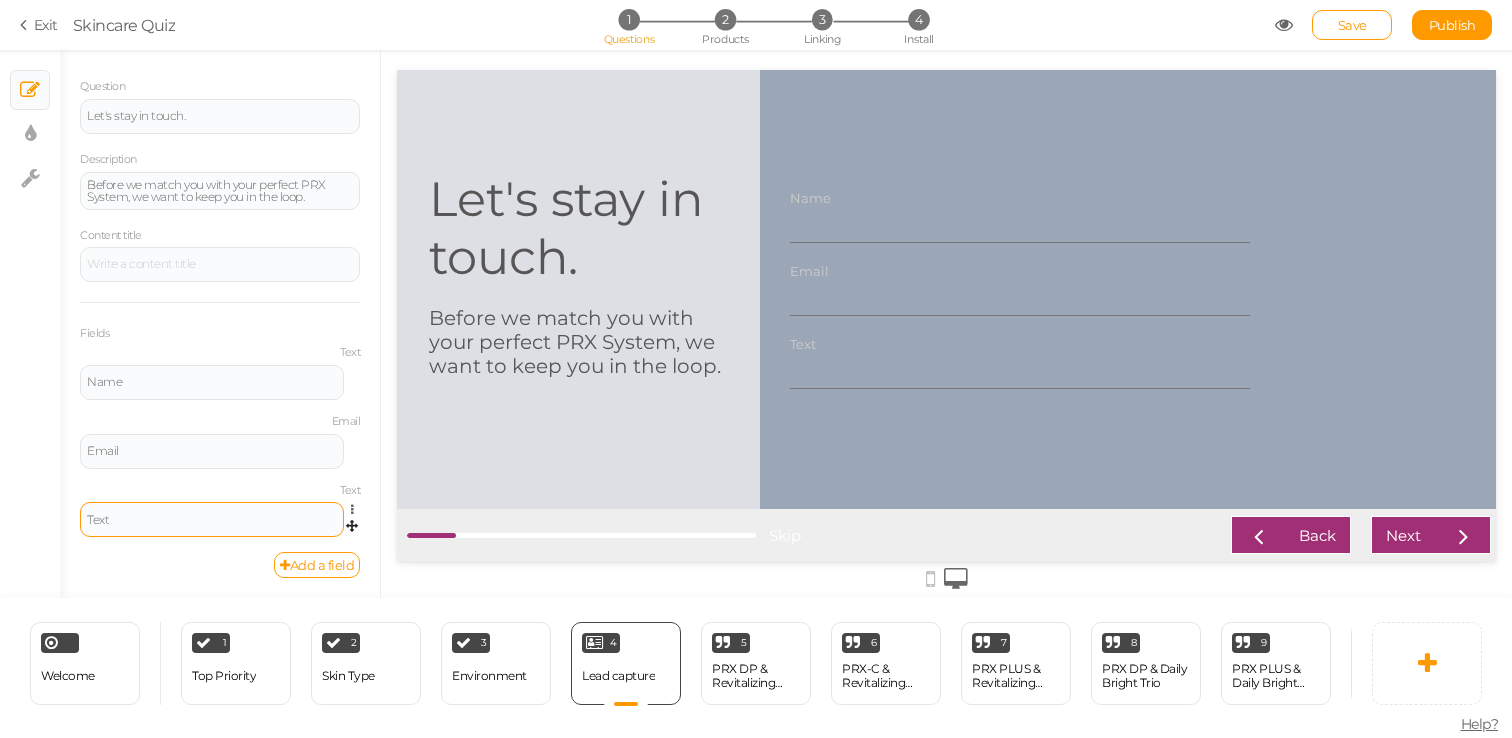 click on "Text" at bounding box center (212, 519) 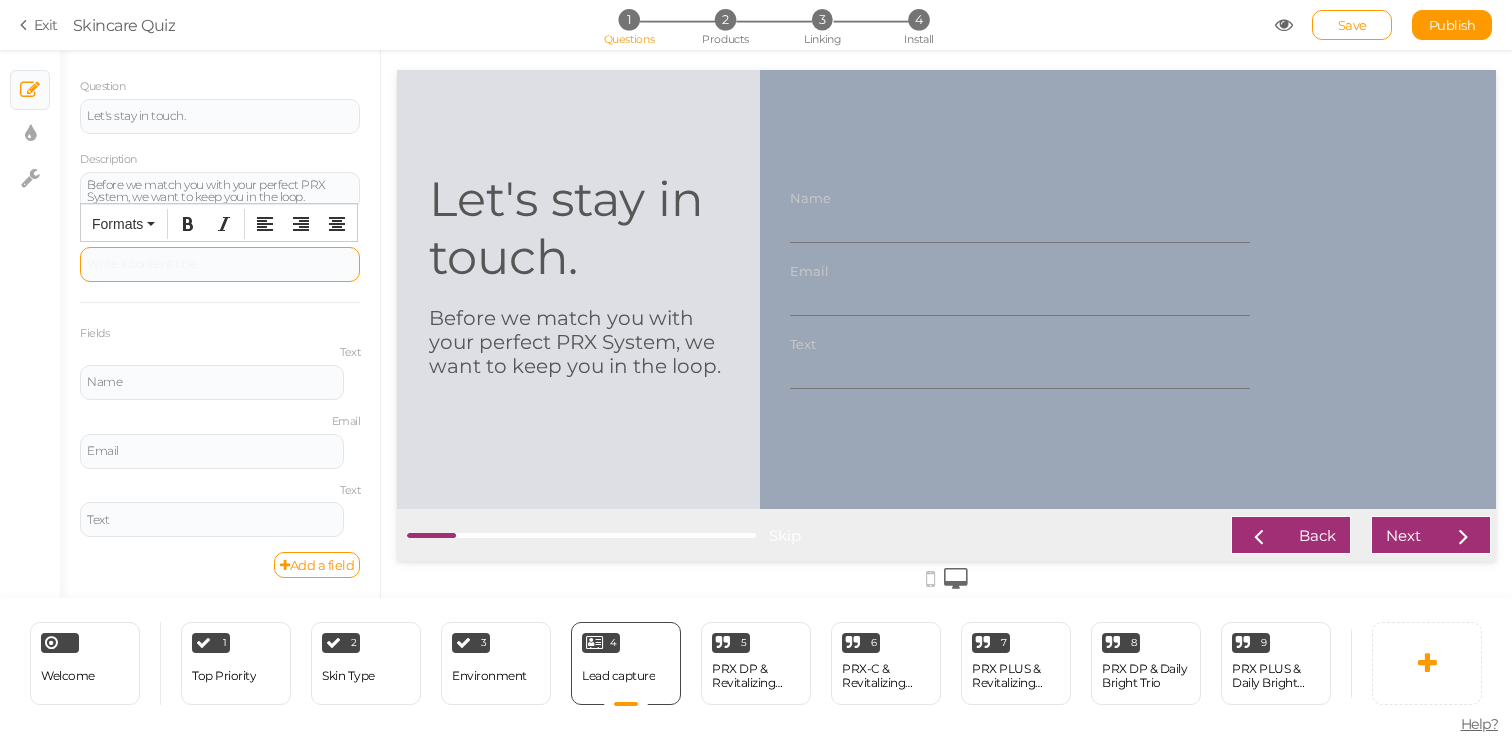 click at bounding box center [220, 264] 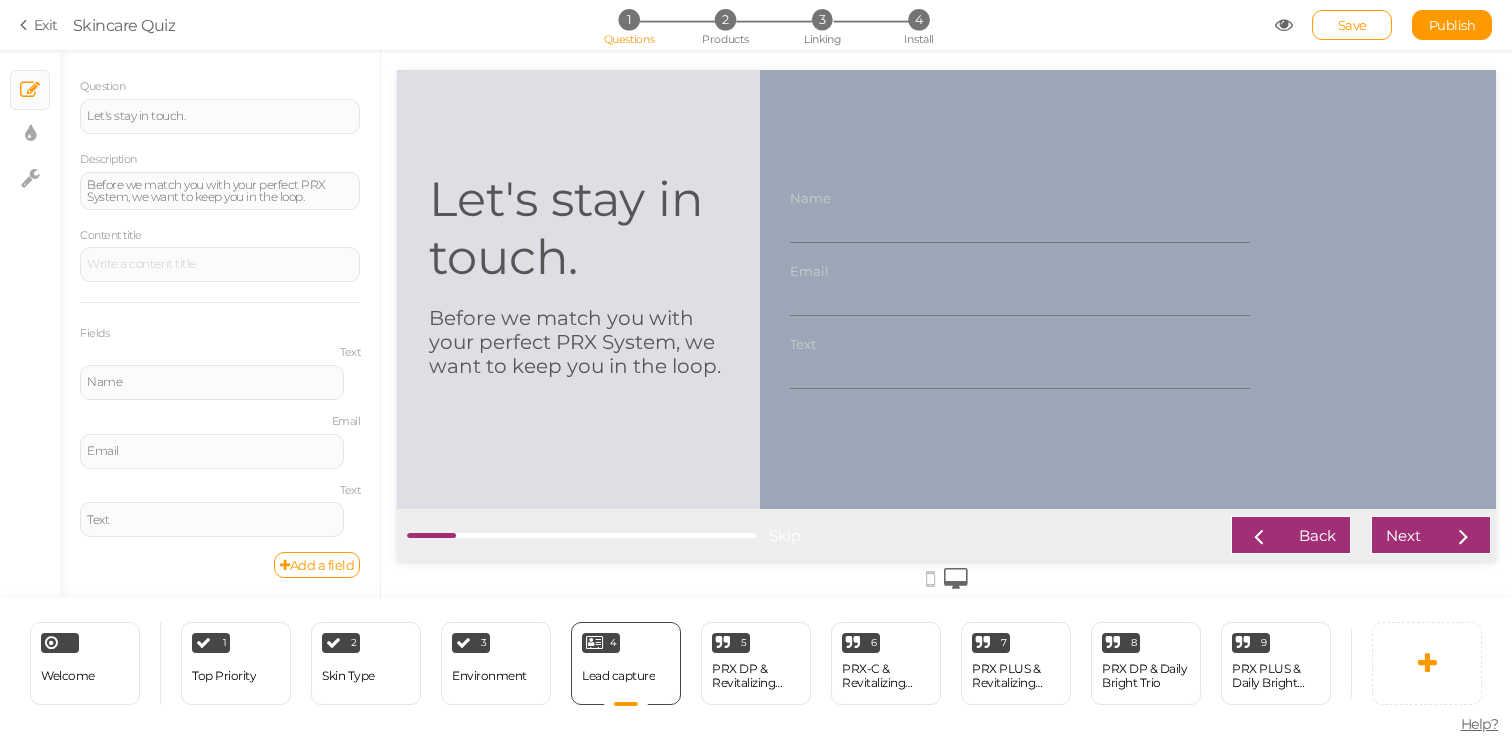 click on "Text" at bounding box center [220, 491] 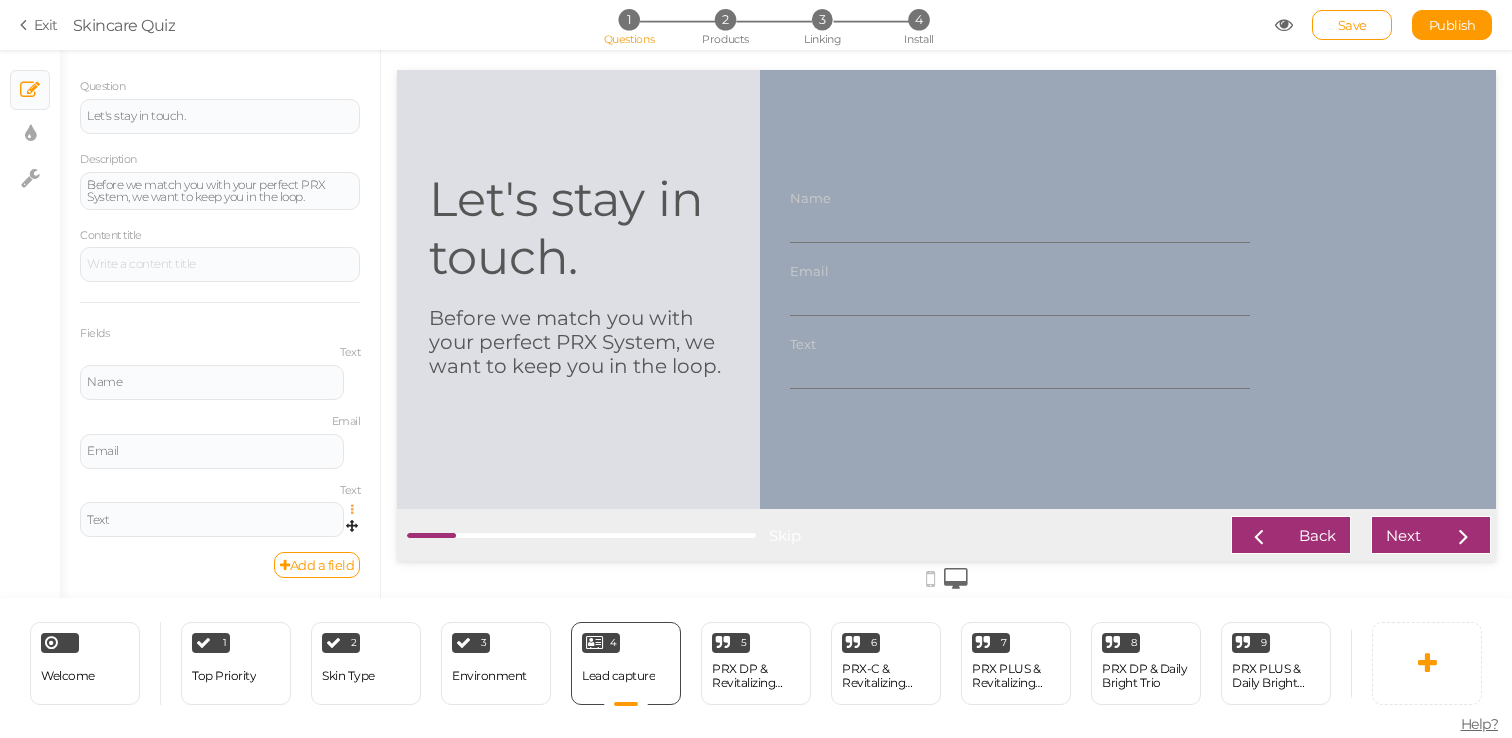 click at bounding box center [357, 510] 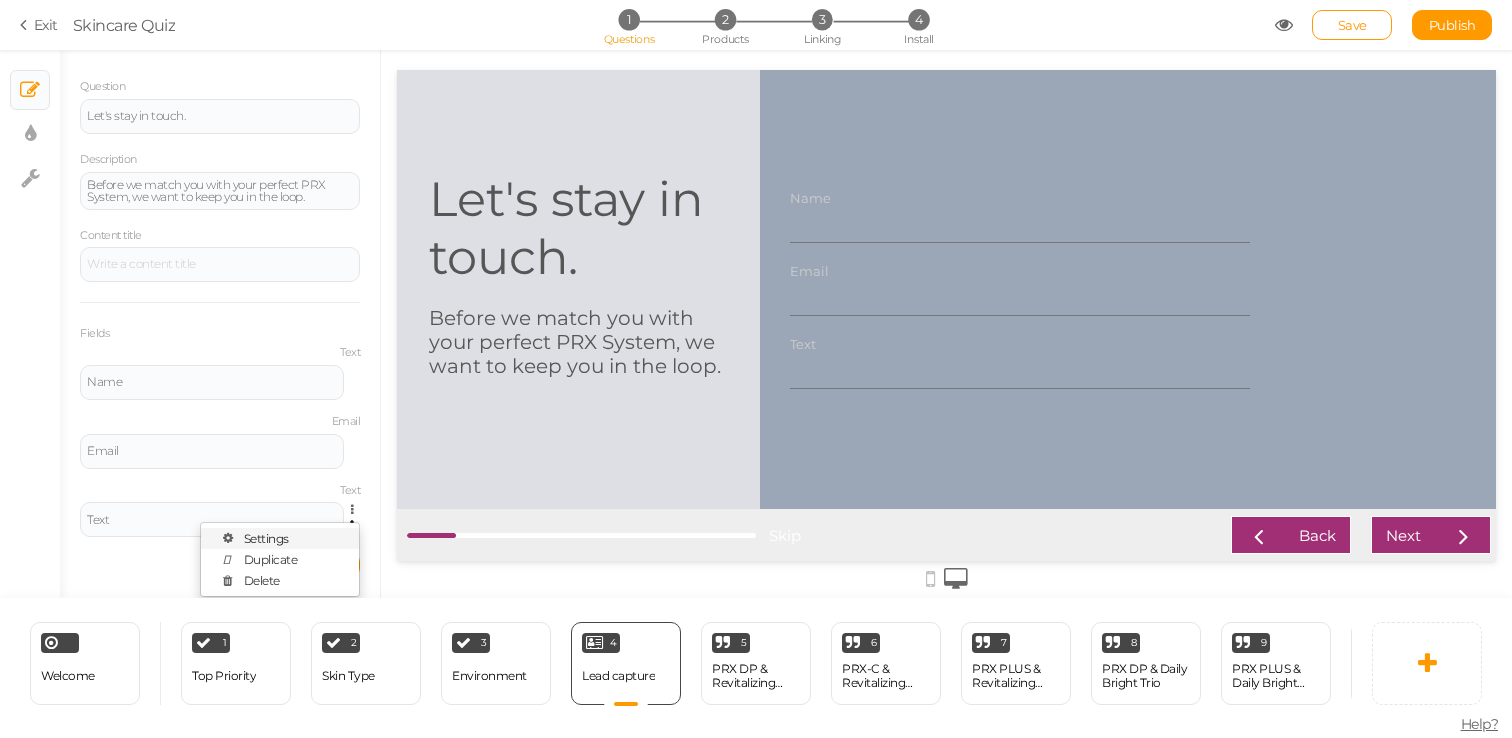 click on "Settings" at bounding box center (280, 538) 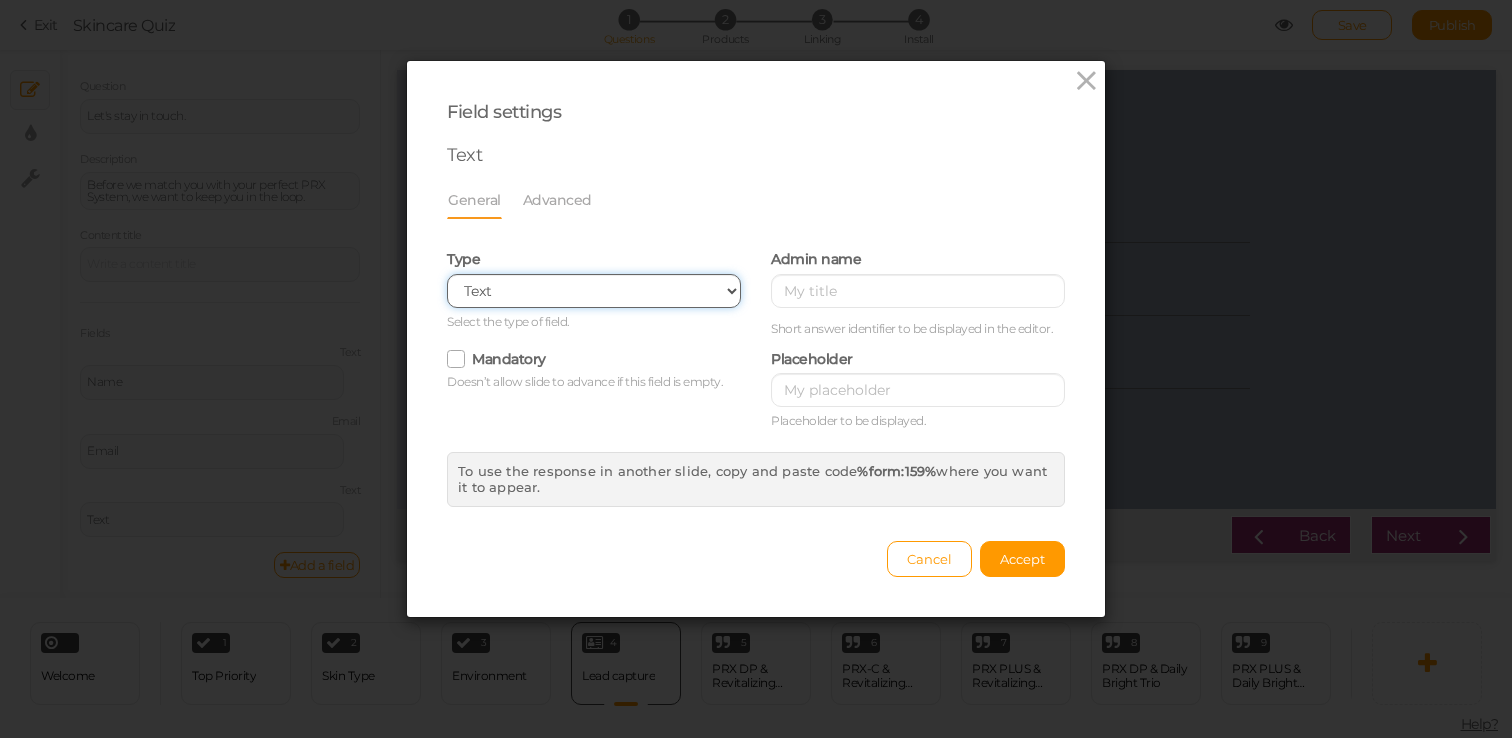click on "Text Text area Number Complete name First name Last name Email Phone Range Dropdown Checkbox Password Date" at bounding box center (594, 291) 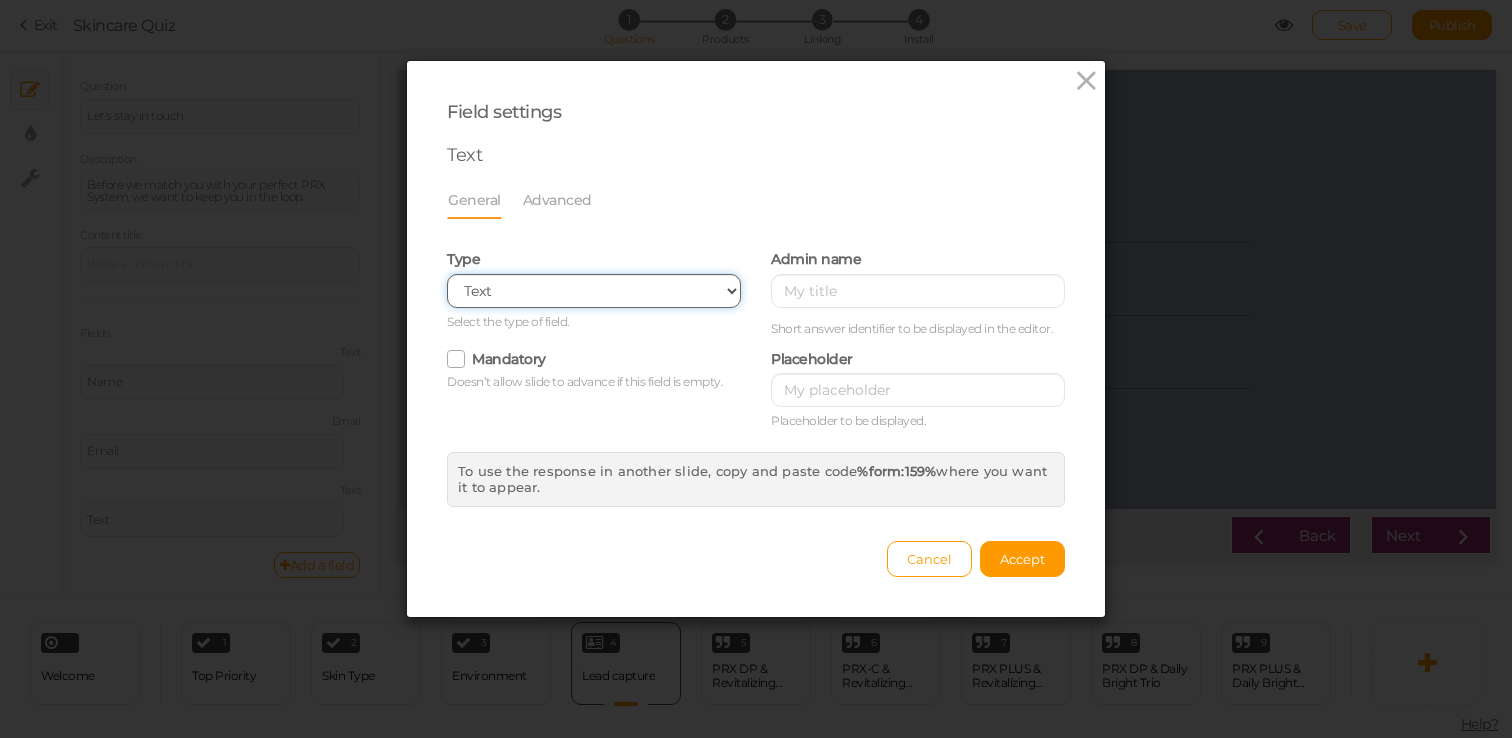 select on "select" 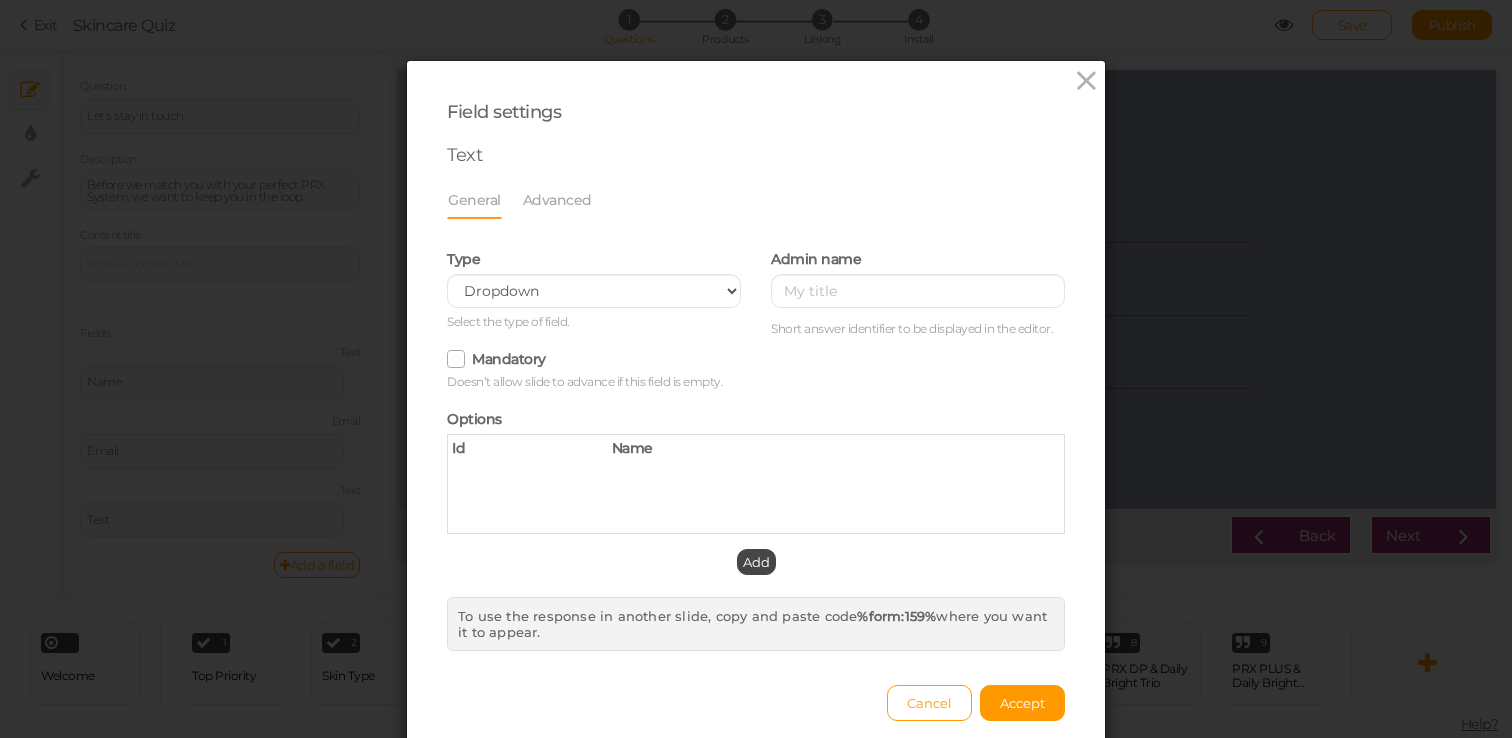 click at bounding box center (457, 358) 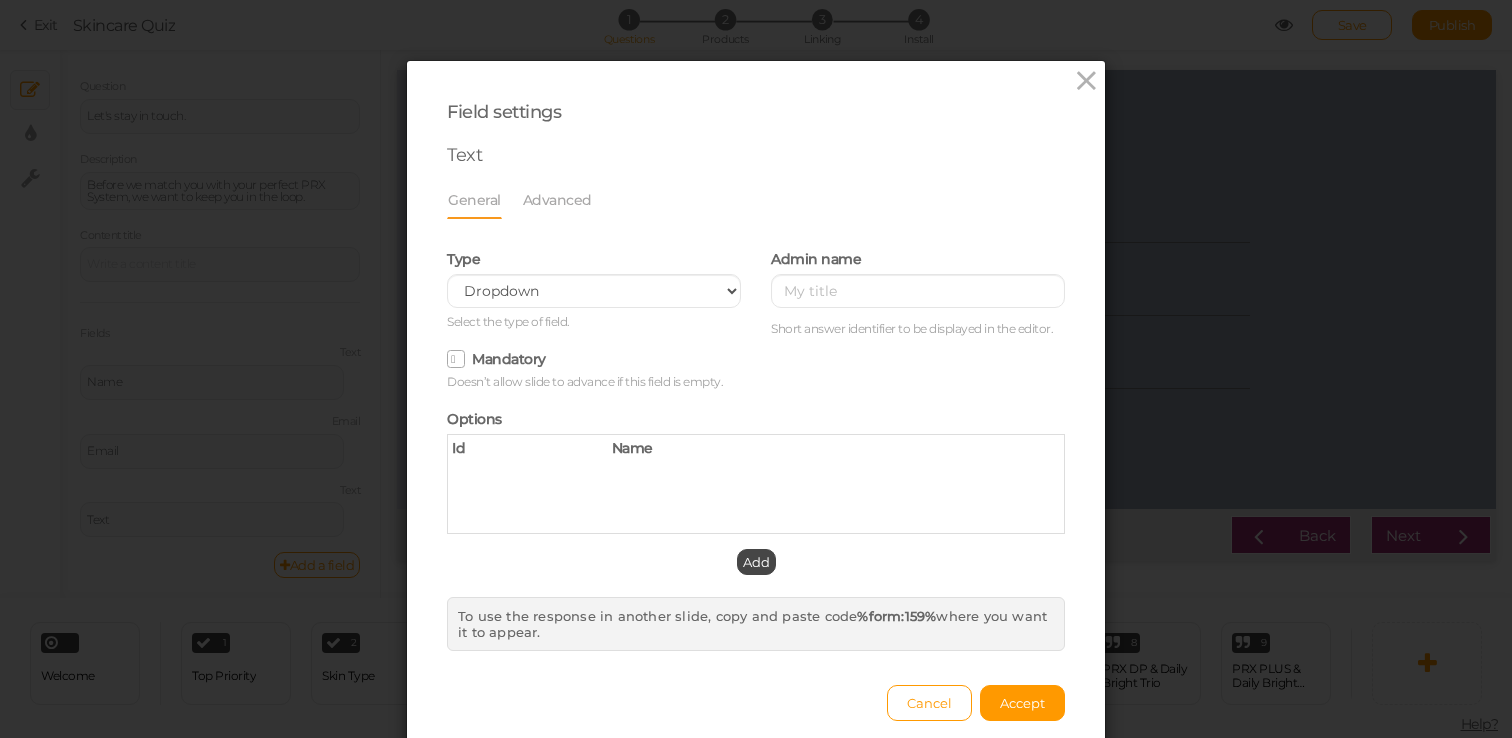 click on "Id       Name" at bounding box center [756, 484] 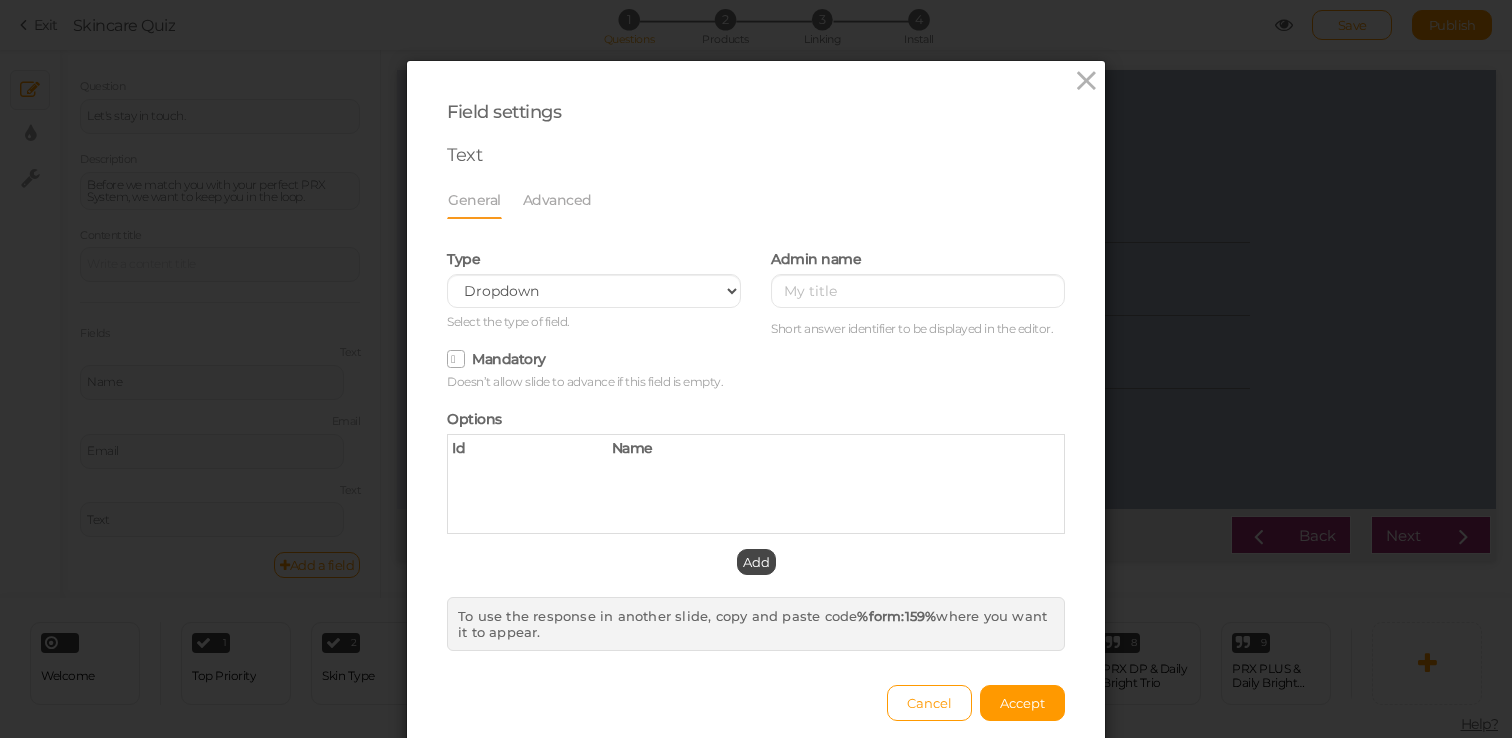 click on "Options         Id       Name                         Add" at bounding box center [756, 490] 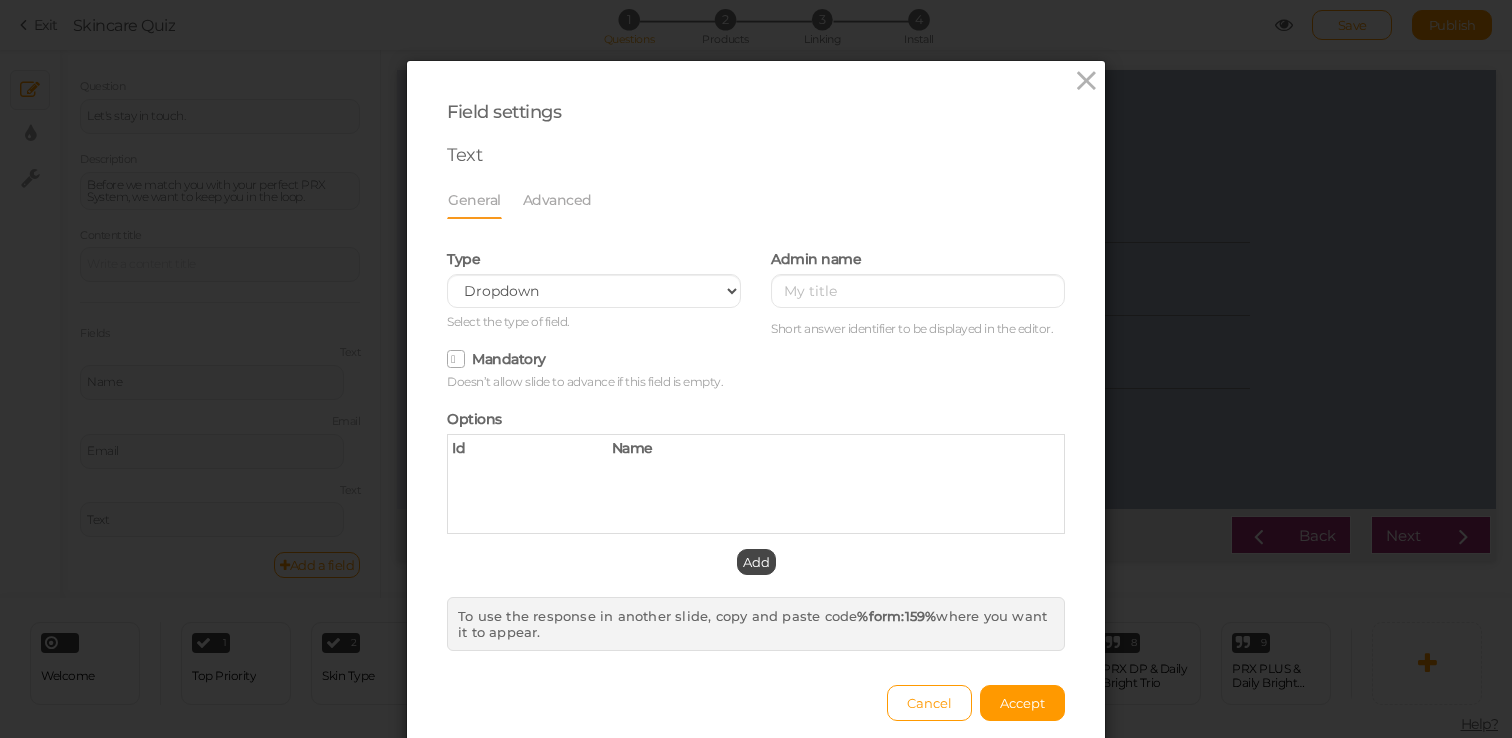 click on "Options         Id       Name                         Add" at bounding box center (756, 490) 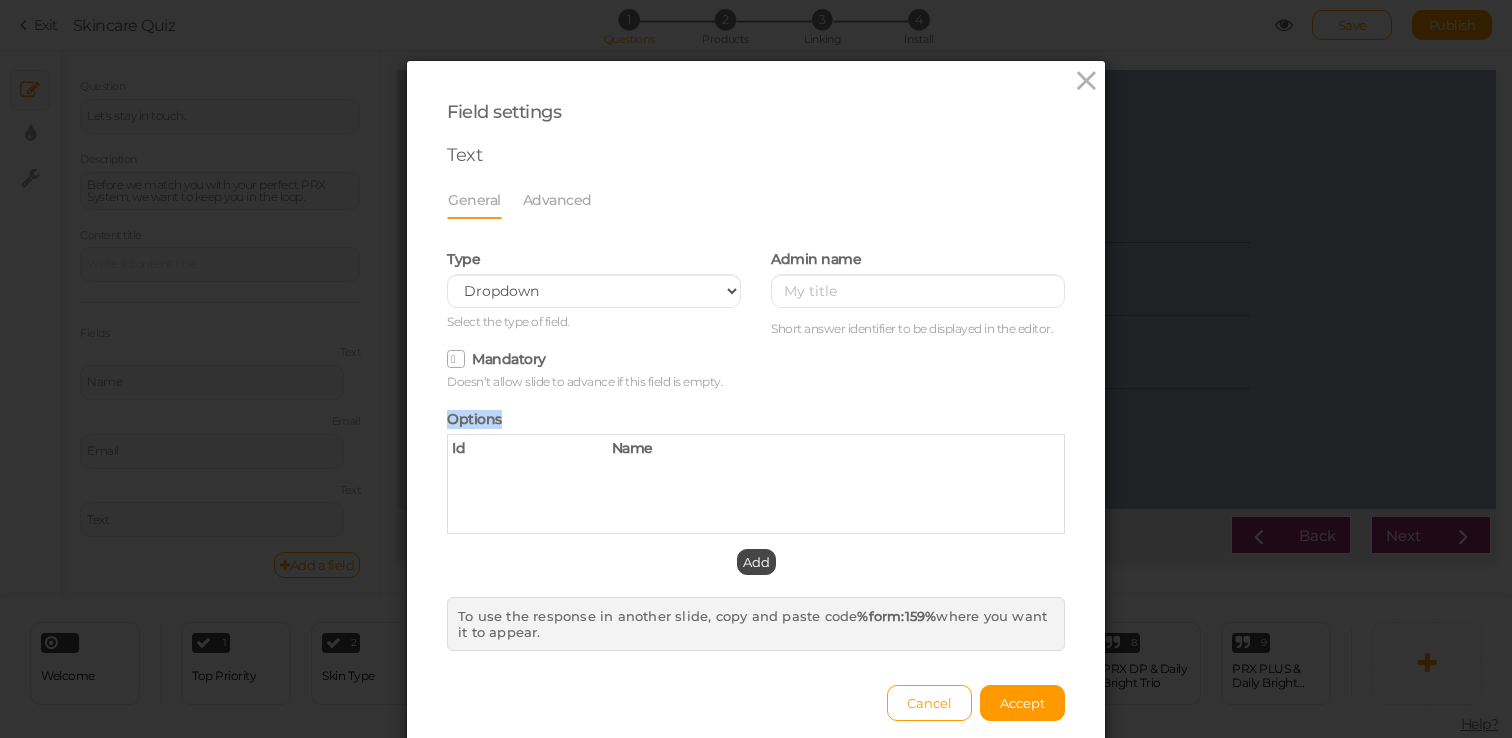 click on "Options         Id       Name                         Add" at bounding box center [756, 490] 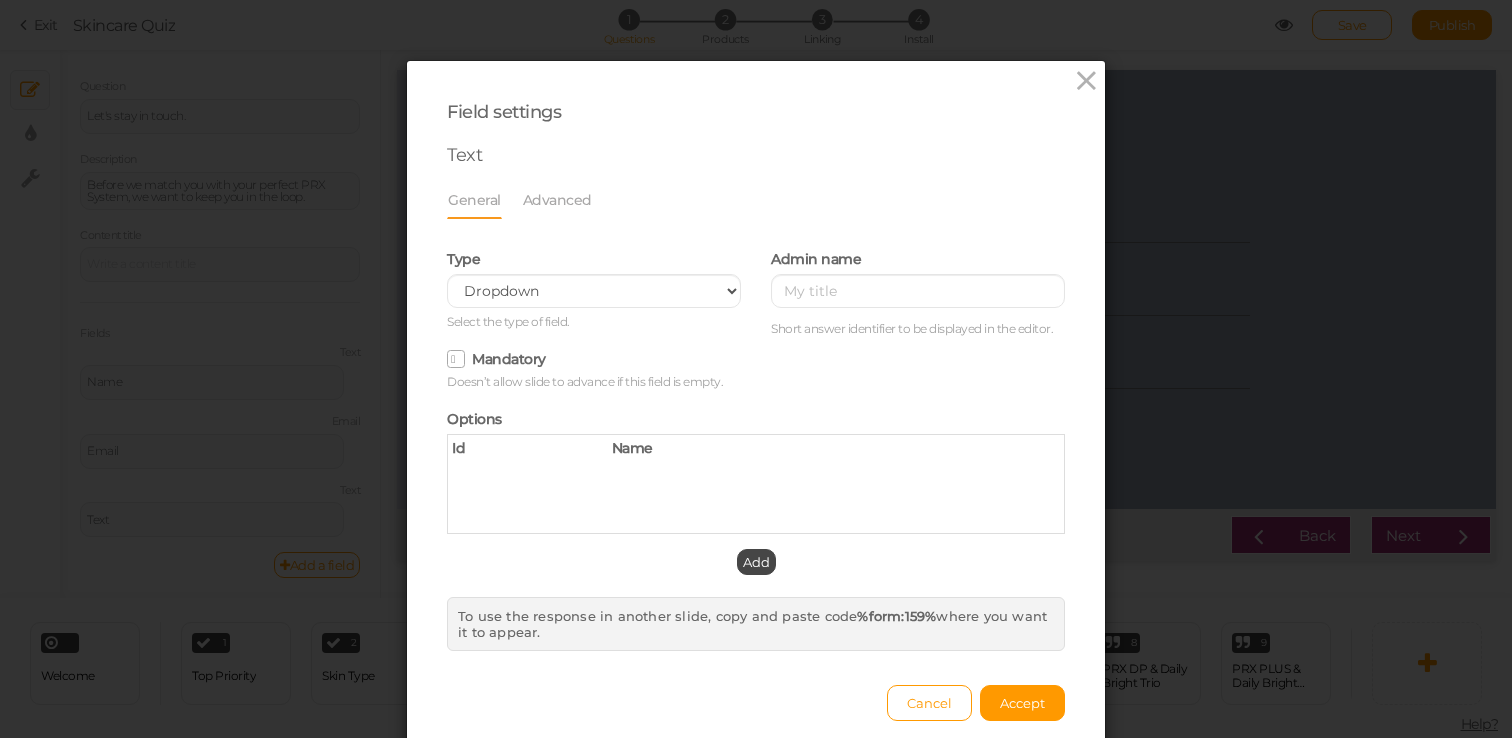 click on "Id       Name" at bounding box center [756, 484] 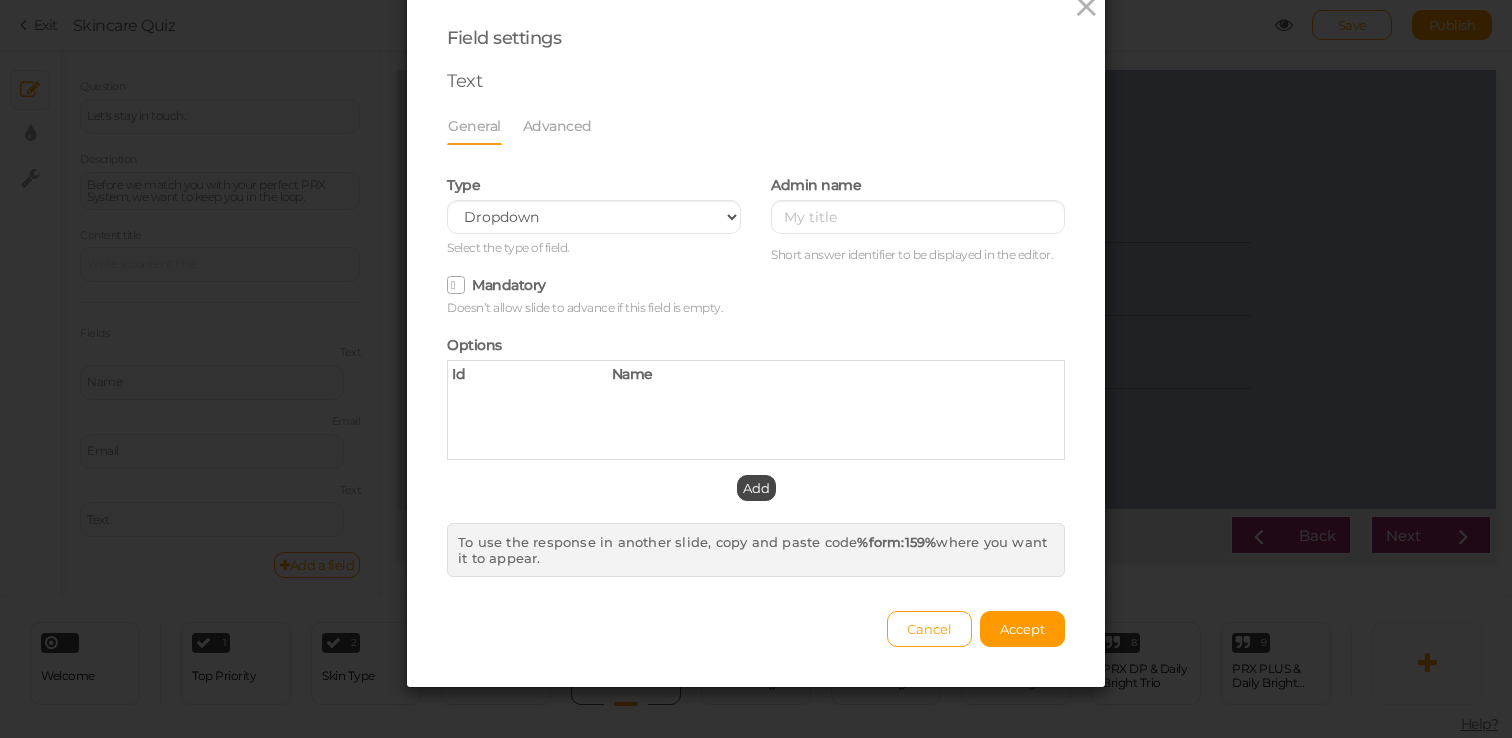 scroll, scrollTop: 84, scrollLeft: 0, axis: vertical 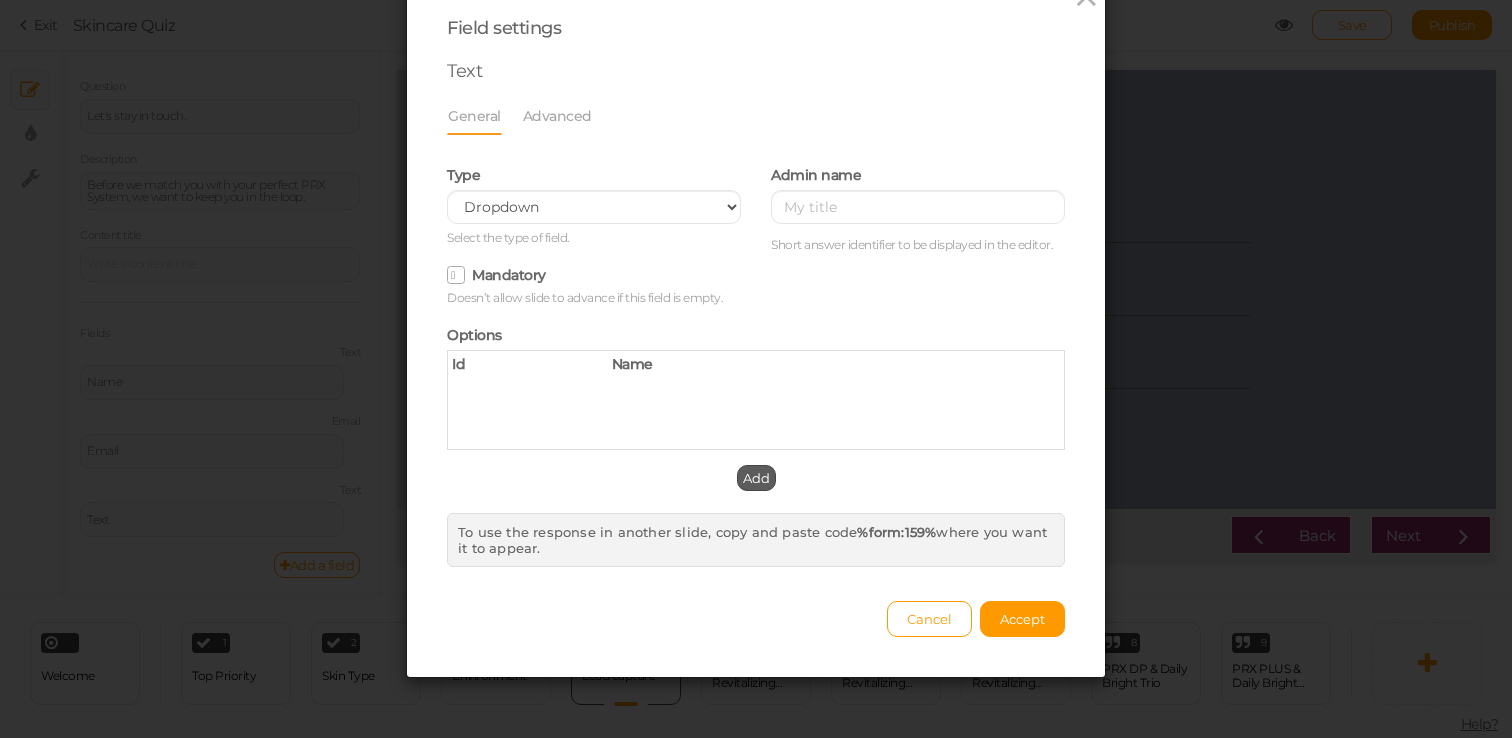 click on "Add" at bounding box center [756, 478] 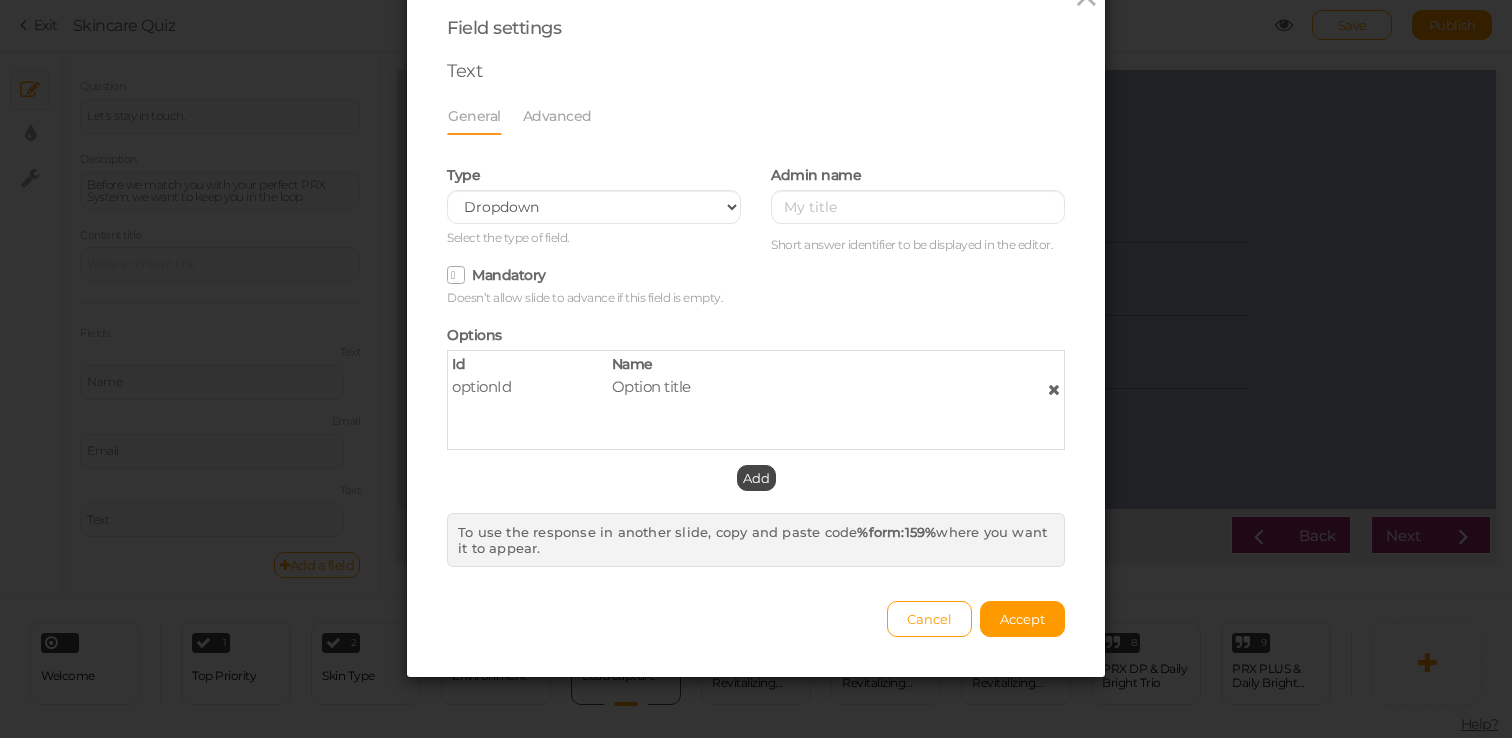 click on "Option title" at bounding box center (651, 386) 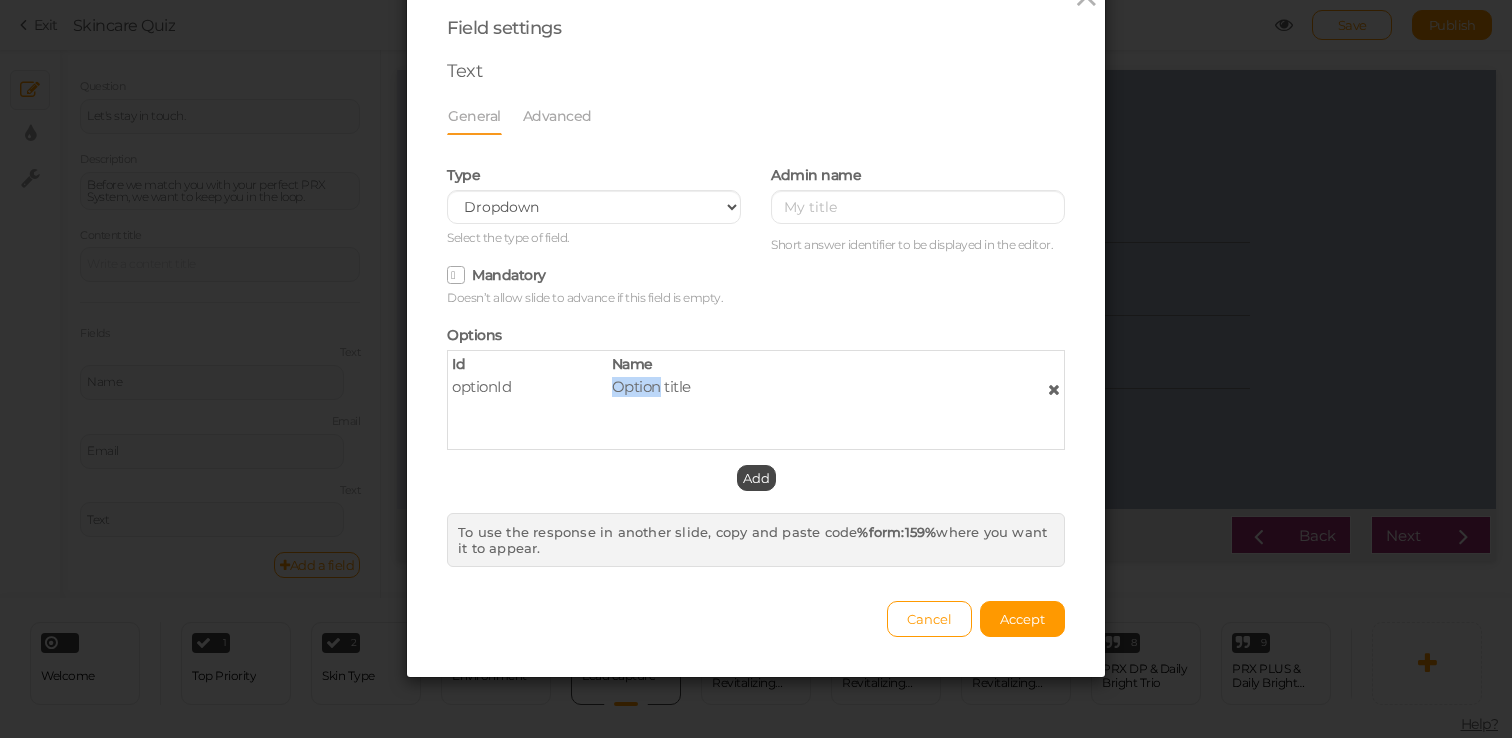 click on "Option title" at bounding box center (651, 386) 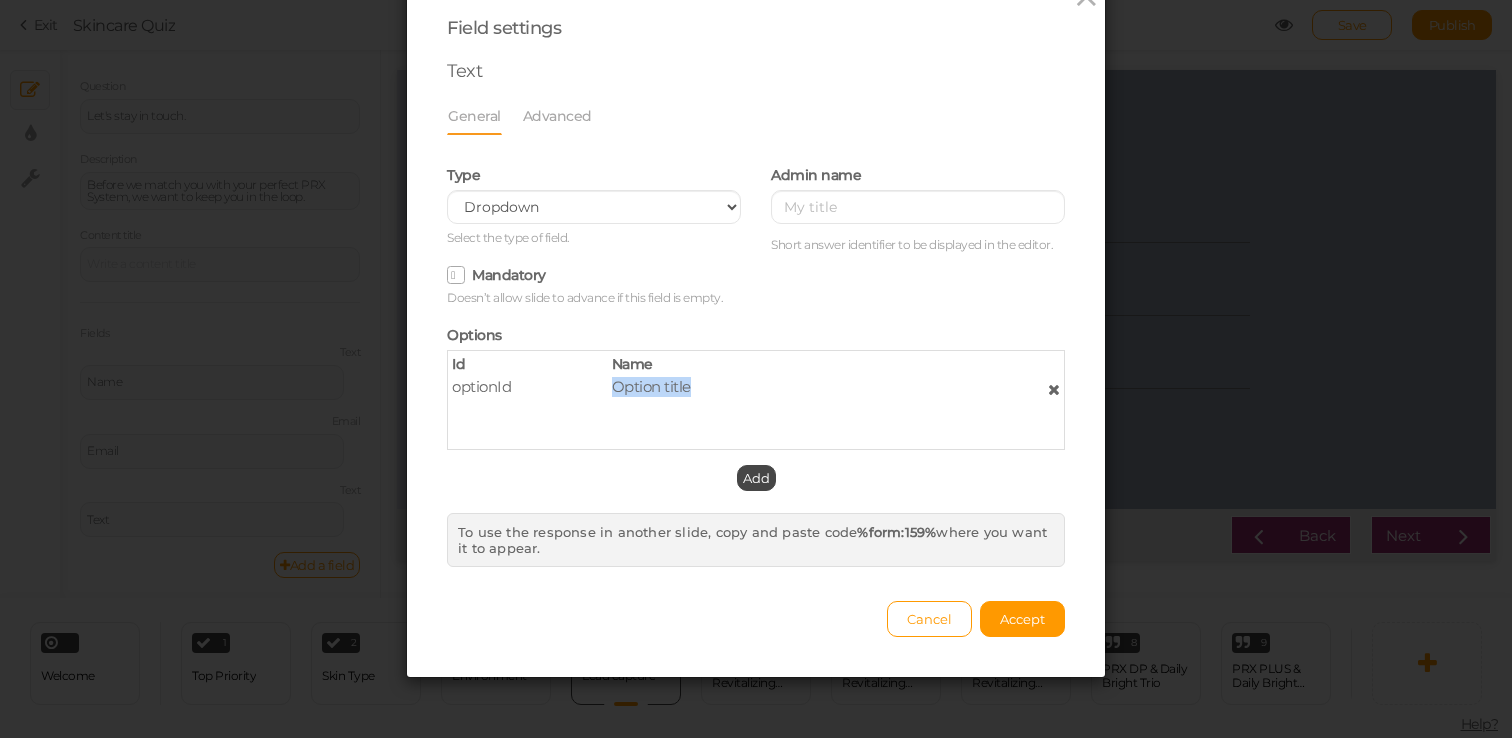 click on "Option title" at bounding box center (651, 386) 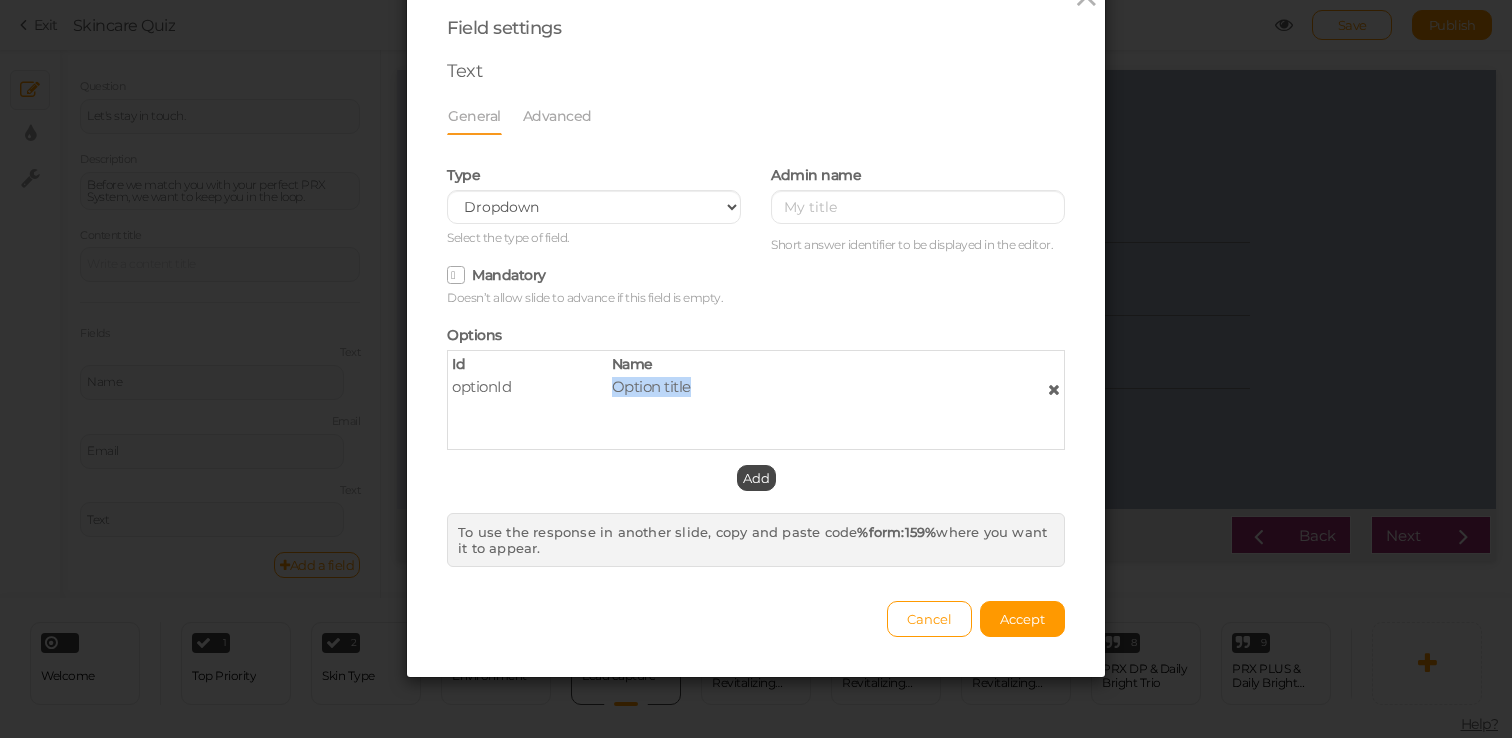 type 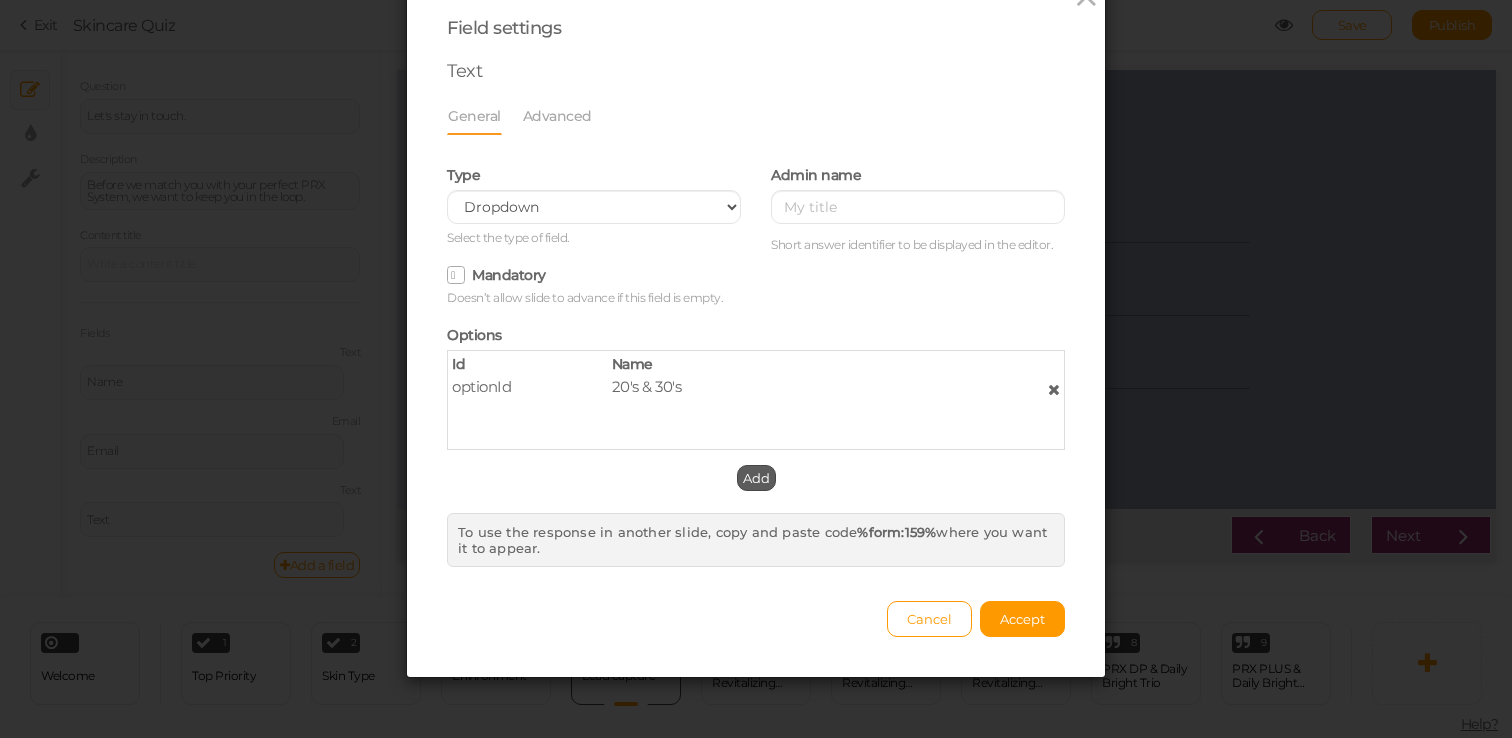 click on "Add" at bounding box center [756, 478] 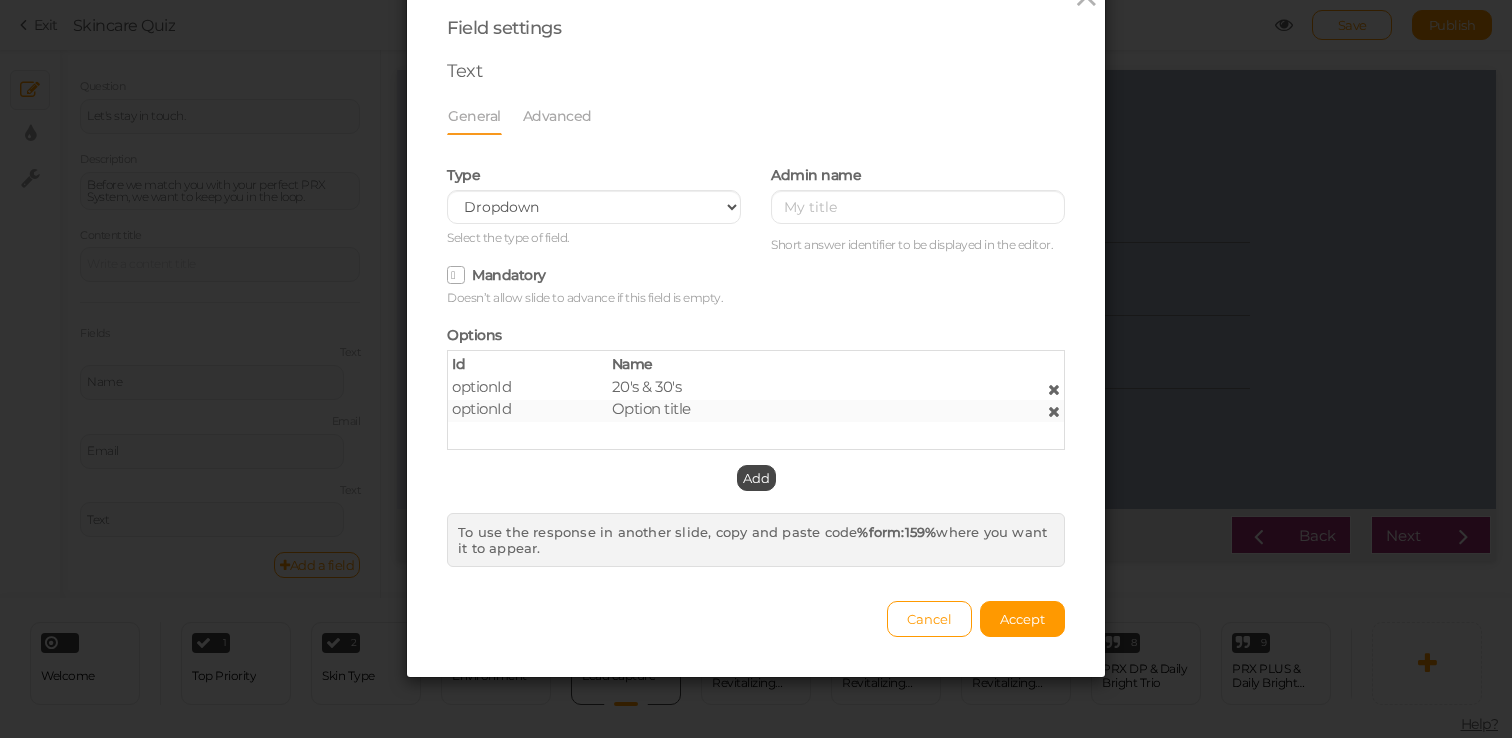 click on "optionId" at bounding box center (481, 386) 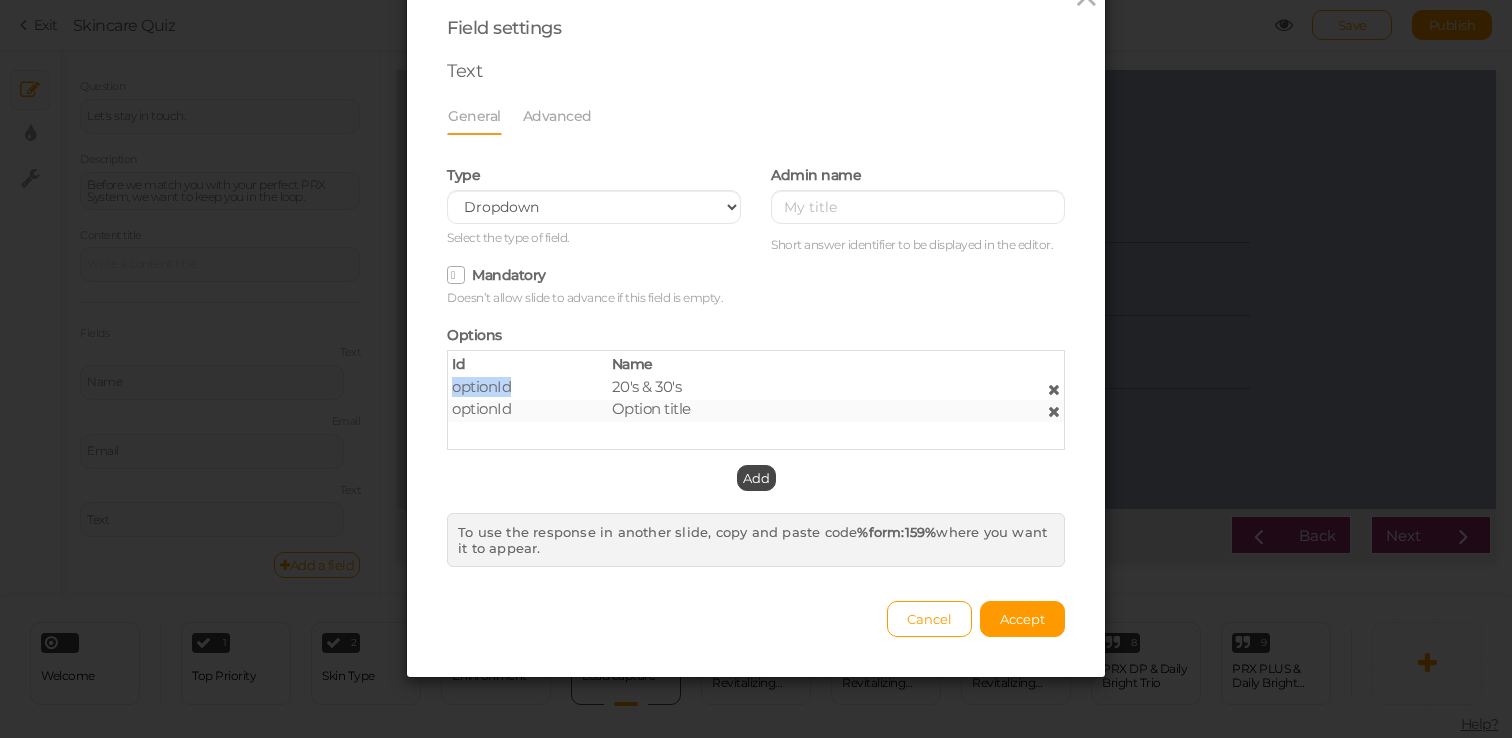 click on "optionId" at bounding box center [481, 386] 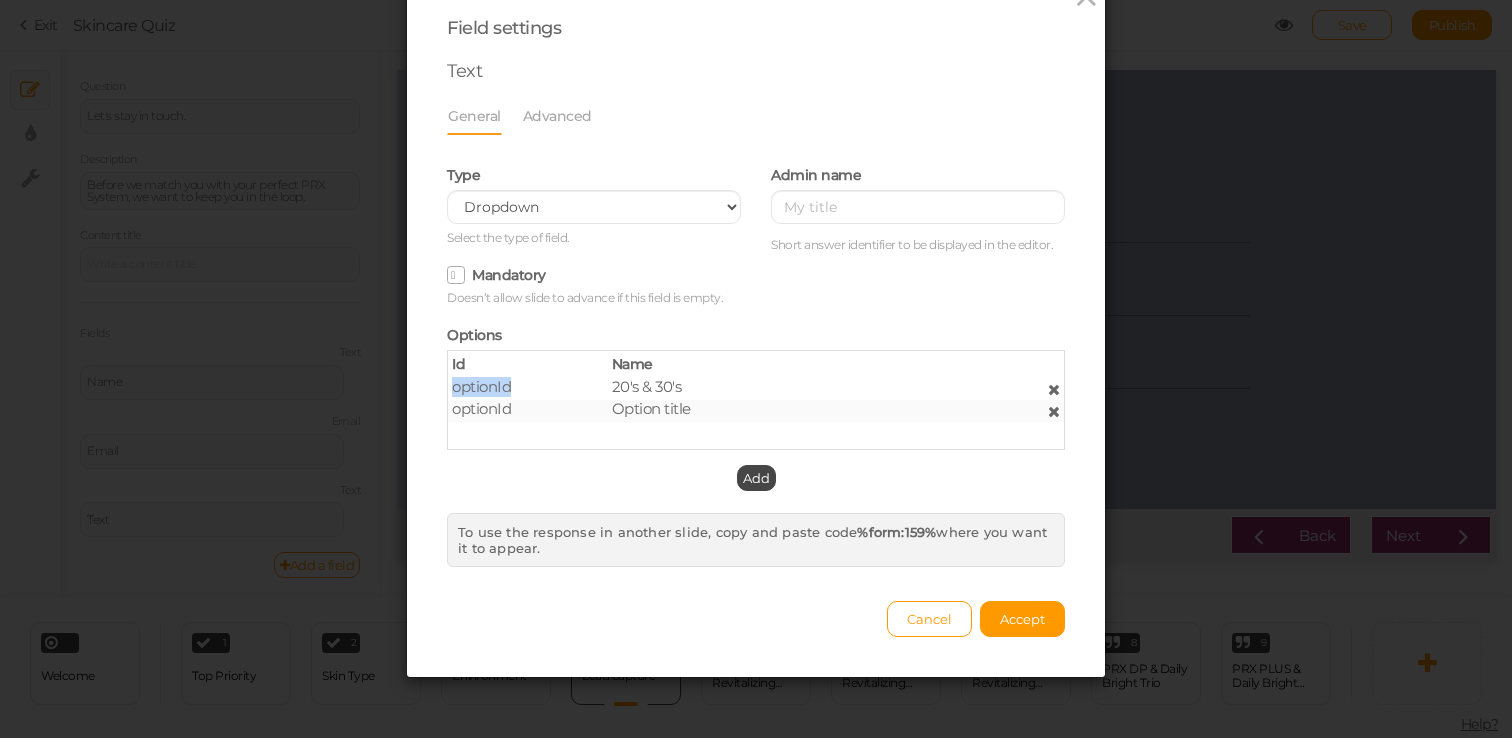 type 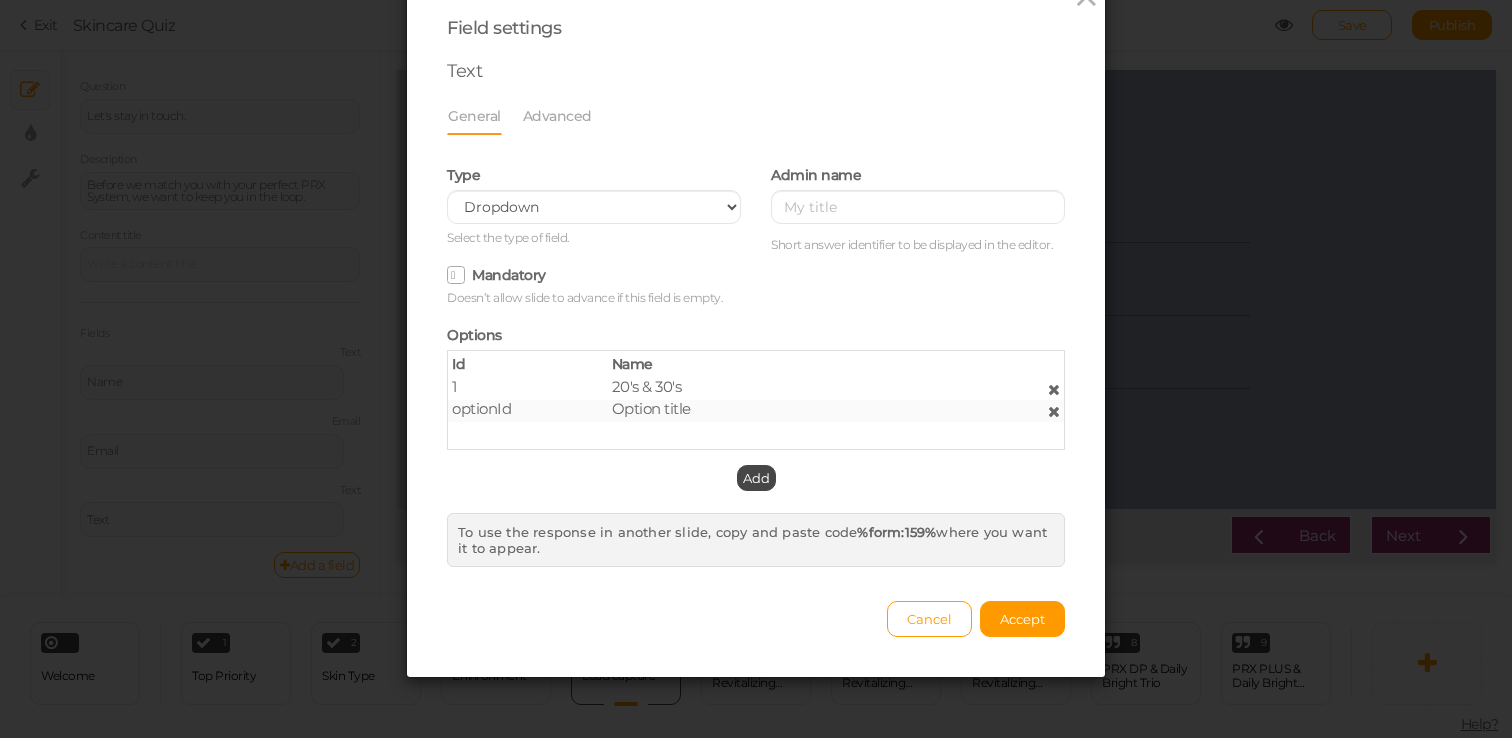 click on "optionId       Option title" at bounding box center (756, 411) 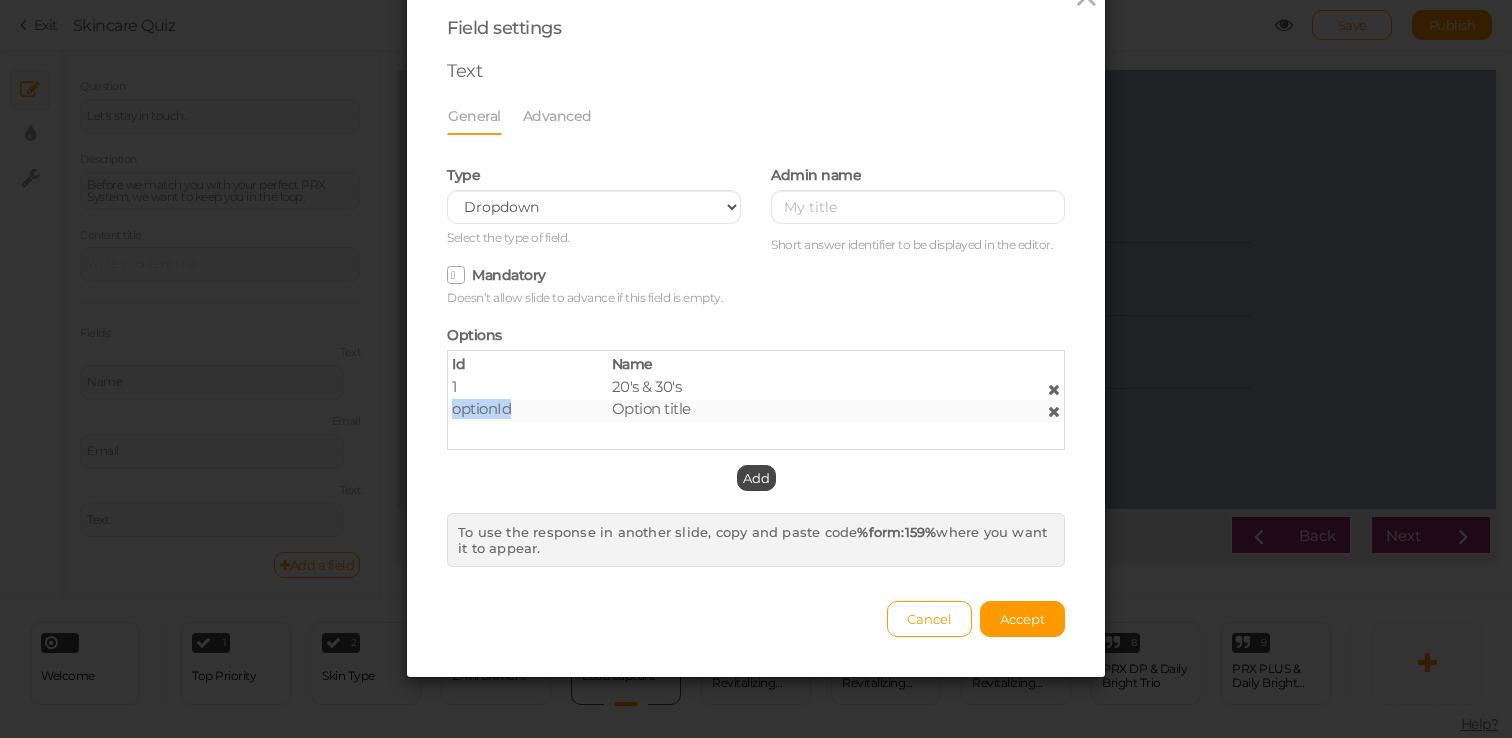 click on "optionId" at bounding box center [481, 408] 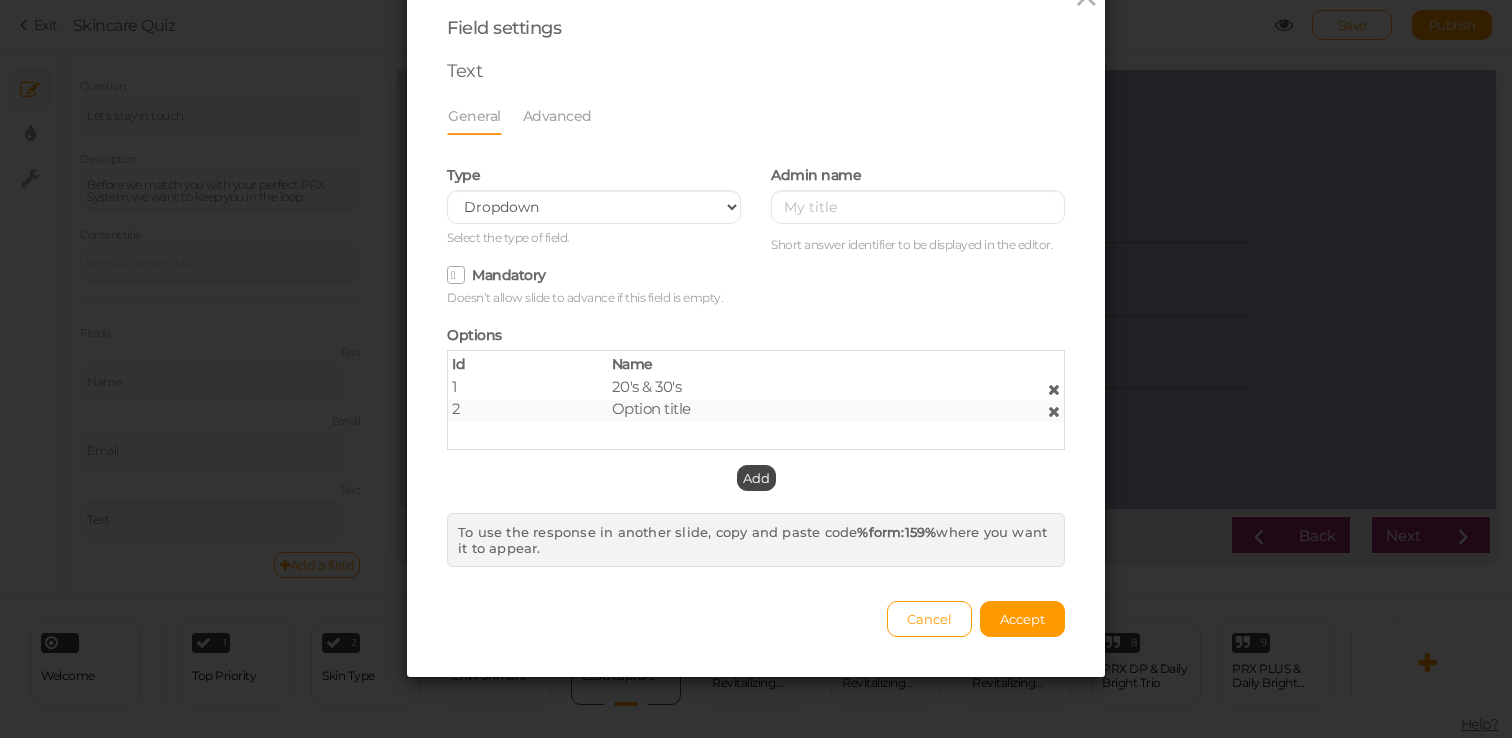 click on "Option title" at bounding box center [651, 408] 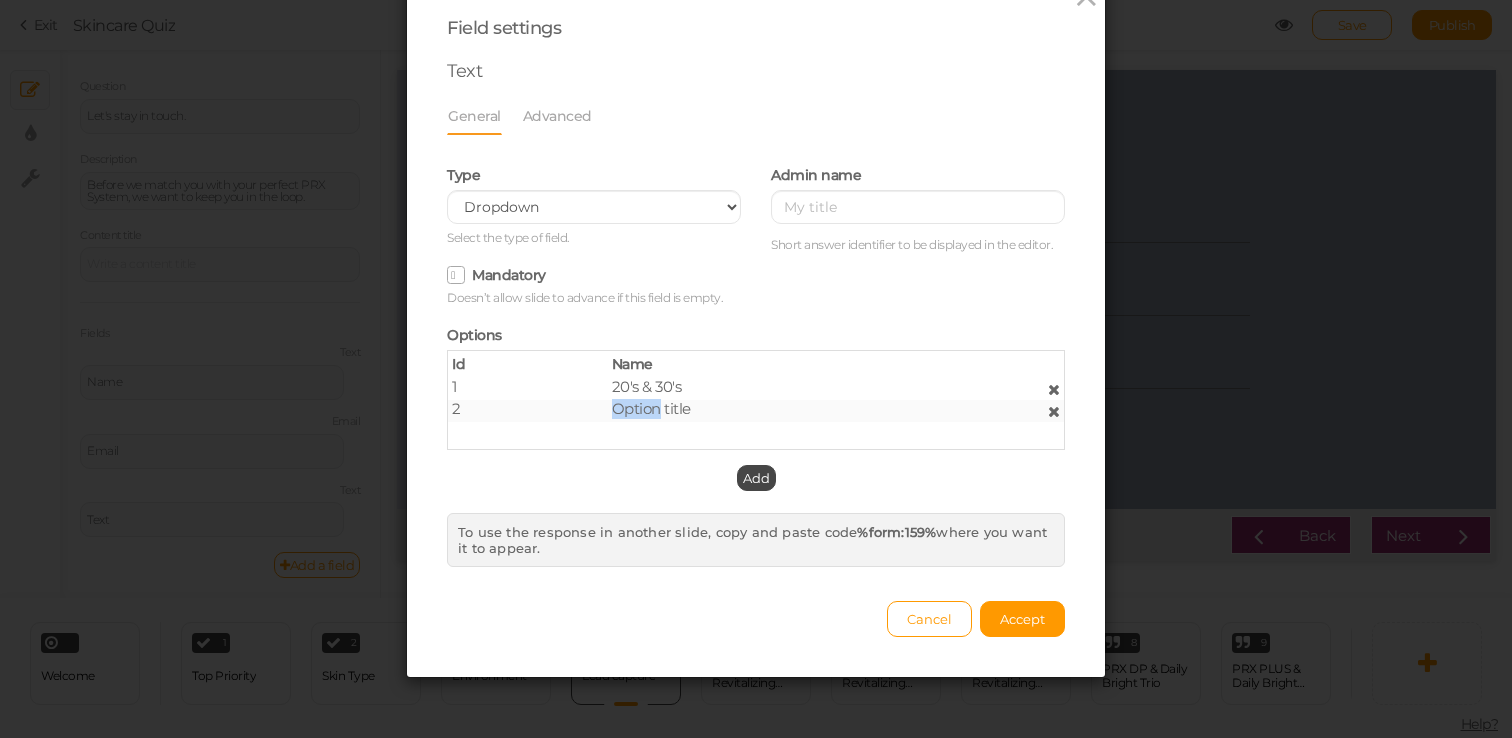 click on "Option title" at bounding box center [651, 408] 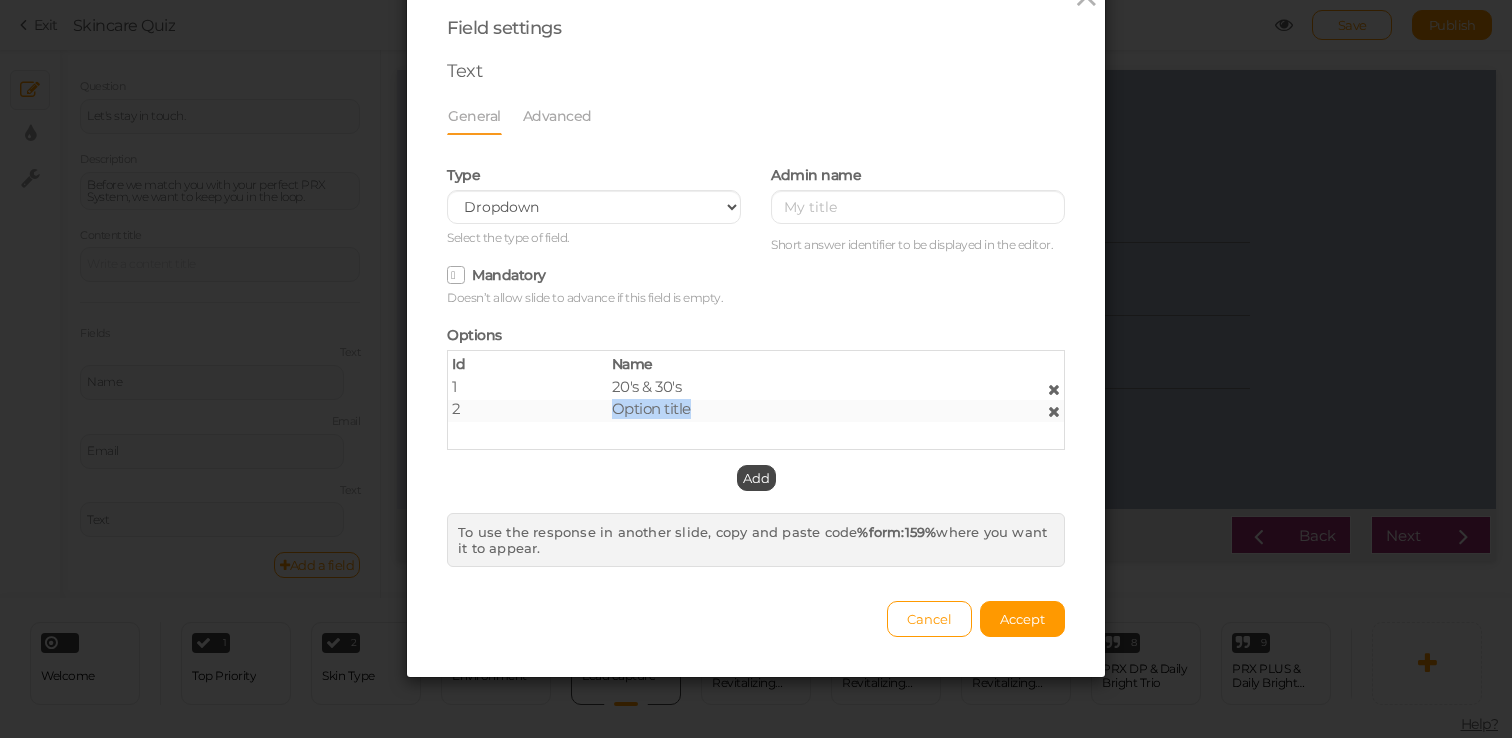 click on "Option title" at bounding box center [651, 408] 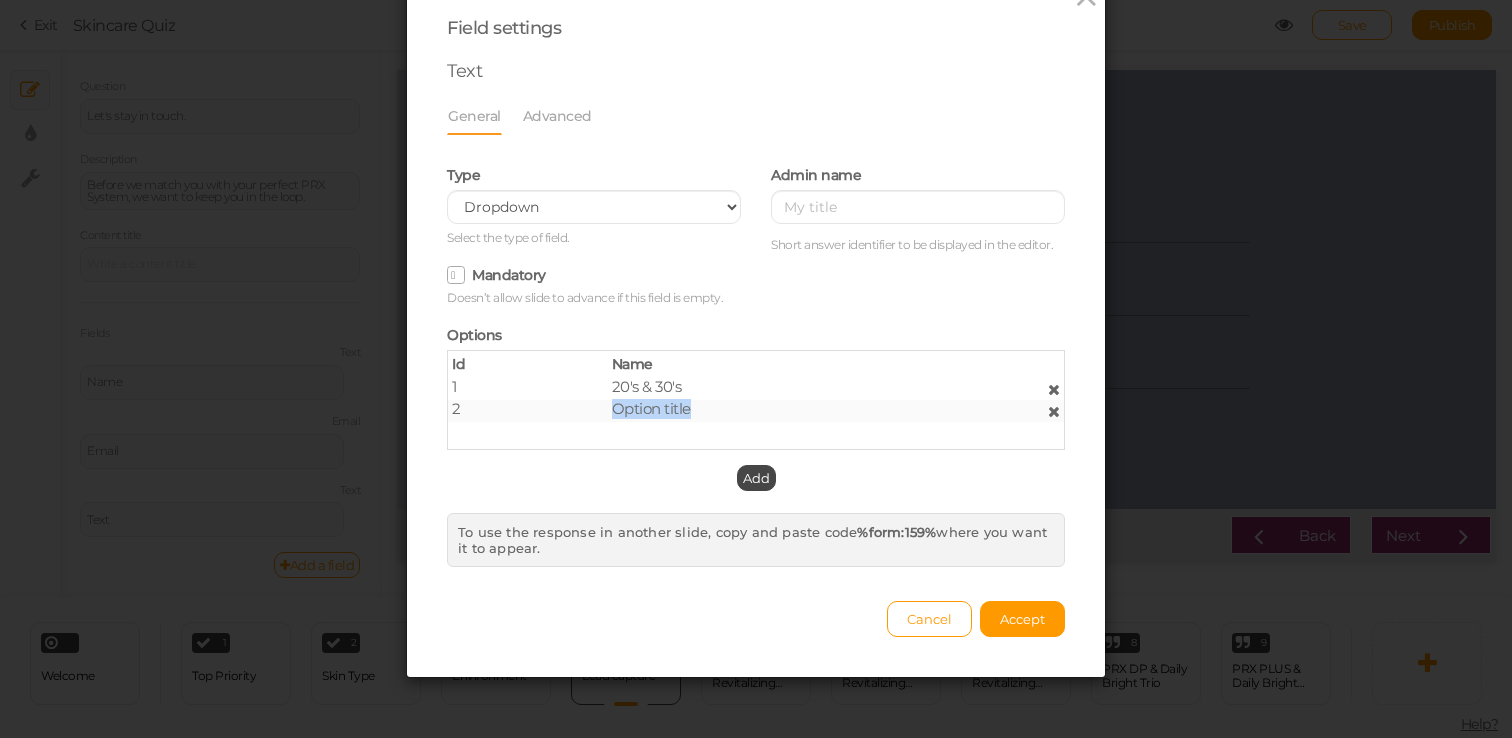 click on "Option title" at bounding box center (651, 408) 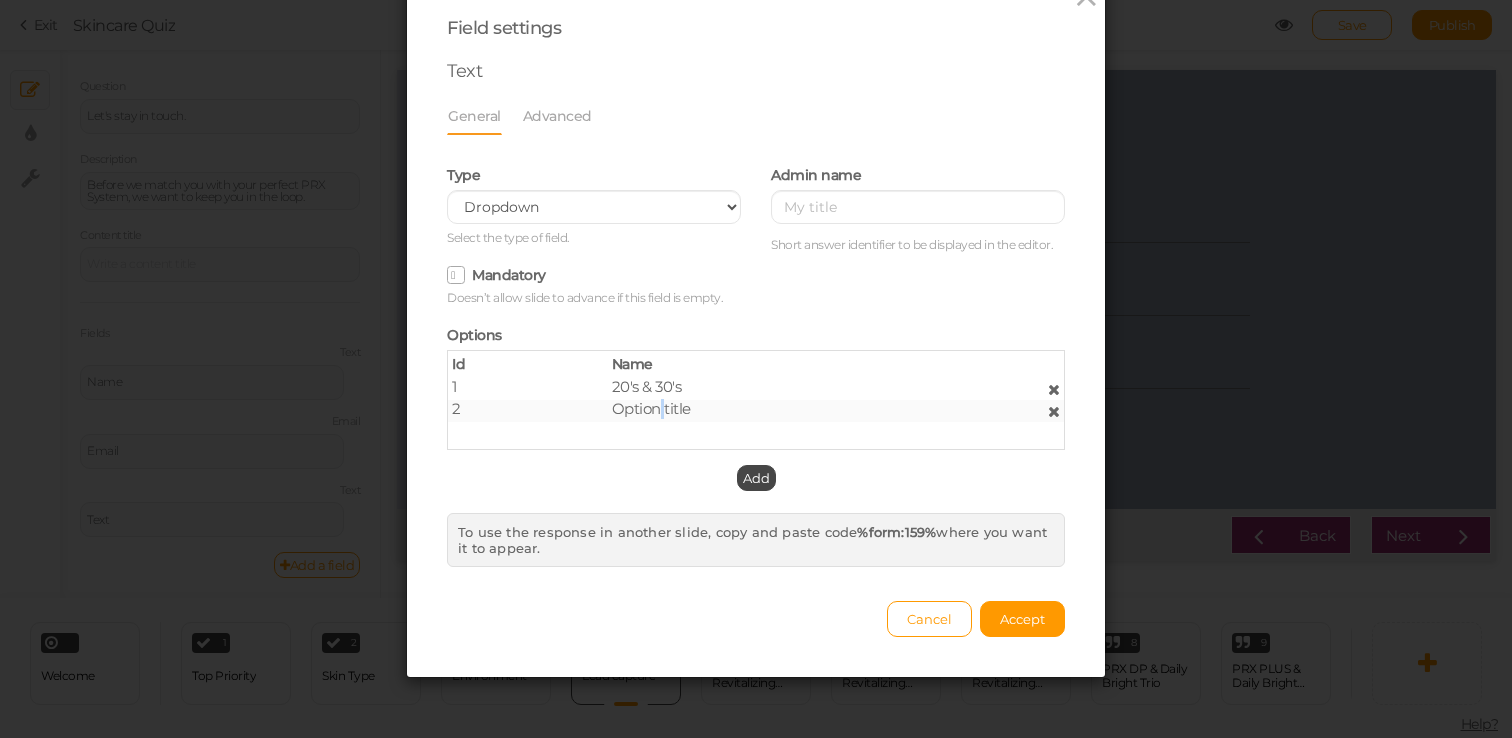 click on "Option title" at bounding box center (651, 408) 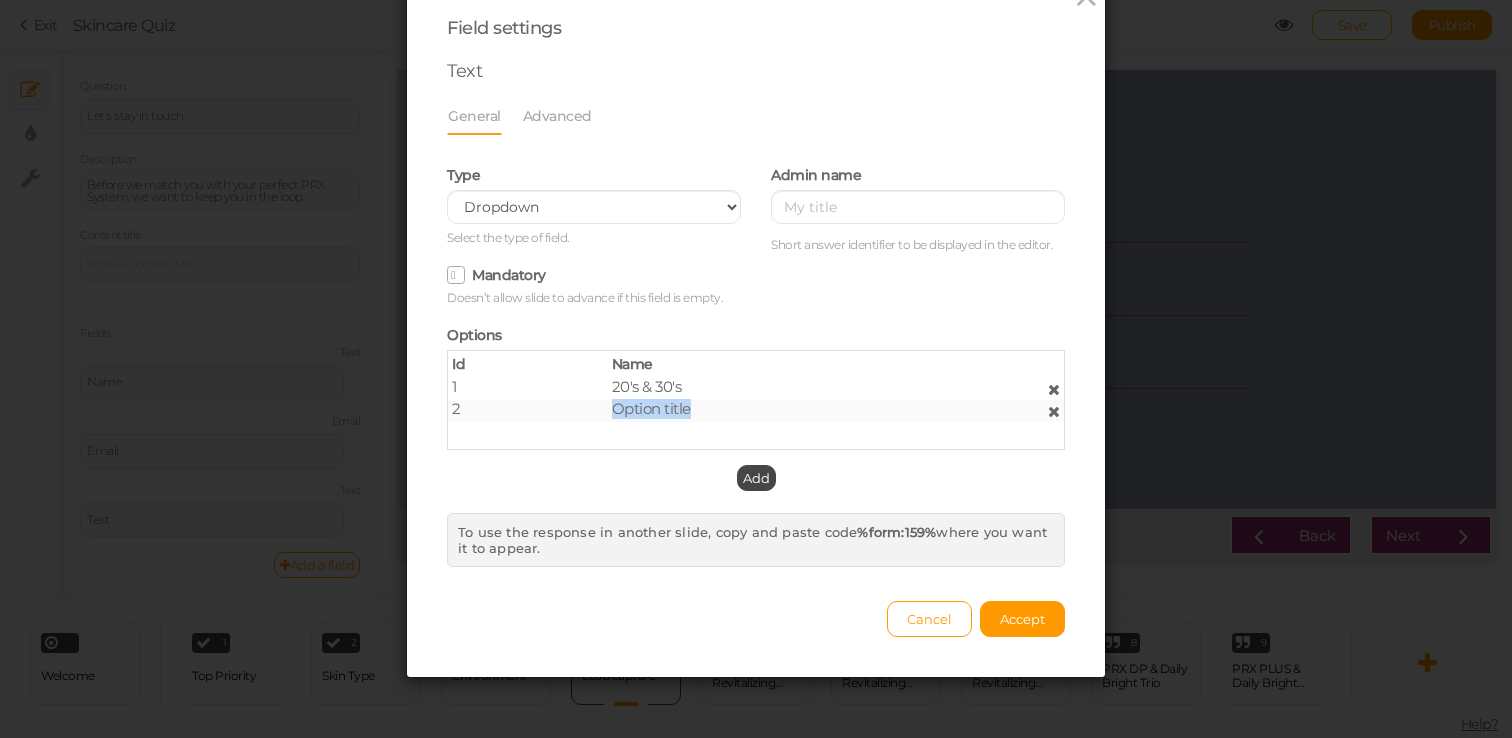 click on "Option title" at bounding box center (651, 408) 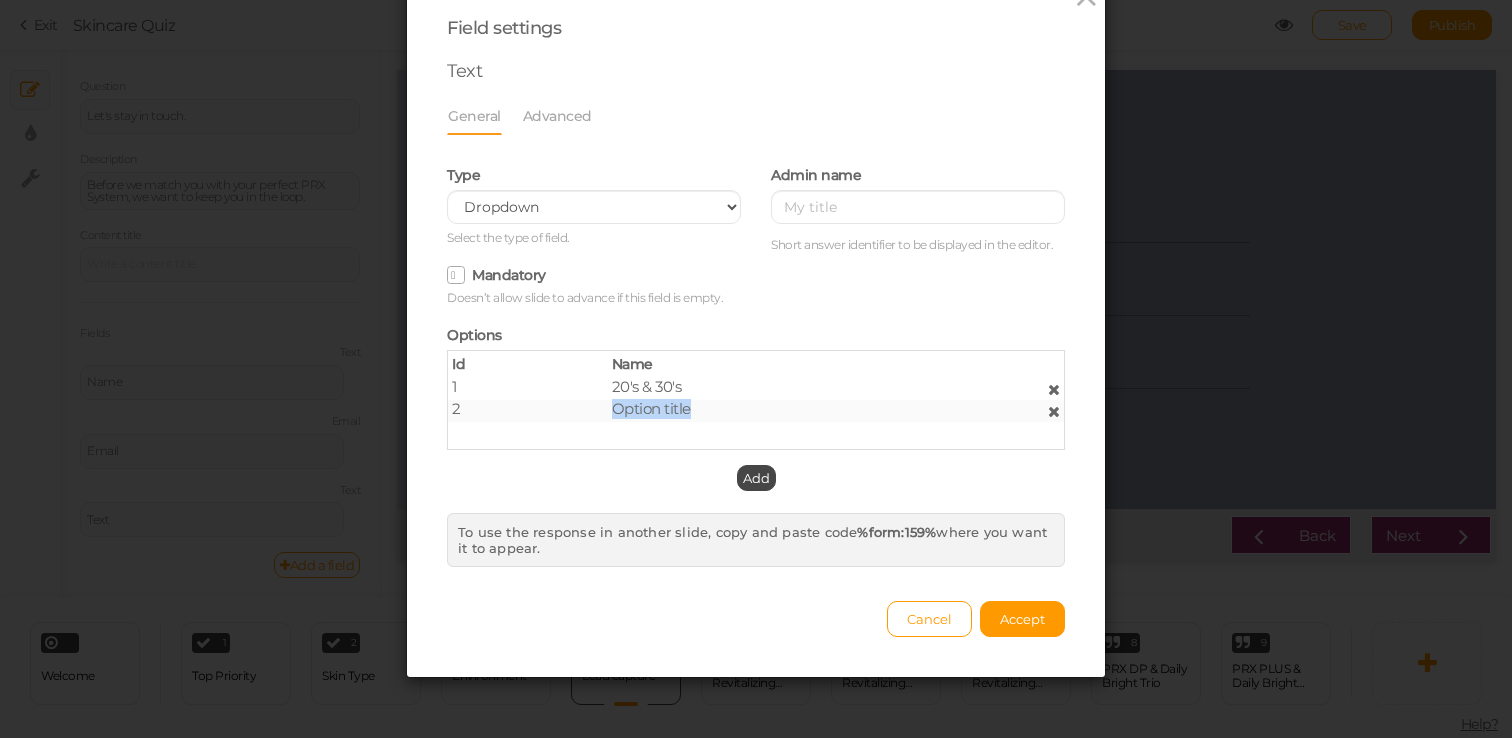 type 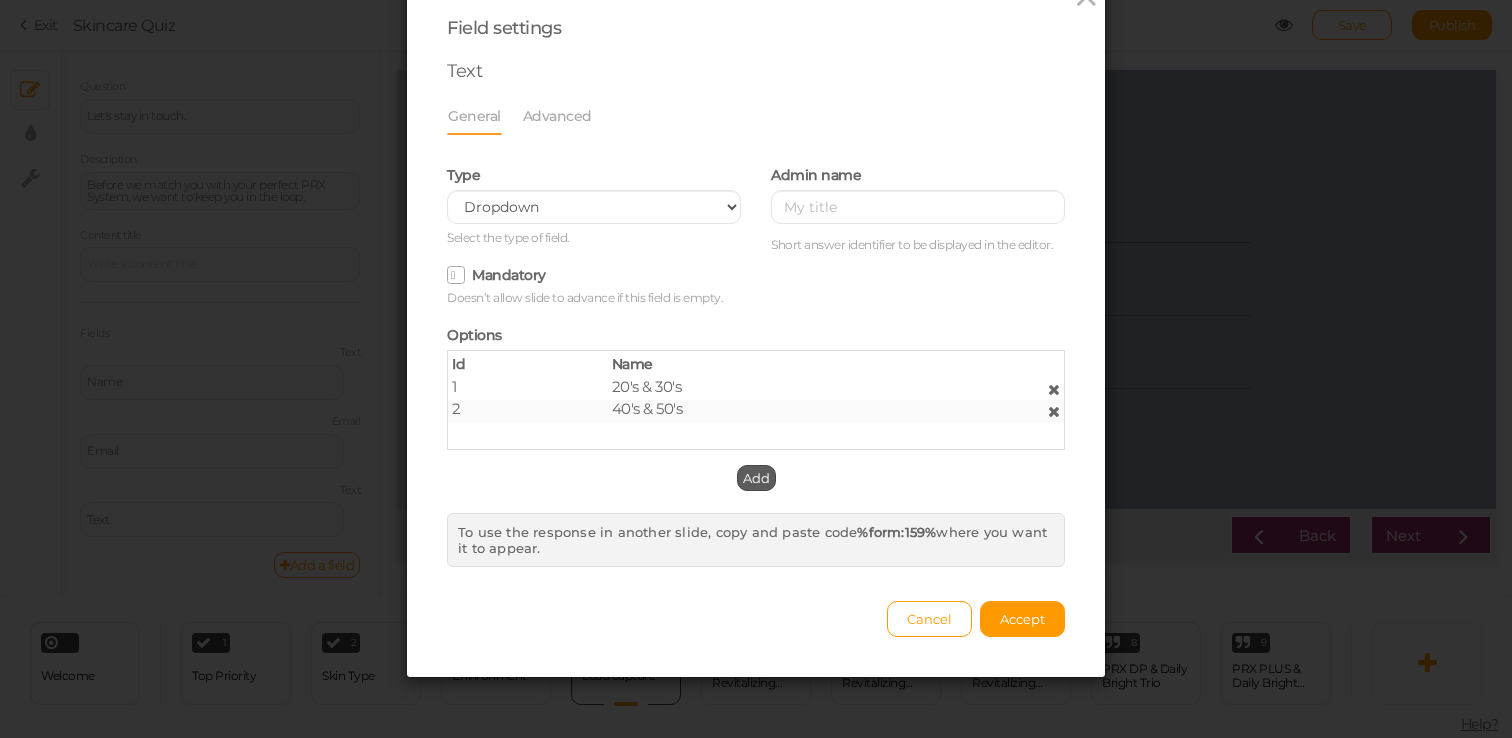 click on "Add" at bounding box center [756, 478] 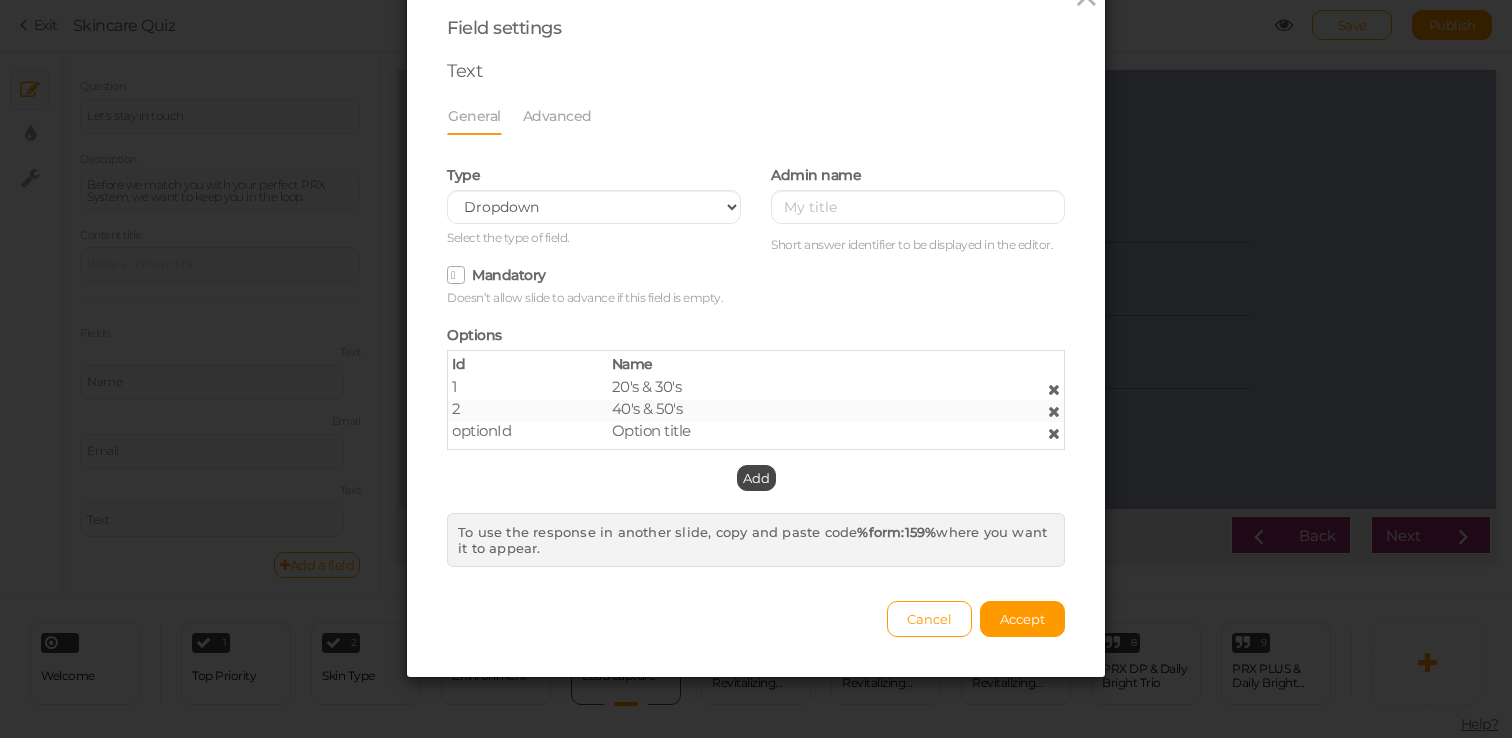 click on "optionId" at bounding box center [481, 430] 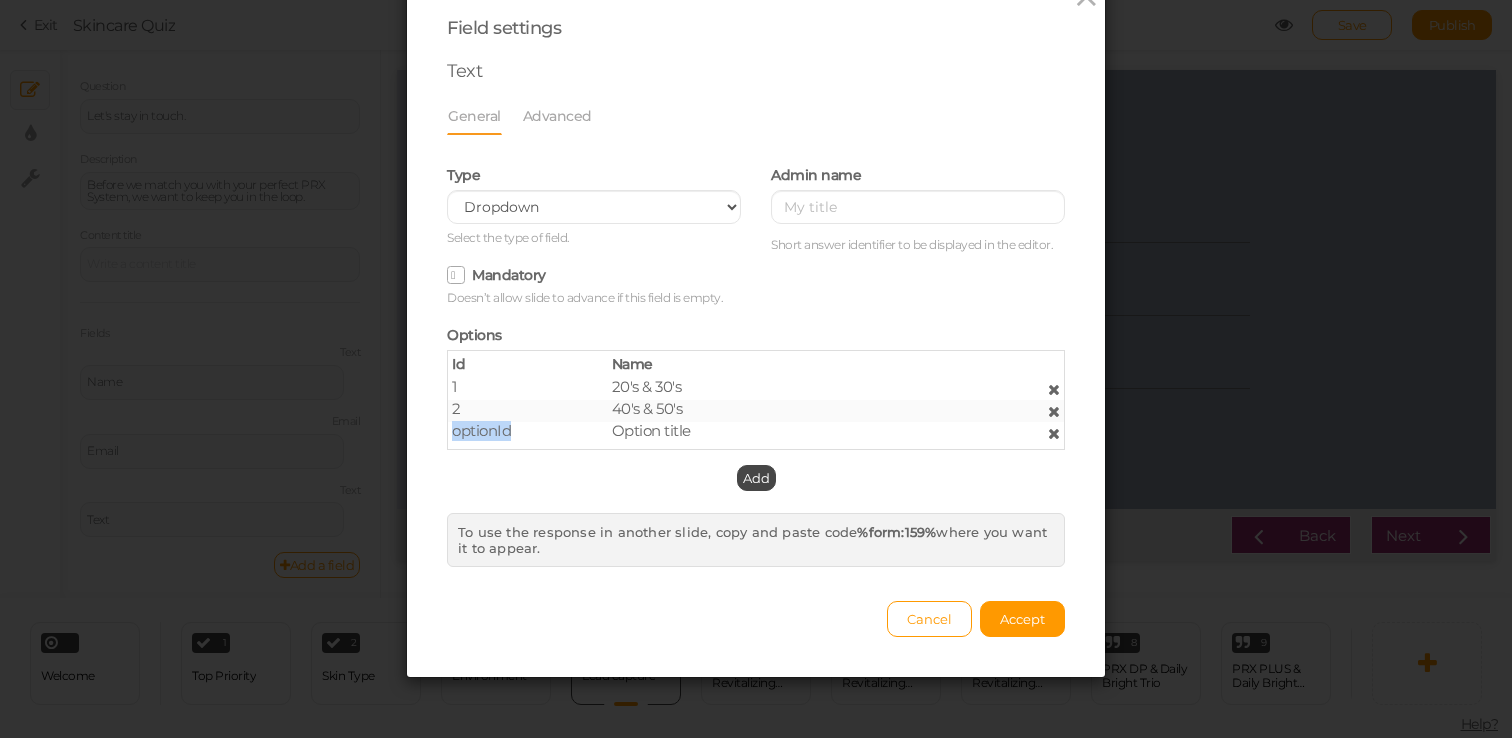 click on "optionId" at bounding box center [481, 430] 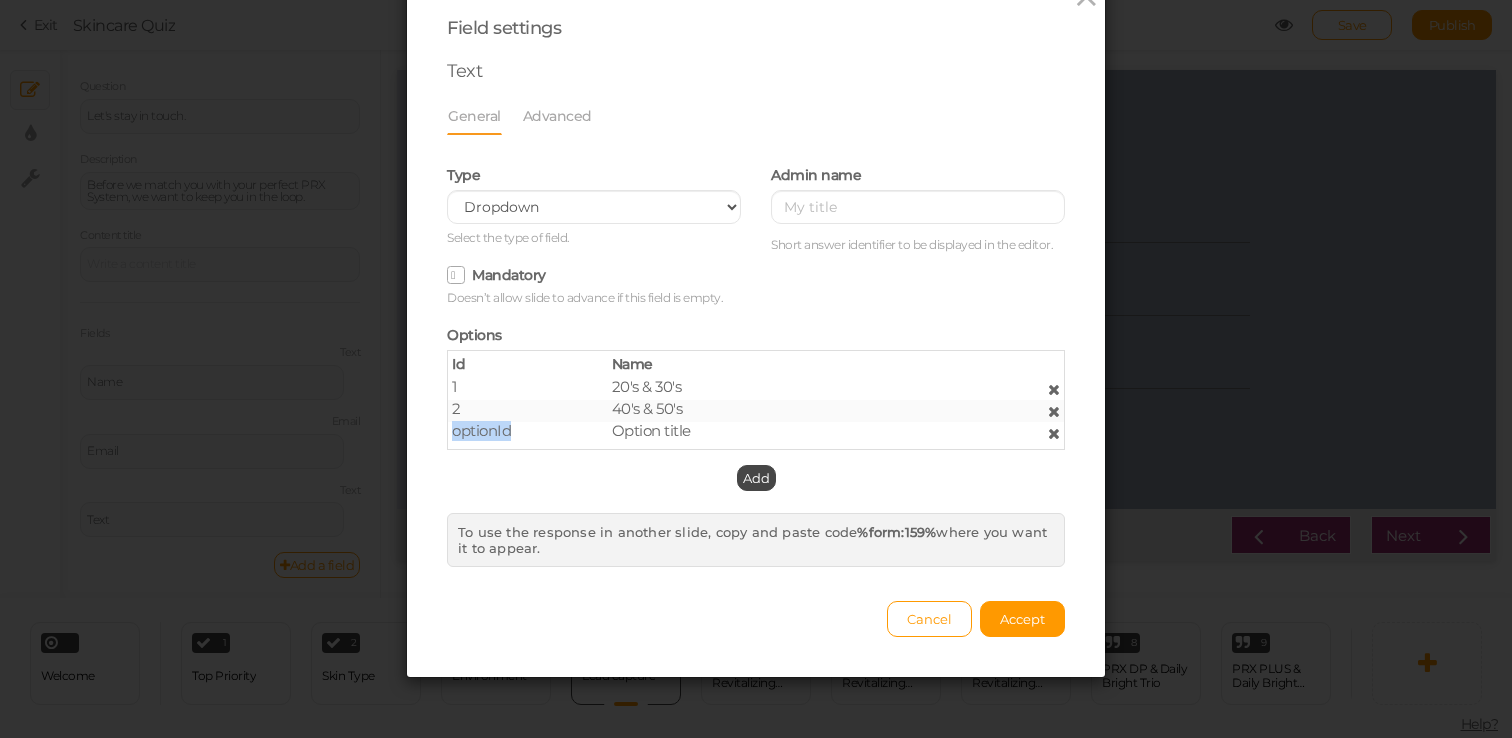 type 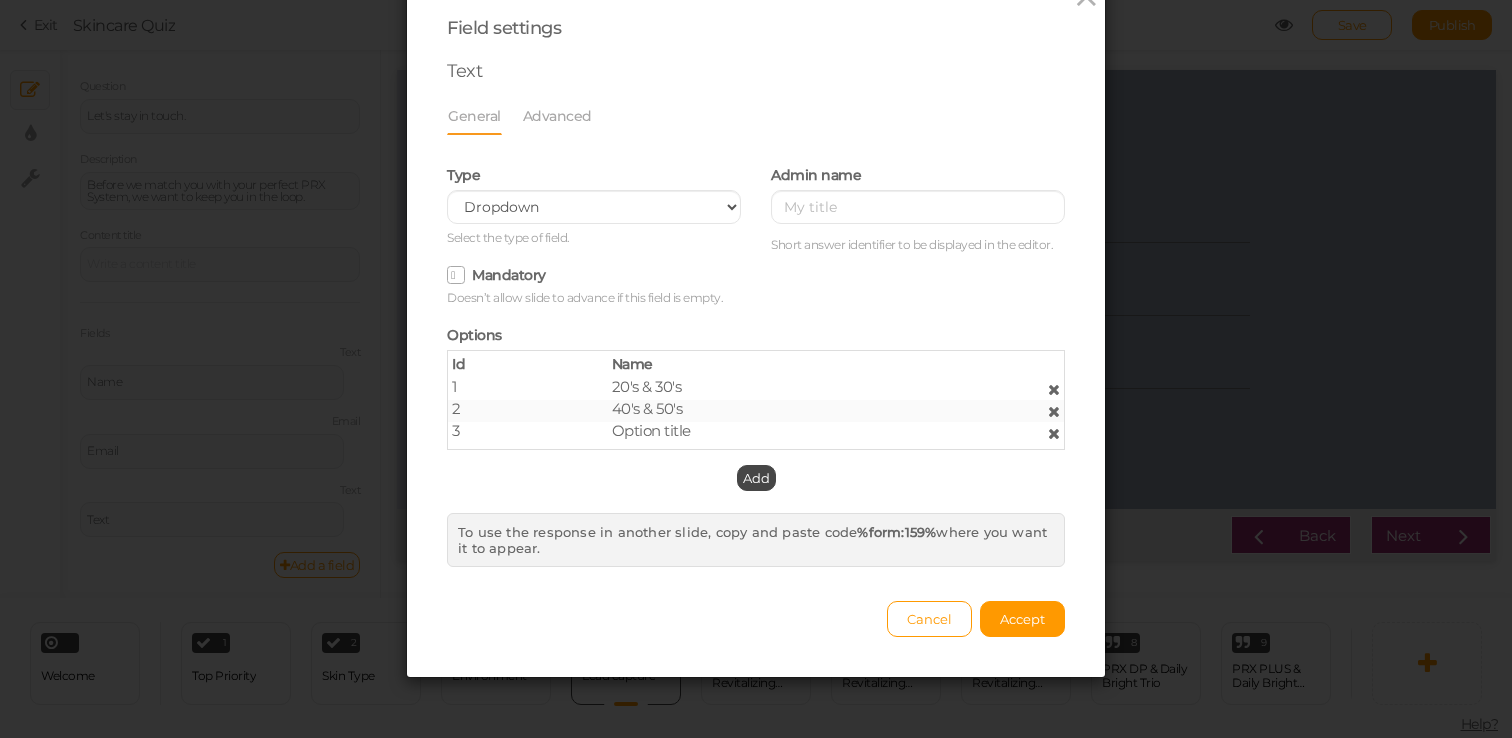click on "Option title" at bounding box center [651, 430] 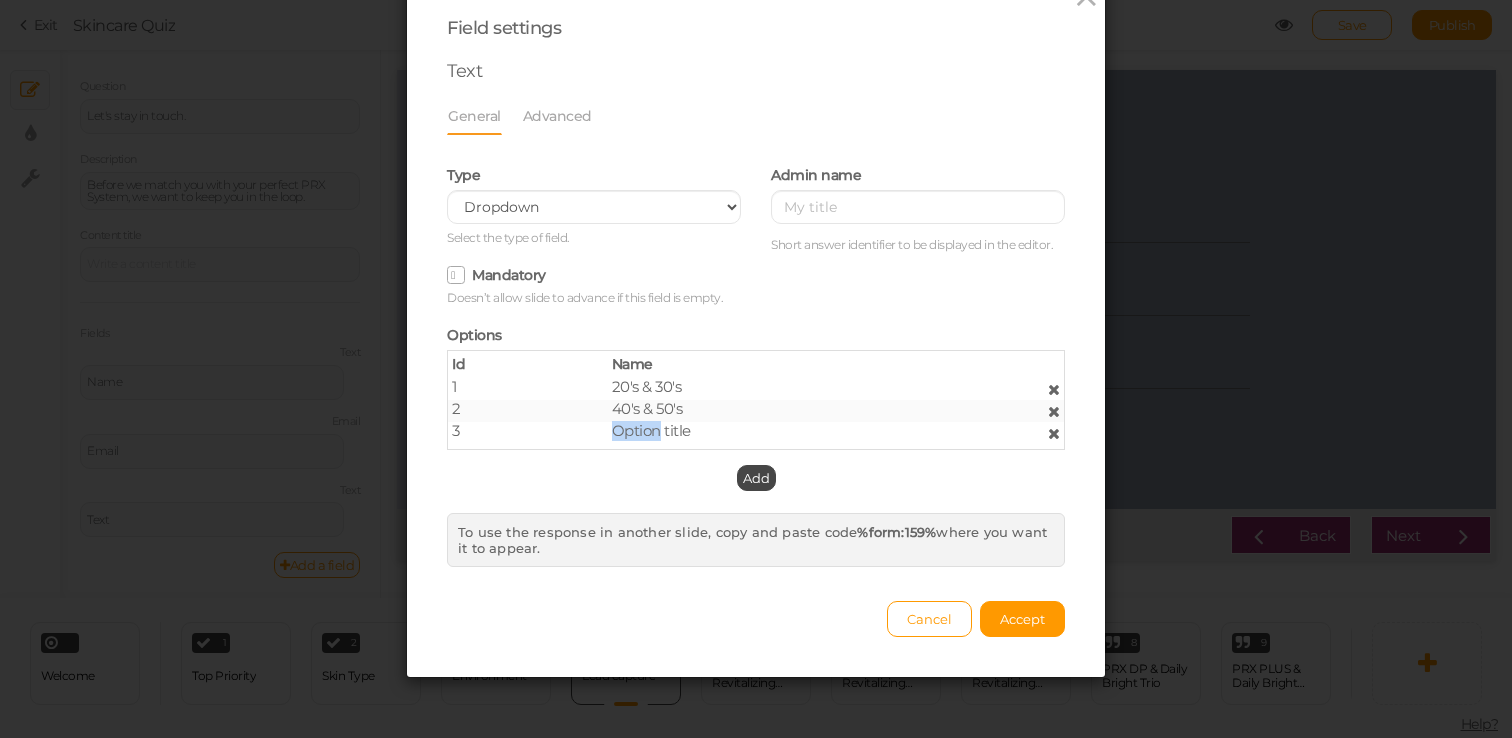 click on "Option title" at bounding box center (651, 430) 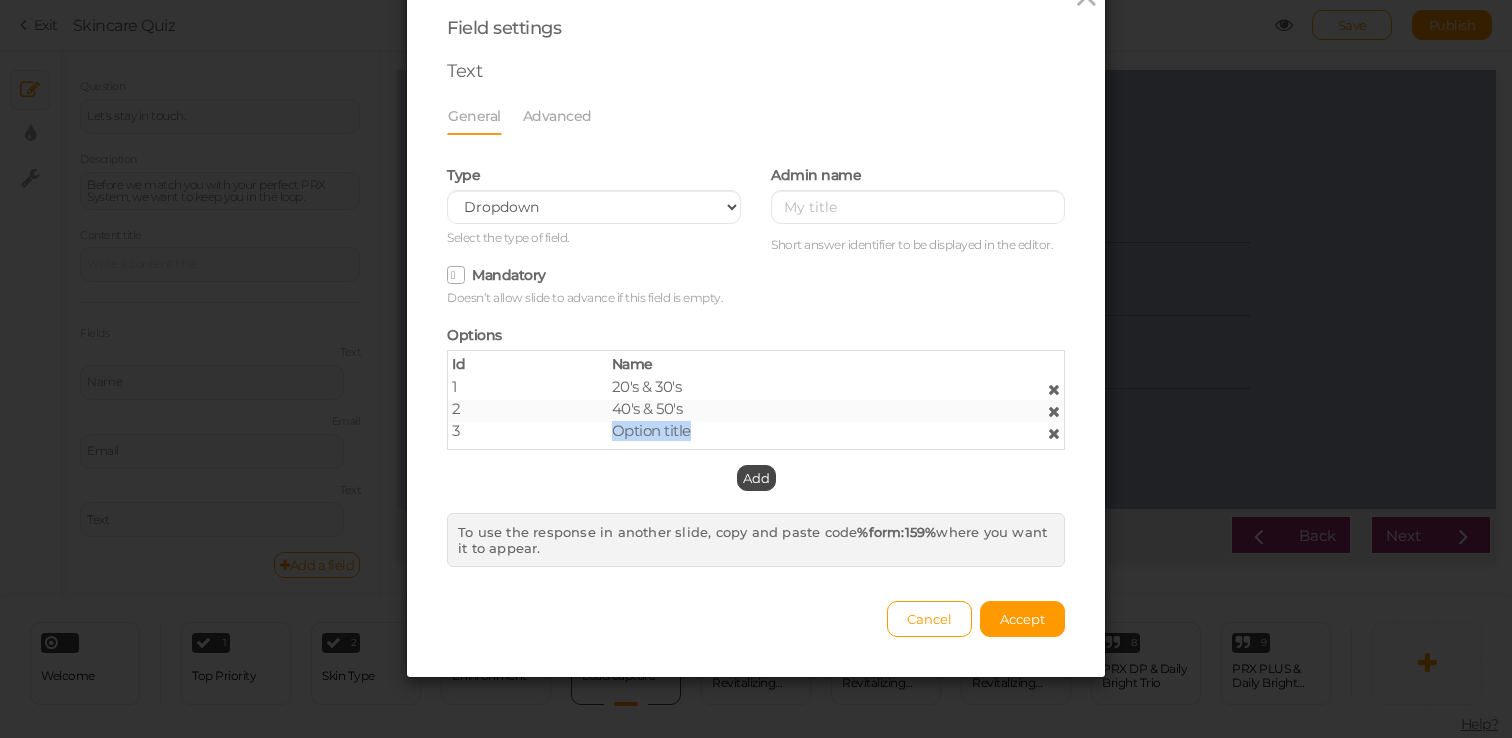 click on "Option title" at bounding box center [651, 430] 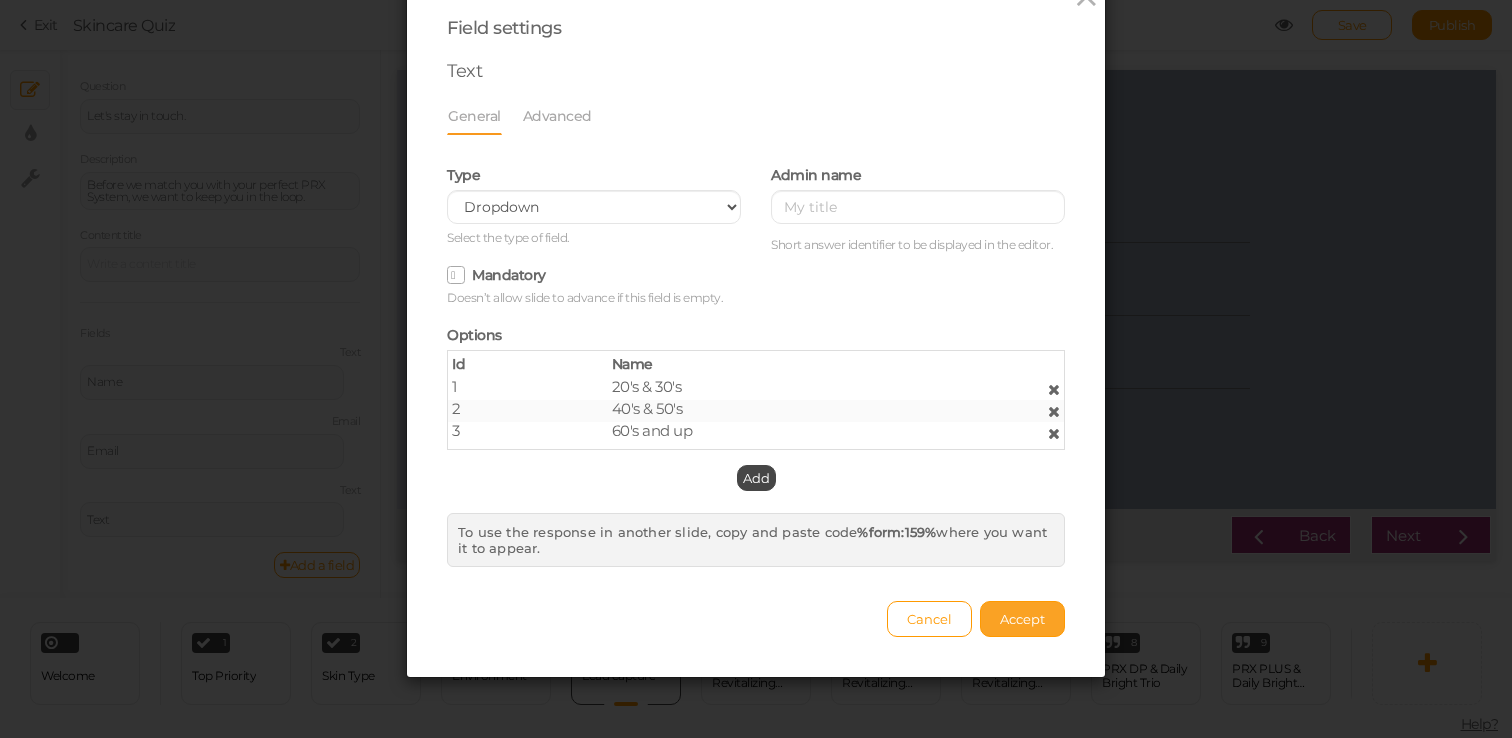 click on "Accept" at bounding box center [1022, 619] 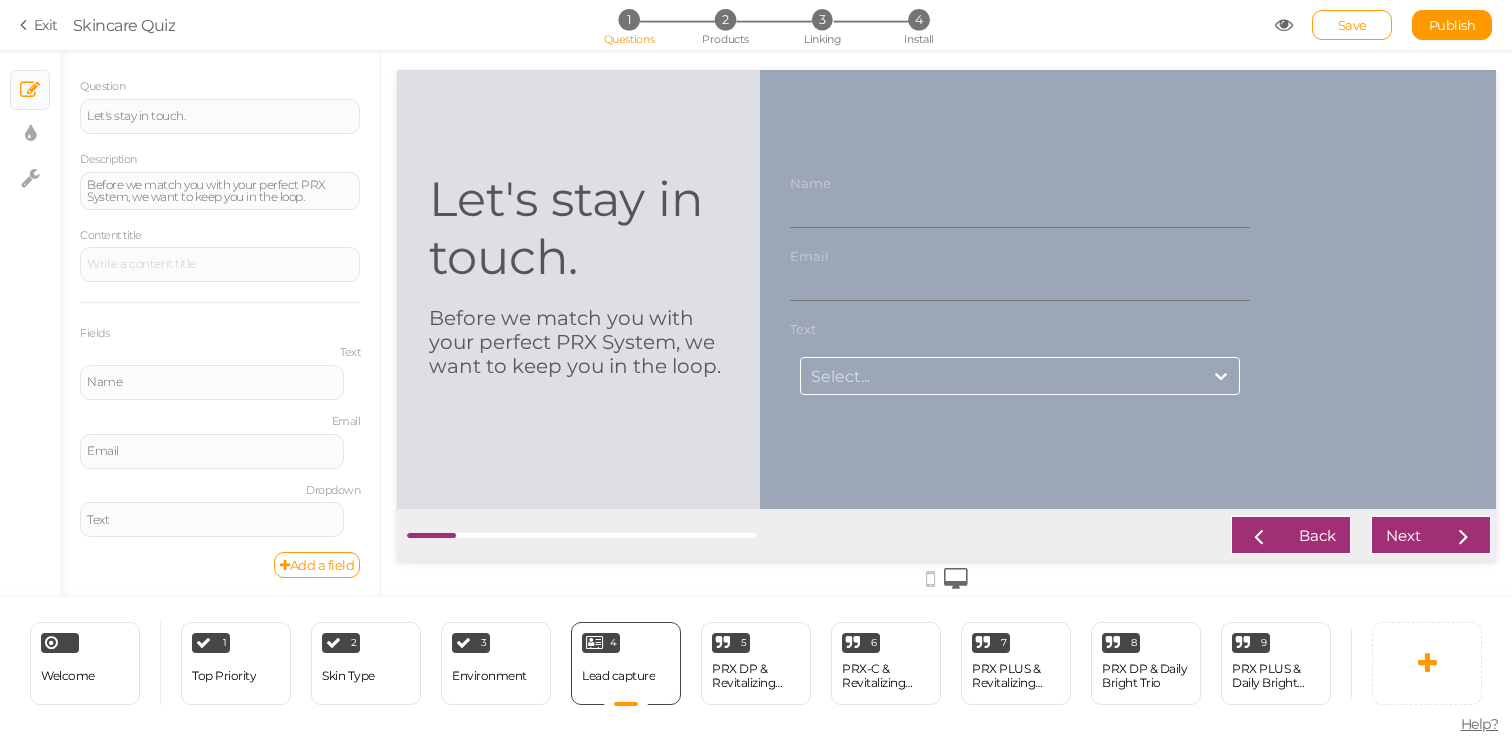 click on "Select..." at bounding box center (1002, 375) 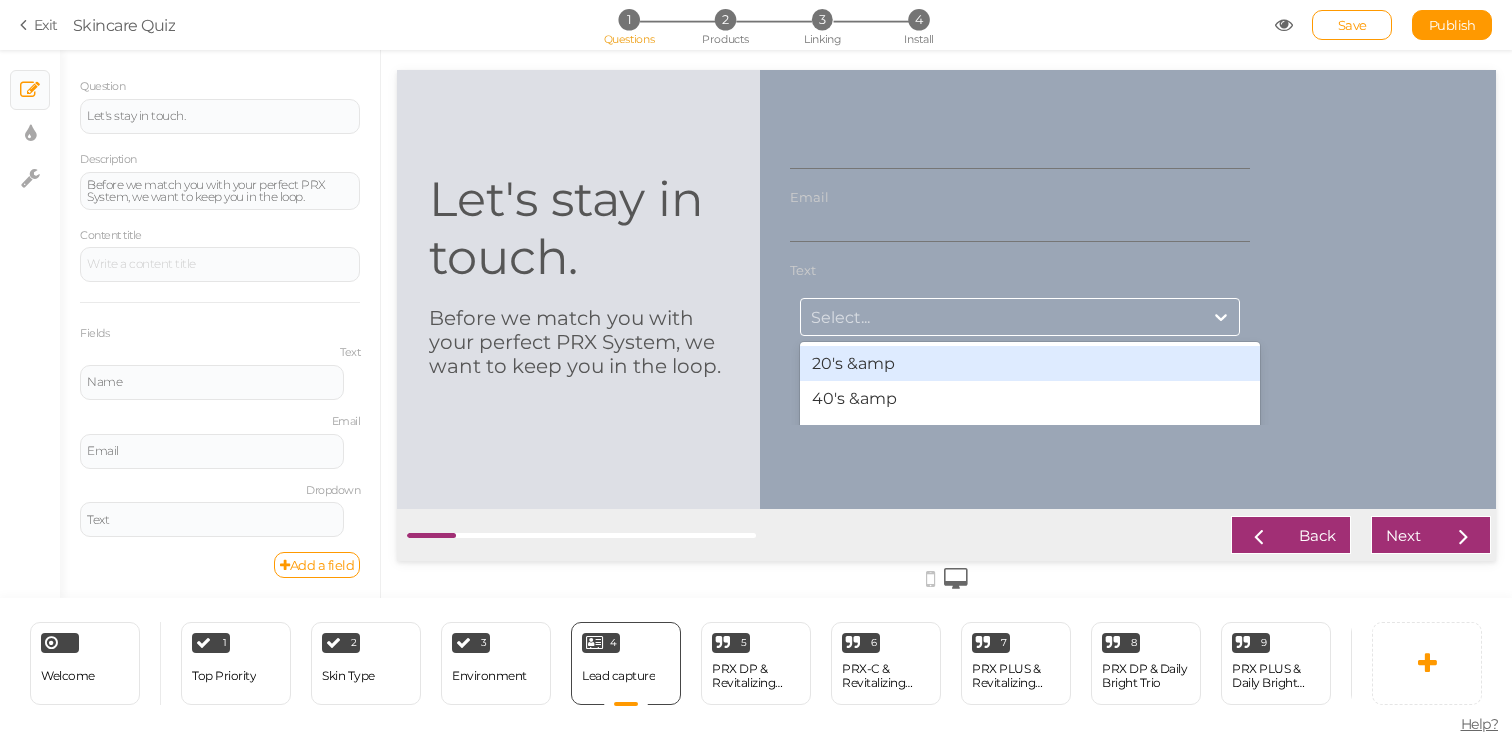 scroll, scrollTop: 67, scrollLeft: 0, axis: vertical 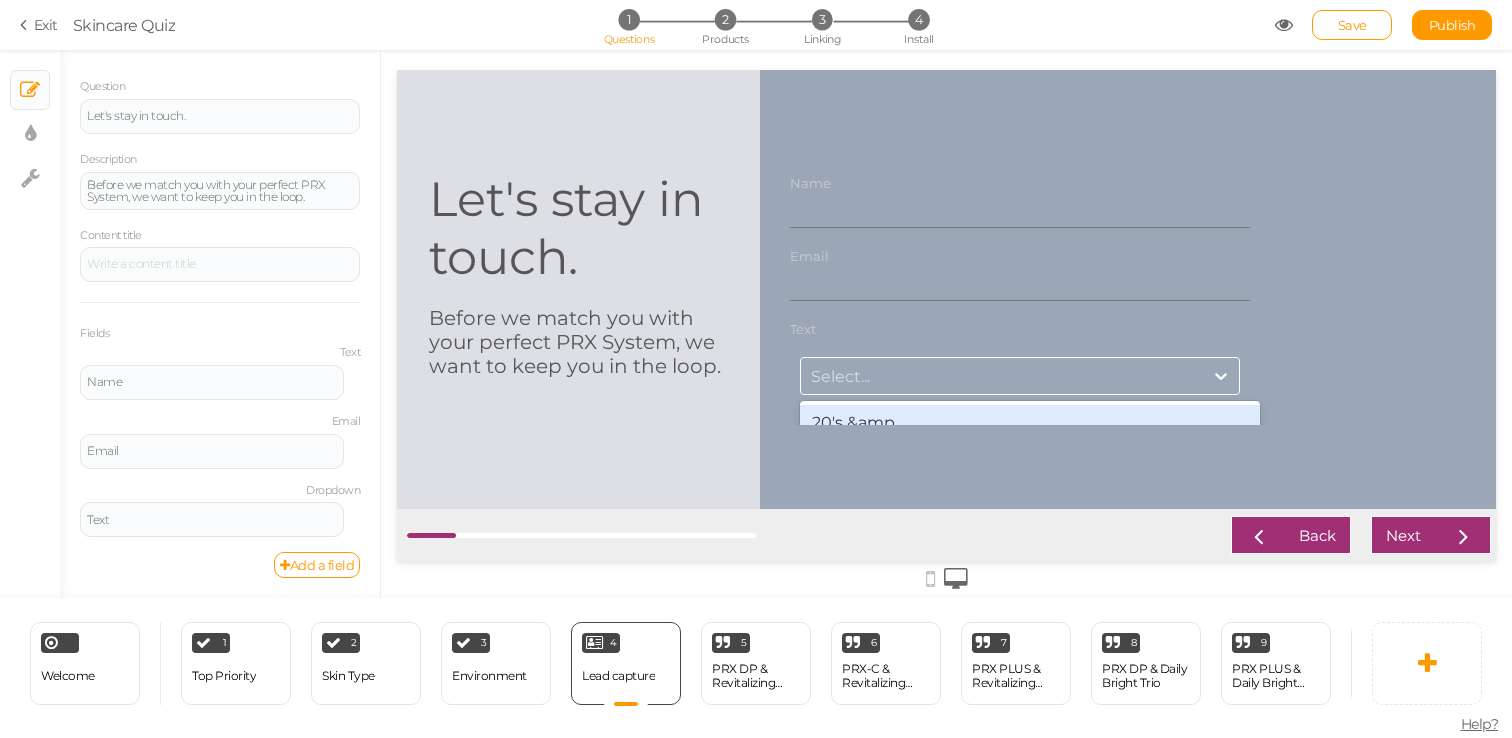 click on "Text option 20's &amp focused, 1 of 3. 3 results available. Use Up and Down to choose options, press Enter to select the currently focused option, press Escape to exit the menu, press Tab to select the option and exit the menu. Select... 20's &amp 40's &amp 60's and up" at bounding box center (1020, 363) 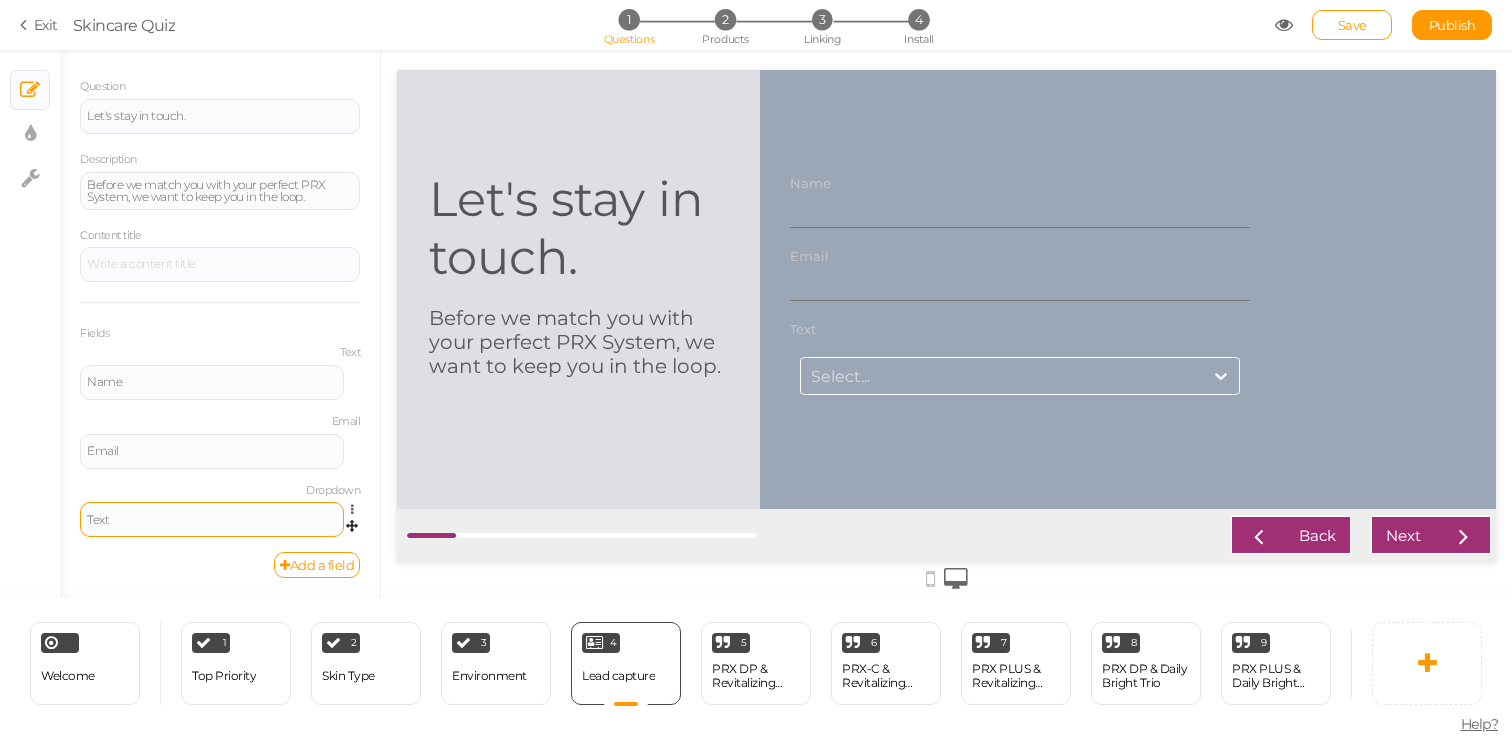 click on "Text" at bounding box center (212, 519) 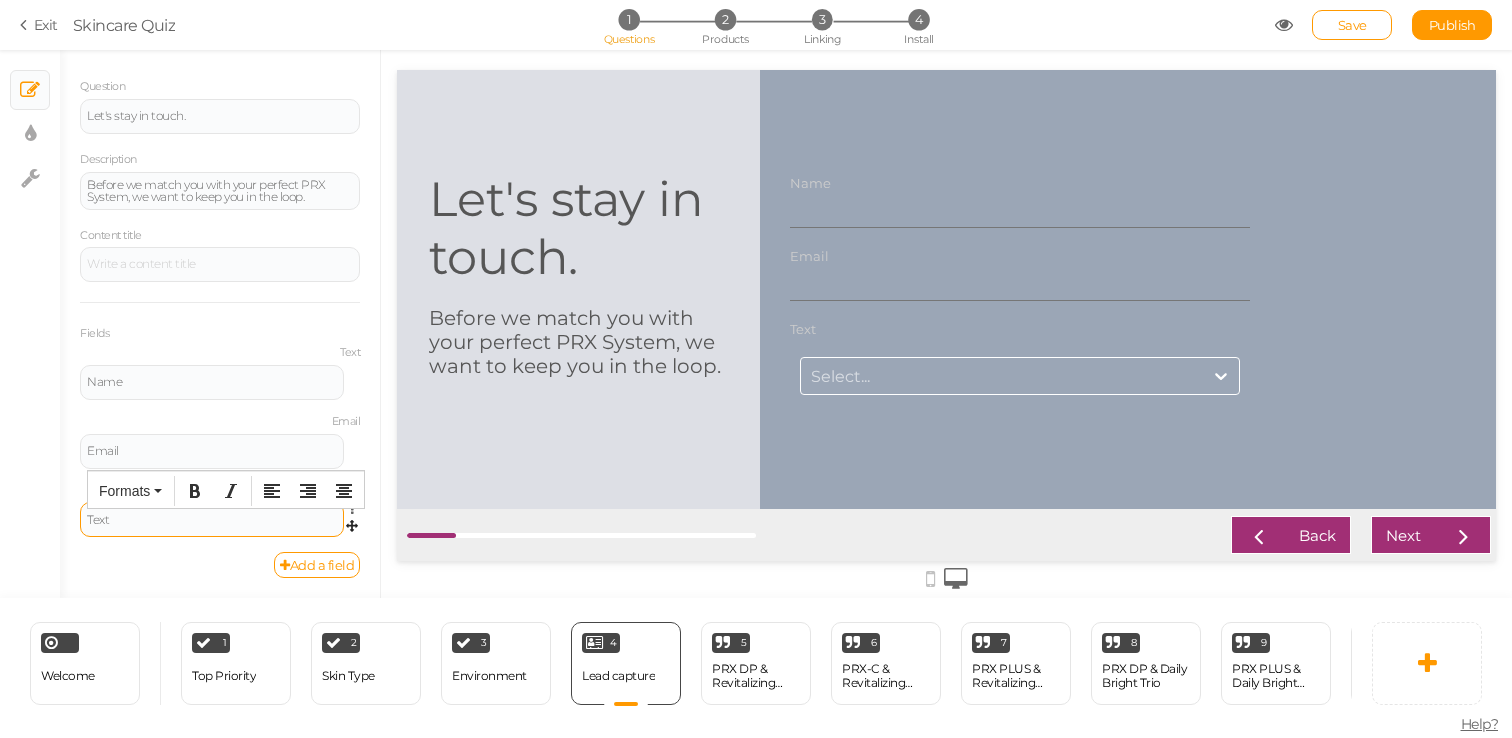 click on "Text" at bounding box center [212, 520] 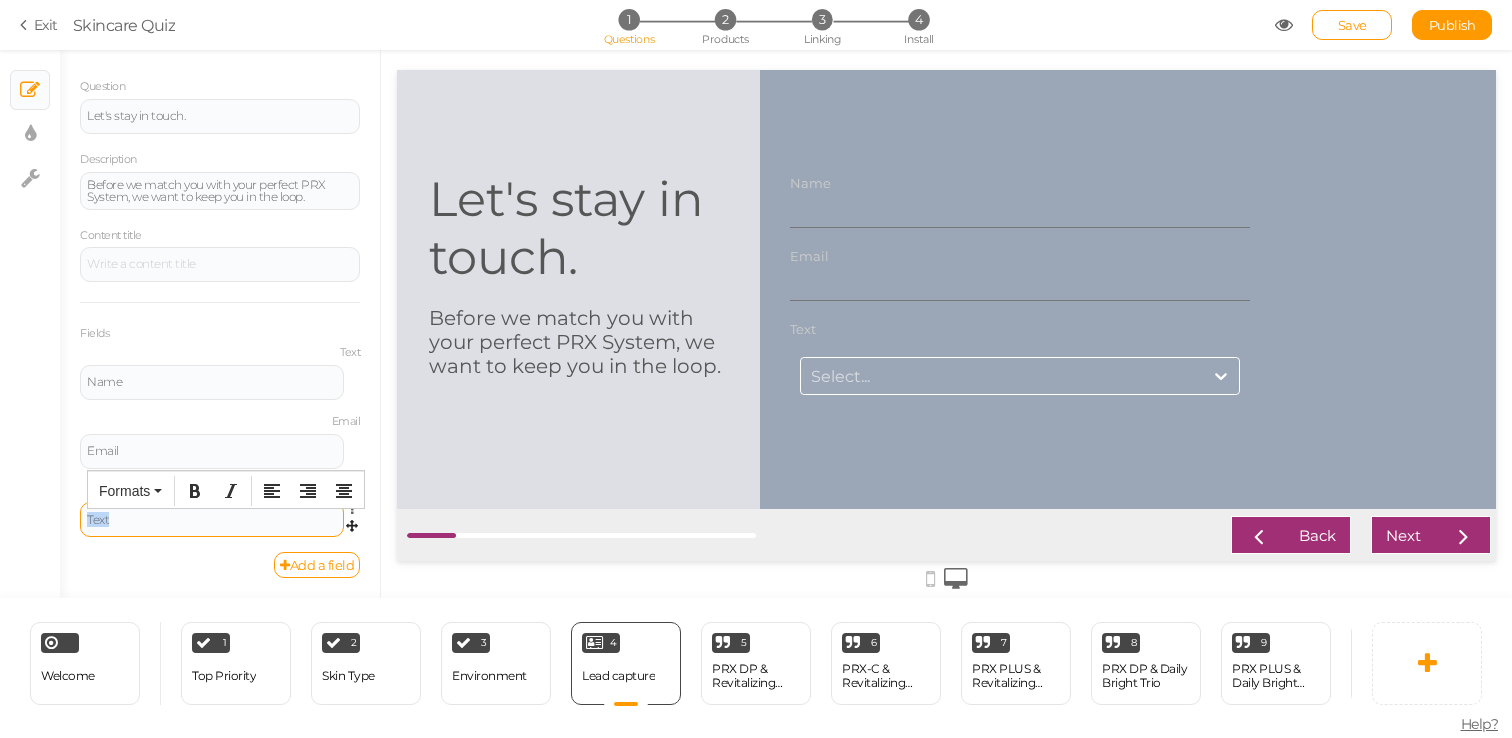 click on "Text" at bounding box center (212, 520) 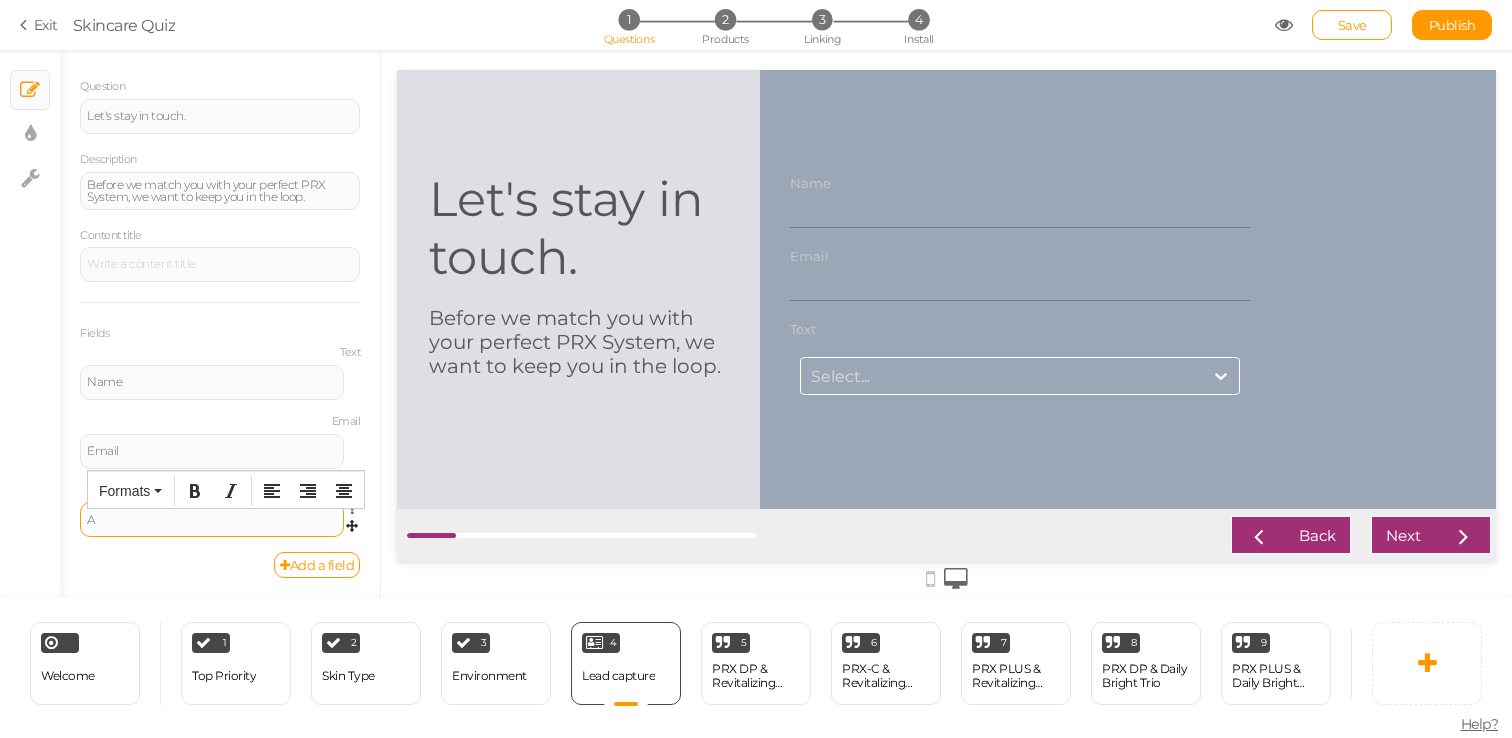 type 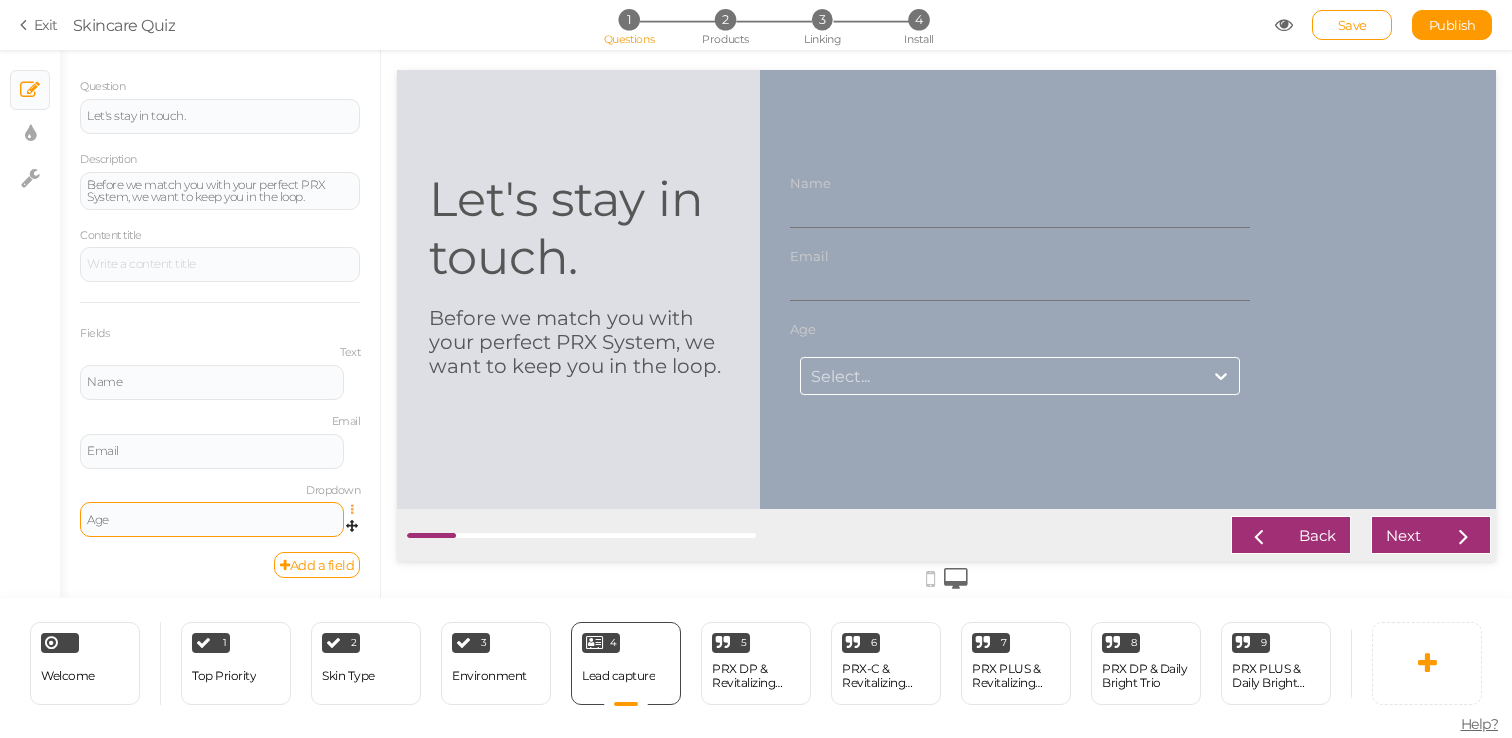 click at bounding box center [357, 510] 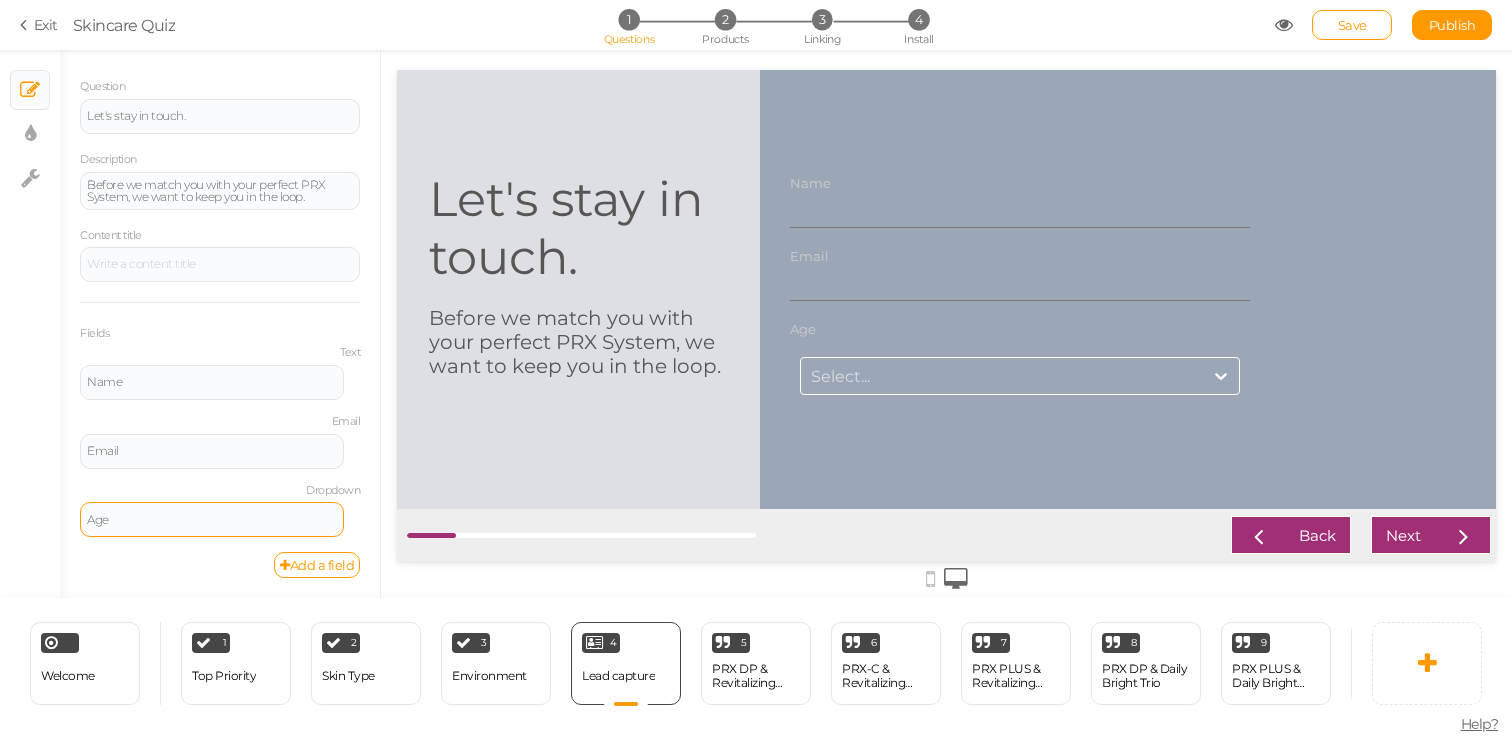 click on "Let's stay in touch." at bounding box center (578, 228) 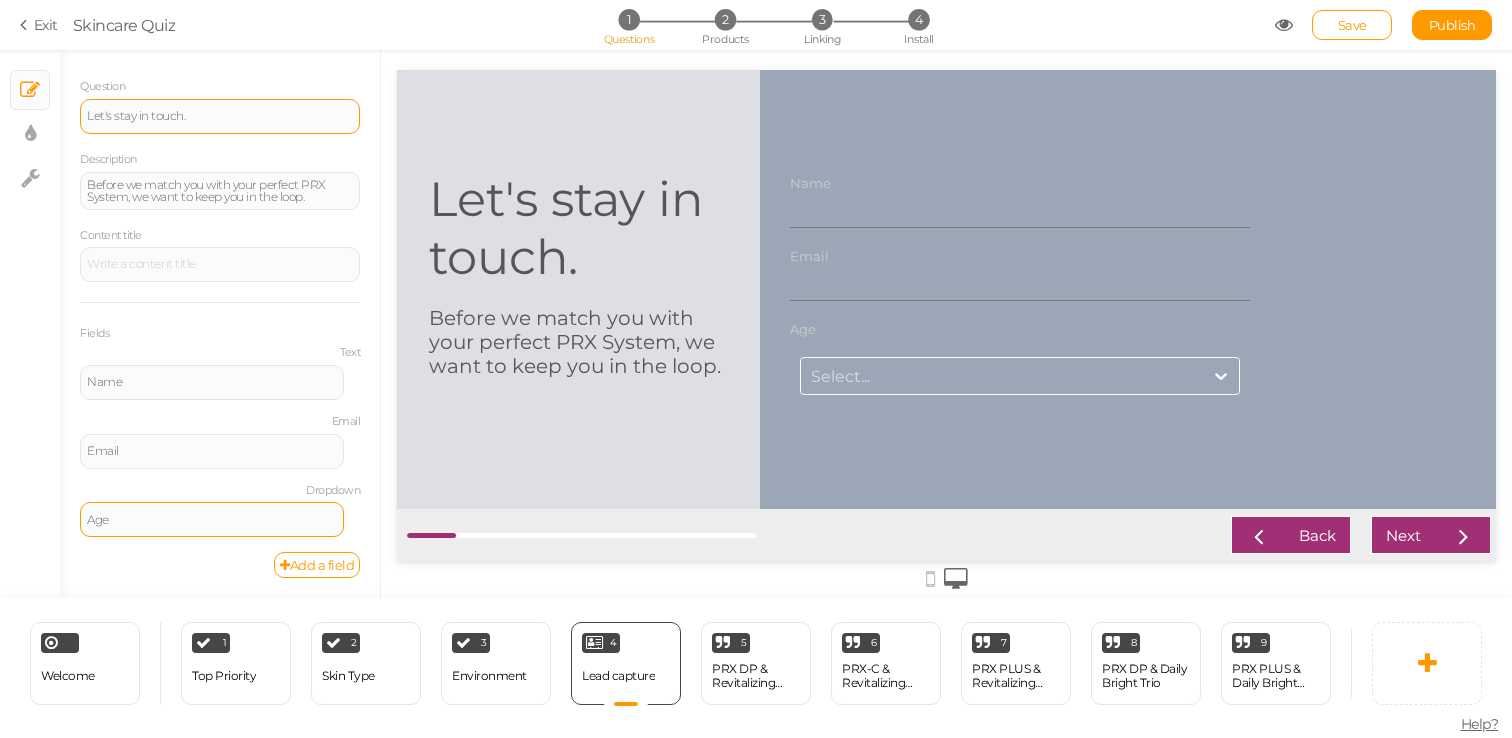 click on "Let's stay in touch." at bounding box center [220, 116] 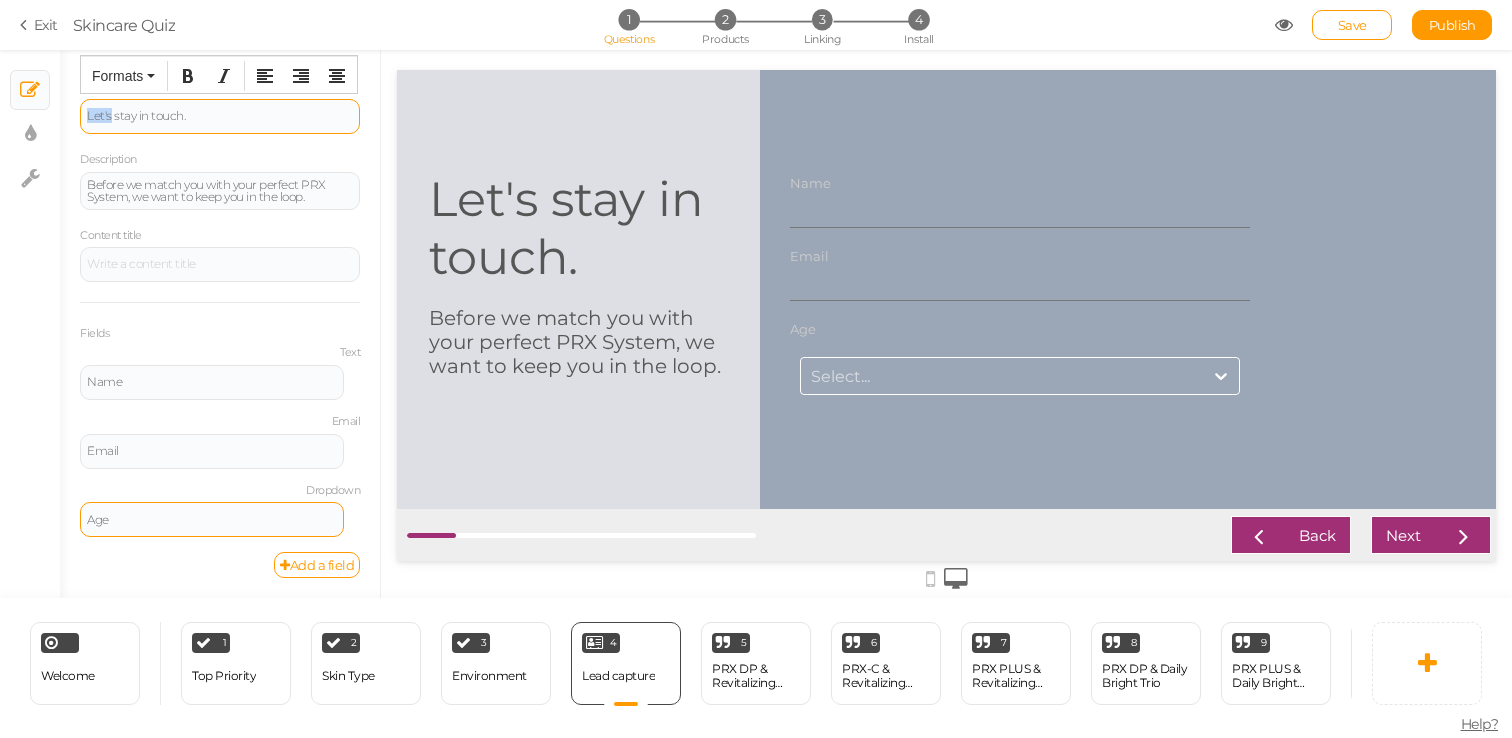click on "Let's stay in touch." at bounding box center [220, 116] 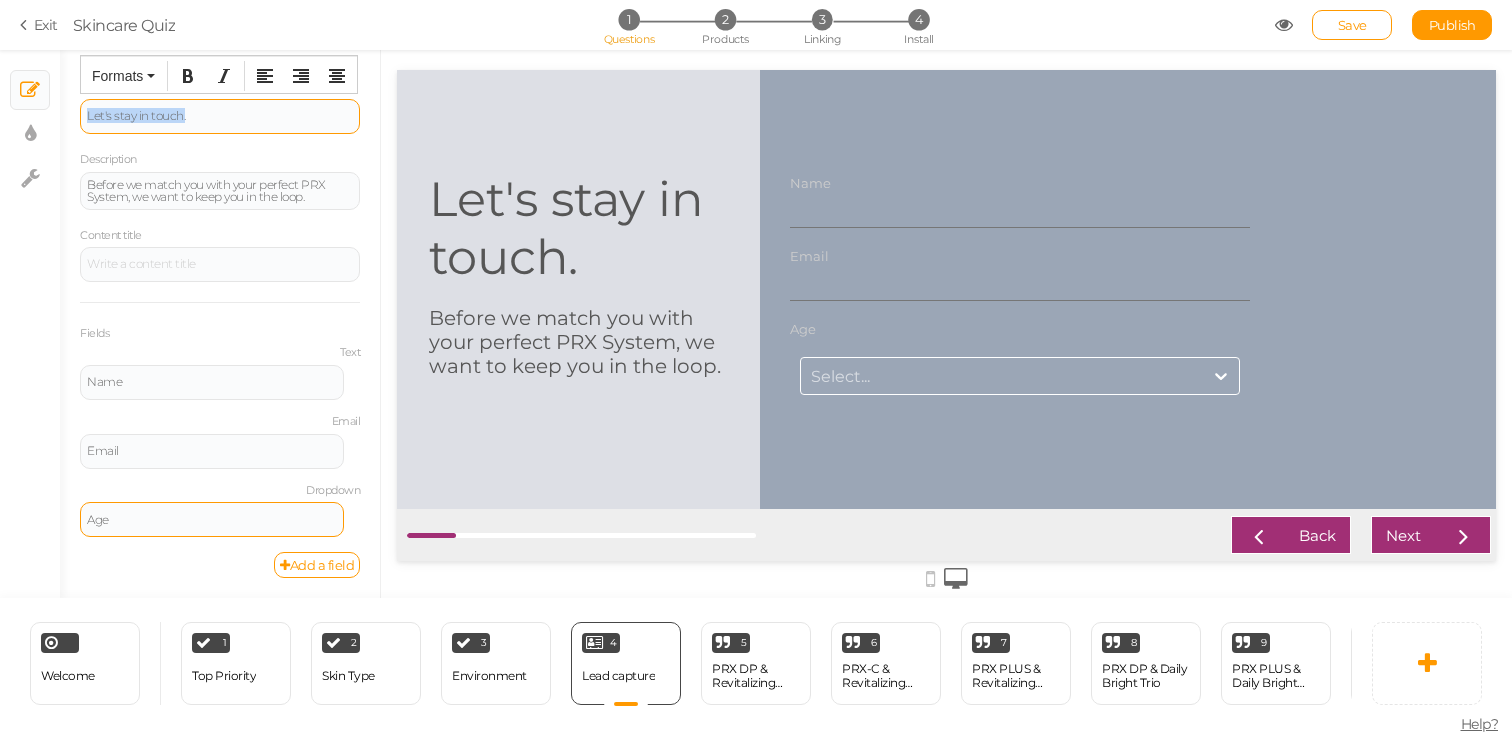 click on "Let's stay in touch." at bounding box center (220, 116) 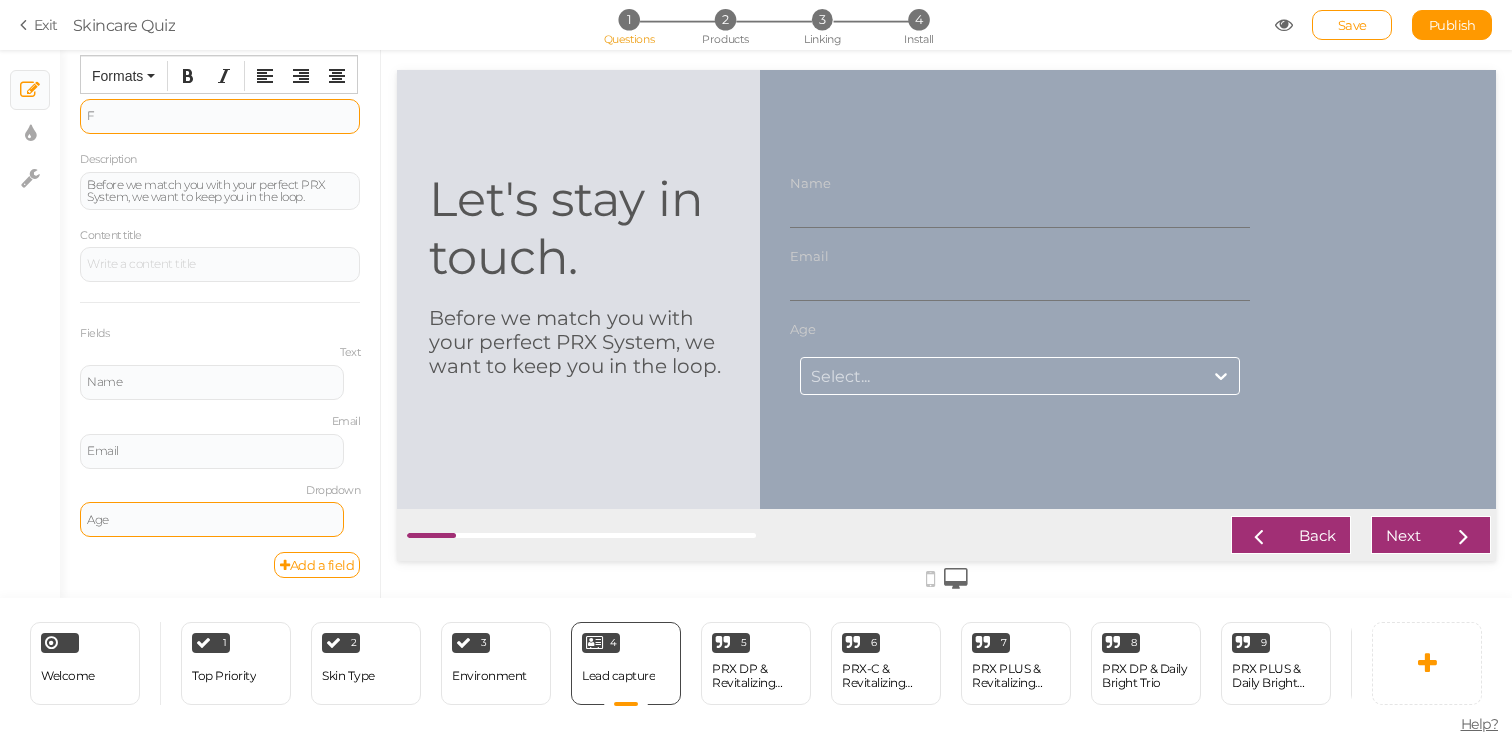 type 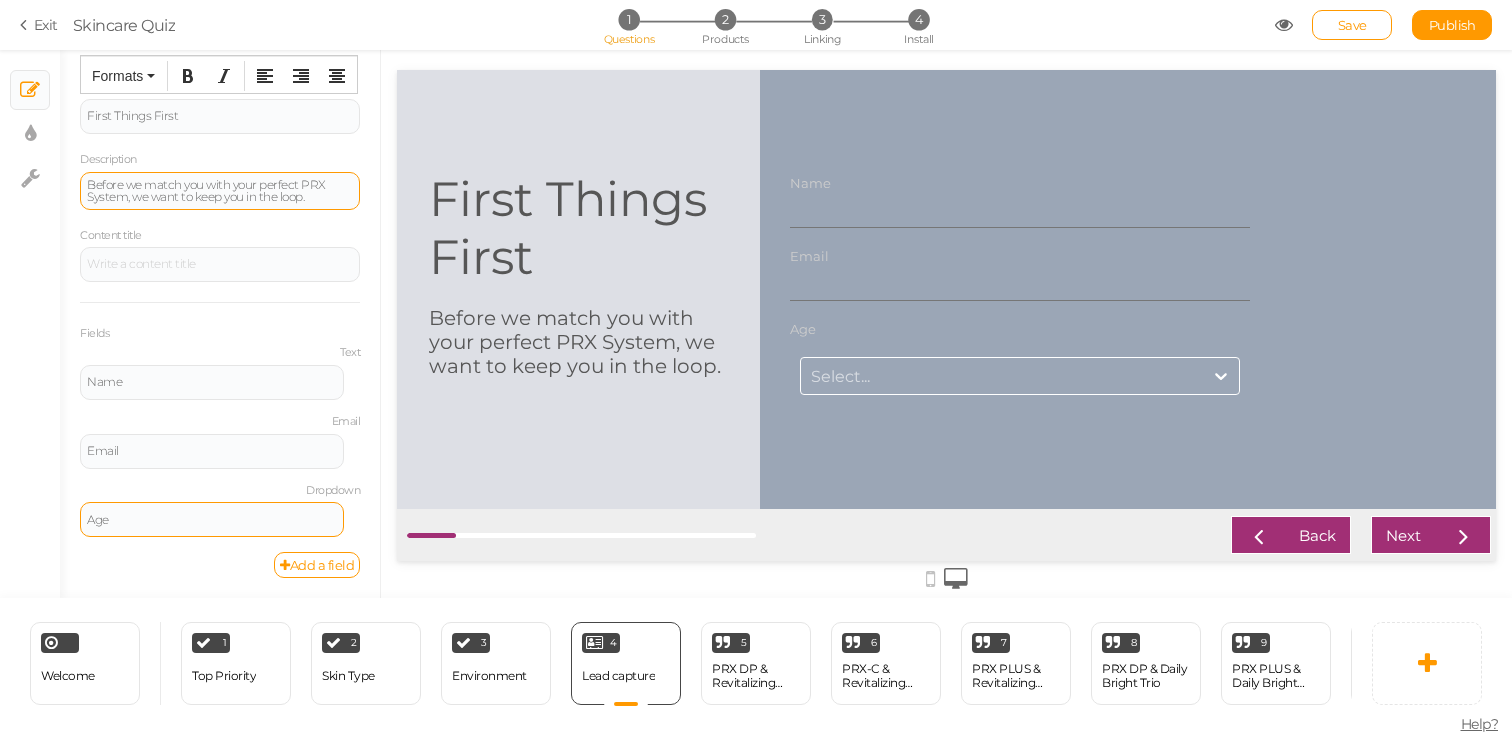 click on "Before we match you with your perfect PRX System, we want to keep you in the loop." at bounding box center (220, 191) 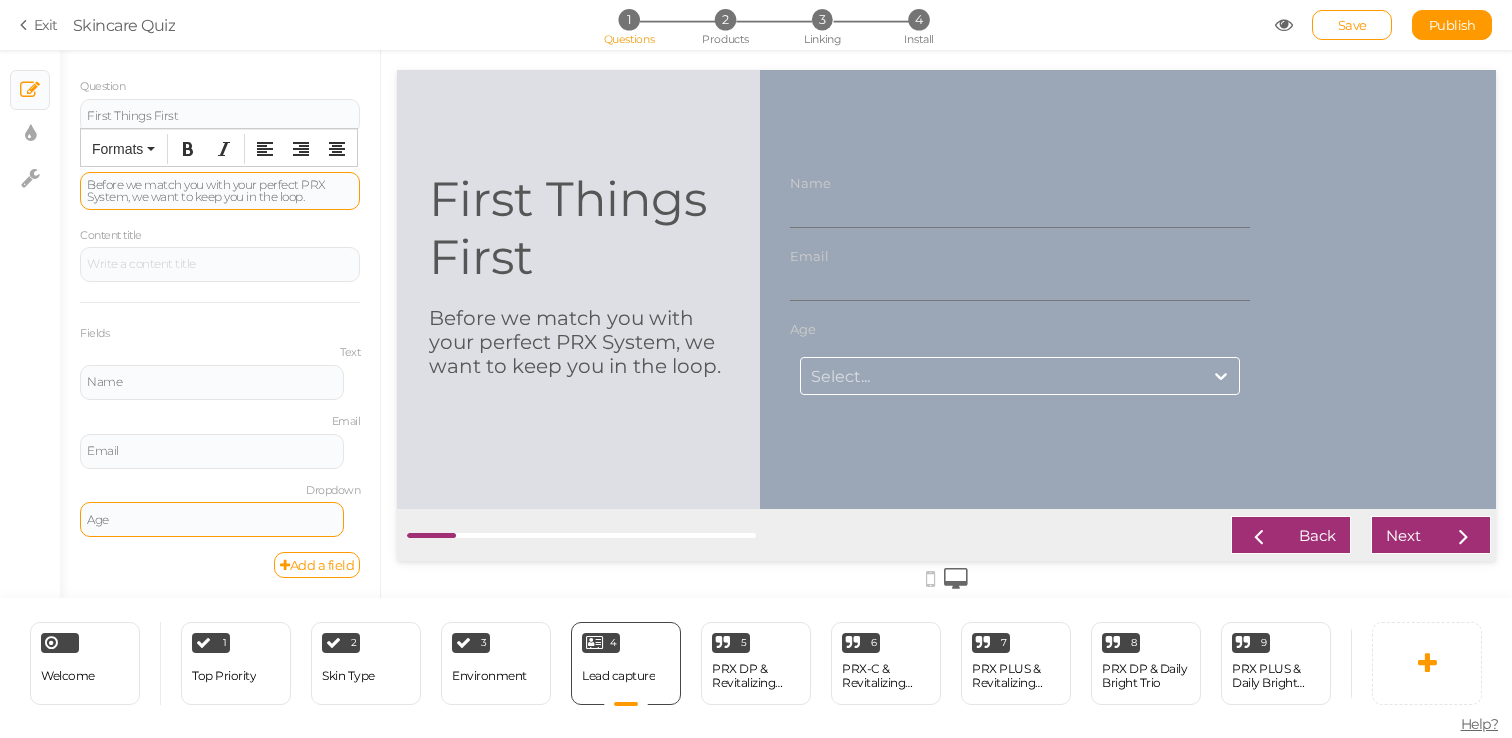 click on "Before we match you with your perfect PRX System, we want to keep you in the loop." at bounding box center [220, 191] 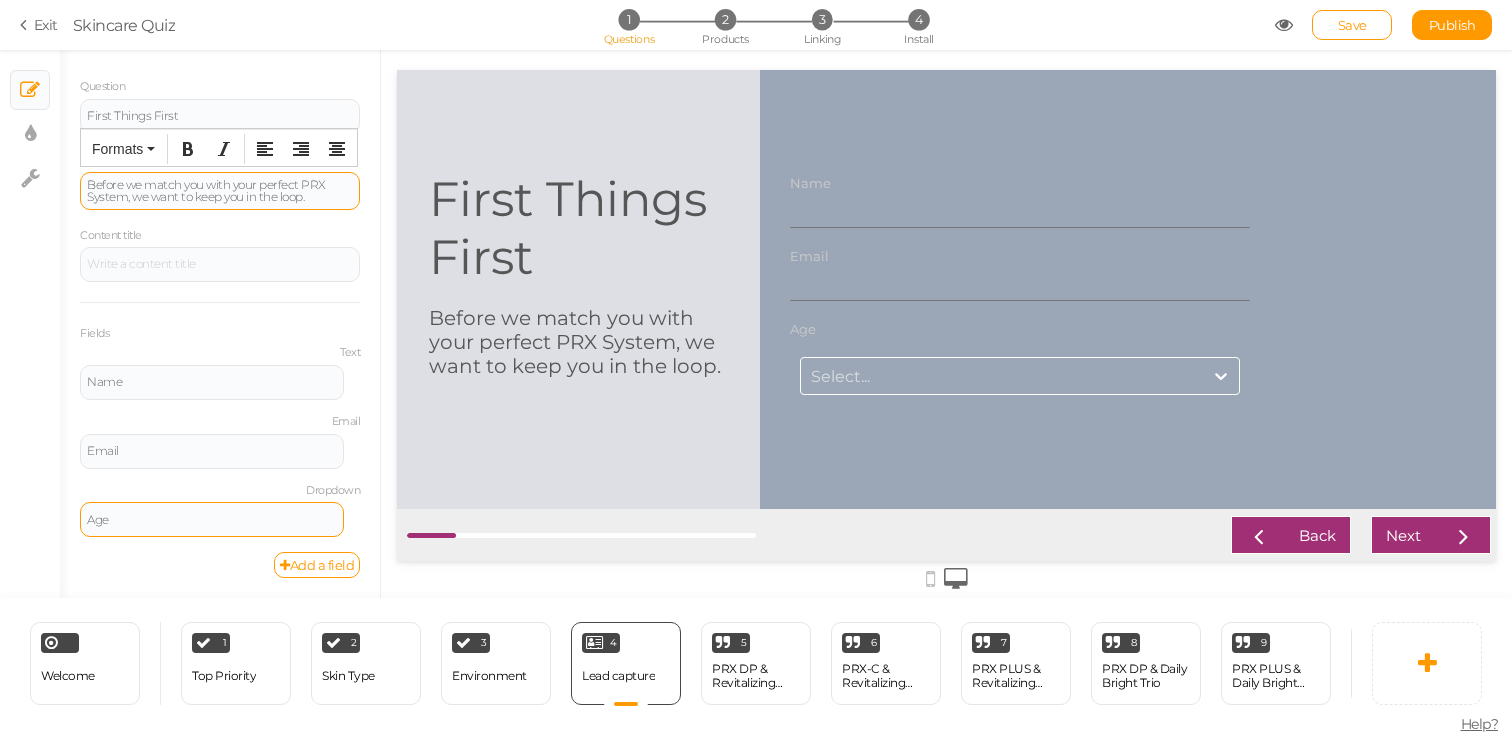 click on "Before we match you with your perfect PRX System, we want to keep you in the loop." at bounding box center [220, 191] 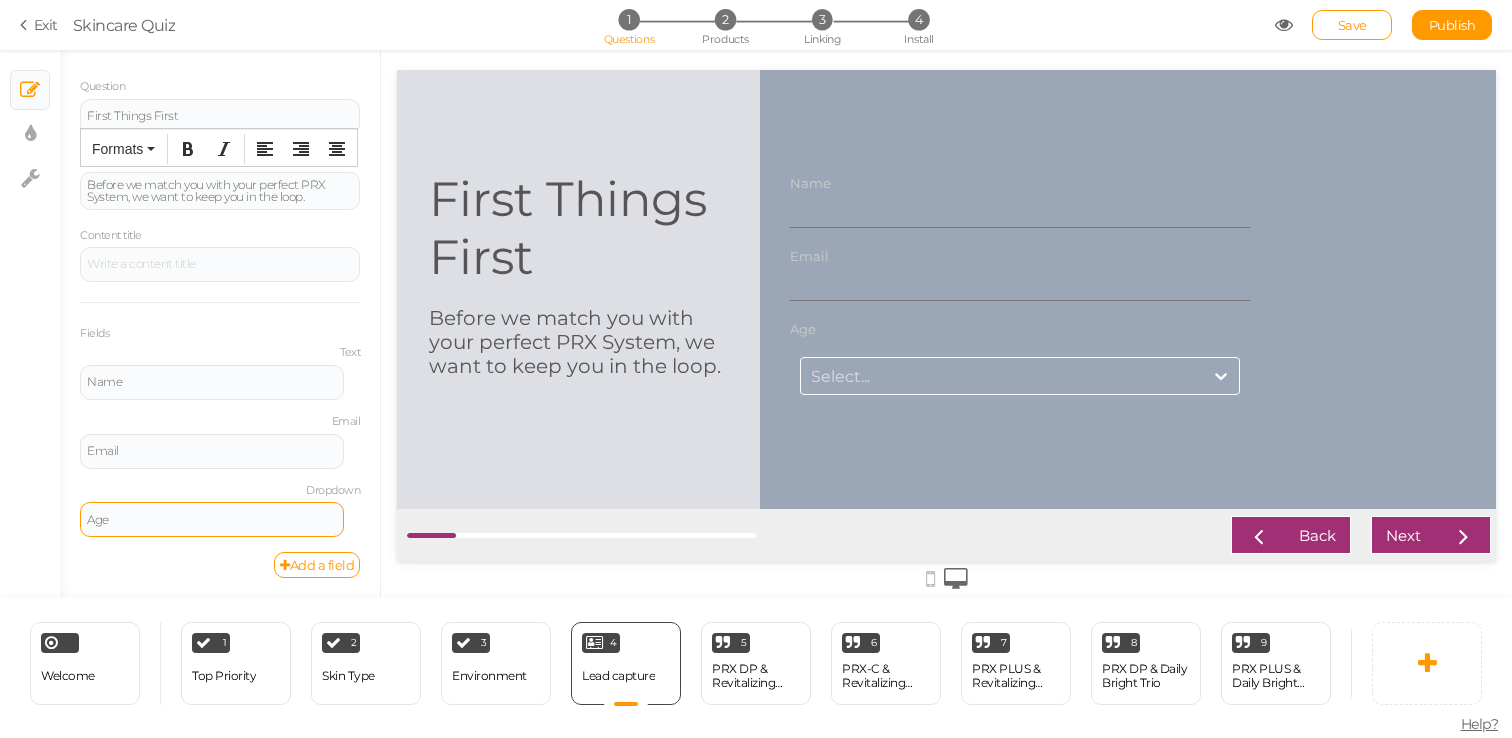 type 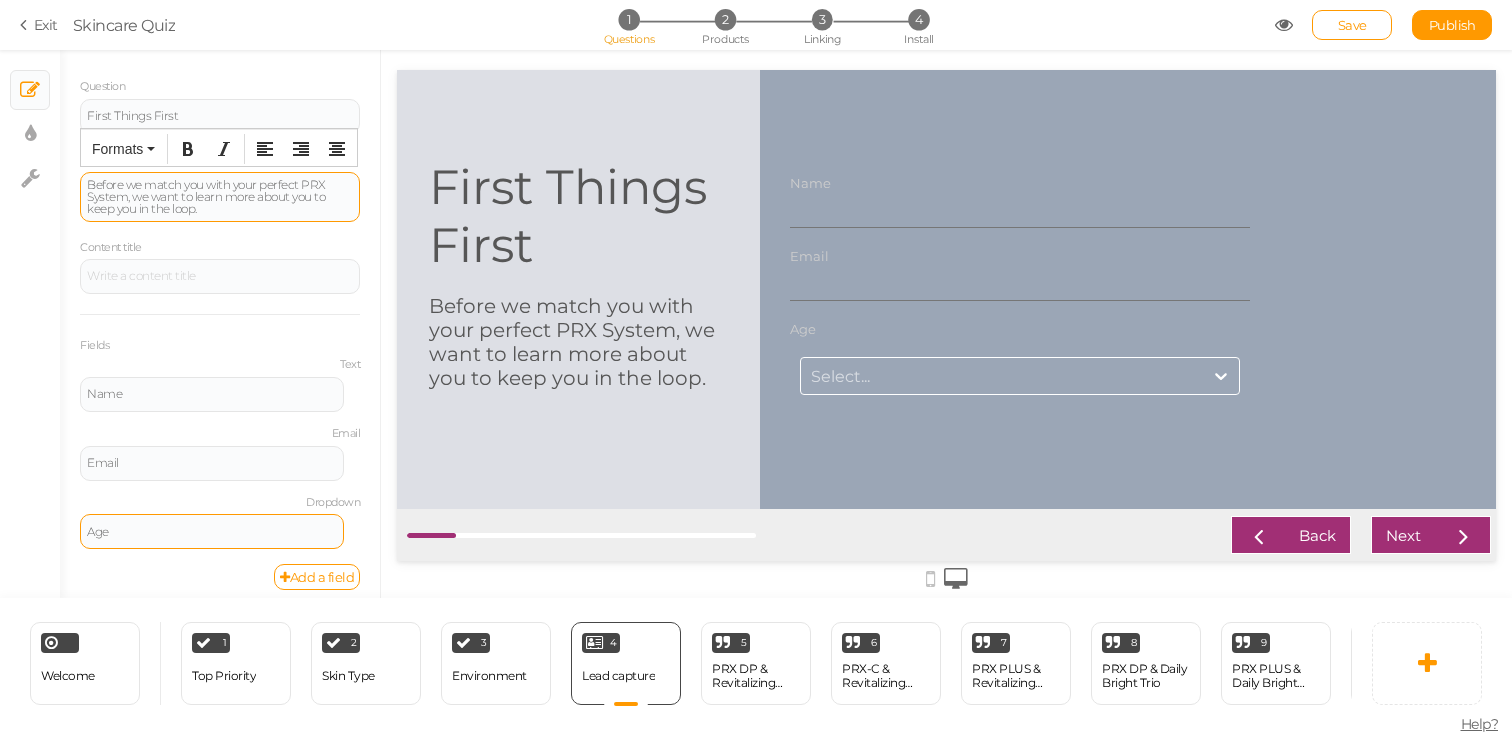 click on "Before we match you with your perfect PRX System, we want to learn more about you to keep you in the loop." at bounding box center (220, 197) 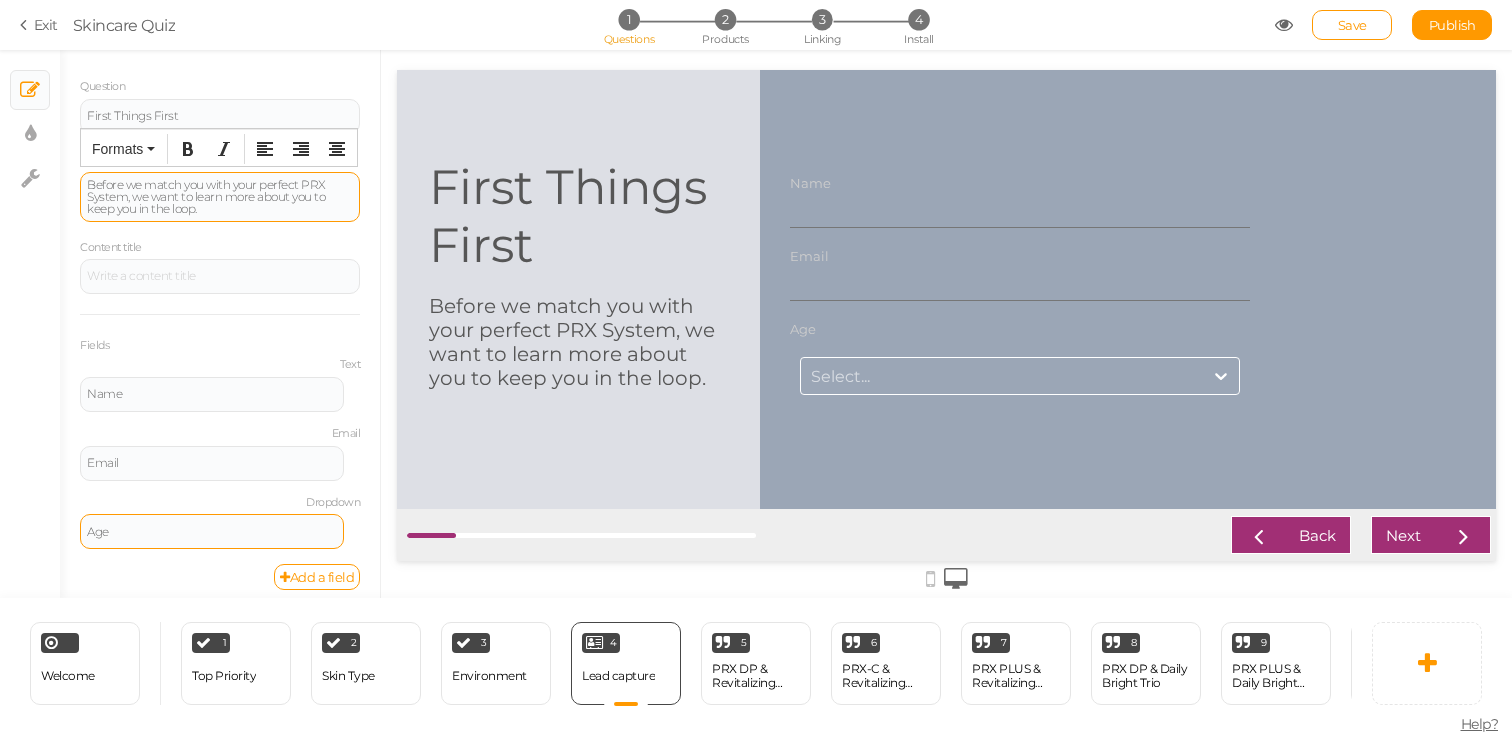 click on "Before we match you with your perfect PRX System, we want to learn more about you to keep you in the loop." at bounding box center (220, 197) 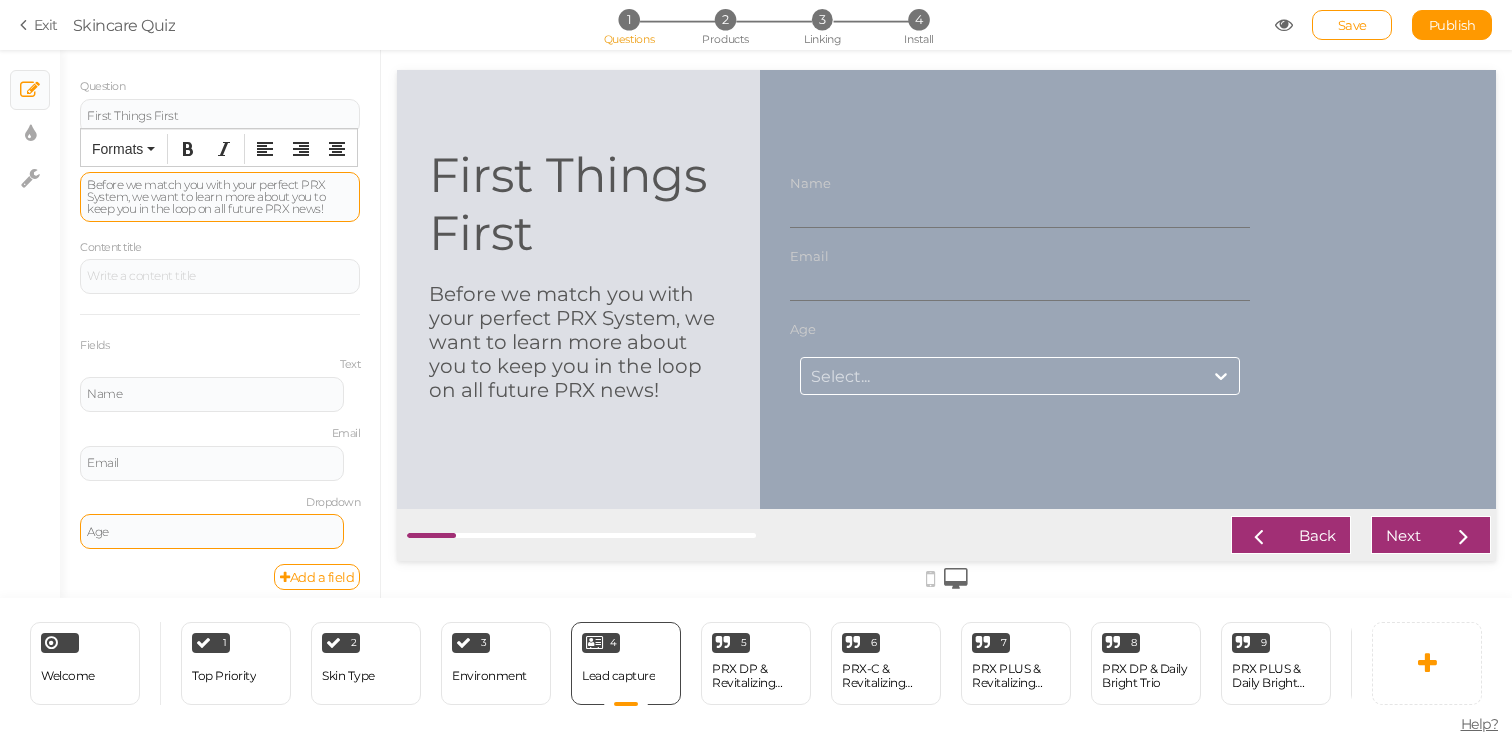 click on "Before we match you with your perfect PRX System, we want to learn more about you to keep you in the loop on all future PRX news!" at bounding box center (220, 197) 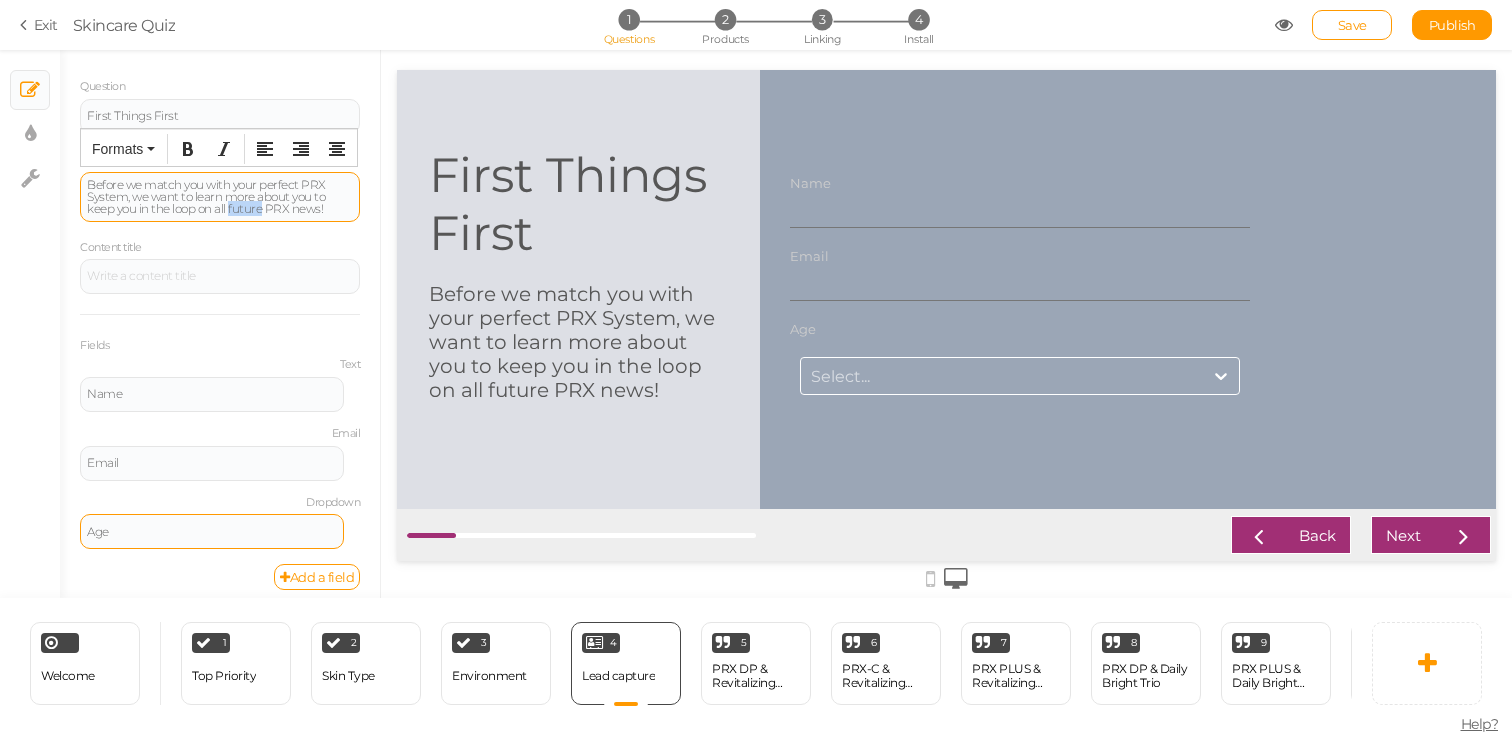 click on "Before we match you with your perfect PRX System, we want to learn more about you to keep you in the loop on all future PRX news!" at bounding box center [220, 197] 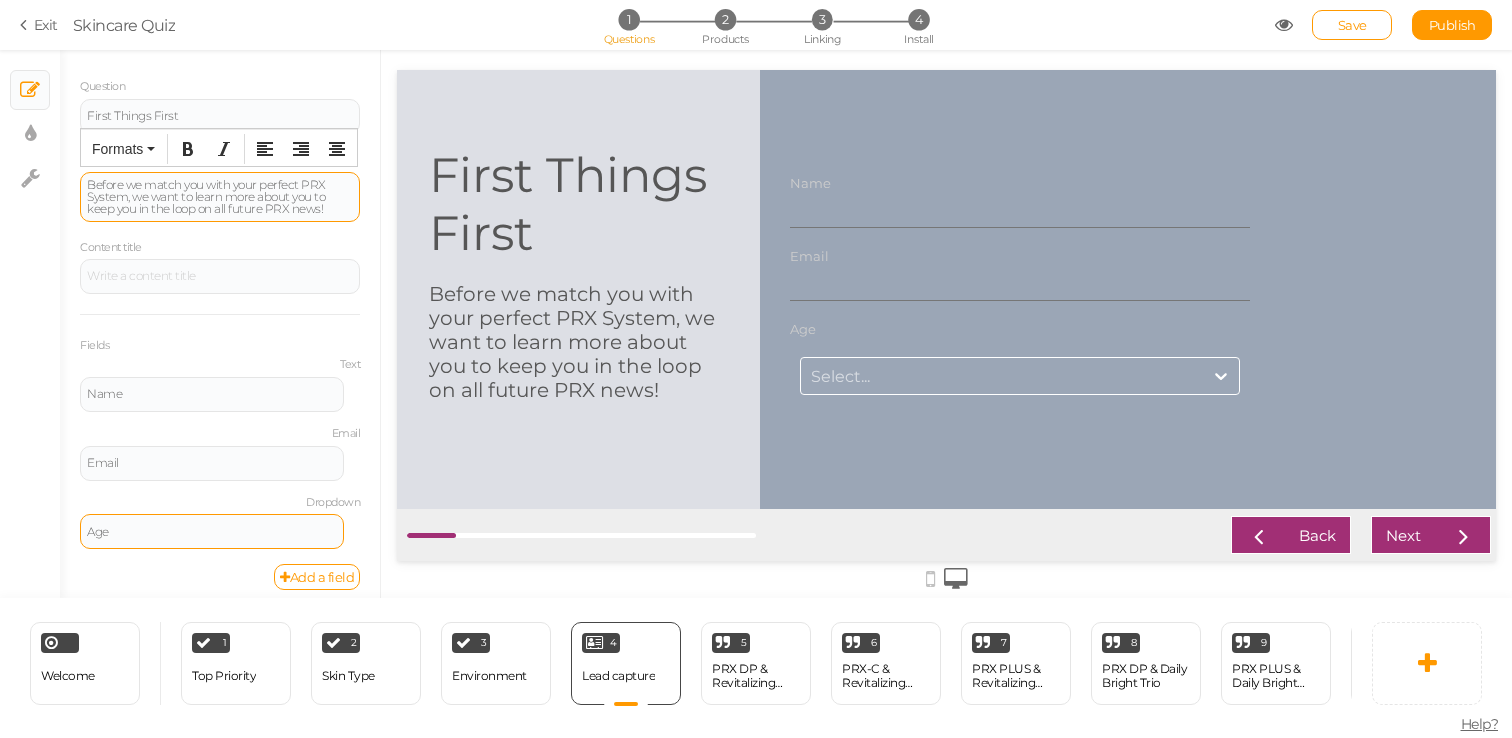 click on "Before we match you with your perfect PRX System, we want to learn more about you to keep you in the loop on all future PRX news!" at bounding box center [220, 197] 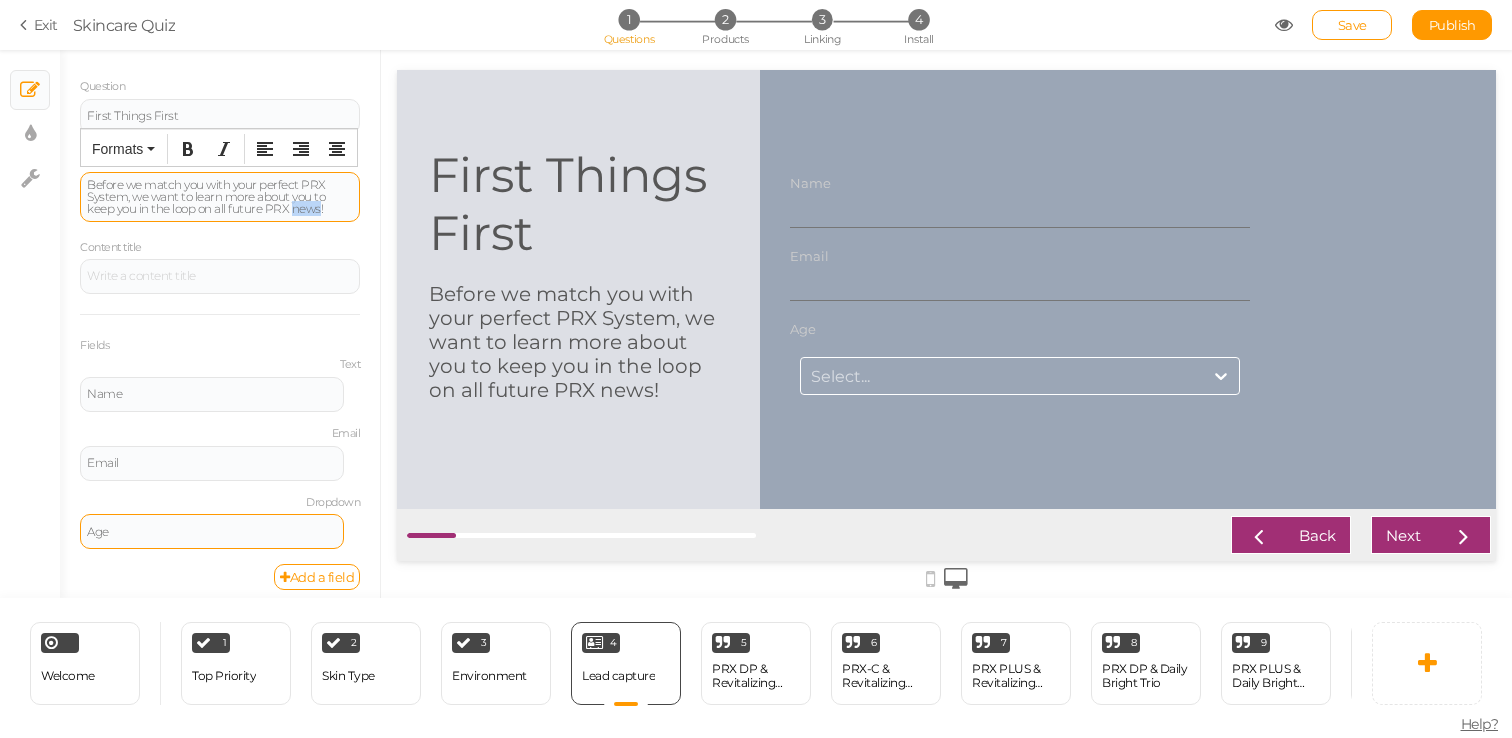 click on "Before we match you with your perfect PRX System, we want to learn more about you to keep you in the loop on all future PRX news!" at bounding box center [220, 197] 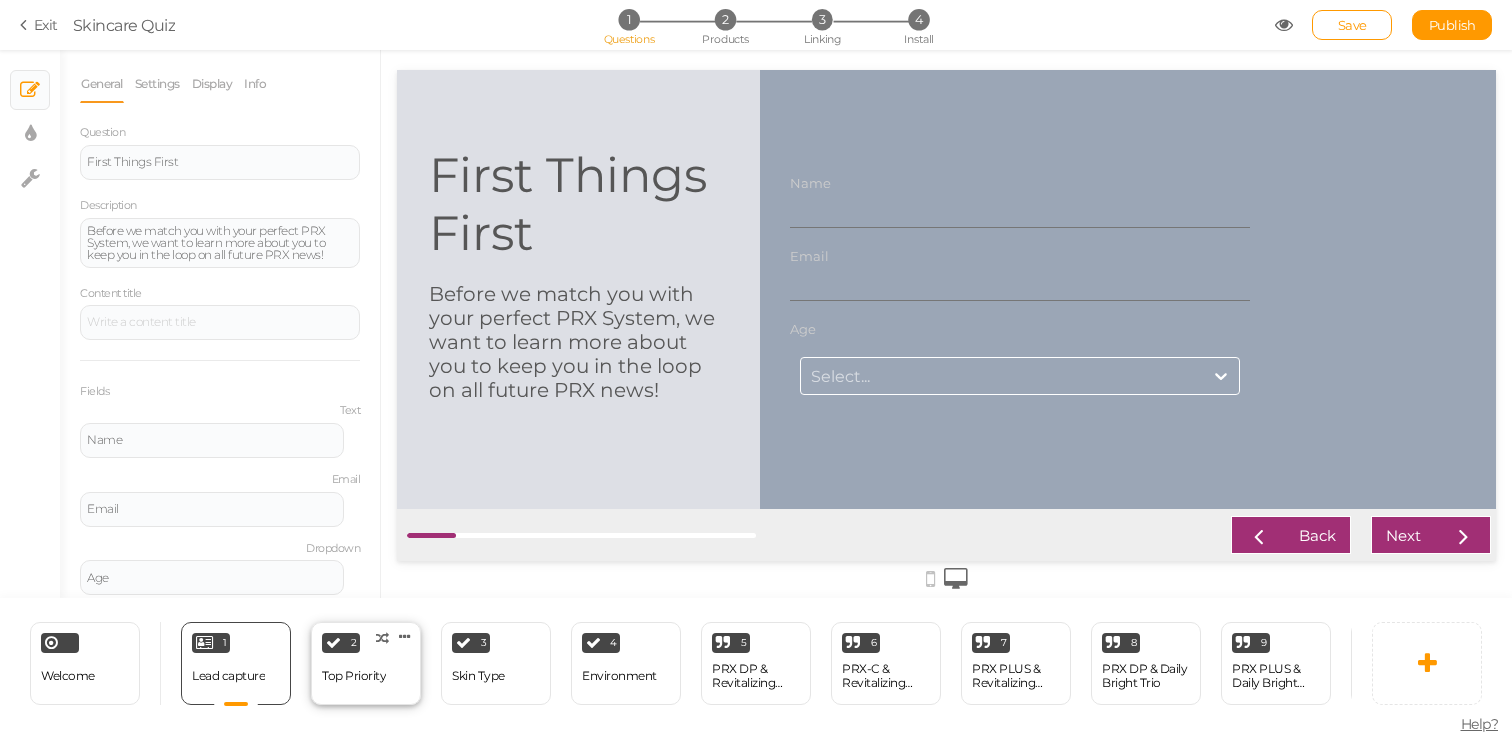 scroll, scrollTop: 0, scrollLeft: 0, axis: both 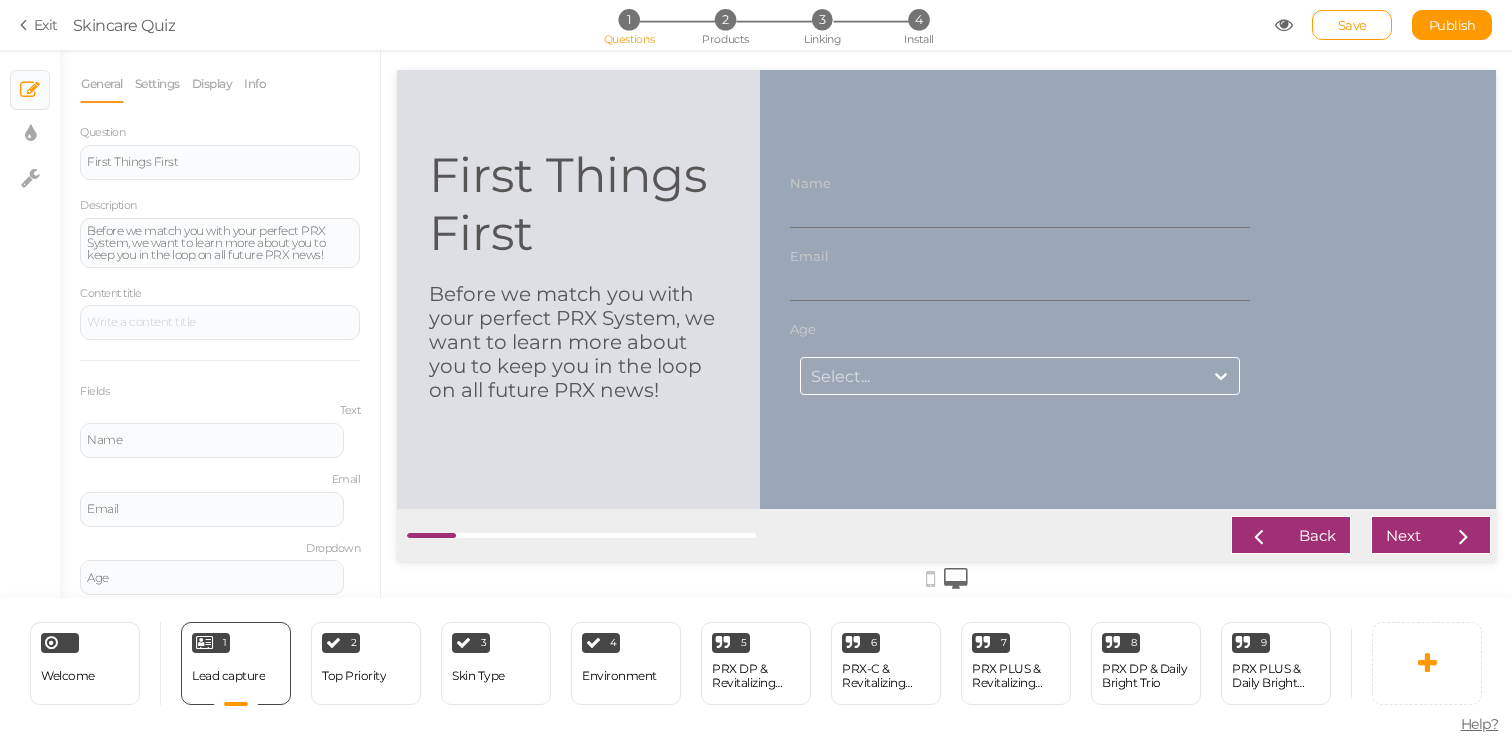 click on "Select..." at bounding box center (1002, 375) 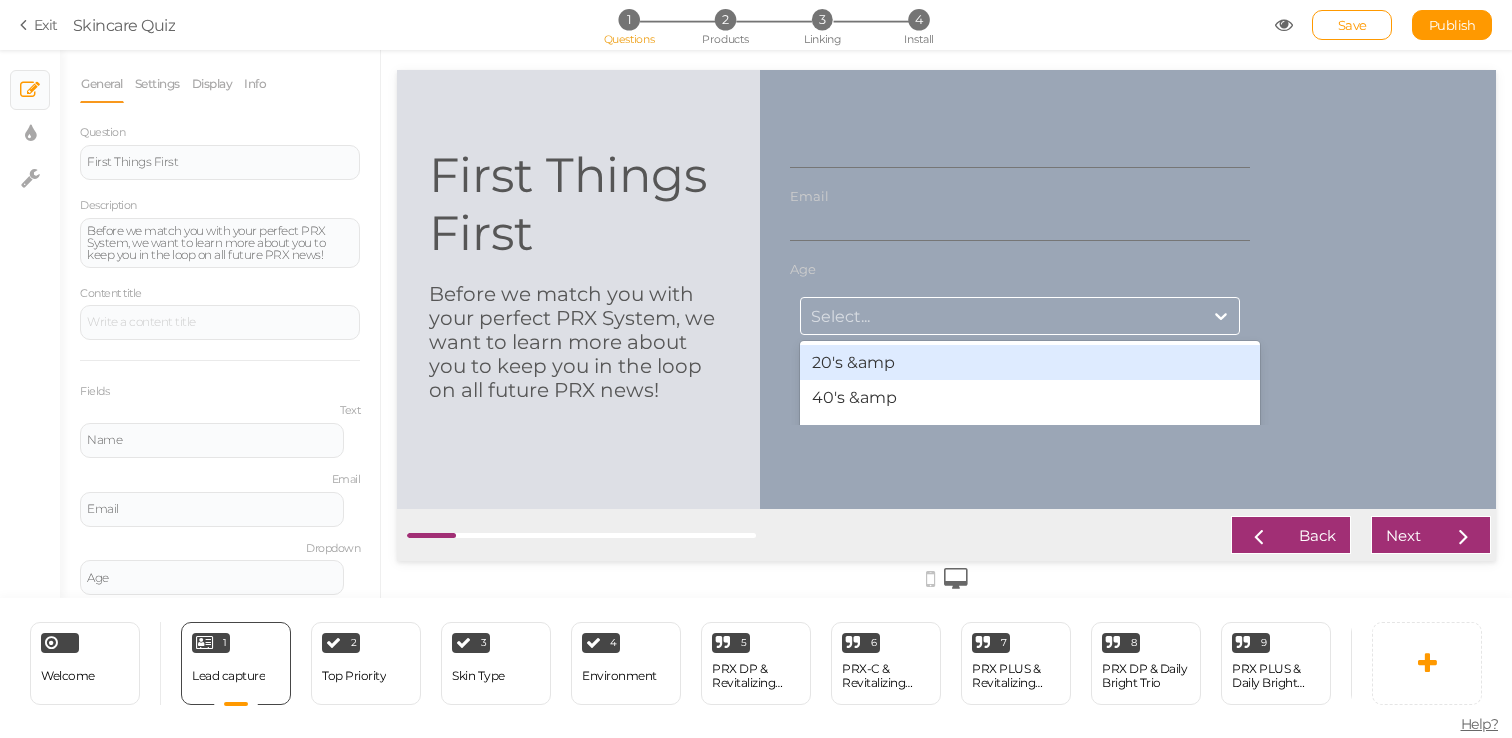 scroll, scrollTop: 76, scrollLeft: 0, axis: vertical 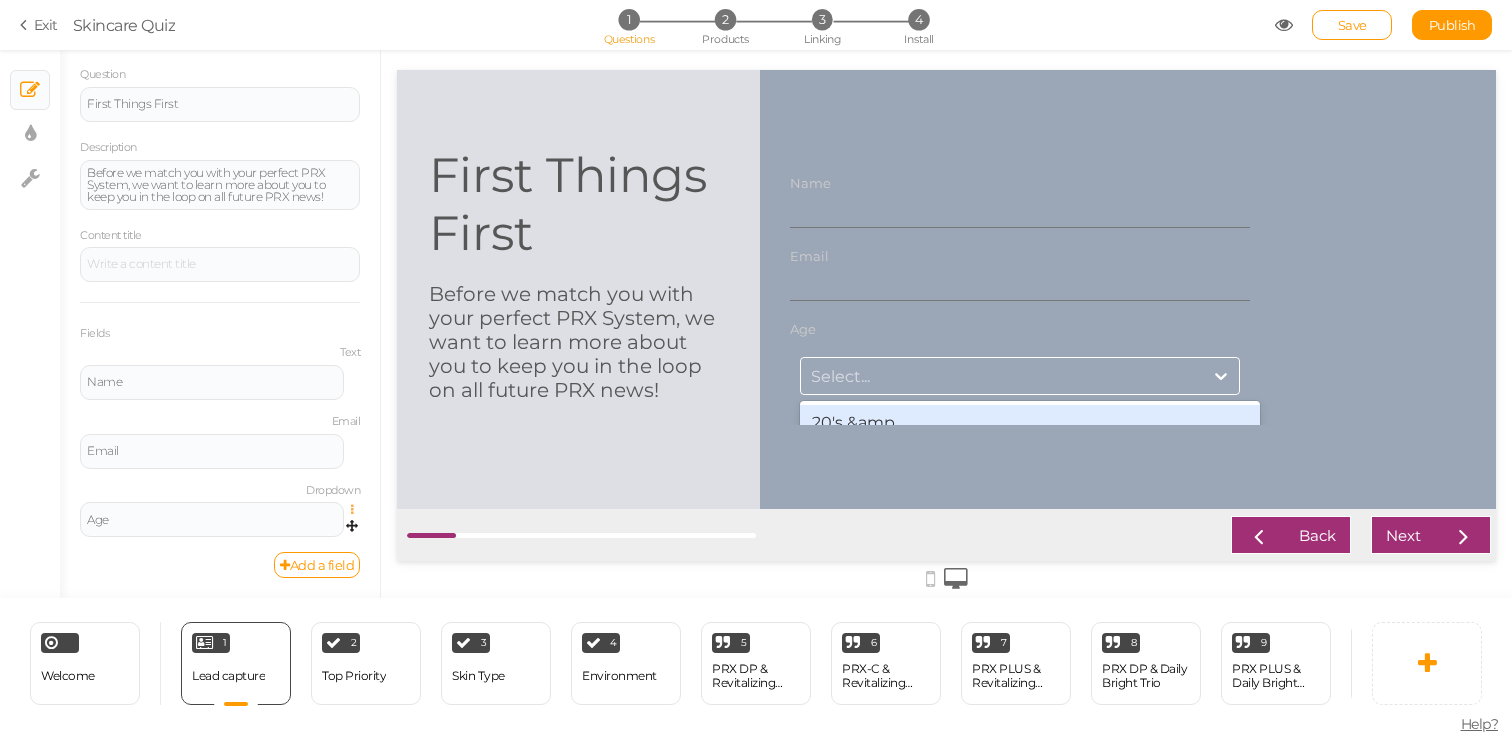 click at bounding box center [357, 510] 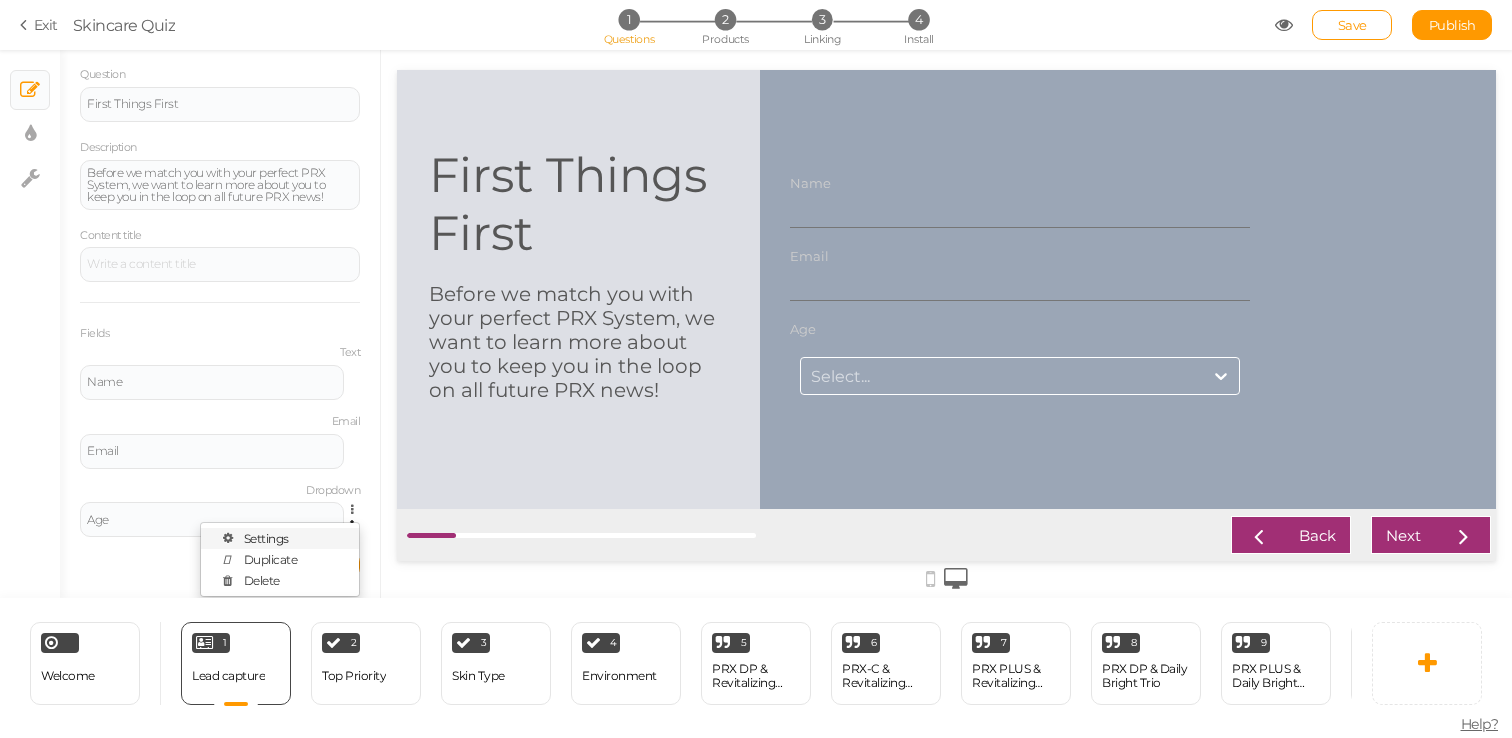 click on "Settings" at bounding box center (280, 538) 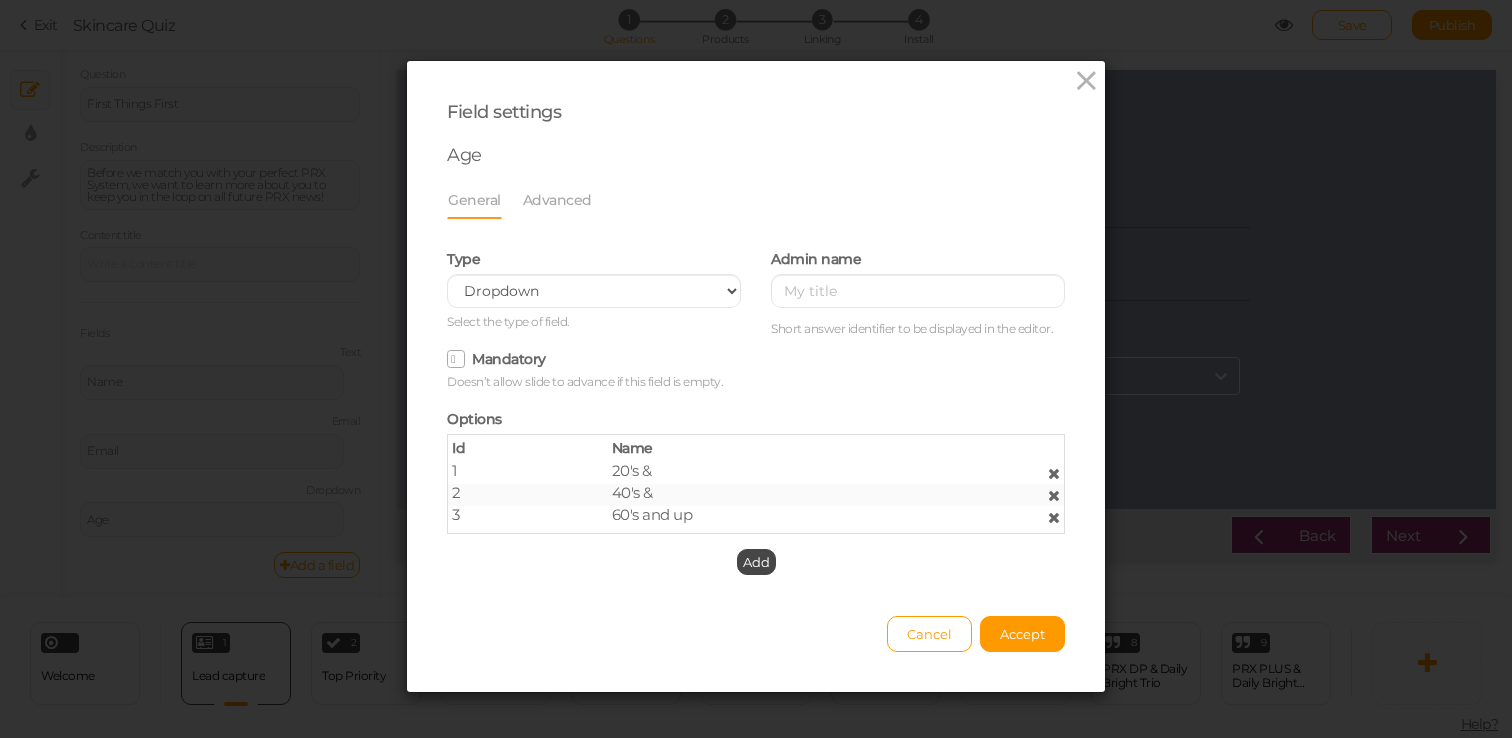 click on "20's &" at bounding box center [756, 471] 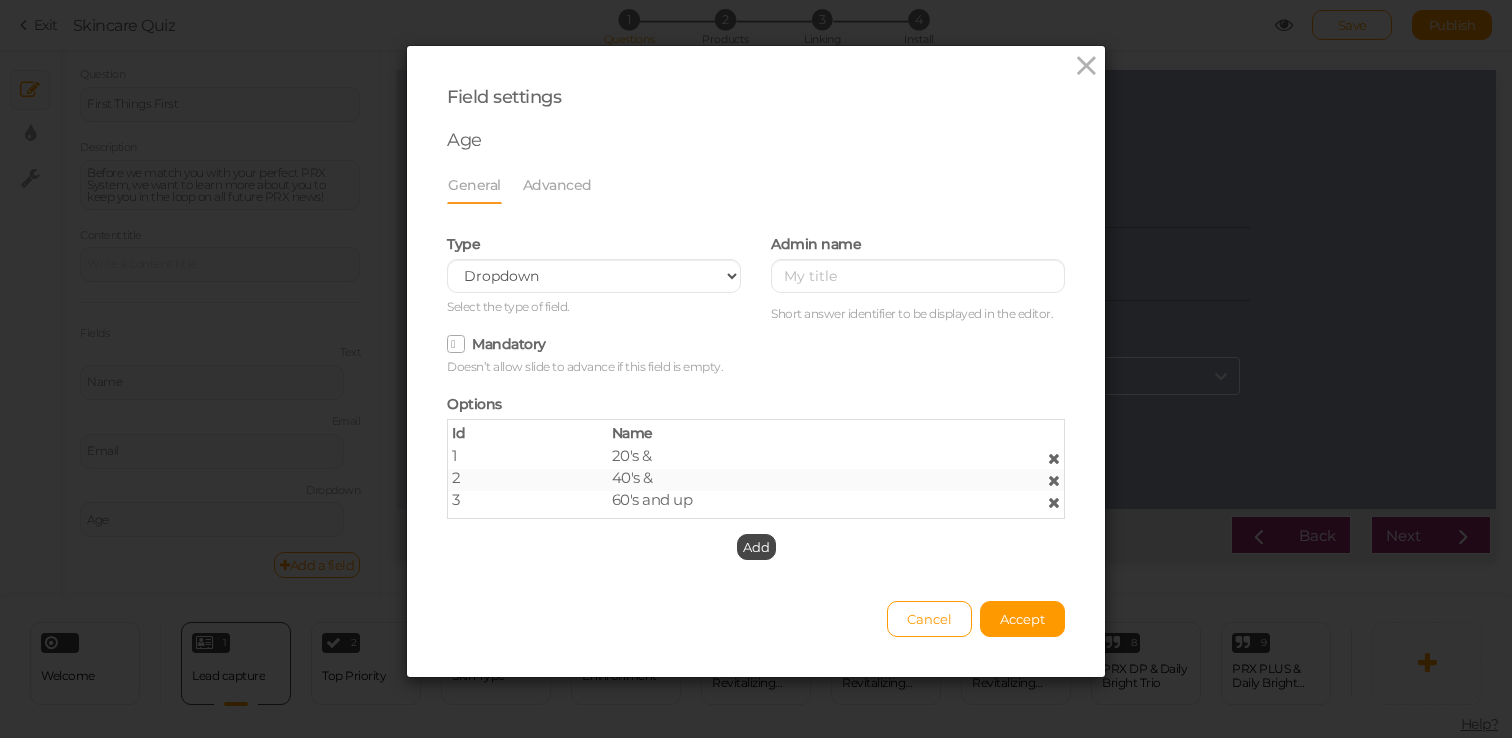 type 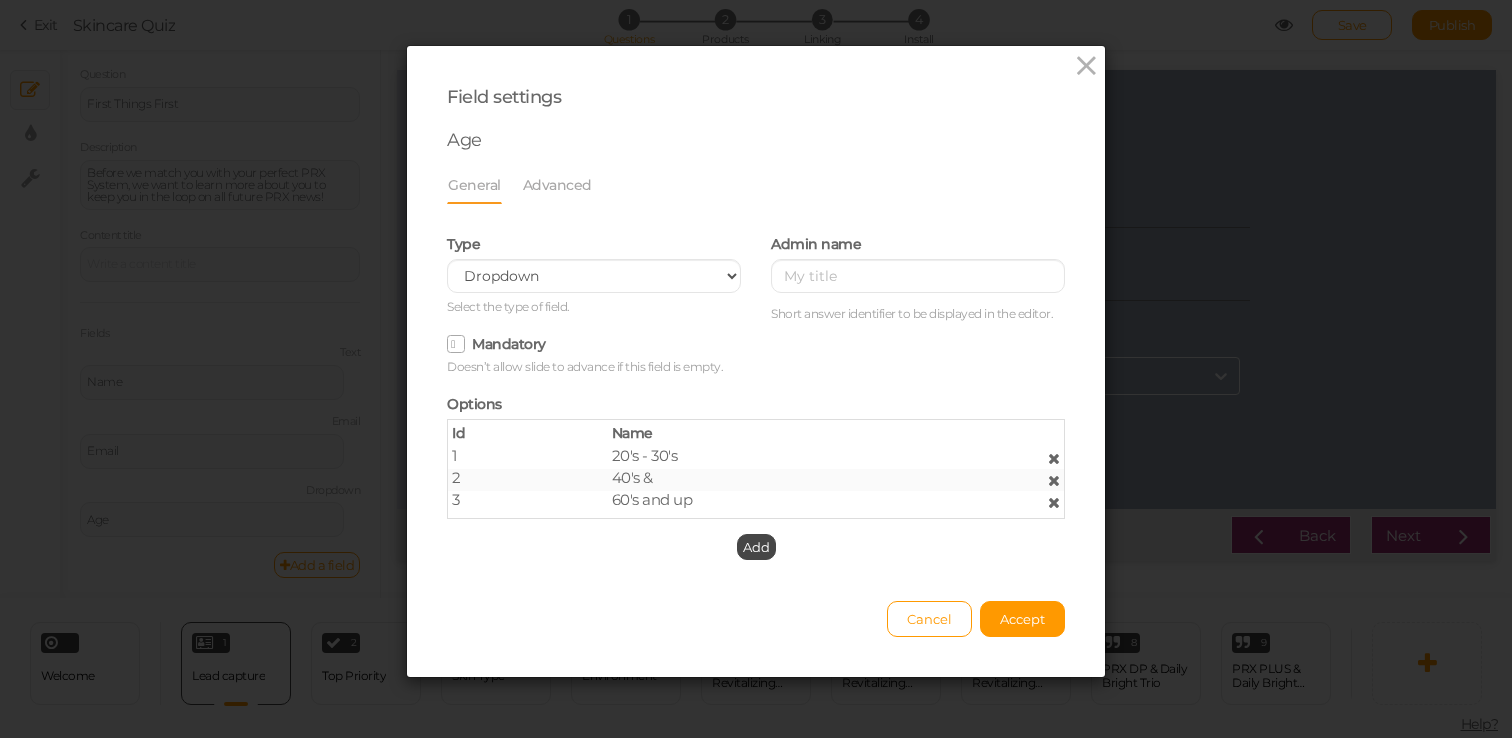click on "40's &" at bounding box center (756, 478) 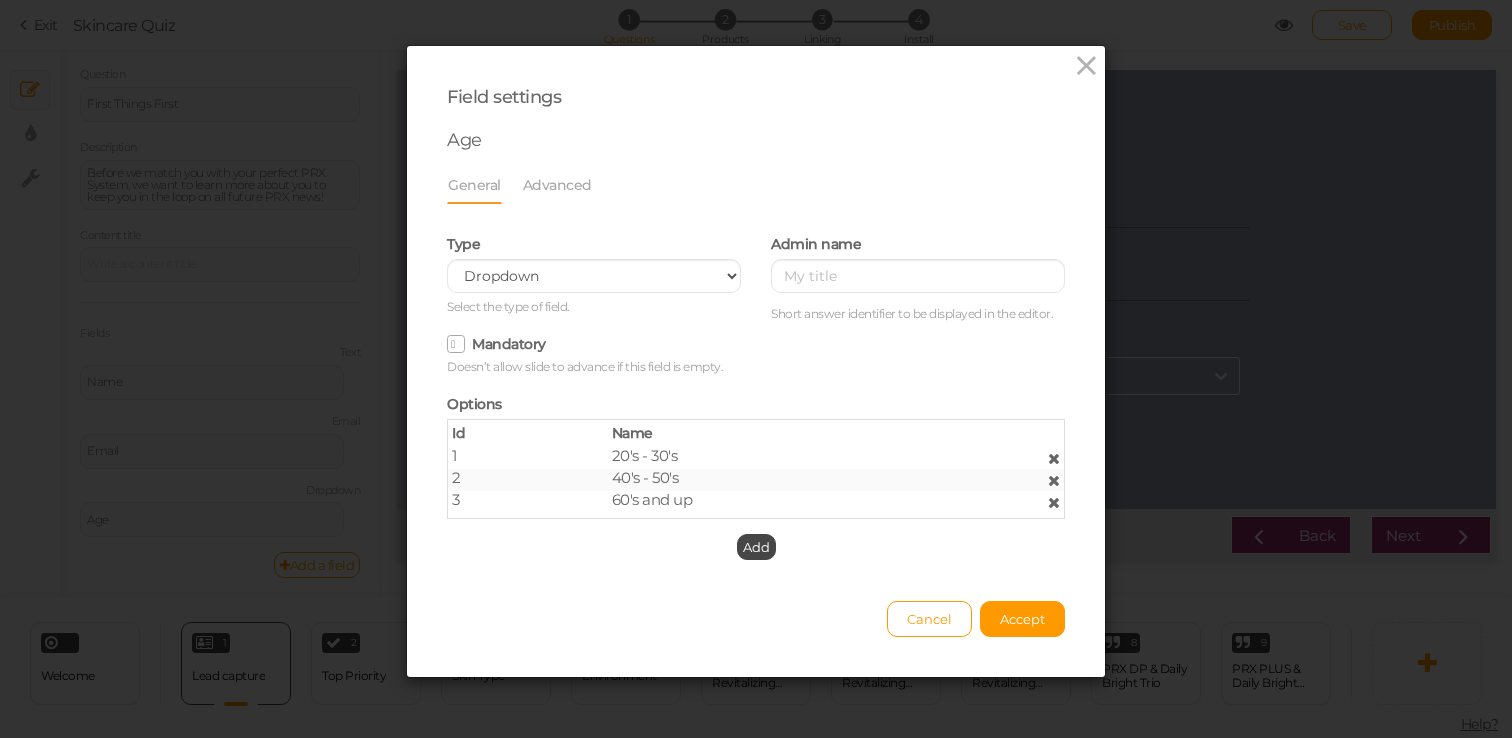 click on "60's and up" at bounding box center (756, 500) 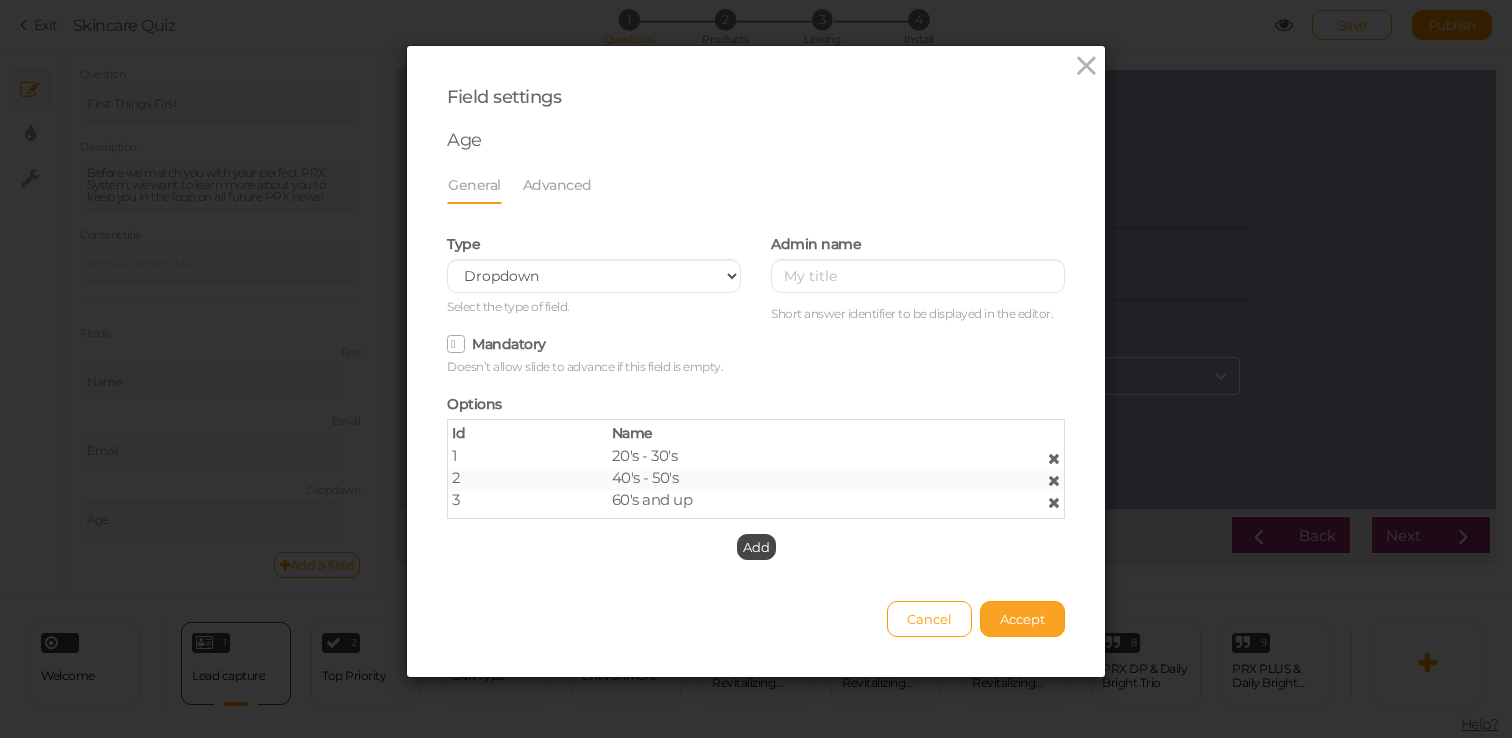 click on "Accept" at bounding box center (1022, 619) 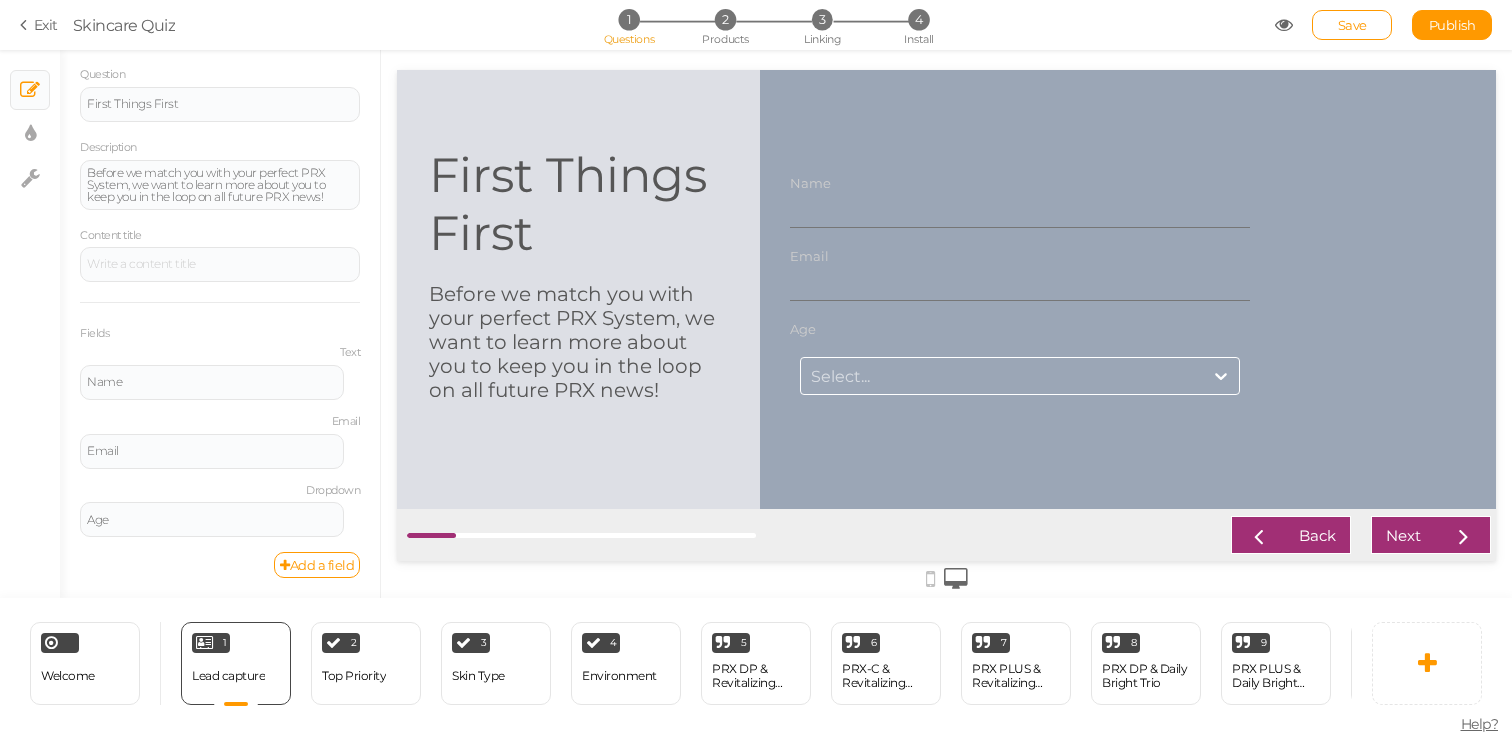 click on "Select..." at bounding box center (840, 375) 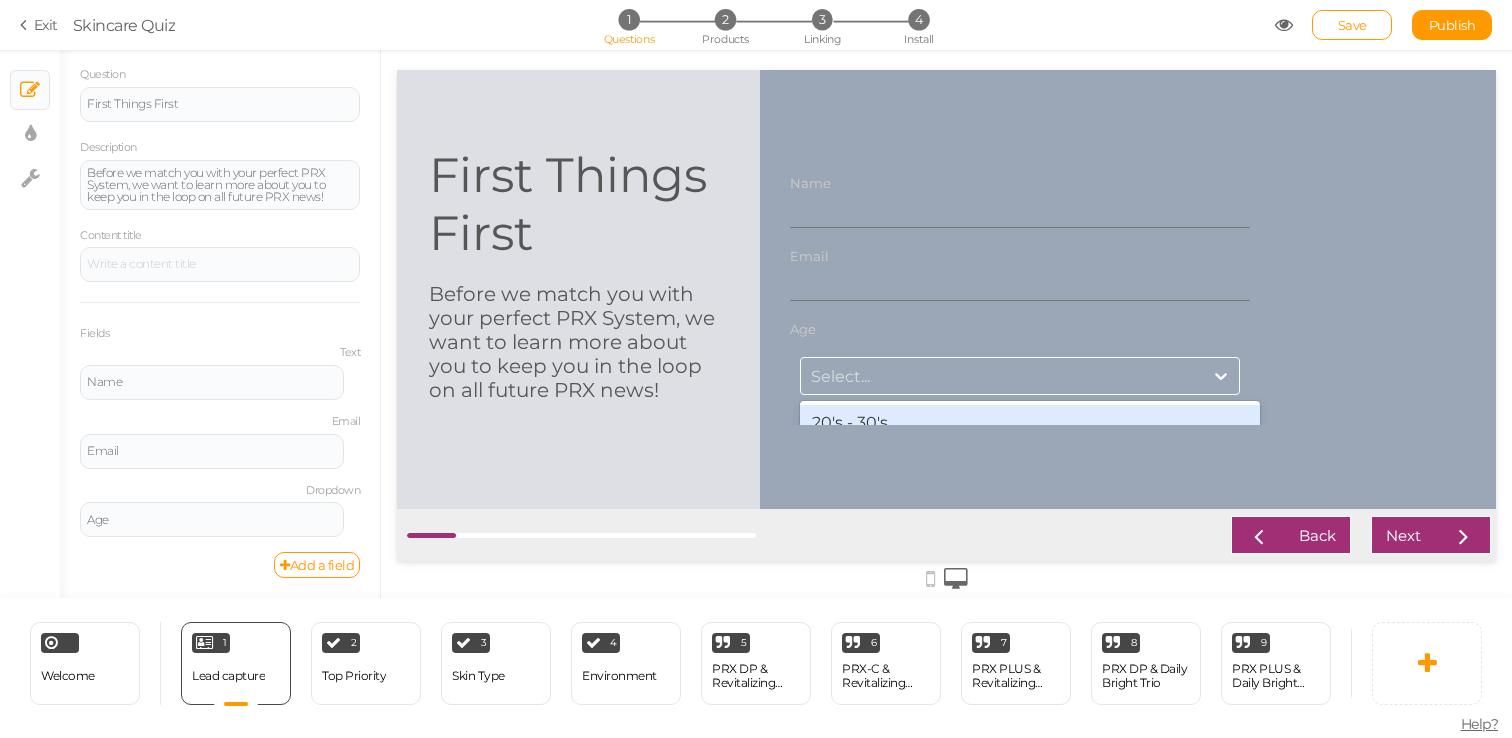 scroll, scrollTop: 14, scrollLeft: 0, axis: vertical 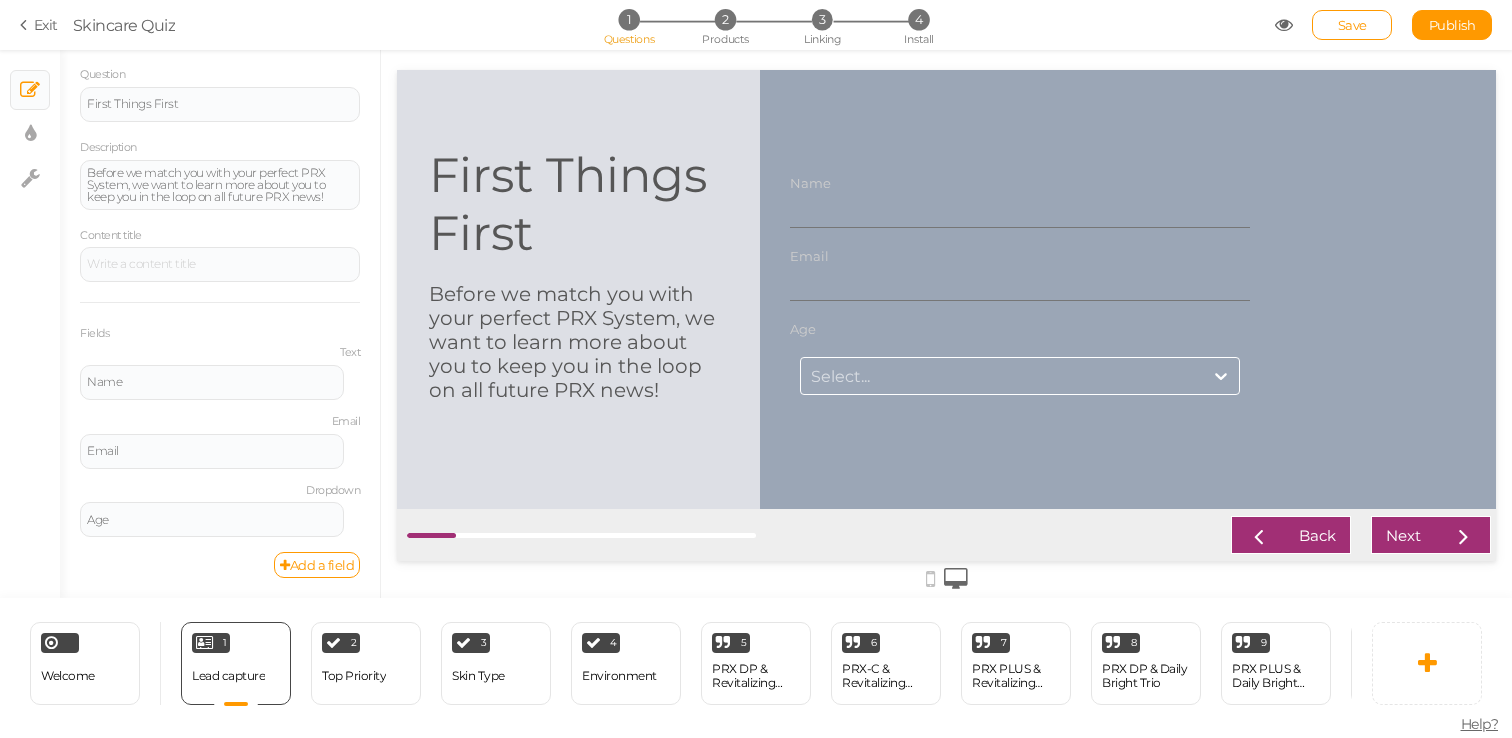 click on "Select..." at bounding box center [1002, 375] 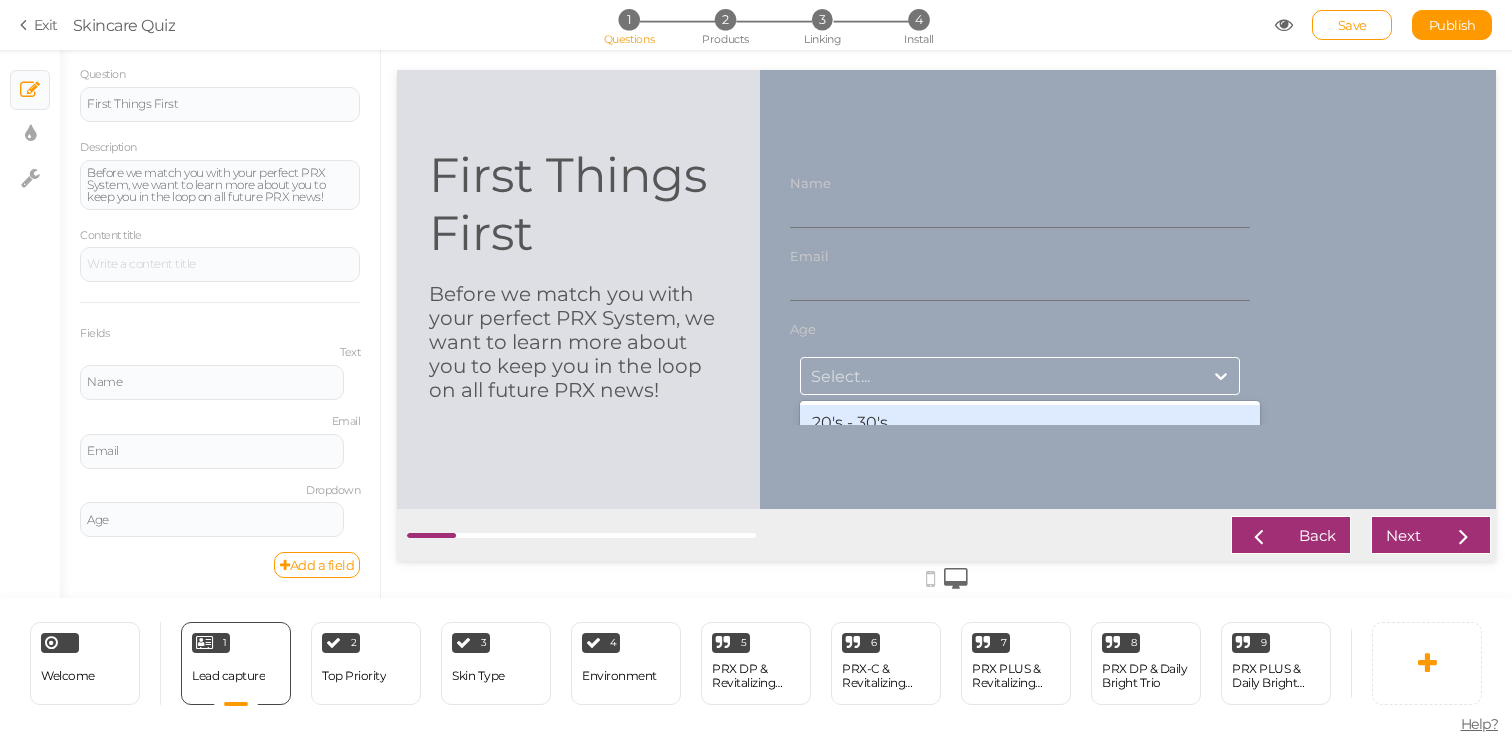scroll, scrollTop: 76, scrollLeft: 0, axis: vertical 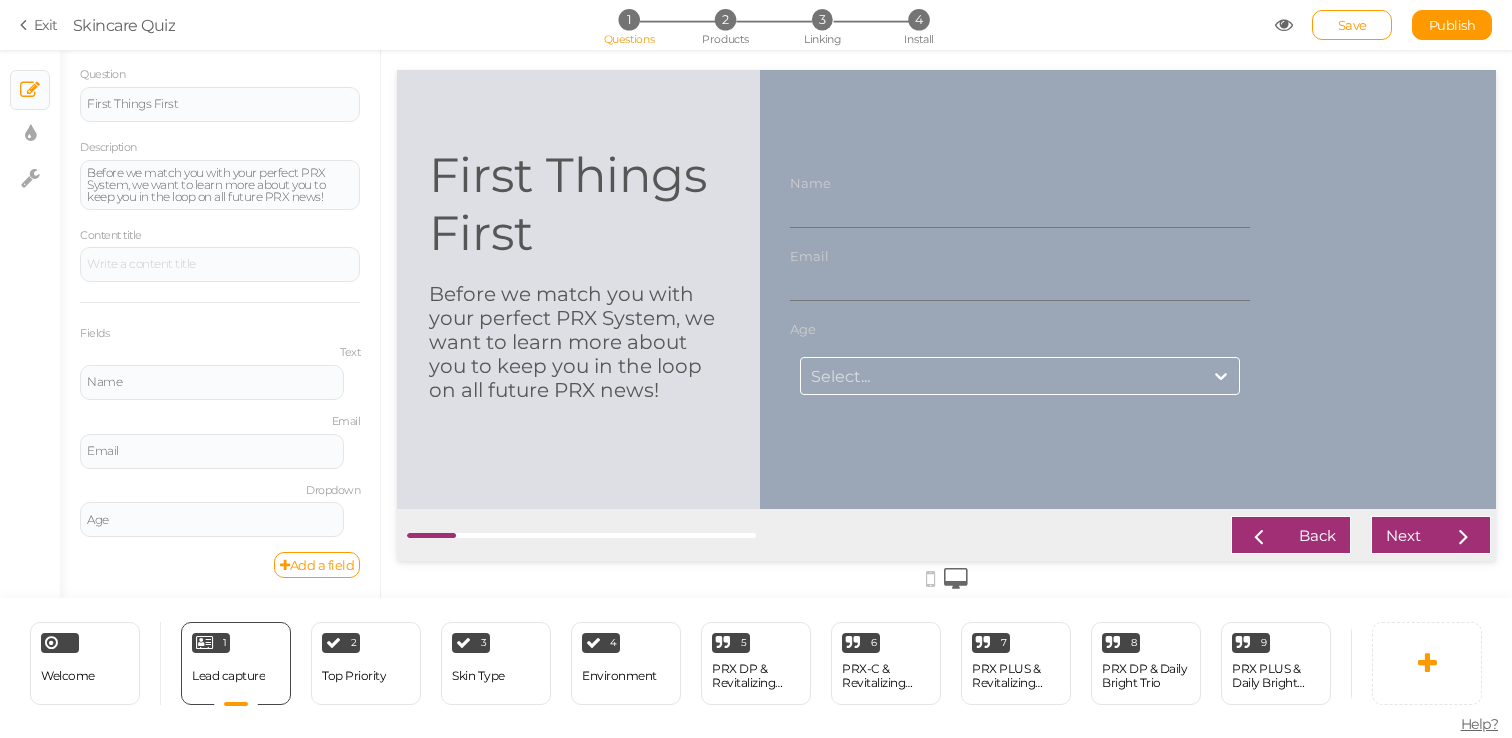 click at bounding box center (1128, 289) 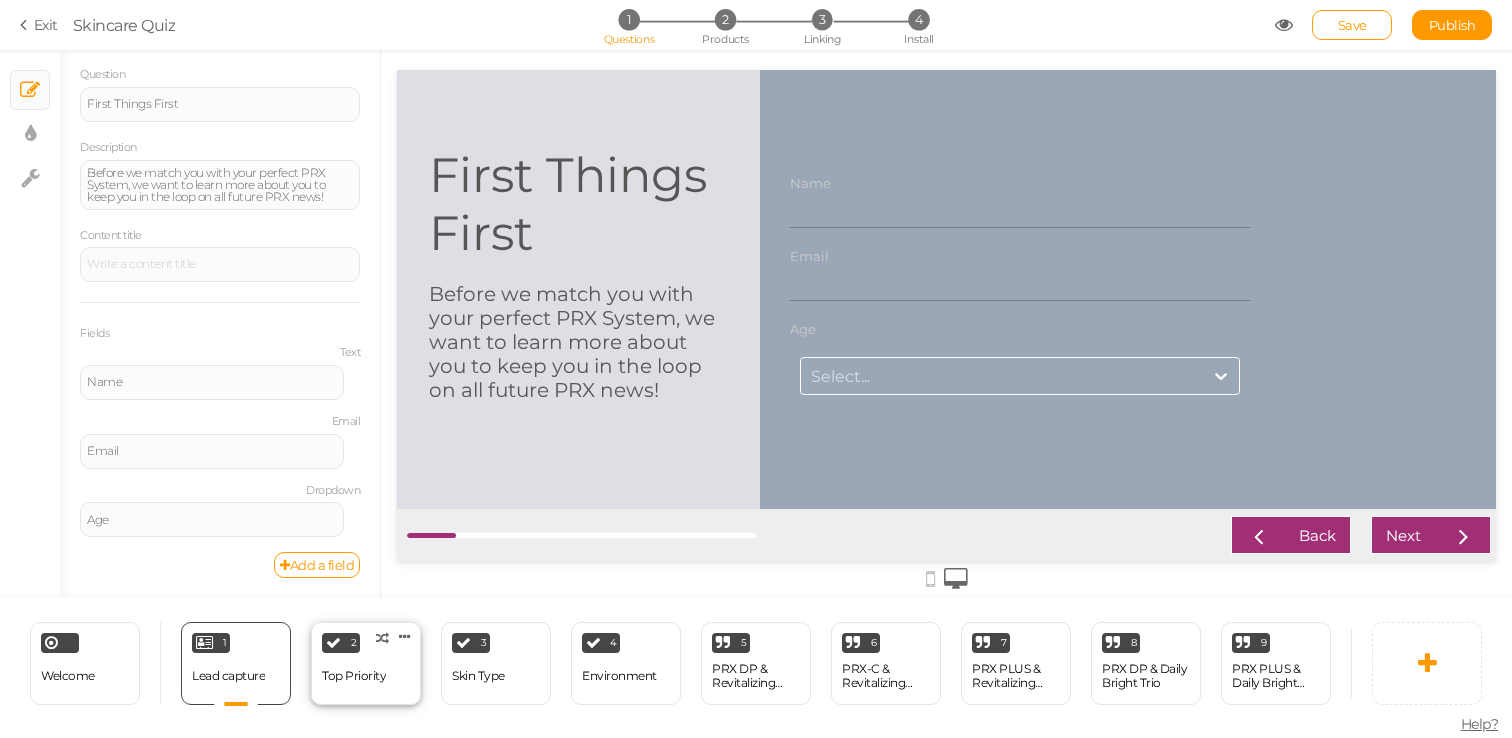 click on "Top Priority" at bounding box center [354, 676] 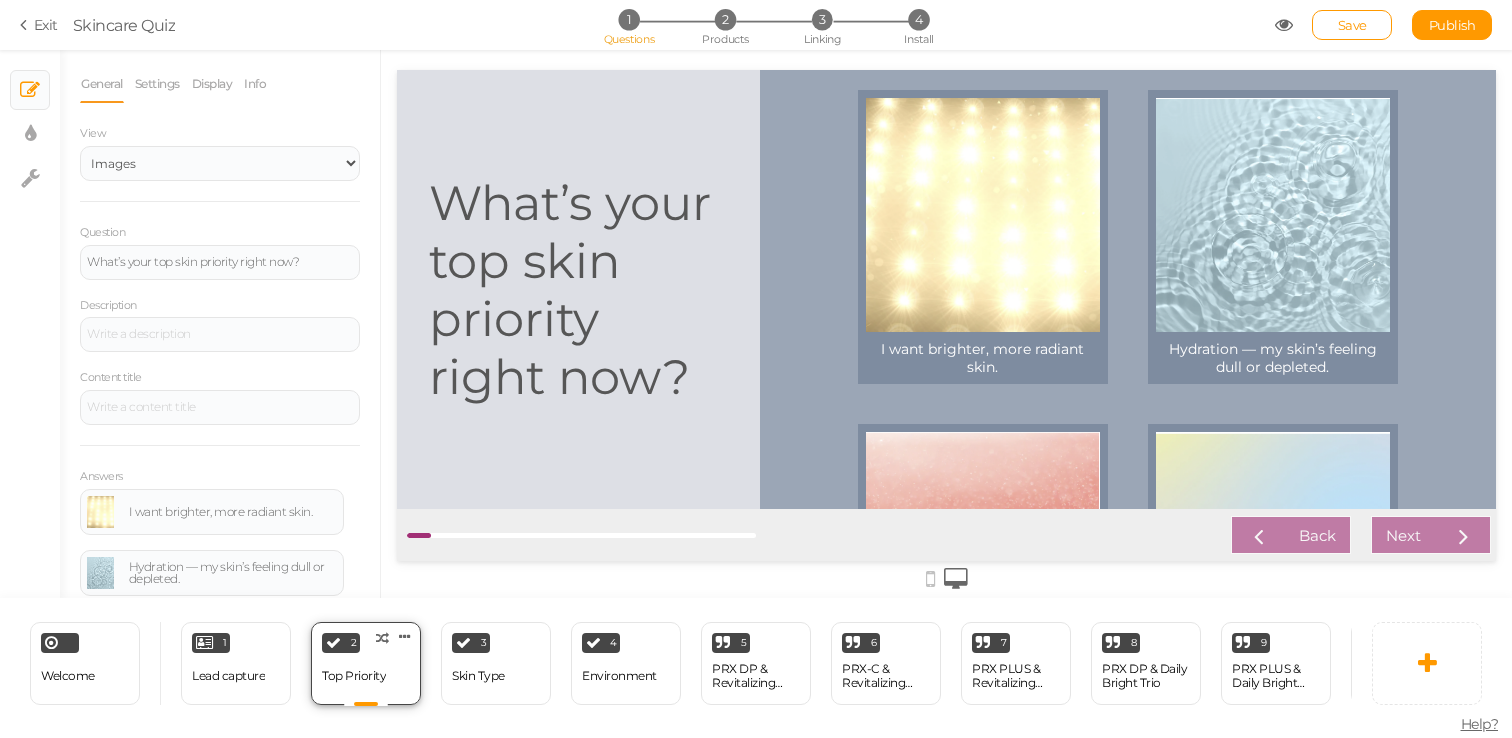 scroll, scrollTop: 0, scrollLeft: 0, axis: both 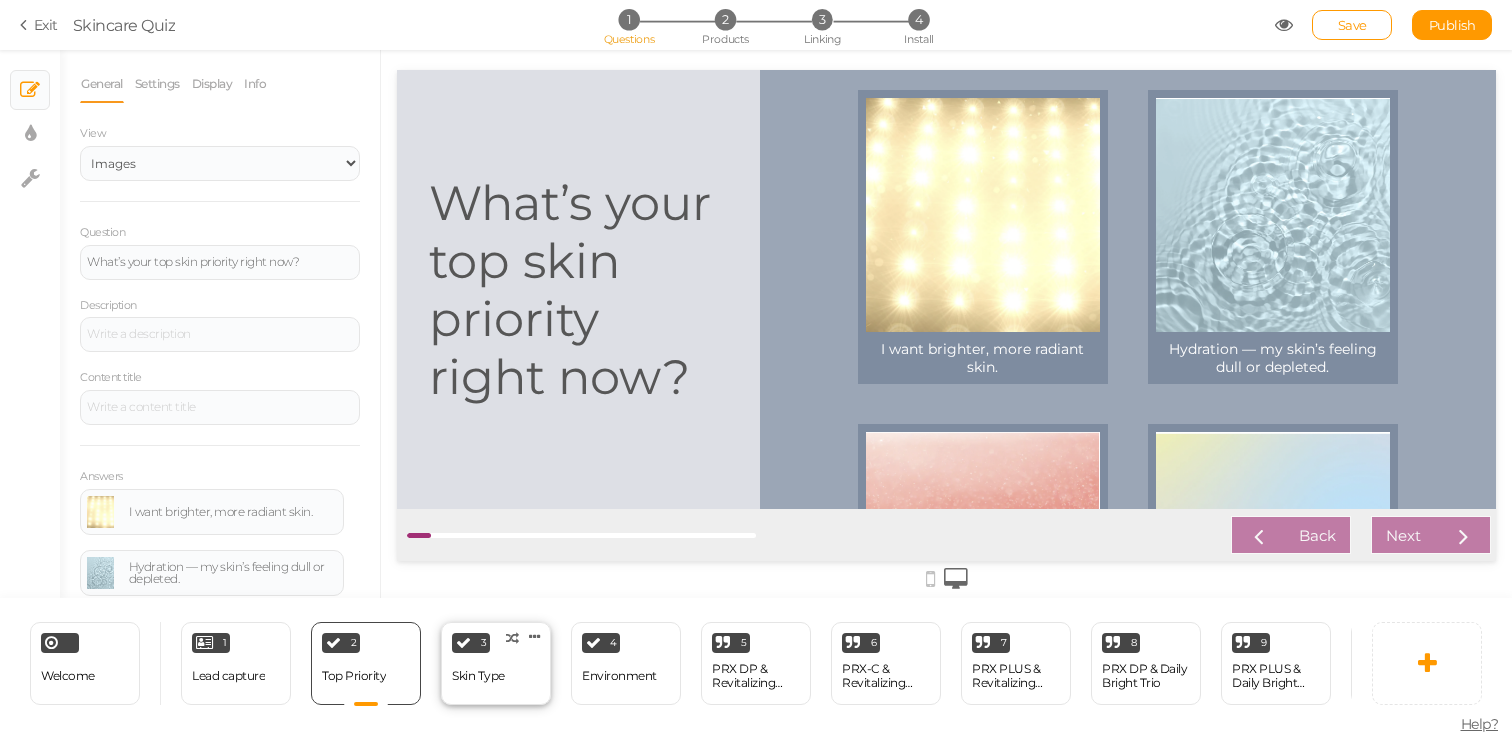 click on "Skin Type" at bounding box center (478, 676) 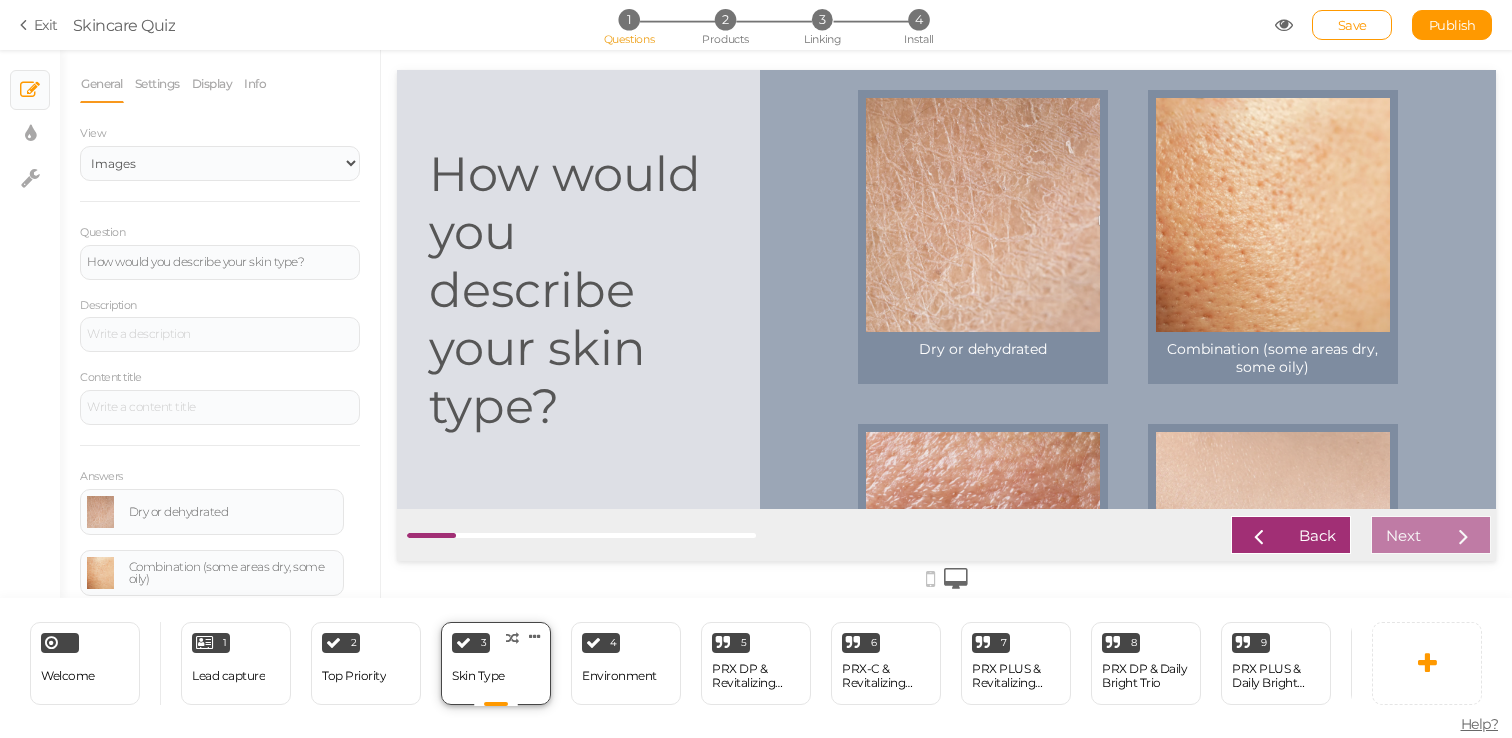 scroll, scrollTop: 0, scrollLeft: 0, axis: both 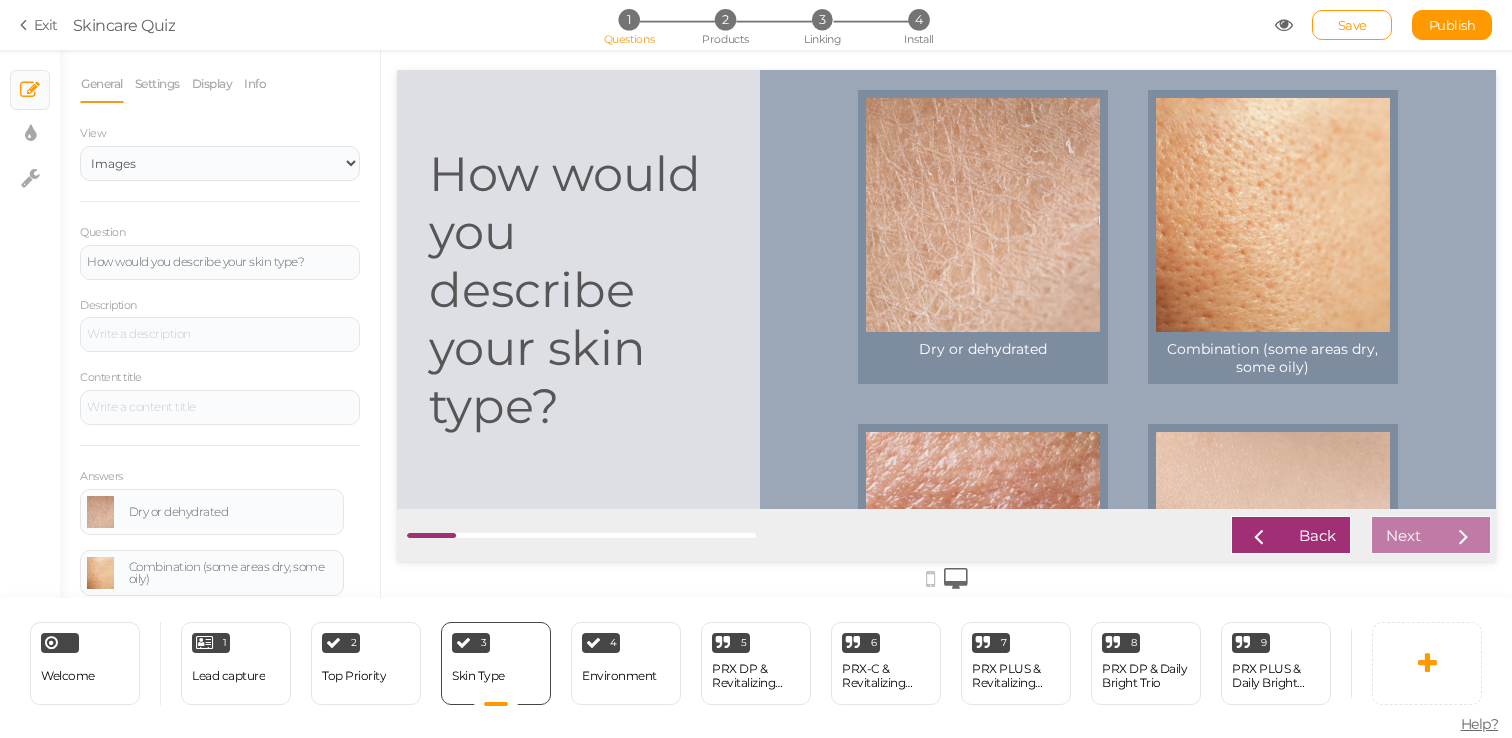 click on "Save       Publish" at bounding box center [1384, 25] 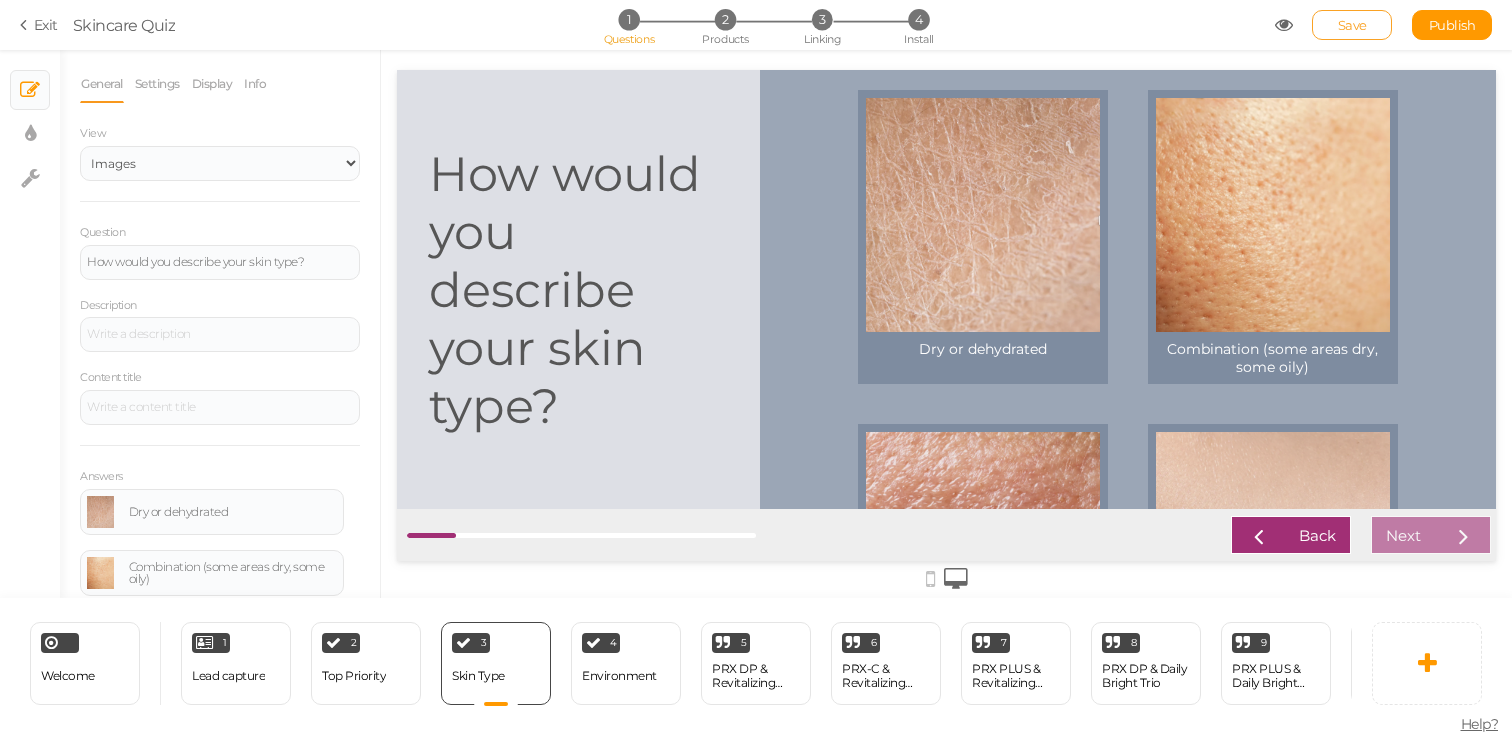 click on "Save" at bounding box center [1352, 25] 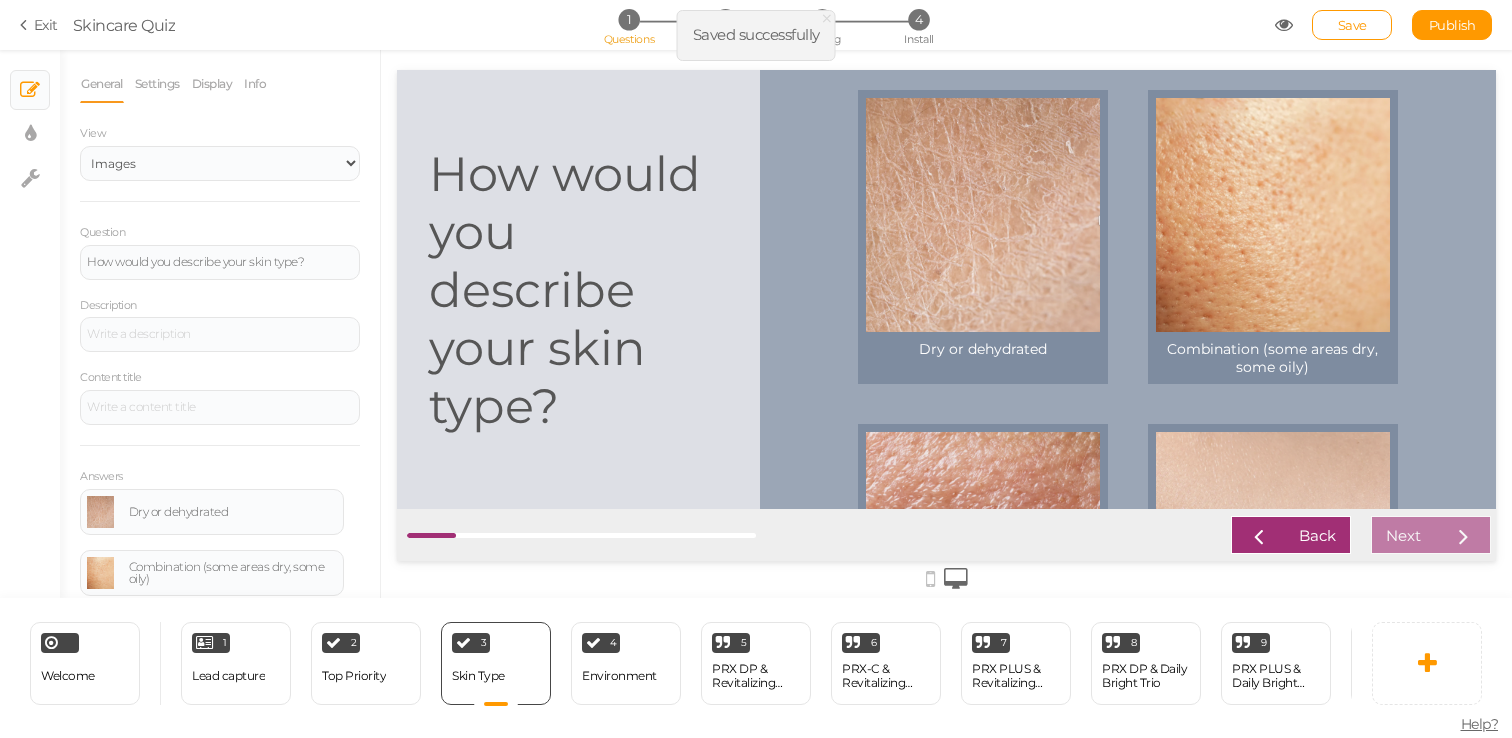 click at bounding box center [1284, 25] 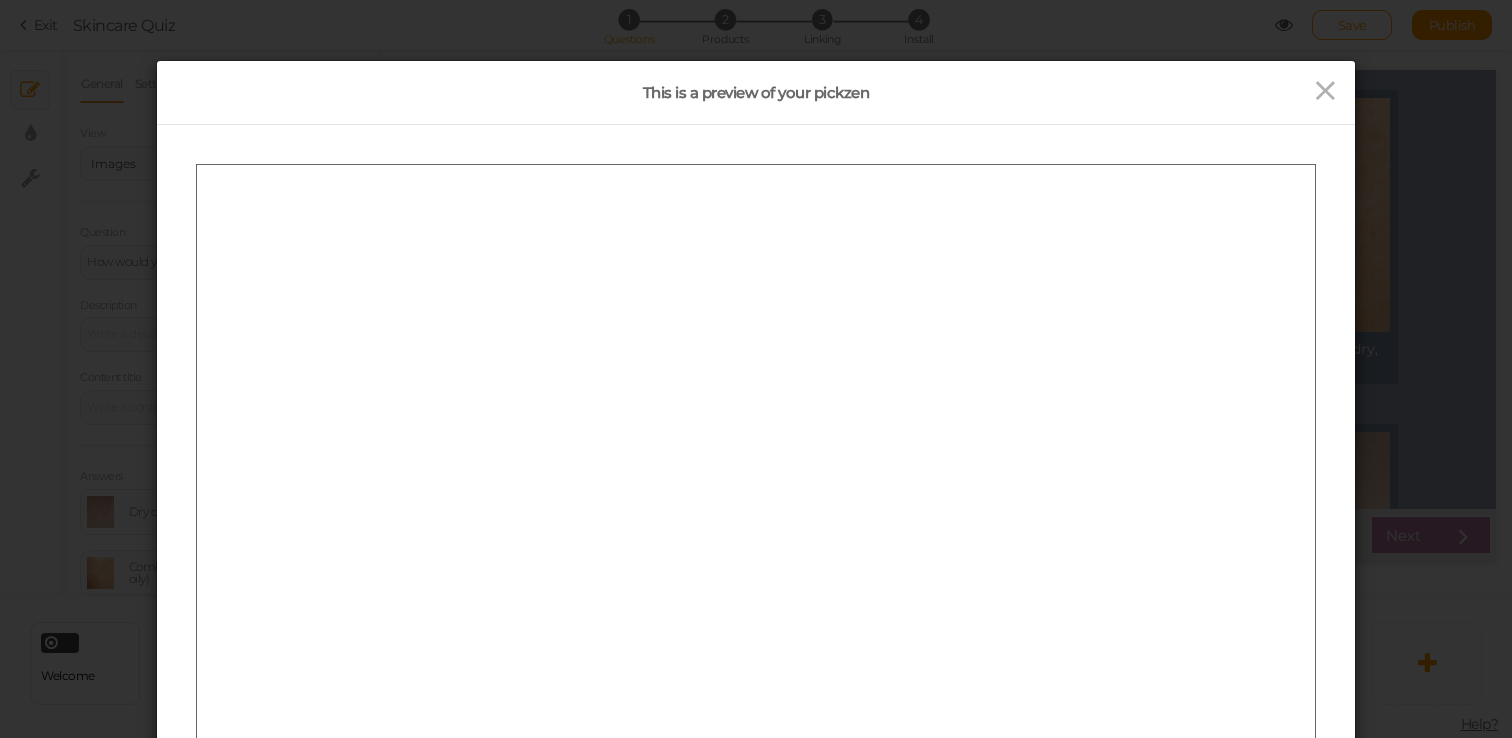 scroll, scrollTop: 0, scrollLeft: 0, axis: both 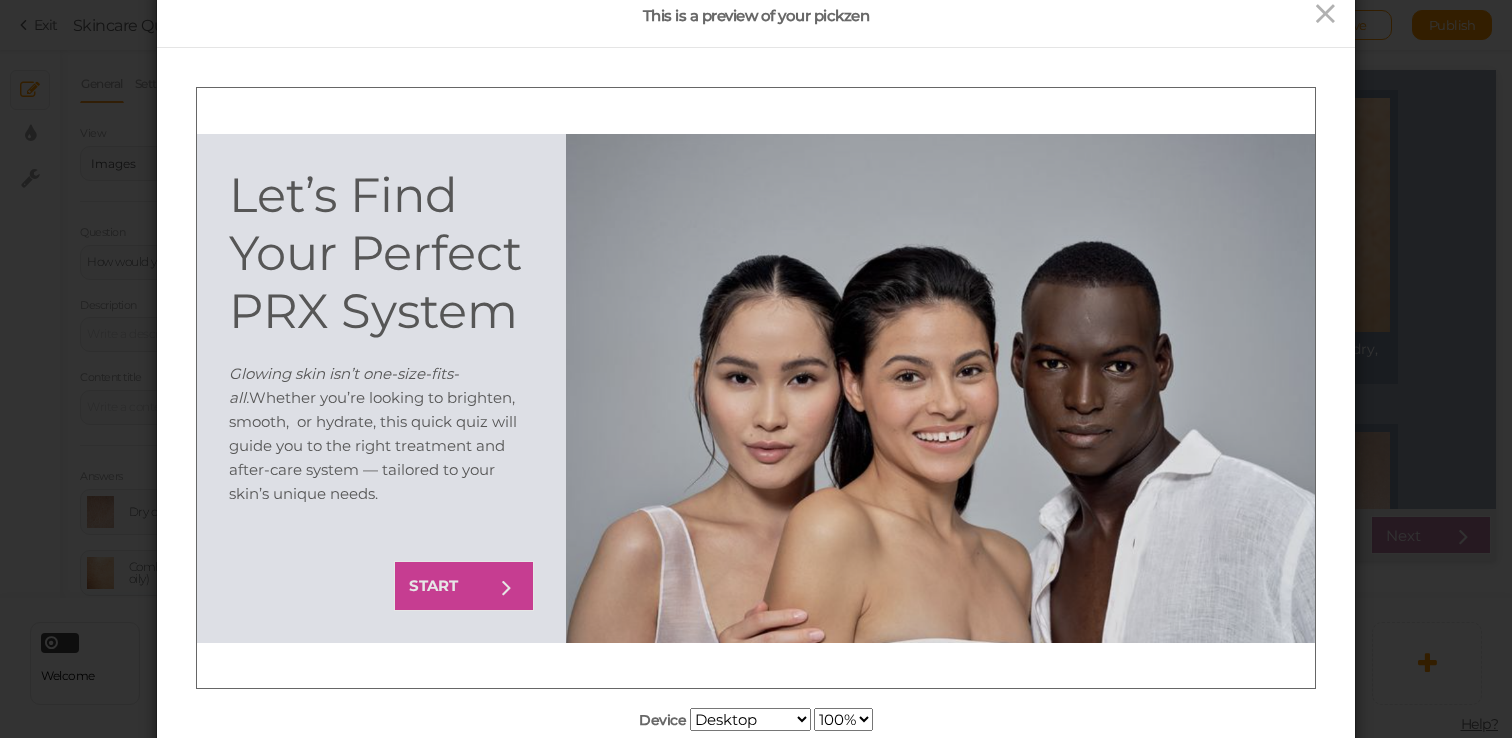 click on "START" at bounding box center (464, 585) 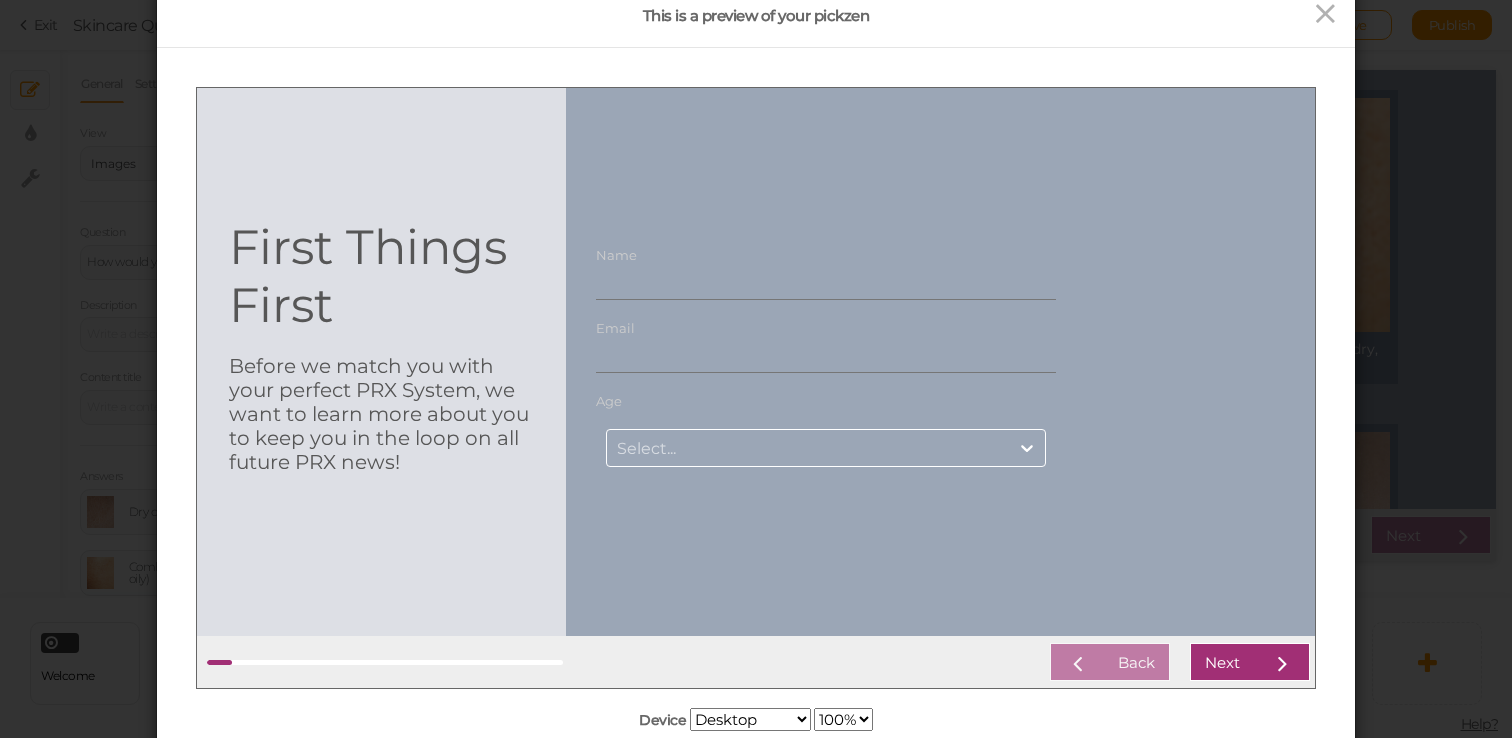 click on "Select..." at bounding box center [808, 447] 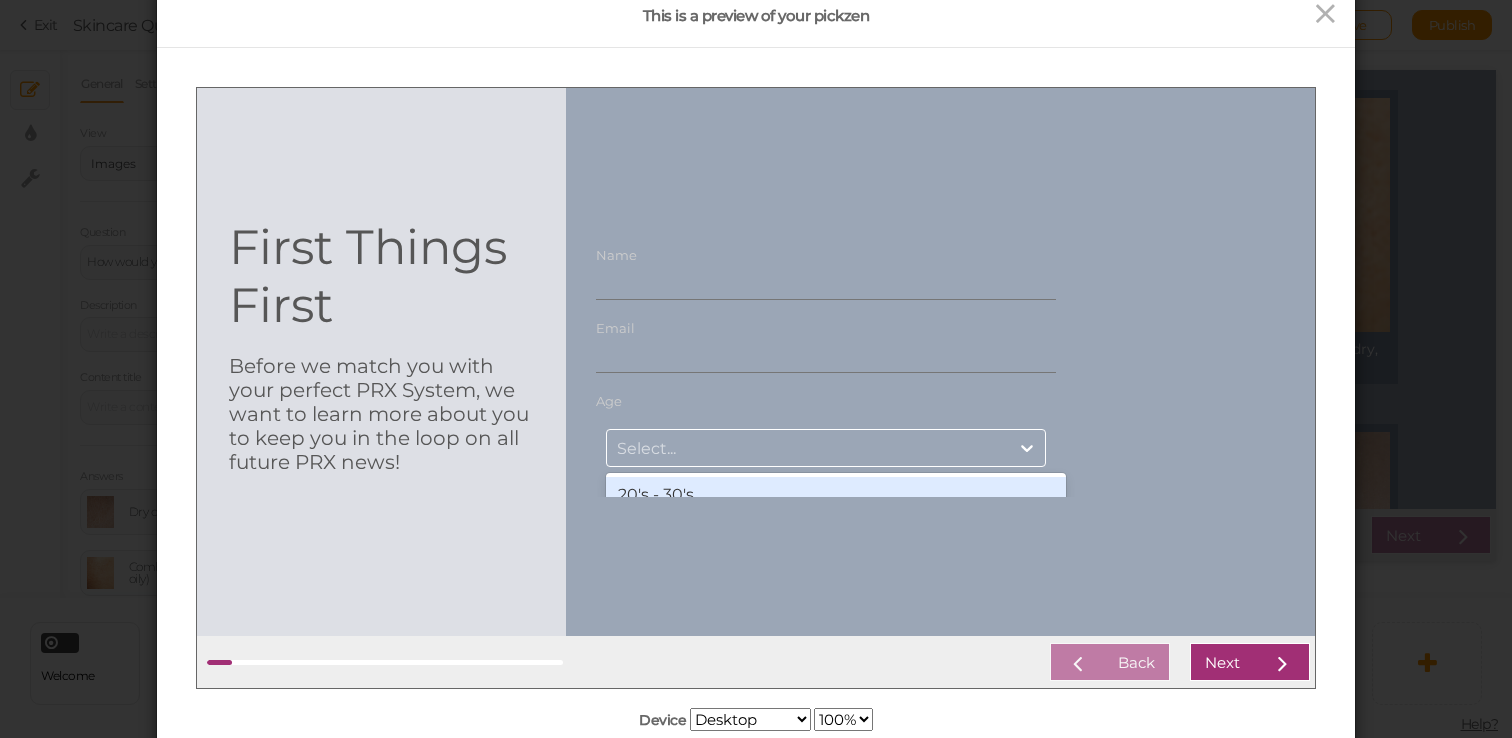click at bounding box center (940, 361) 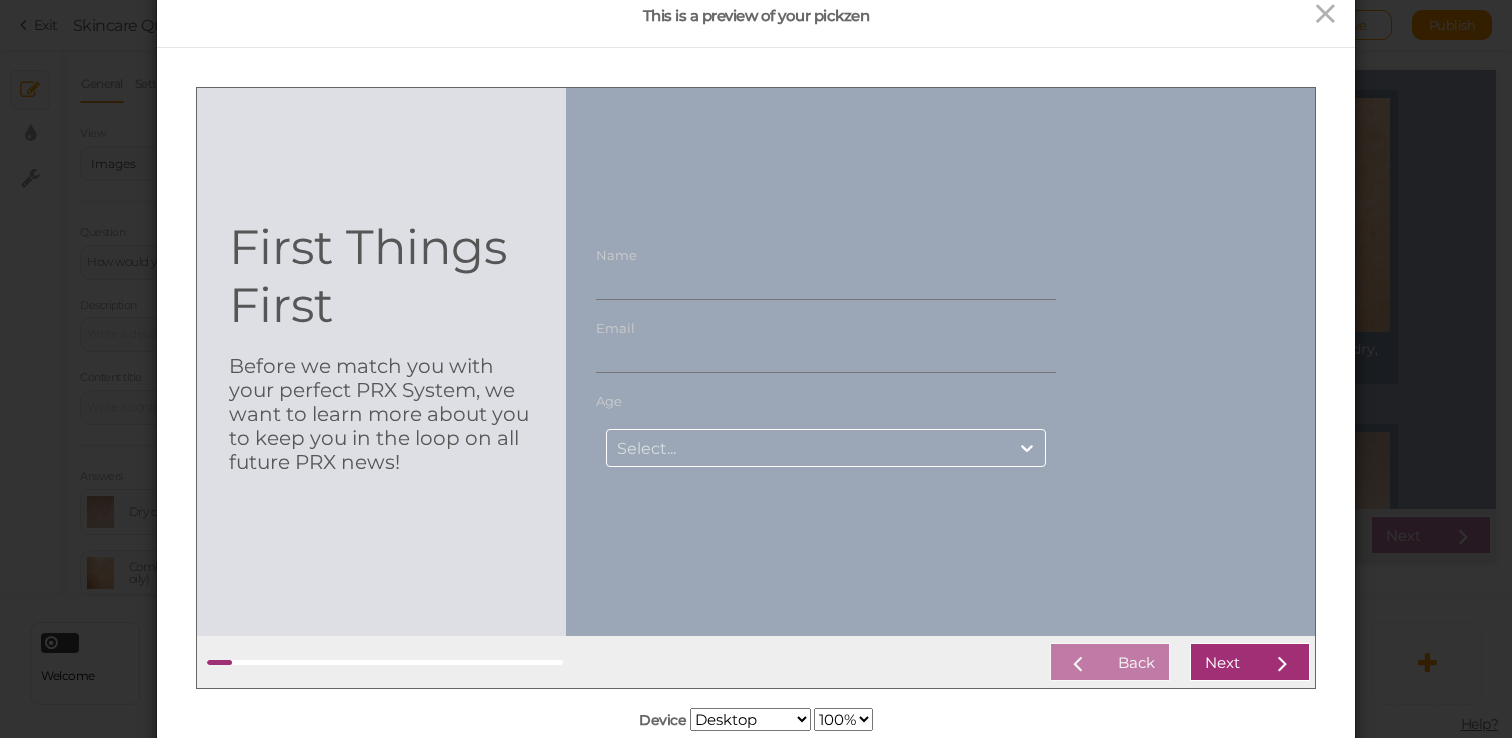 click on "Select..." at bounding box center (808, 447) 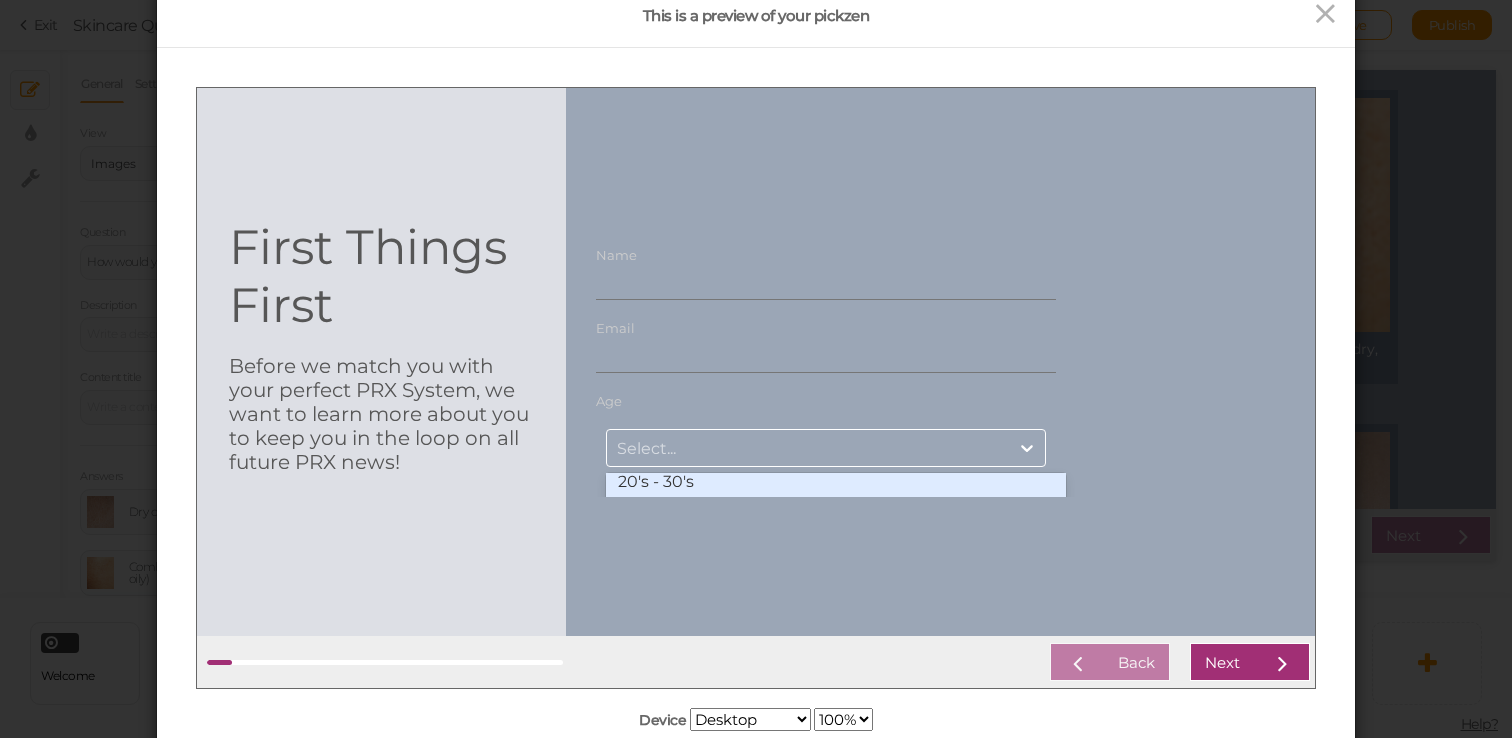scroll, scrollTop: 0, scrollLeft: 0, axis: both 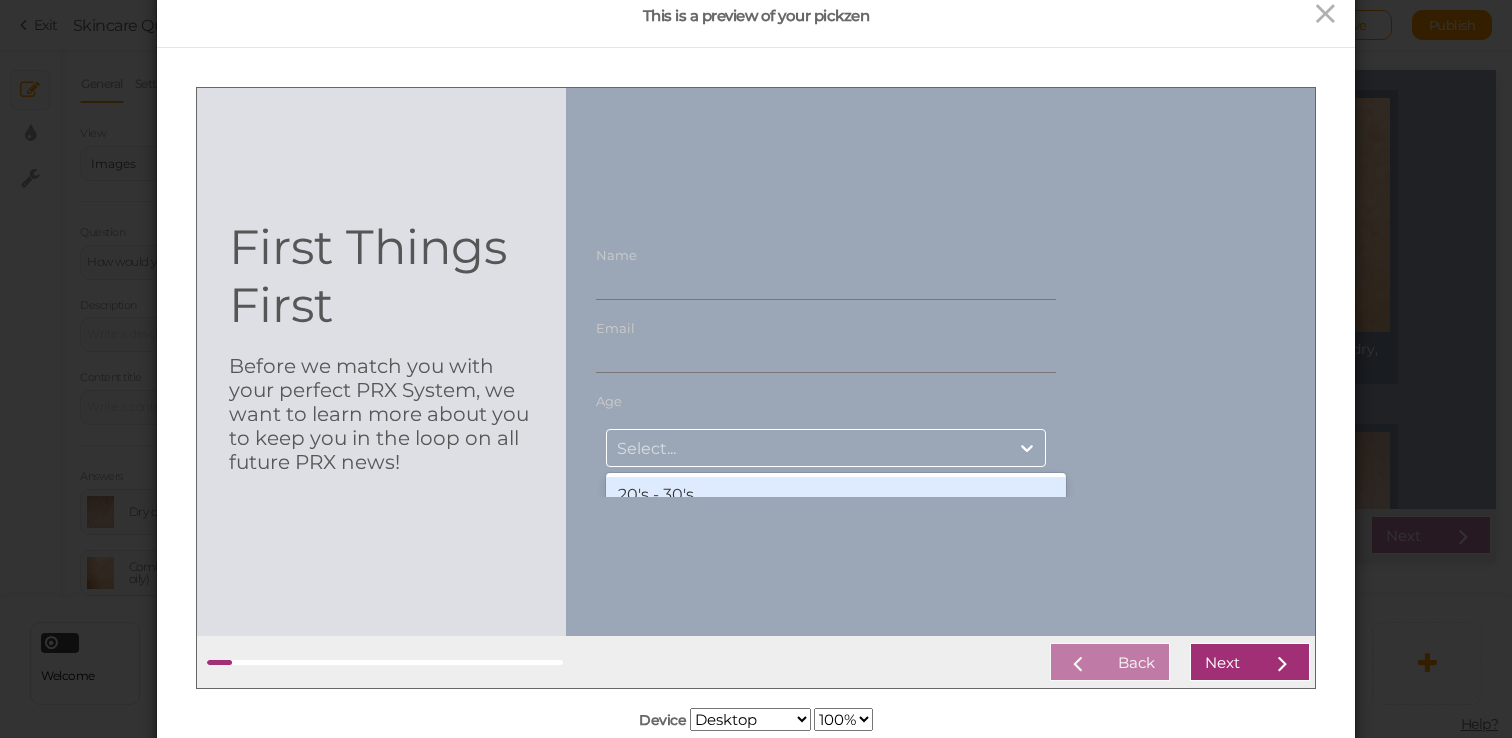 click on "20's - 30's" at bounding box center [836, 493] 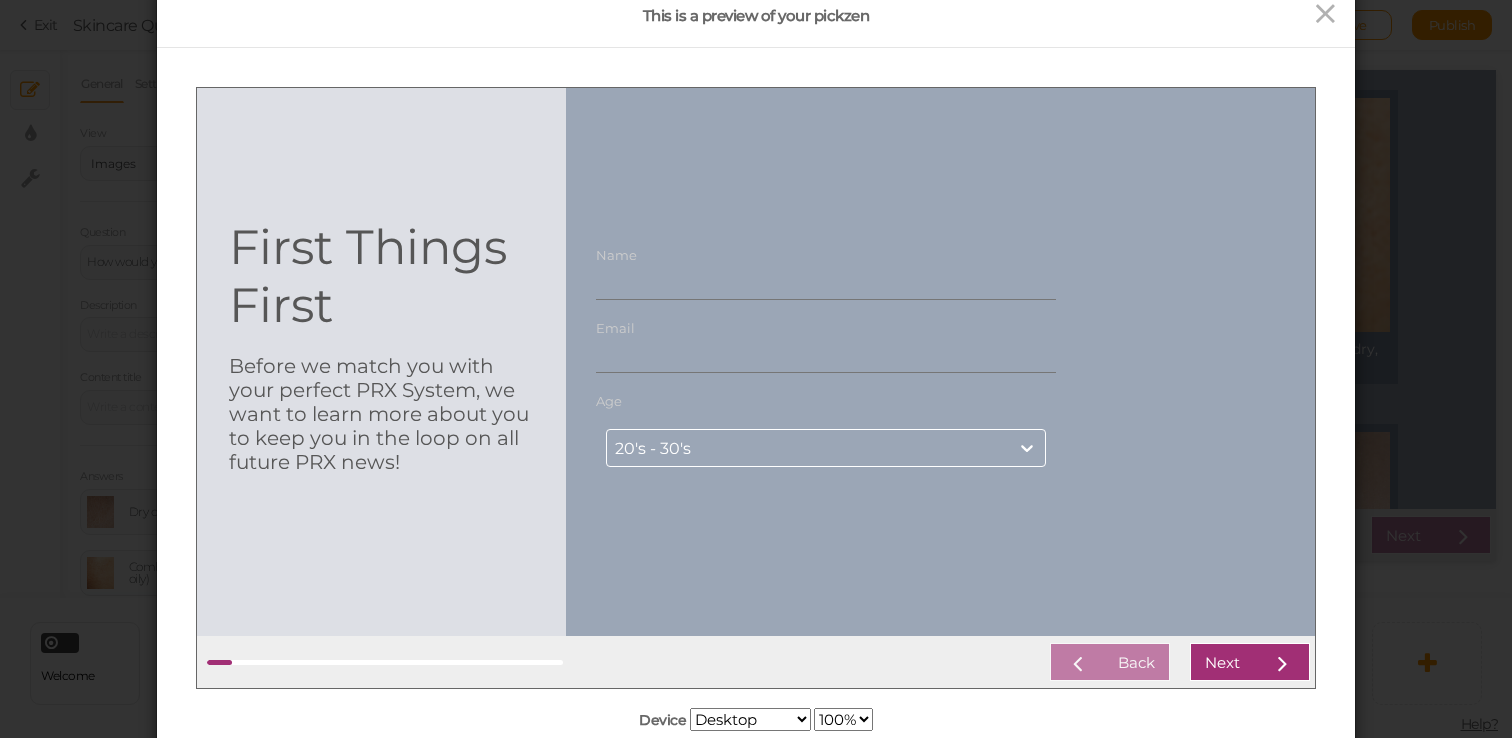 click on "Age [DEMOGRAPHIC_DATA]'s - 30's" at bounding box center [826, 434] 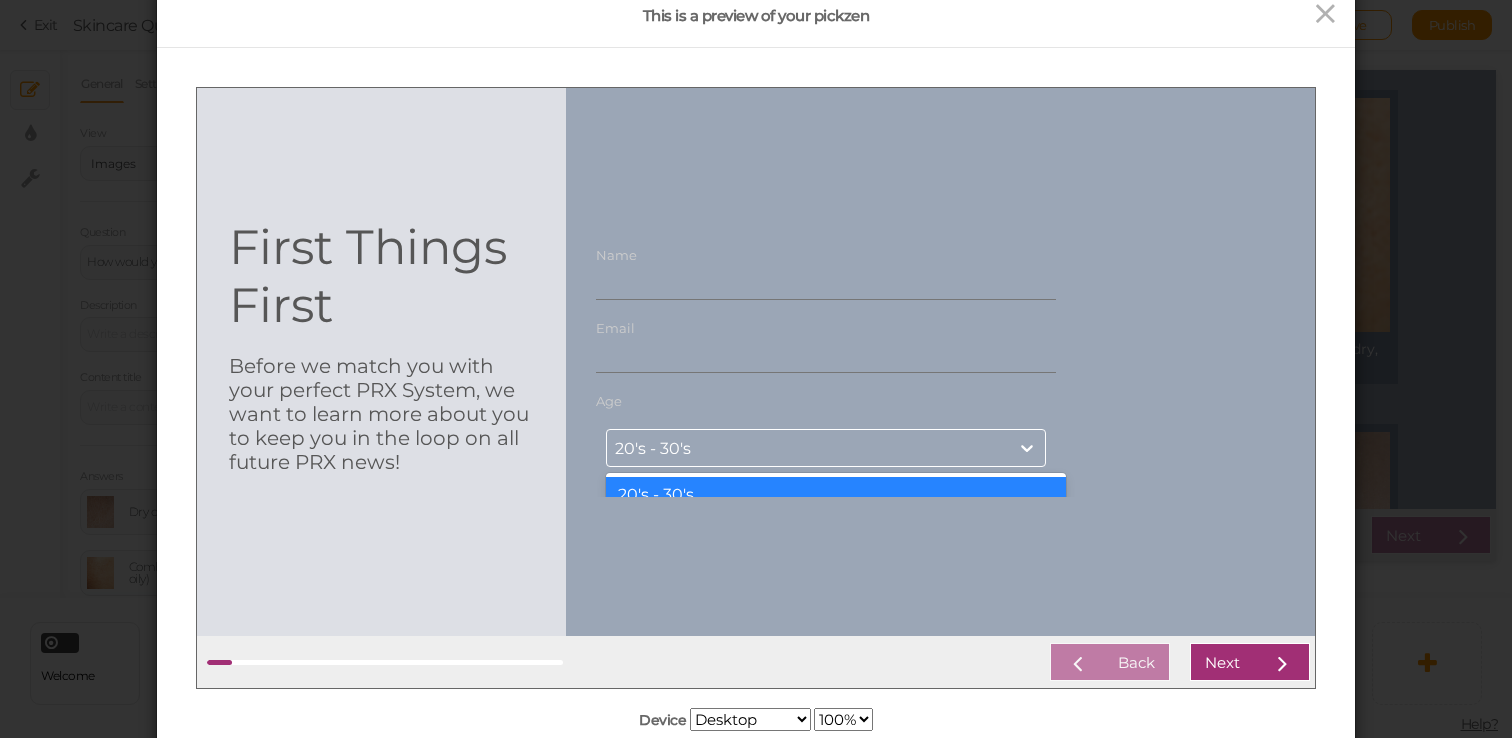 scroll, scrollTop: 14, scrollLeft: 0, axis: vertical 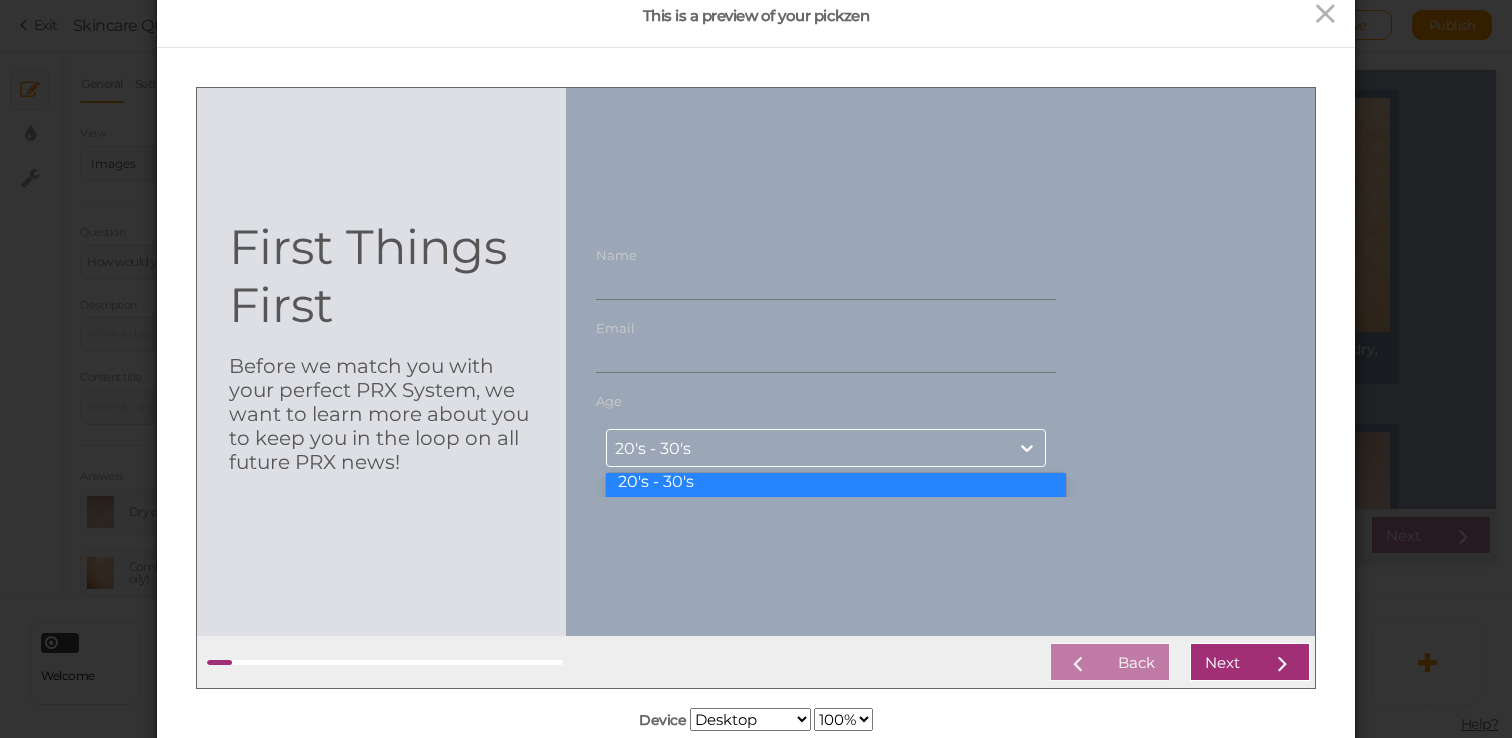 click at bounding box center [940, 361] 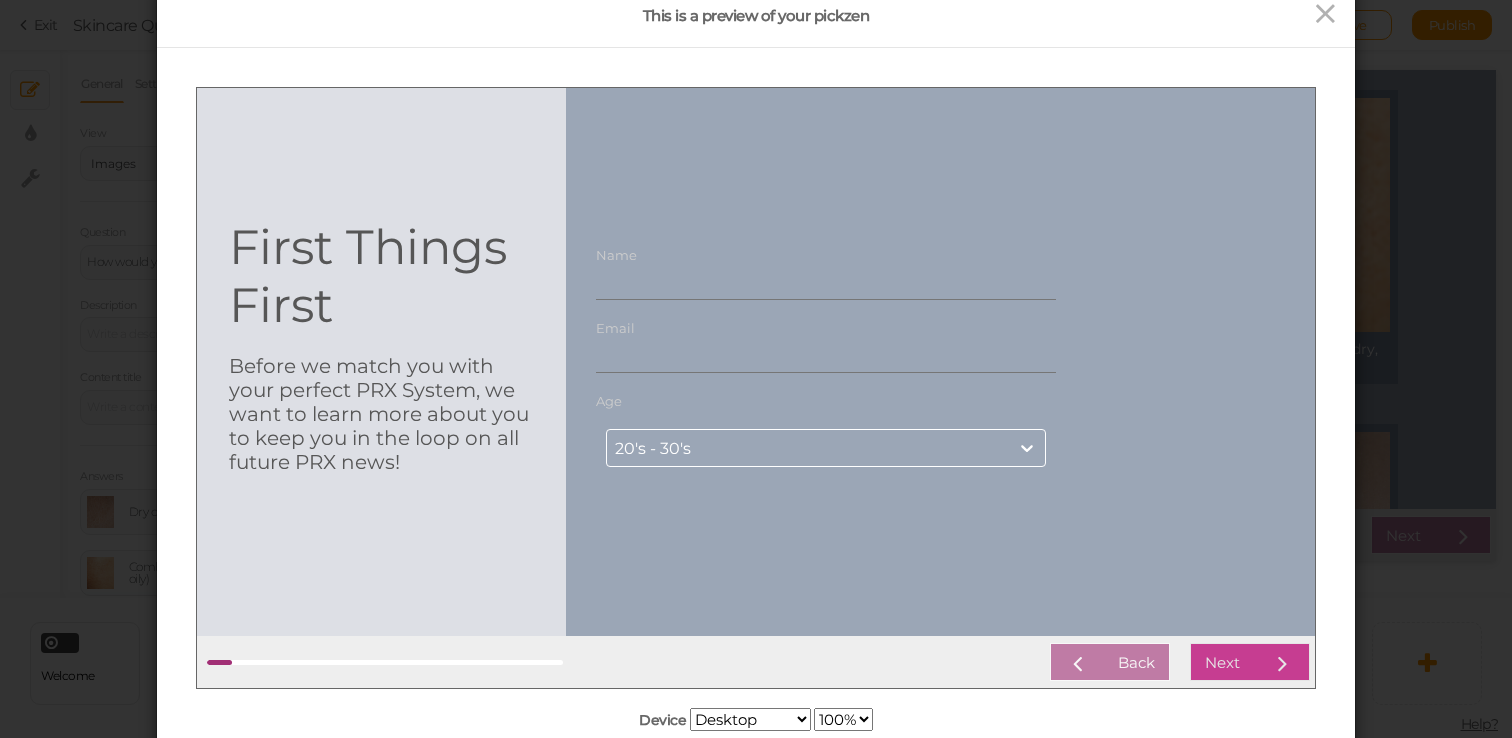 click on "Next" at bounding box center (1250, 661) 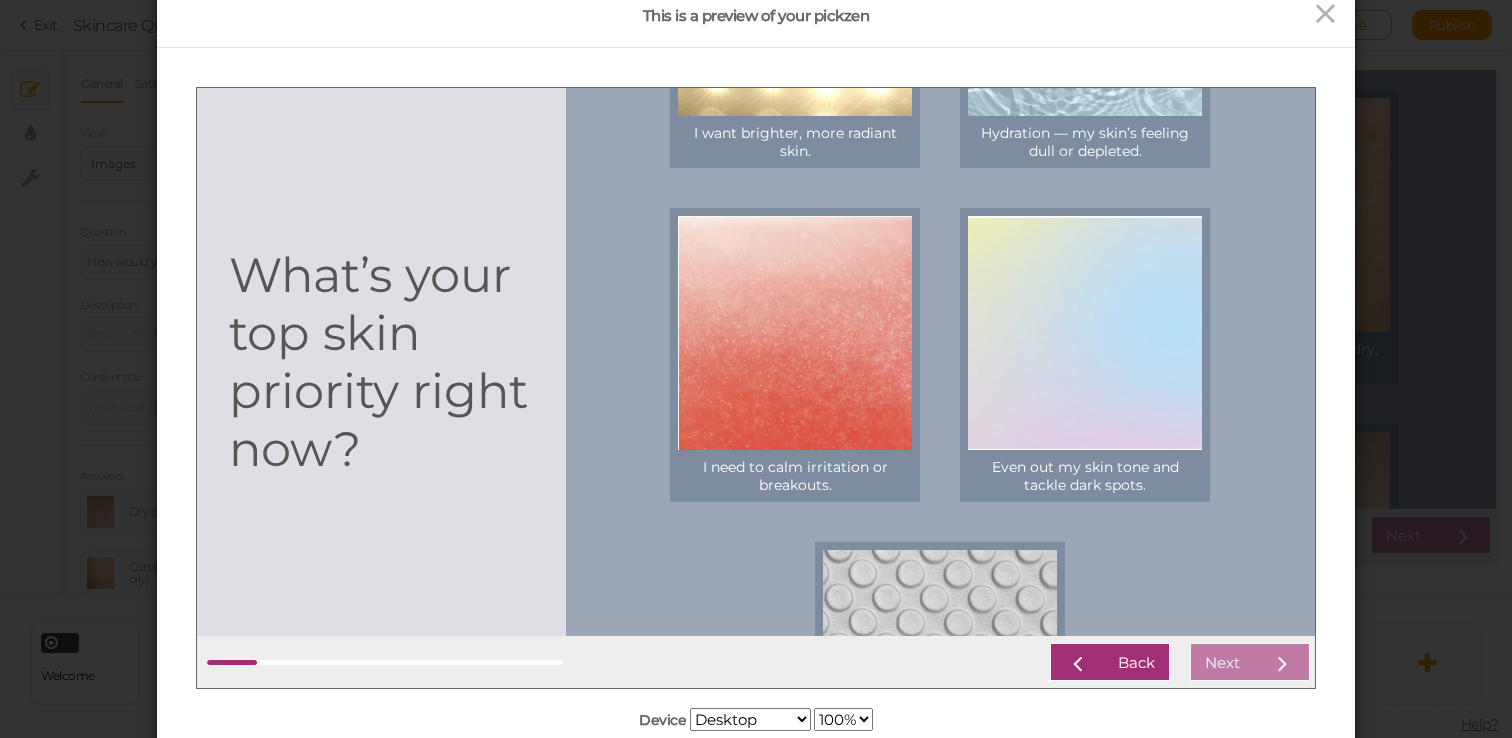 scroll, scrollTop: 448, scrollLeft: 0, axis: vertical 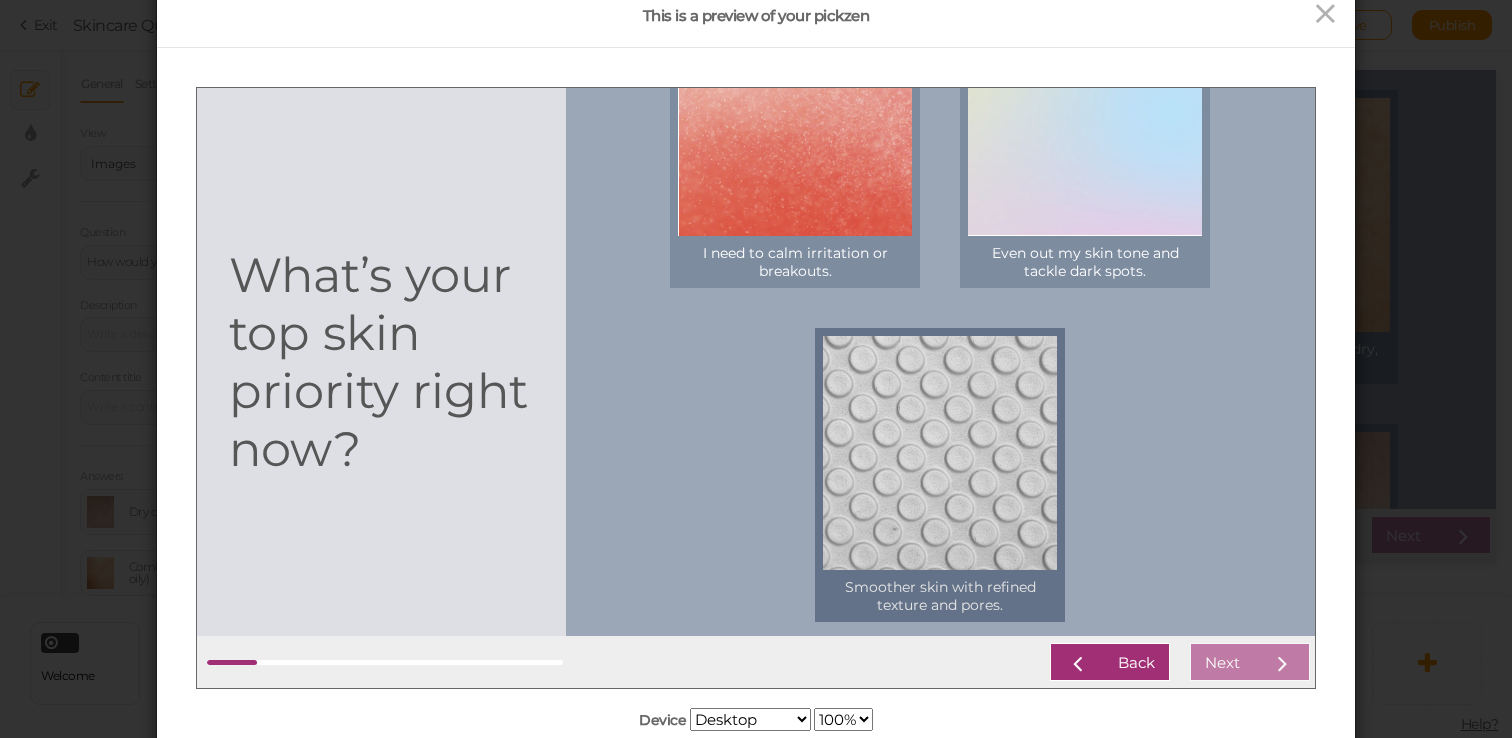 click at bounding box center (940, 452) 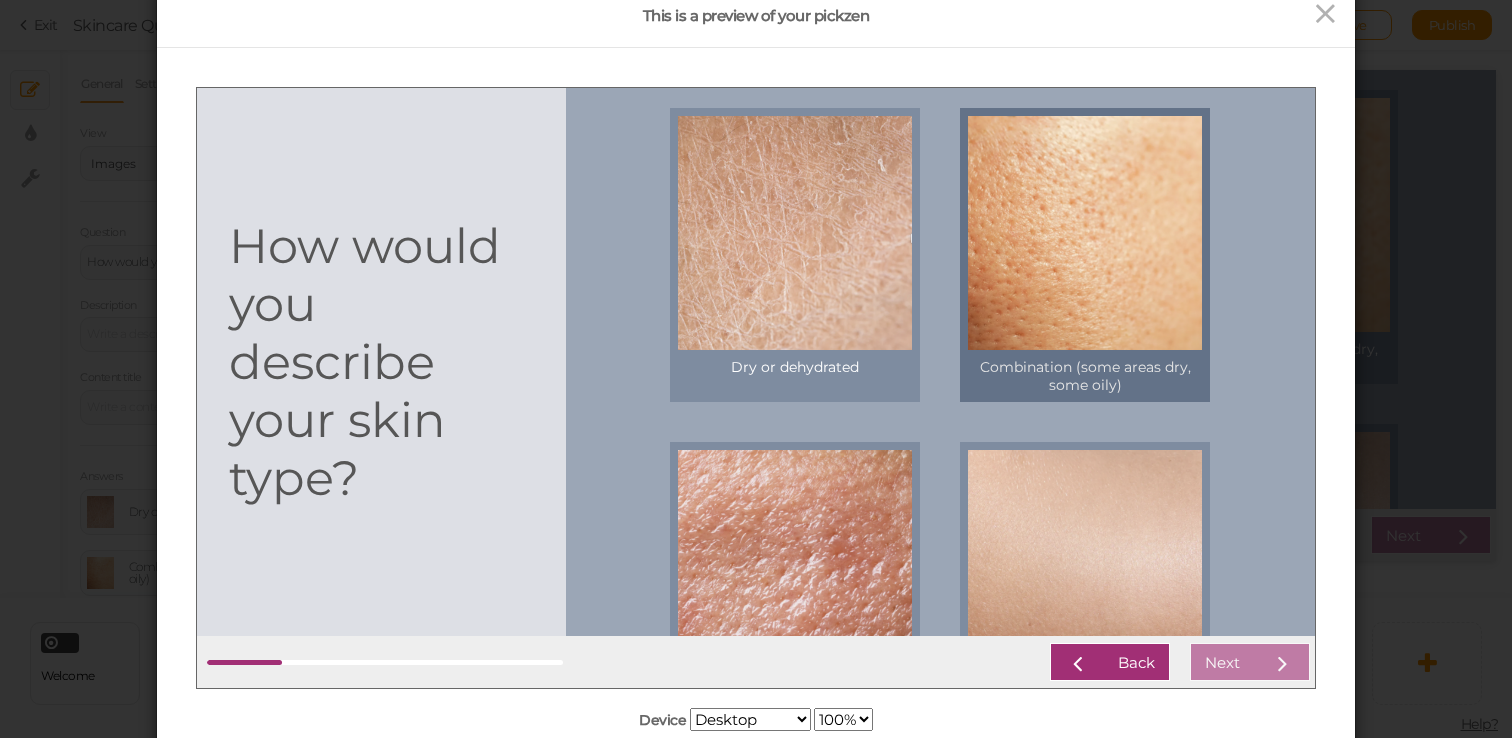 click at bounding box center [1085, 232] 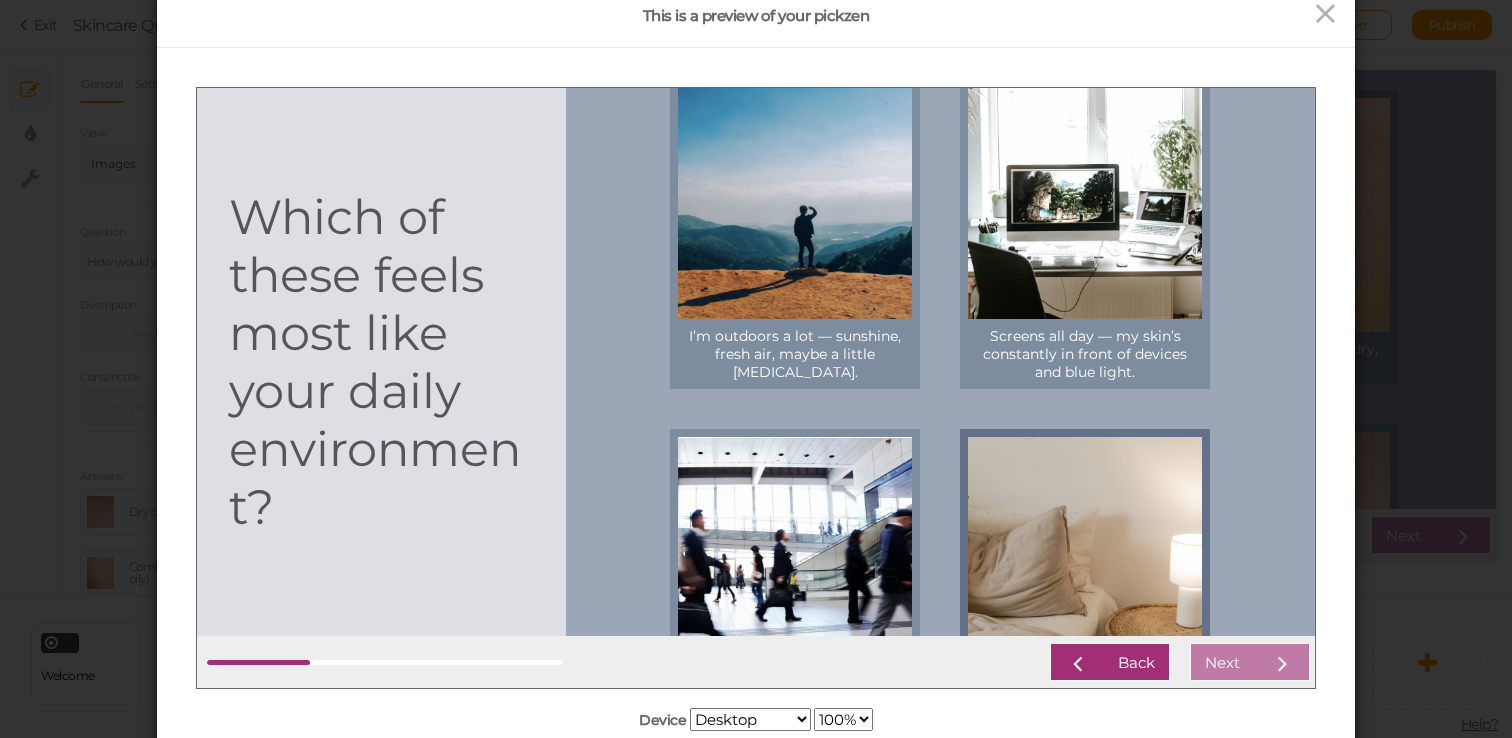 scroll, scrollTop: 30, scrollLeft: 0, axis: vertical 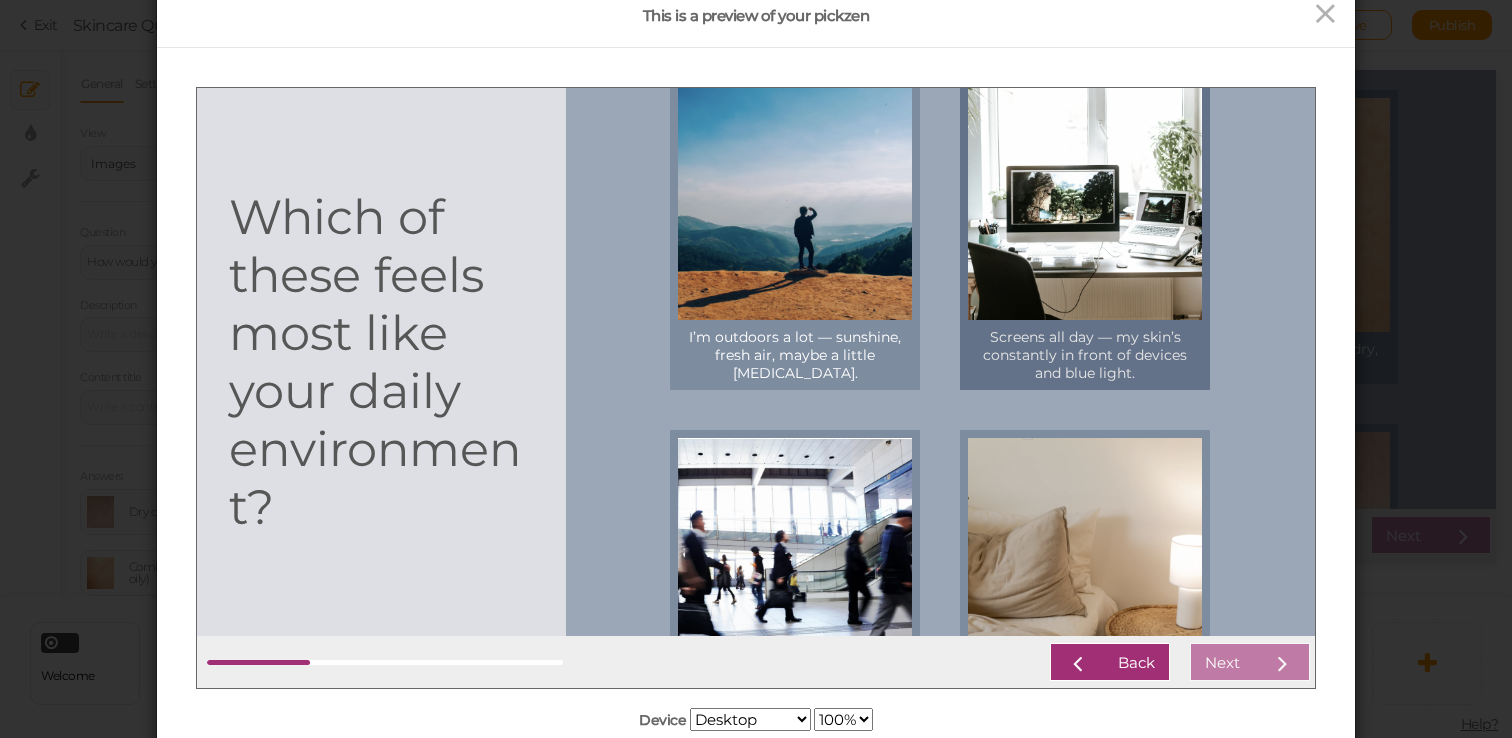 click on "Screens all day — my skin’s constantly in front of devices and blue light." at bounding box center (1085, 354) 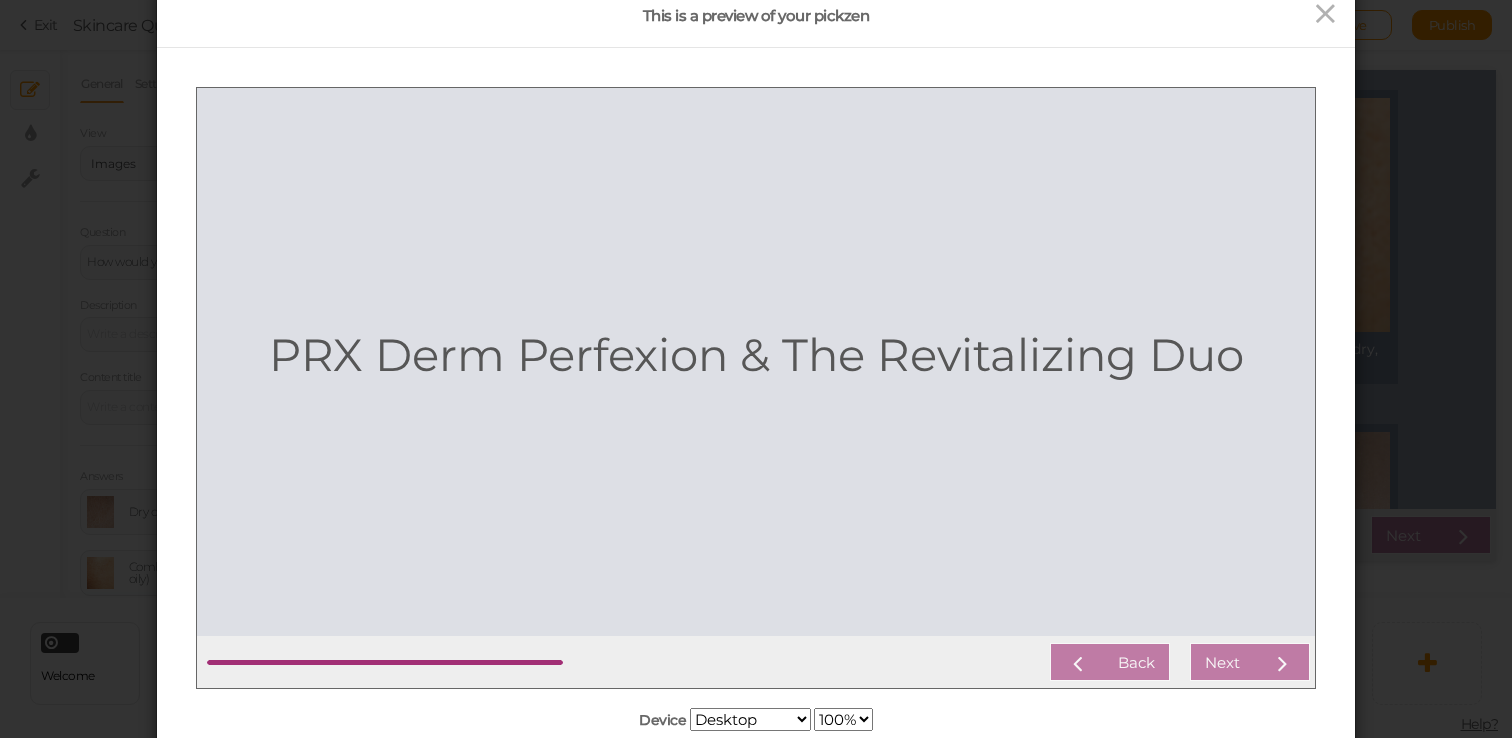 click on "Back Next" at bounding box center [939, 661] 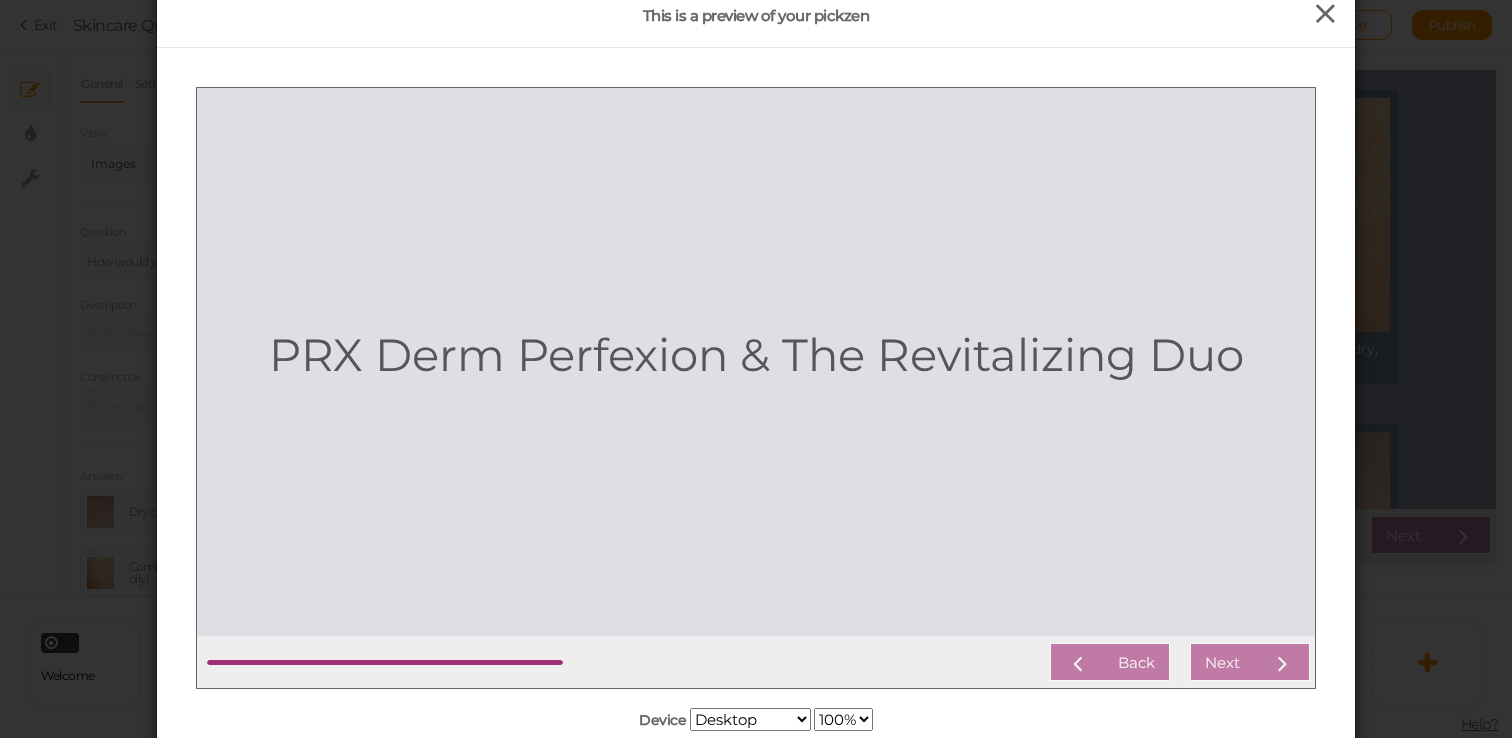 click at bounding box center [1325, 14] 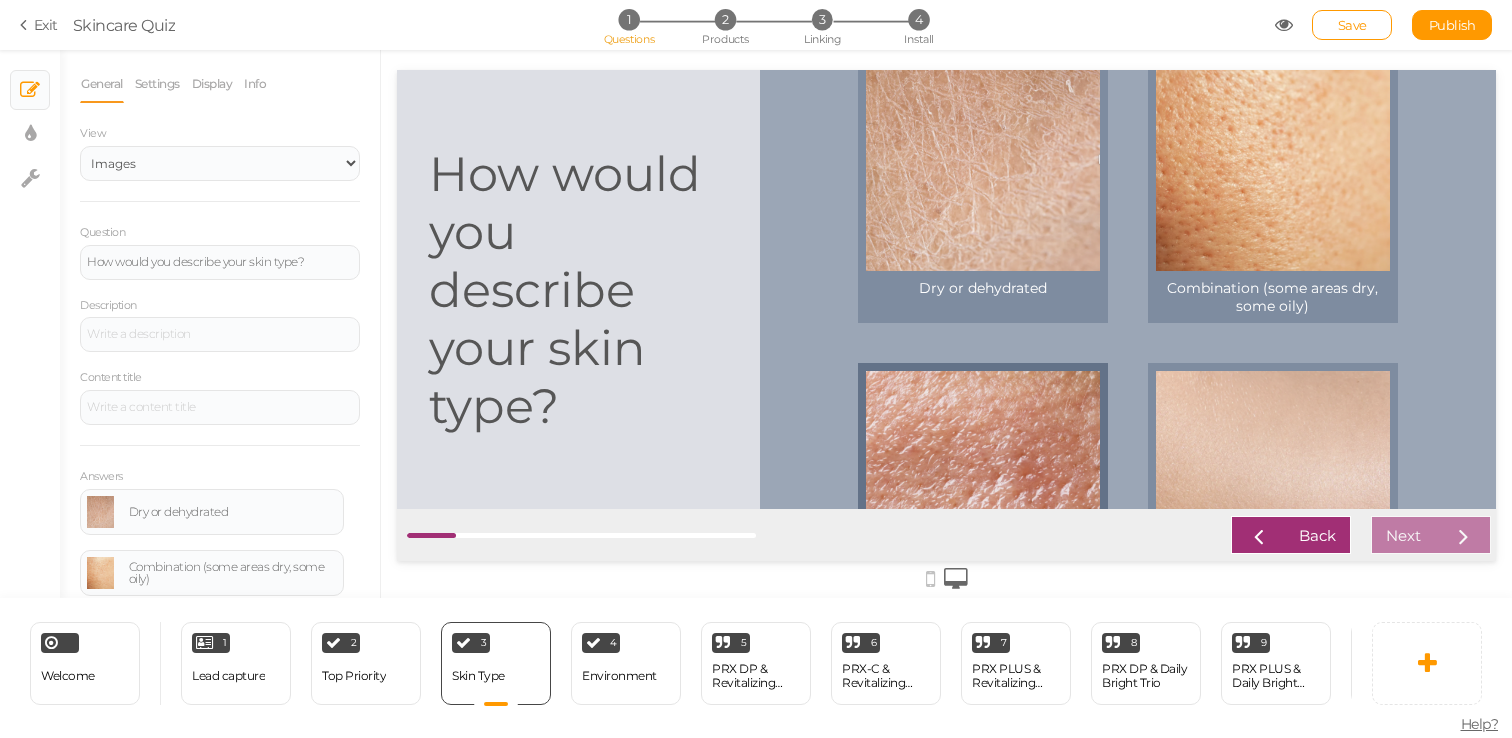 scroll, scrollTop: 0, scrollLeft: 0, axis: both 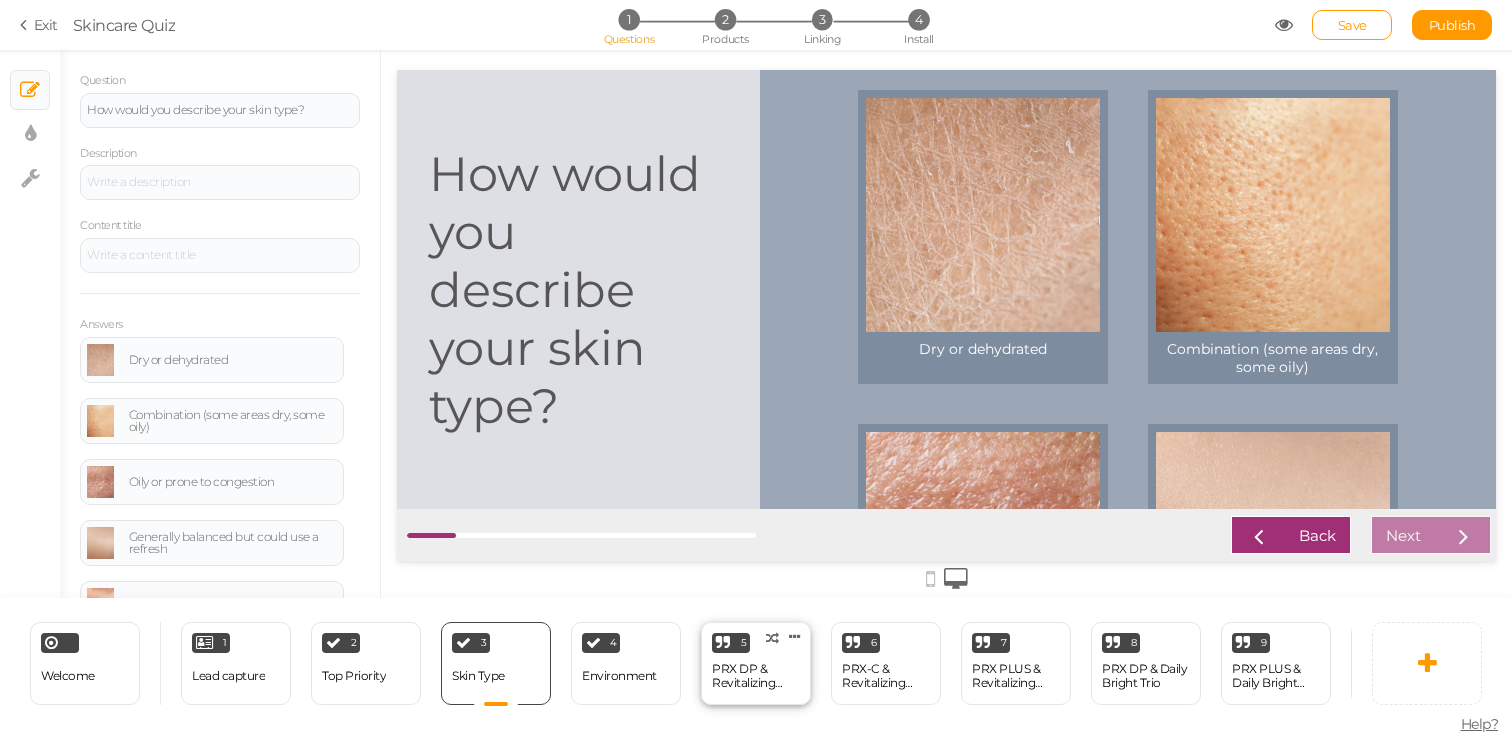 click on "PRX DP & Revitalizing Duo" at bounding box center (756, 676) 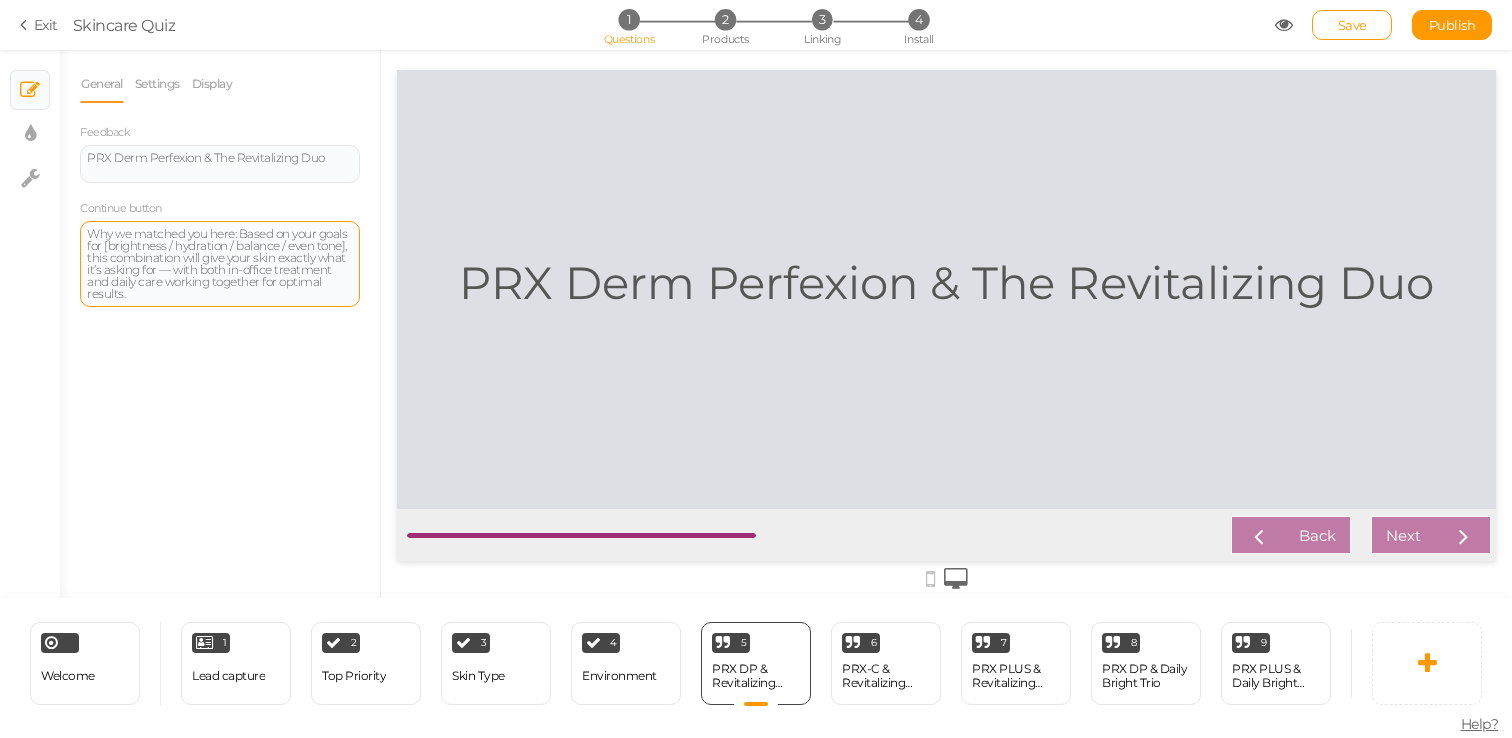 click on "Why we matched you here: Based on your goals for [brightness / hydration / balance / even tone], this combination will give your skin exactly what it’s asking for — with both in-office treatment and daily care working together for optimal results." at bounding box center [220, 264] 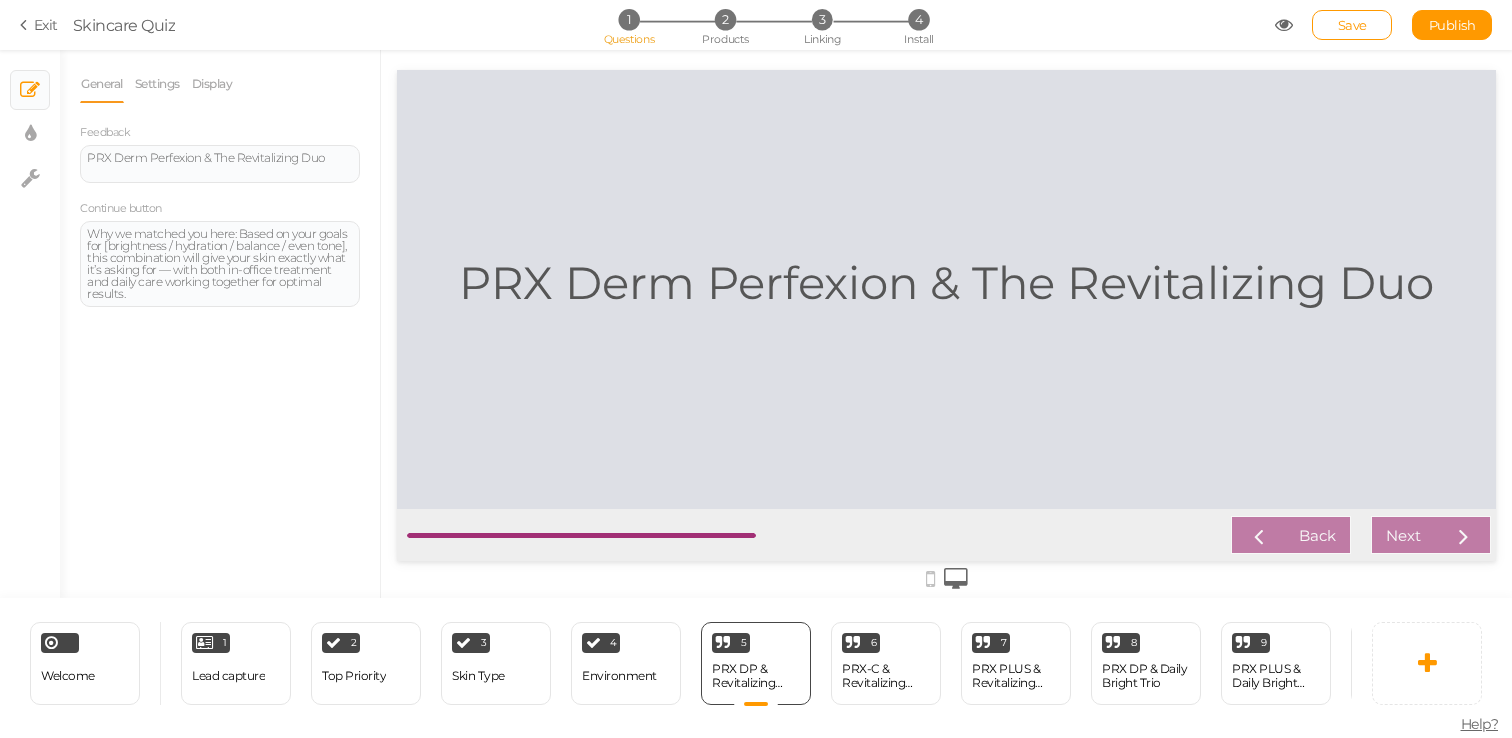 click on "General
Settings
Display
Feedback    PRX Derm Perfexion & The Revitalizing Duo                           Continue button   Why we matched you here: Based on your goals for [brightness / hydration / balance / even tone], this combination will give your skin exactly what it’s asking for — with both in-office treatment and daily care working together for optimal results.
End slide    The pickzen will end with this slide without showing results.         Admin name   PRX DP & Revitalizing Duo
Primary color         Set                             Background image       Add" at bounding box center (220, 331) 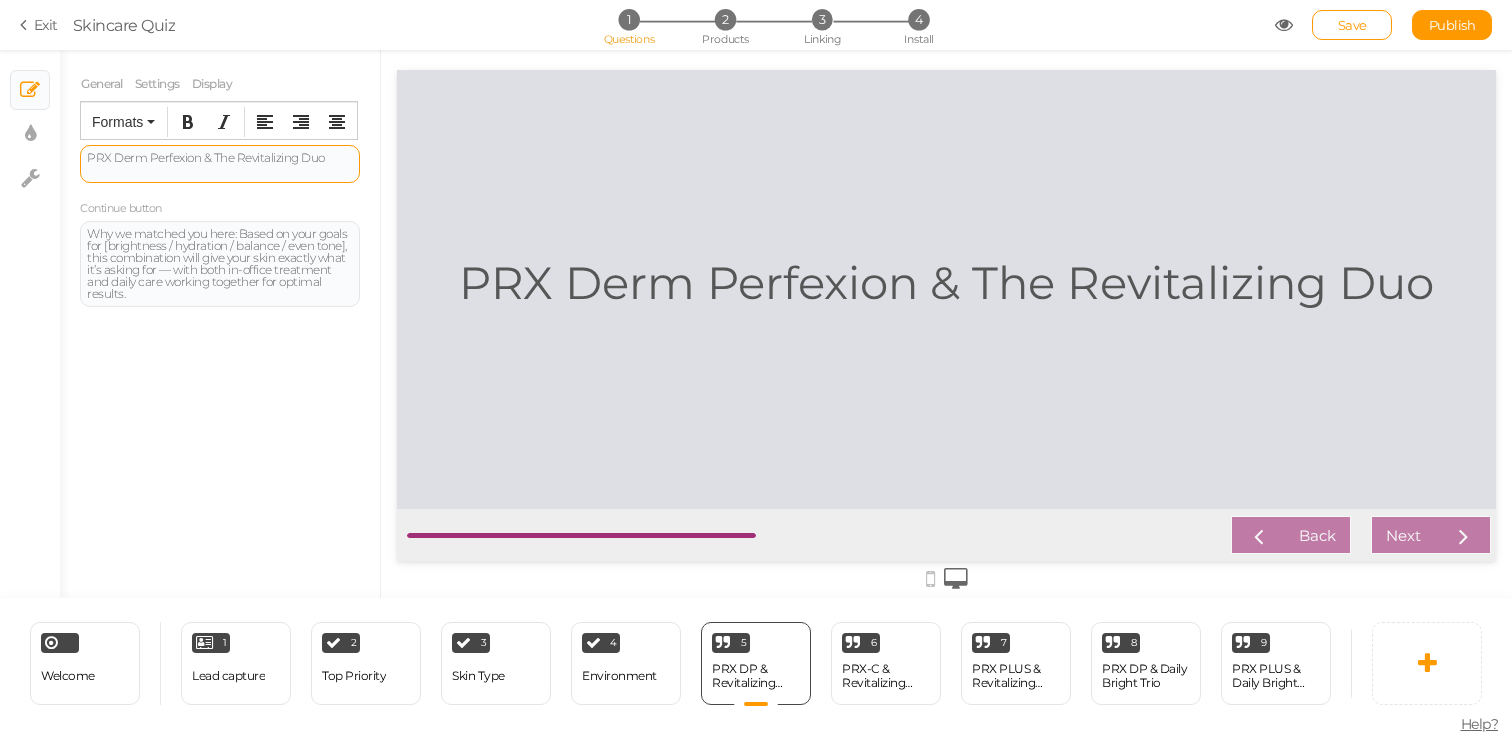 click on "PRX Derm Perfexion & The Revitalizing Duo" at bounding box center [220, 158] 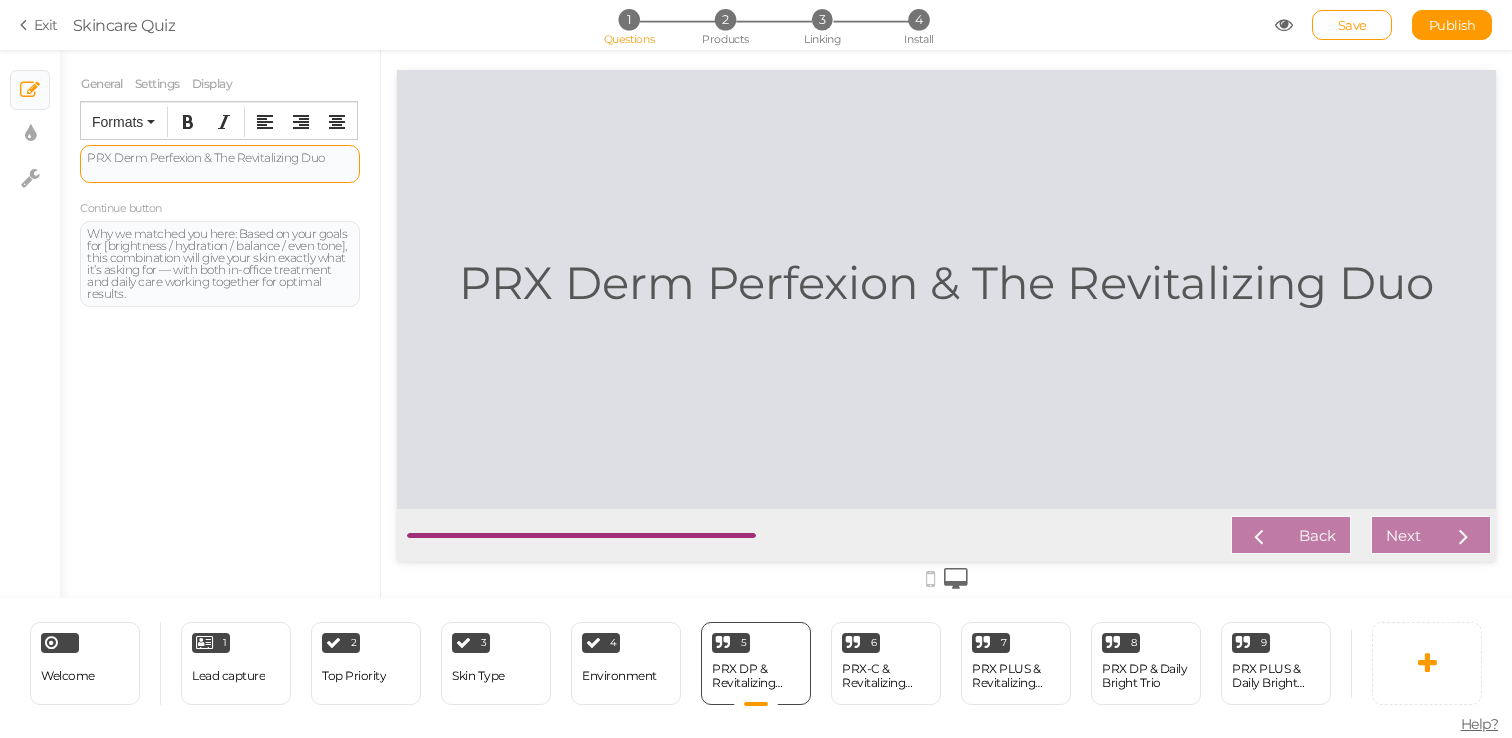 click on "PRX Derm Perfexion & The Revitalizing Duo" at bounding box center [220, 164] 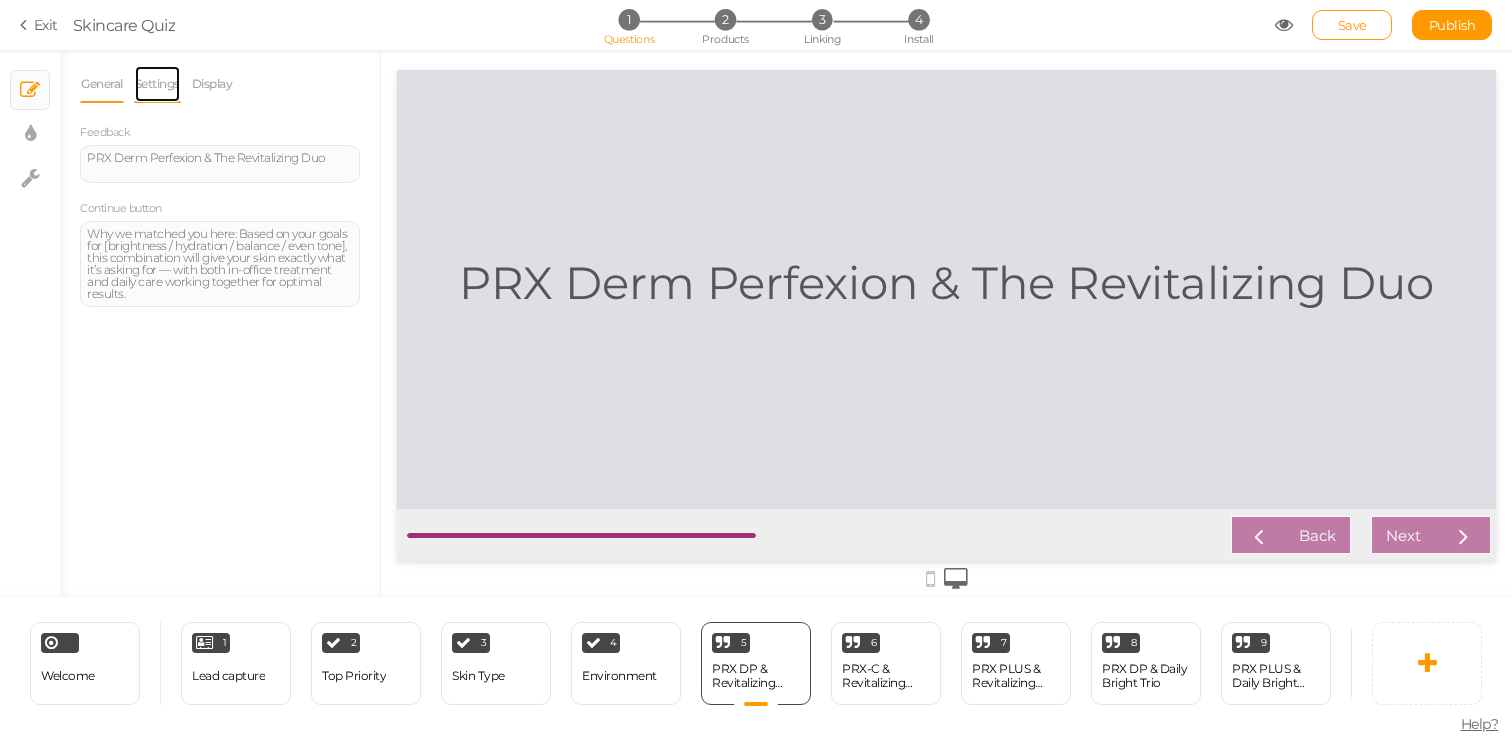 click on "Settings" at bounding box center (157, 84) 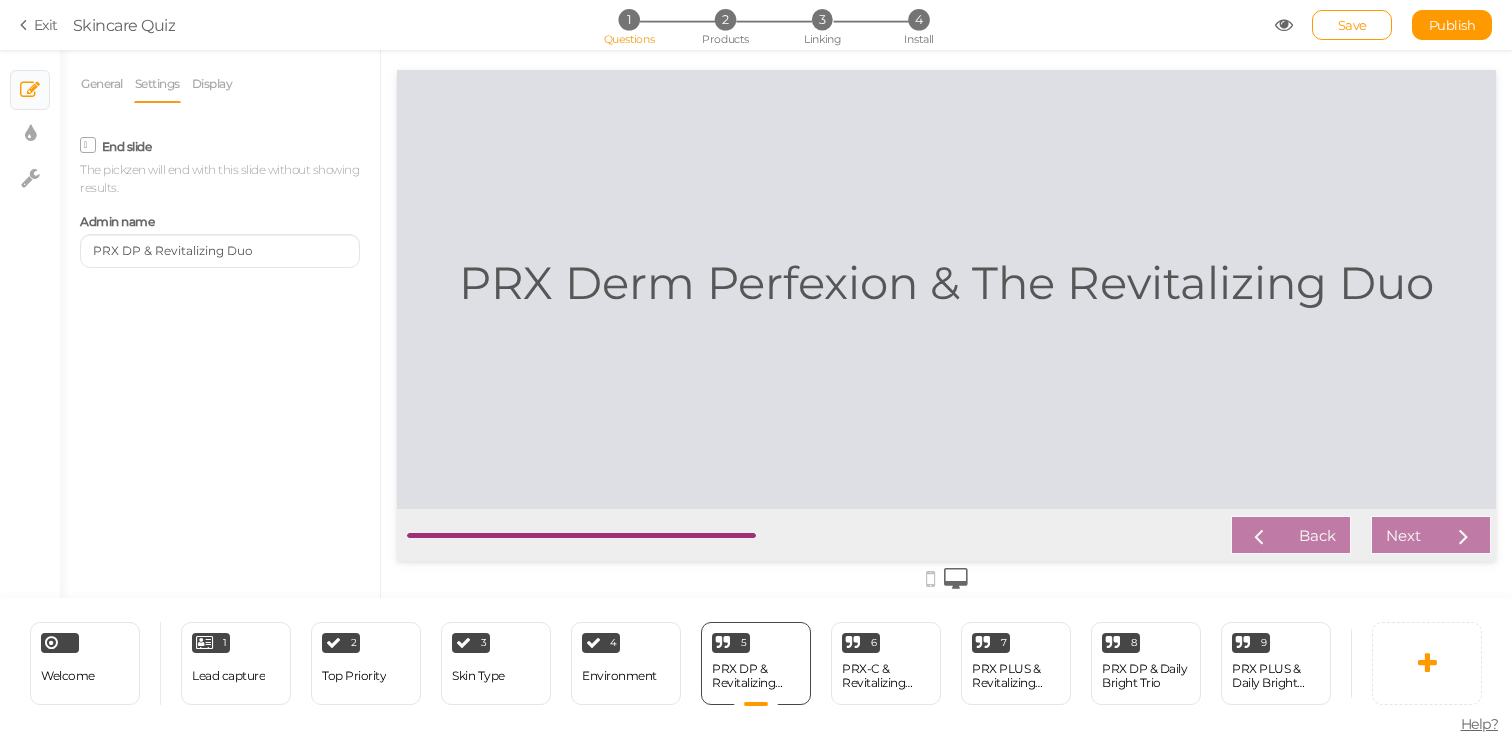 click on "Welcome                       Delete                               1         Lead capture         × Define the conditions to show this slide.                     Clone             Change type             Delete                           2         Top Priority         × Define the conditions to show this slide.                     Clone             Change type             Delete                           3         Skin Type         × Define the conditions to show this slide.                     Clone             Change type             Delete                           4         Environment         × Define the conditions to show this slide.                     Clone             Change type             Delete                           5         PRX DP & Revitalizing Duo         × Define the conditions to show this slide.                     Clone             Change type             Delete                           6         PRX-C & Revitalizing Duo         ×                     Clone" at bounding box center [676, 663] 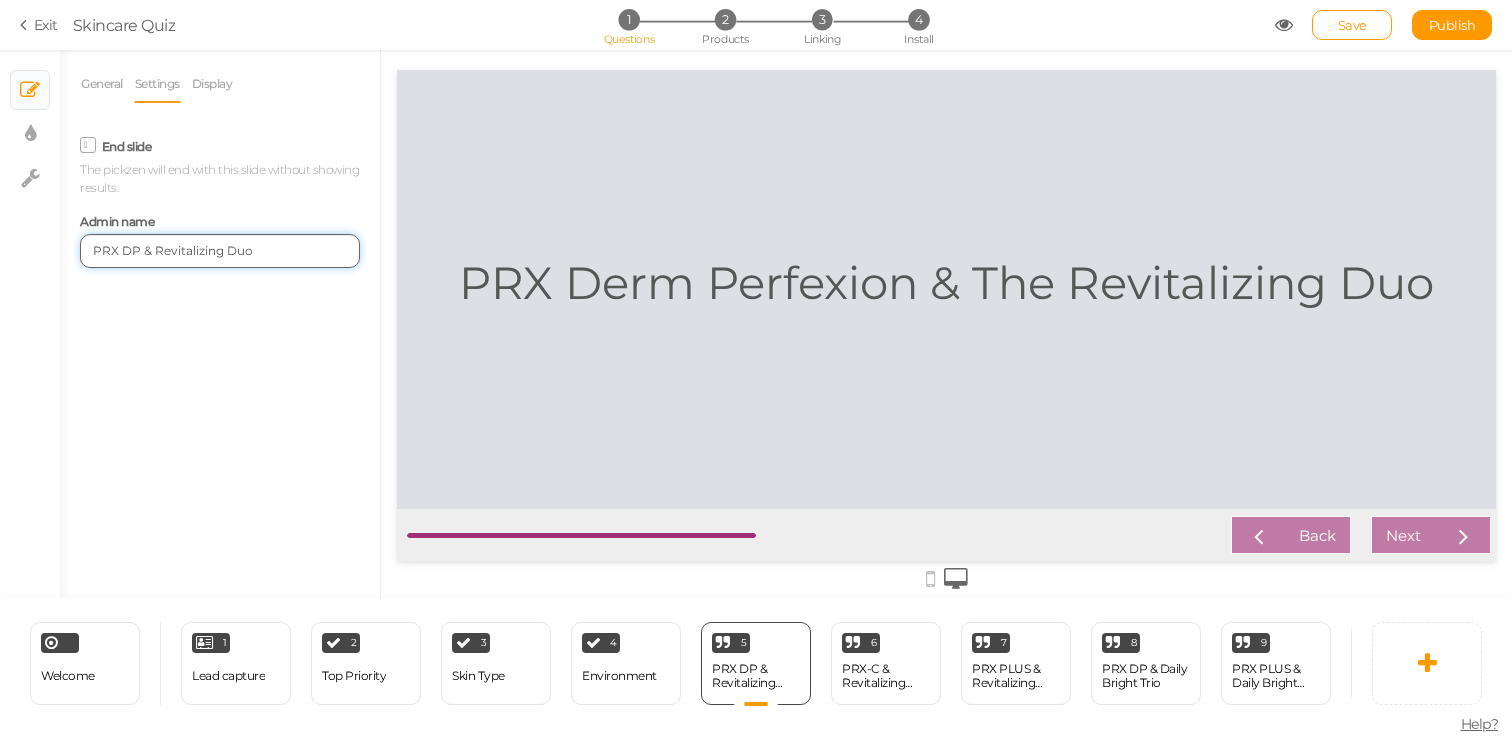 click on "PRX DP & Revitalizing Duo" at bounding box center [220, 251] 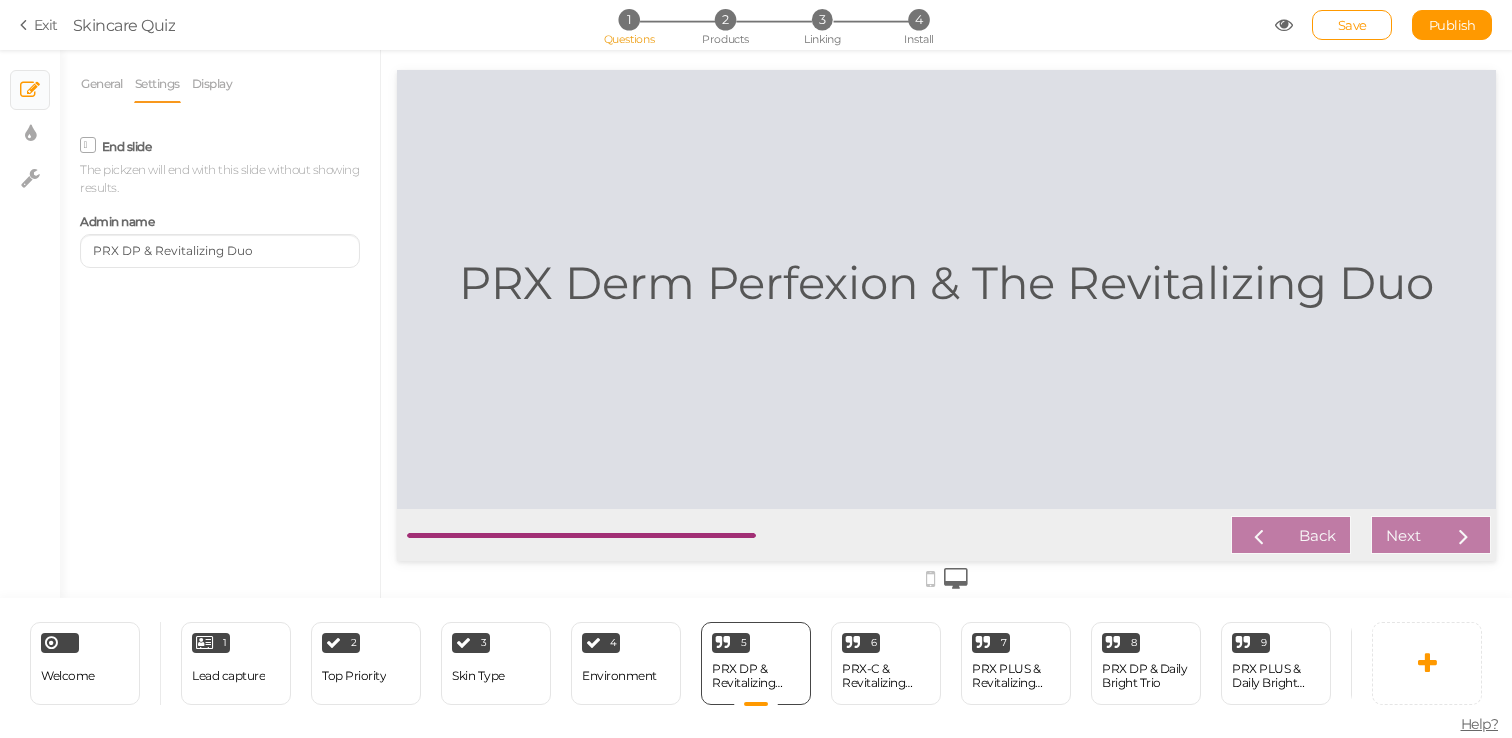 click on "Admin name   PRX DP & Revitalizing Duo" at bounding box center [220, 237] 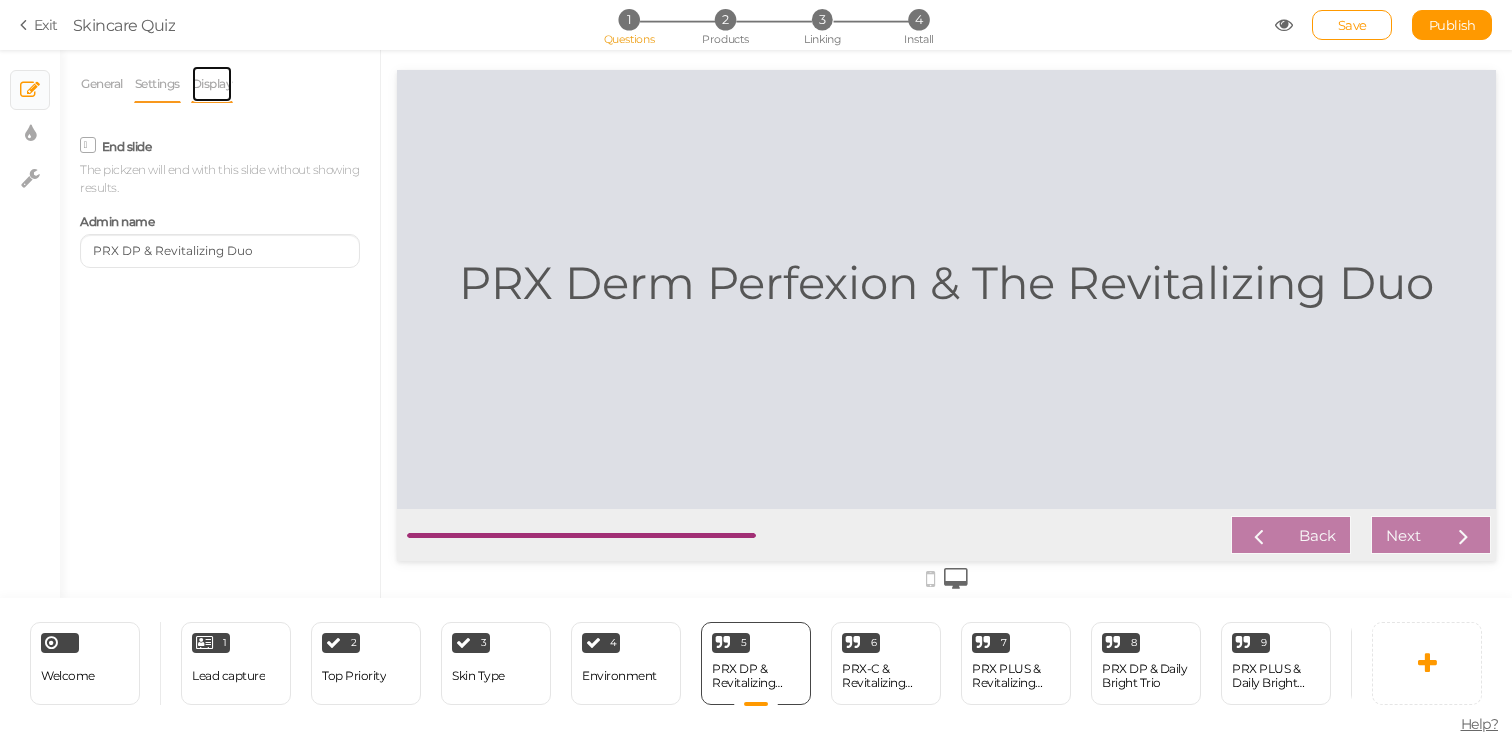 click on "Display" at bounding box center (212, 84) 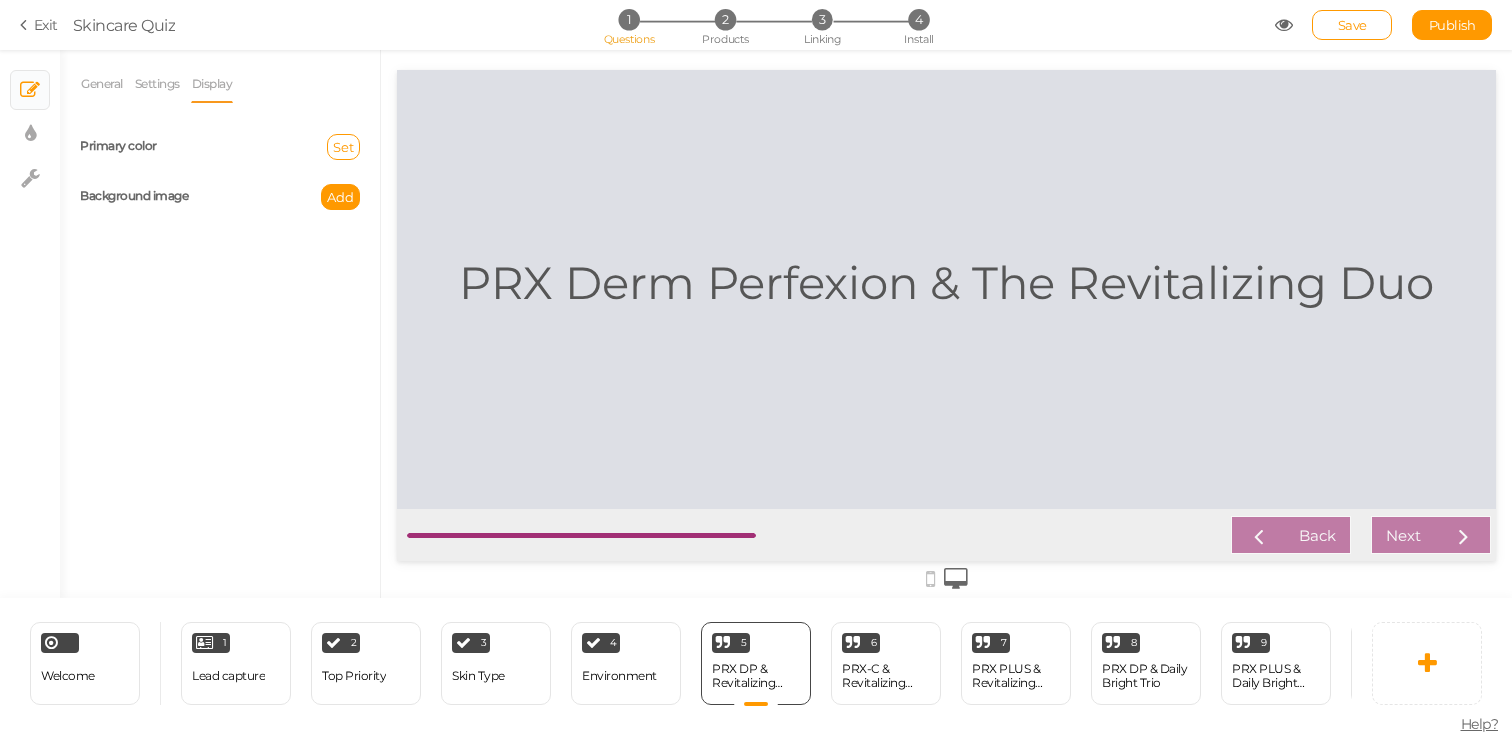 click on "General
Settings
Display
Feedback    PRX Derm Perfexion & The Revitalizing Duo                           Continue button   Why we matched you here: Based on your goals for [brightness / hydration / balance / even tone], this combination will give your skin exactly what it’s asking for — with both in-office treatment and daily care working together for optimal results.
End slide    The pickzen will end with this slide without showing results.         Admin name   PRX DP & Revitalizing Duo
Primary color         Set                             Background image       Add" at bounding box center (220, 331) 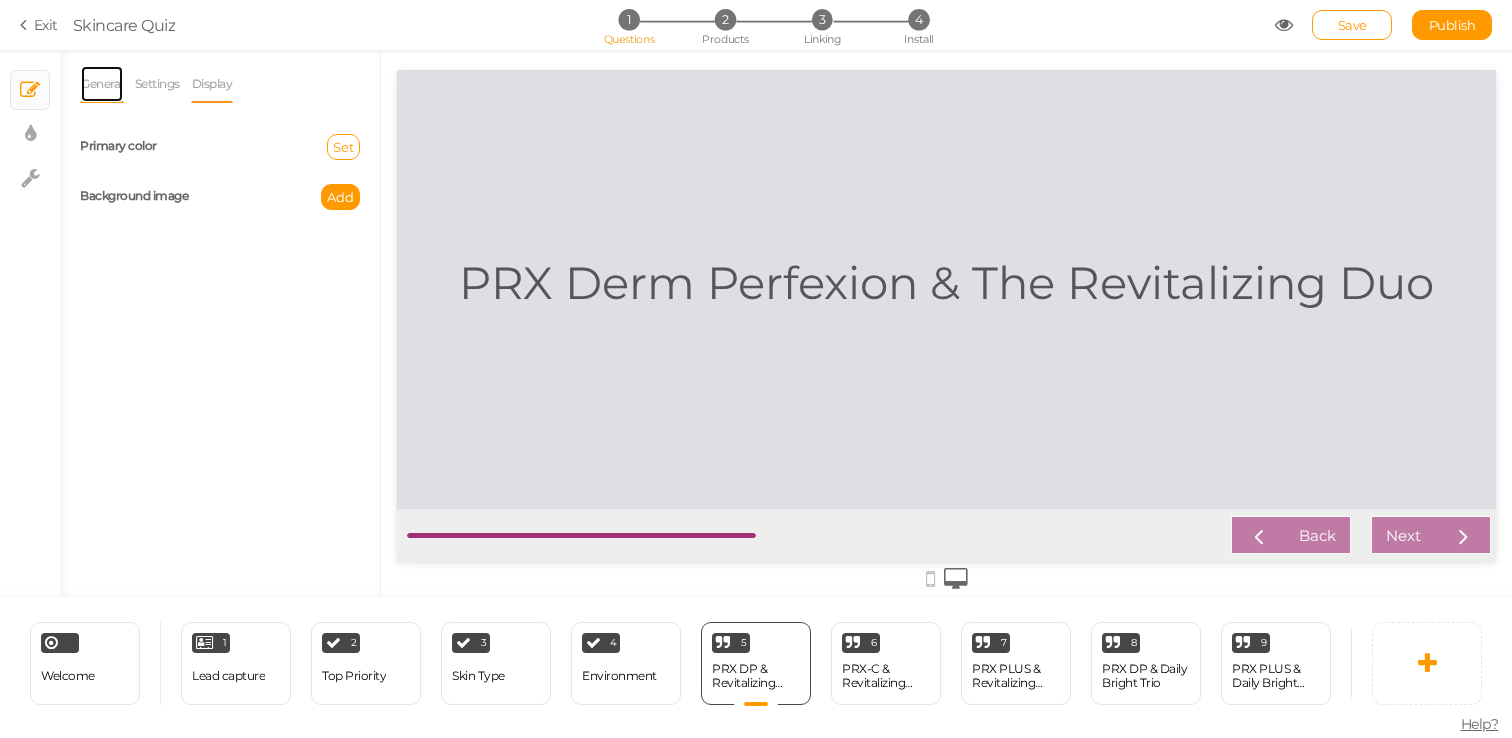 click on "General" at bounding box center (102, 84) 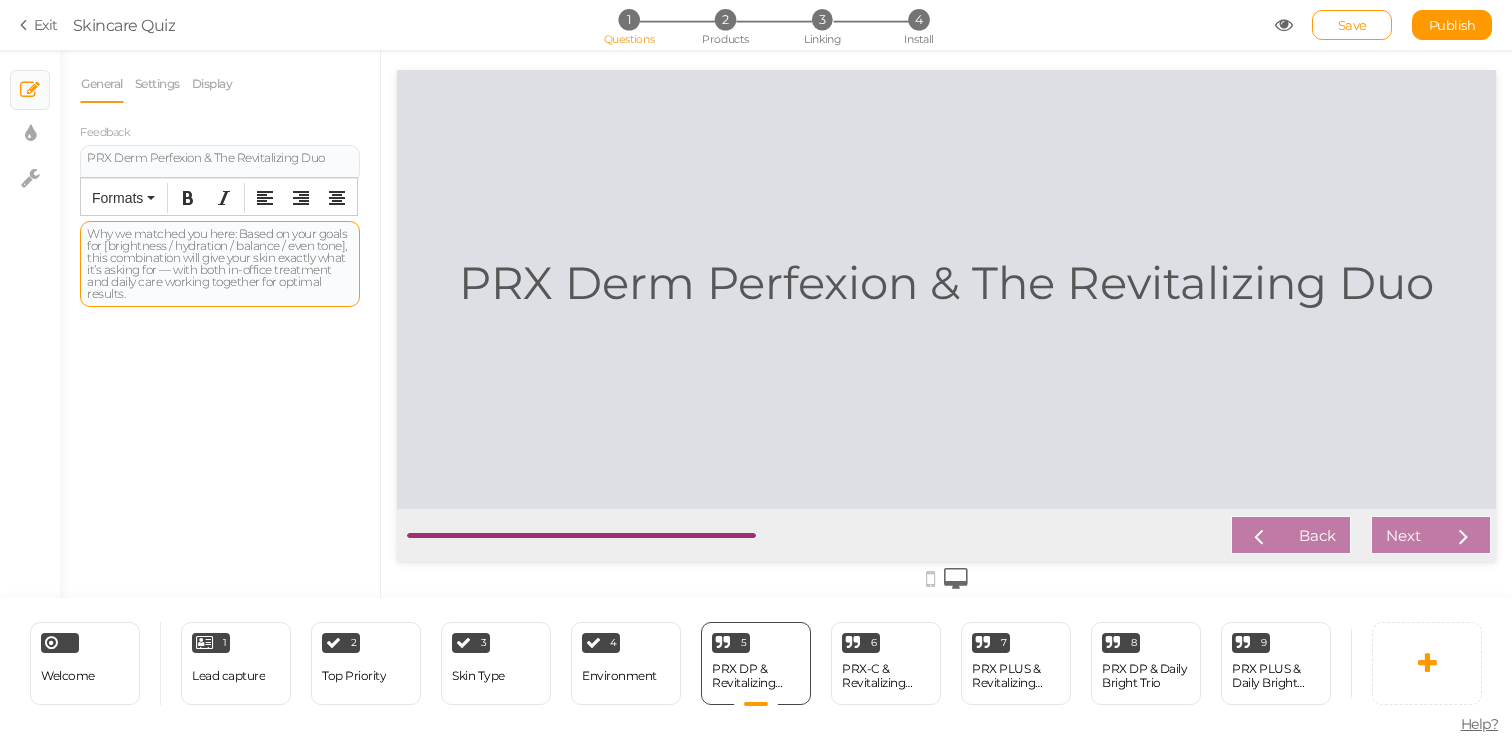 click on "Why we matched you here: Based on your goals for [brightness / hydration / balance / even tone], this combination will give your skin exactly what it’s asking for — with both in-office treatment and daily care working together for optimal results." at bounding box center [220, 264] 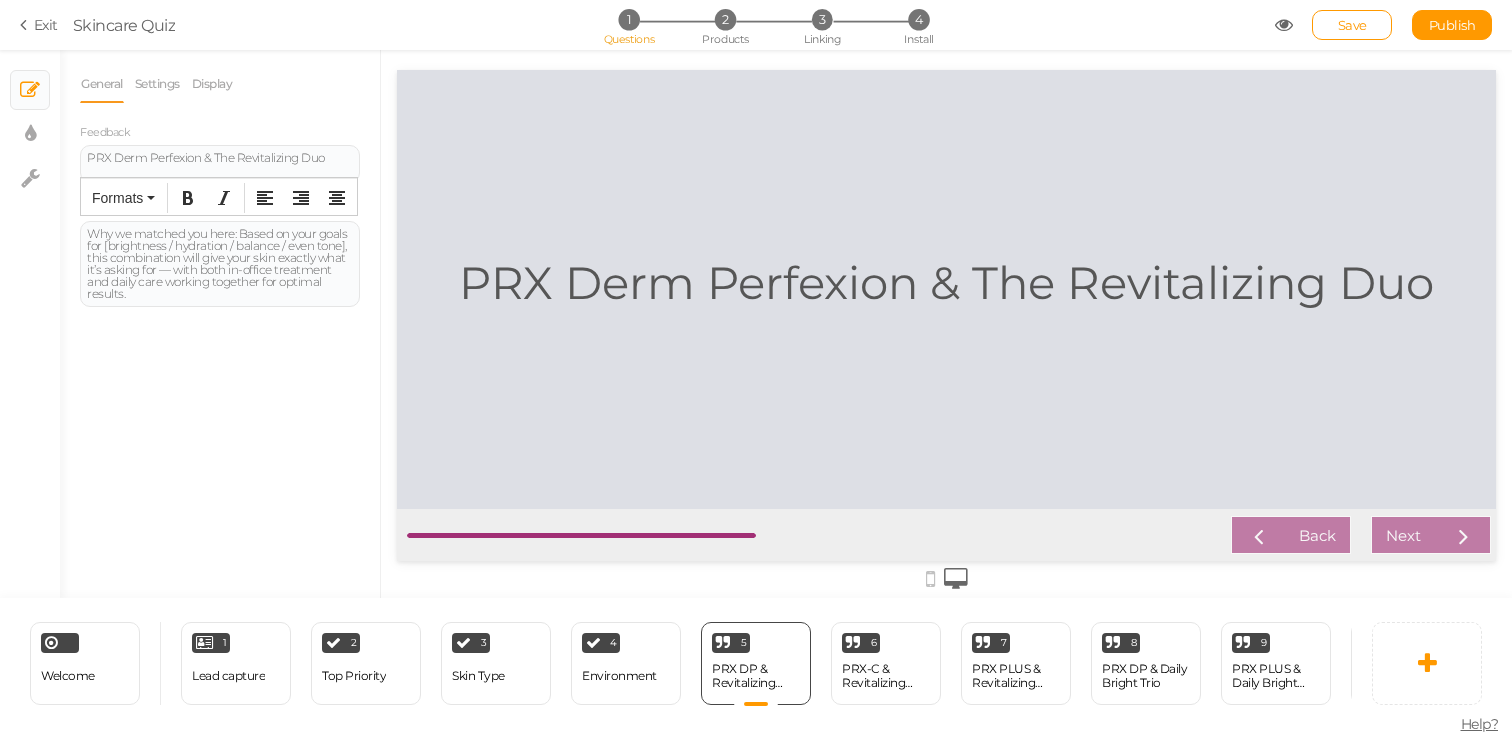 click at bounding box center [946, 315] 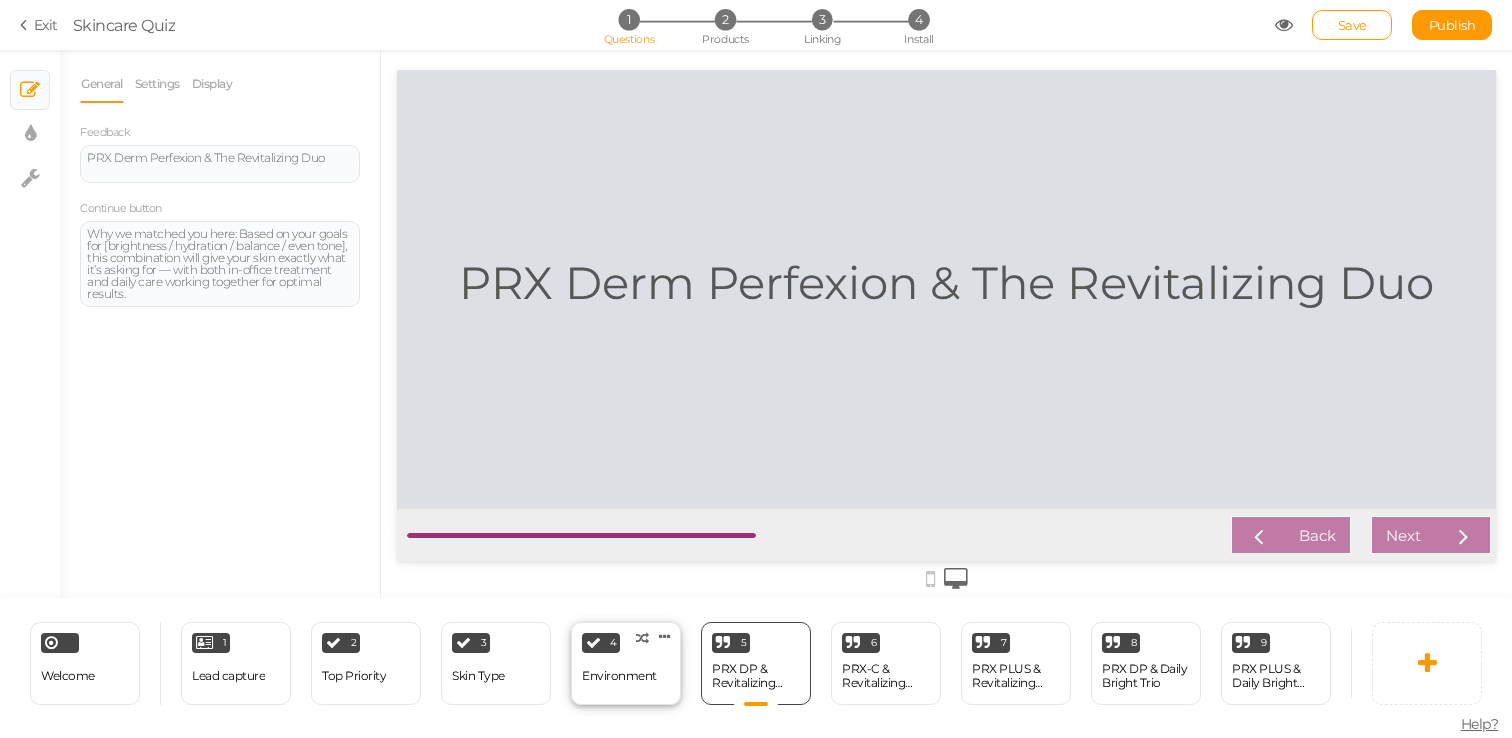 click on "Environment" at bounding box center [619, 676] 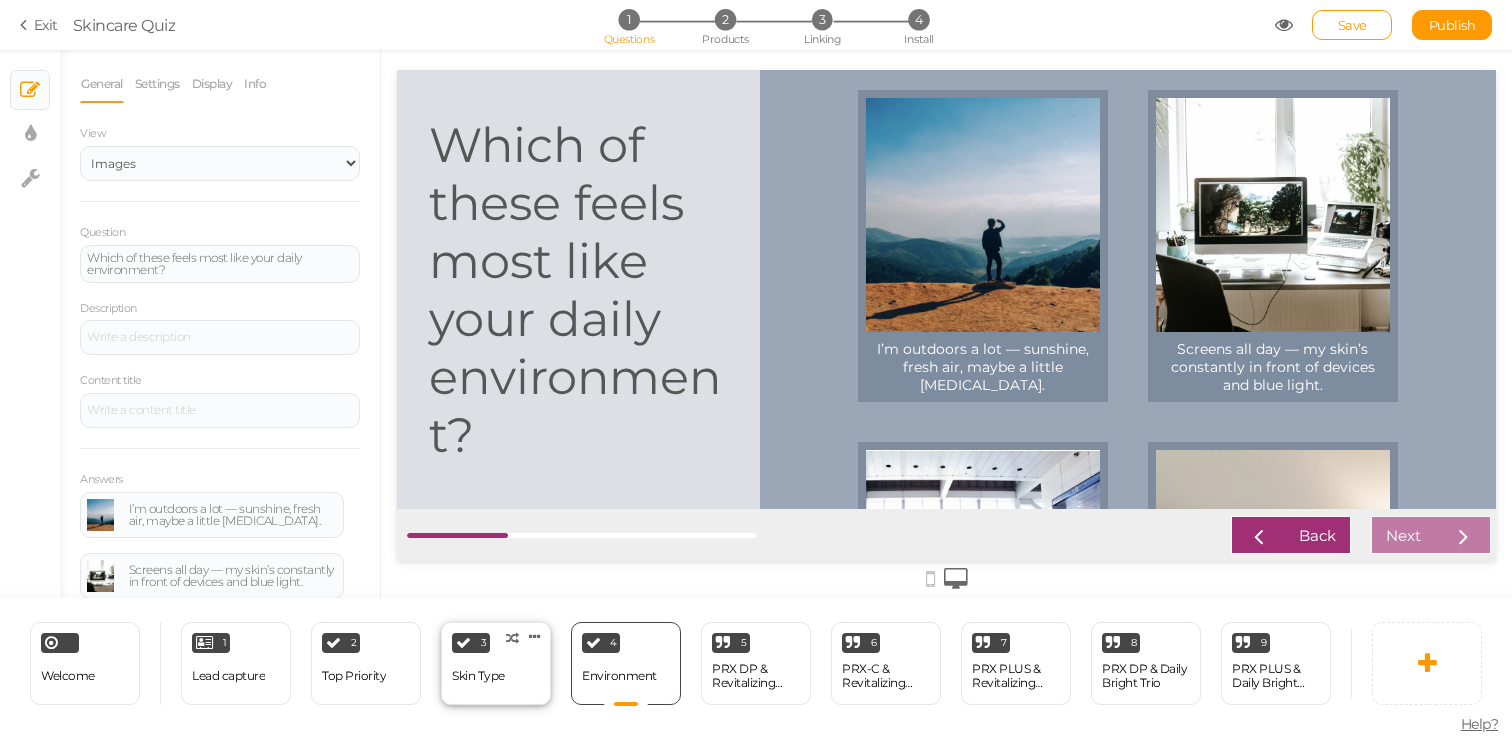 scroll, scrollTop: 0, scrollLeft: 0, axis: both 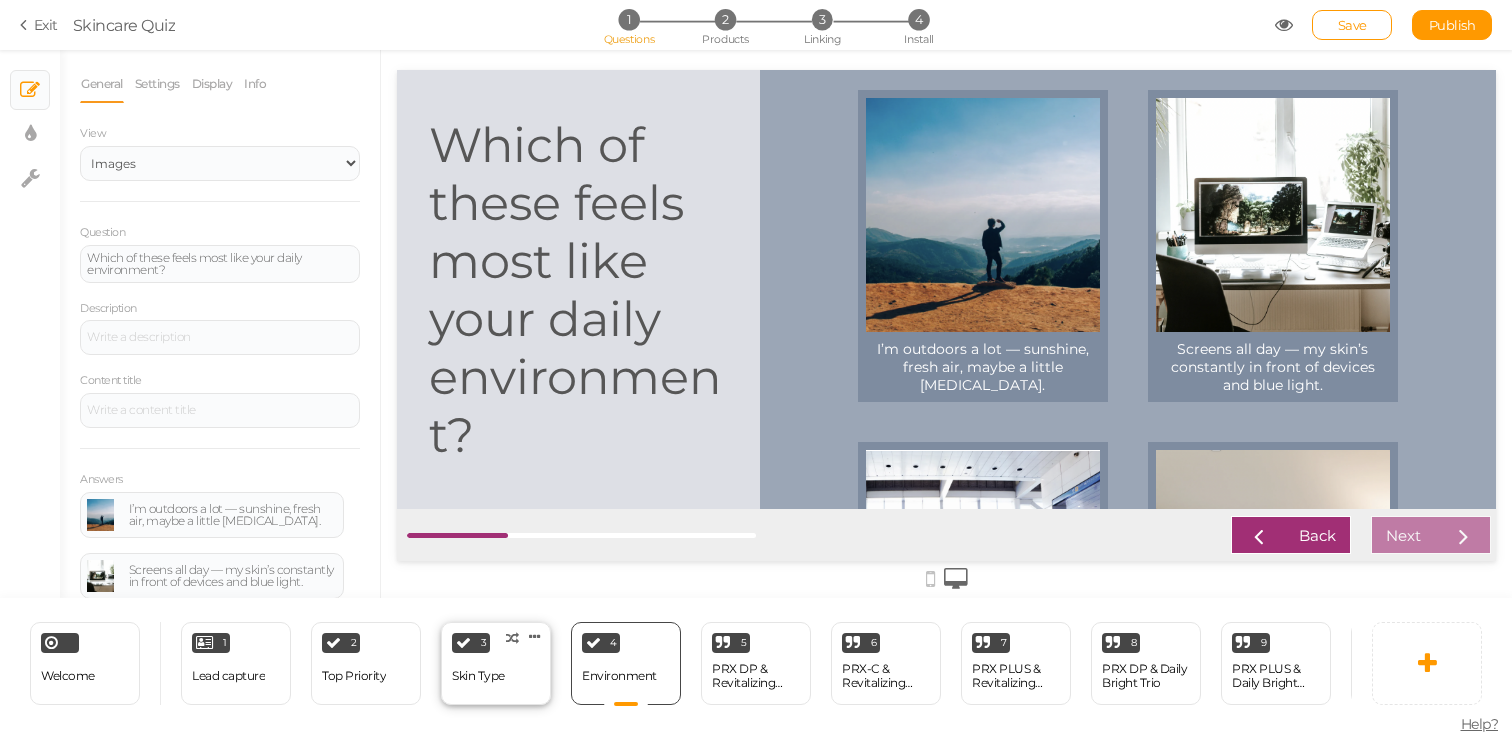 click on "3         Skin Type         × Define the conditions to show this slide.                     Clone             Change type             Delete" at bounding box center [496, 663] 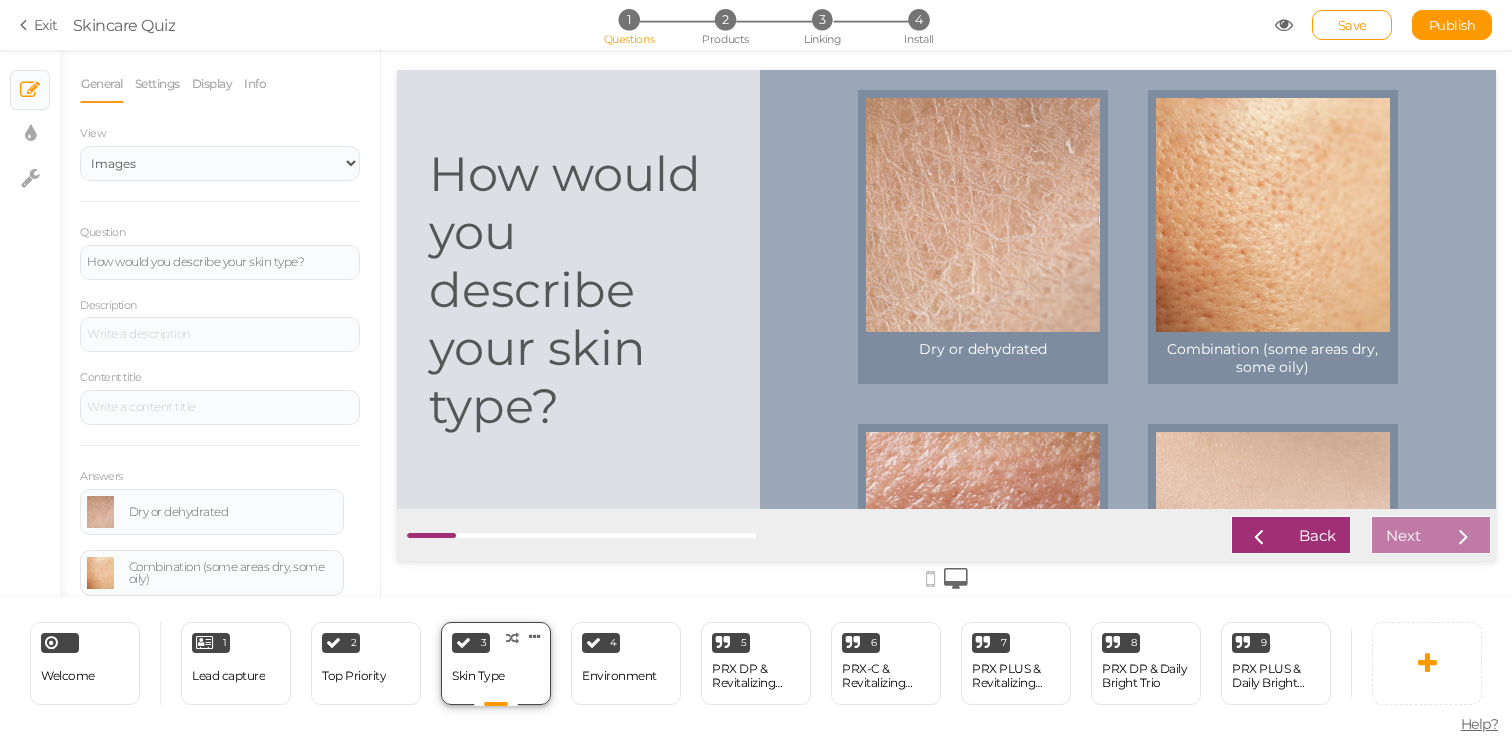 scroll, scrollTop: 0, scrollLeft: 0, axis: both 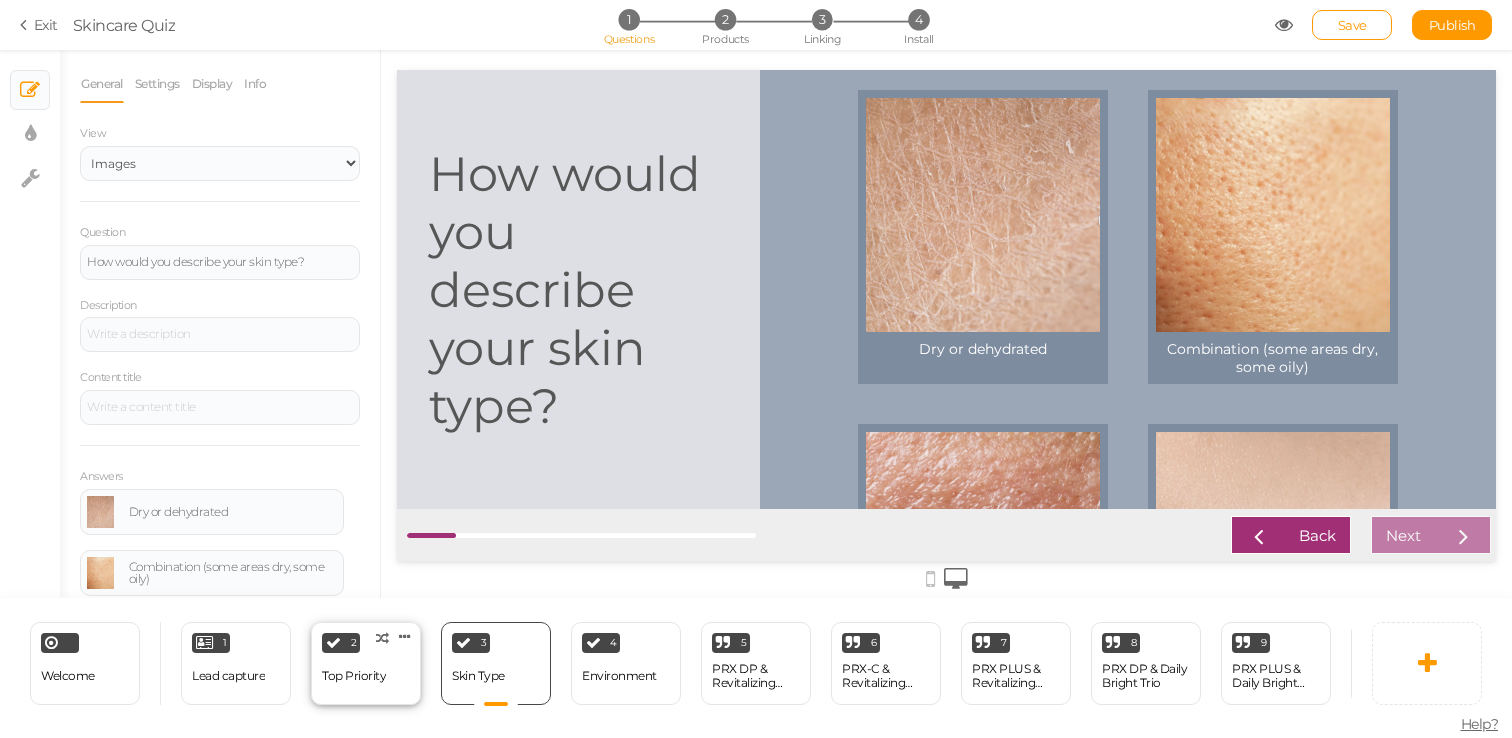 click on "2         Top Priority         × Define the conditions to show this slide.                     Clone             Change type             Delete" at bounding box center [366, 663] 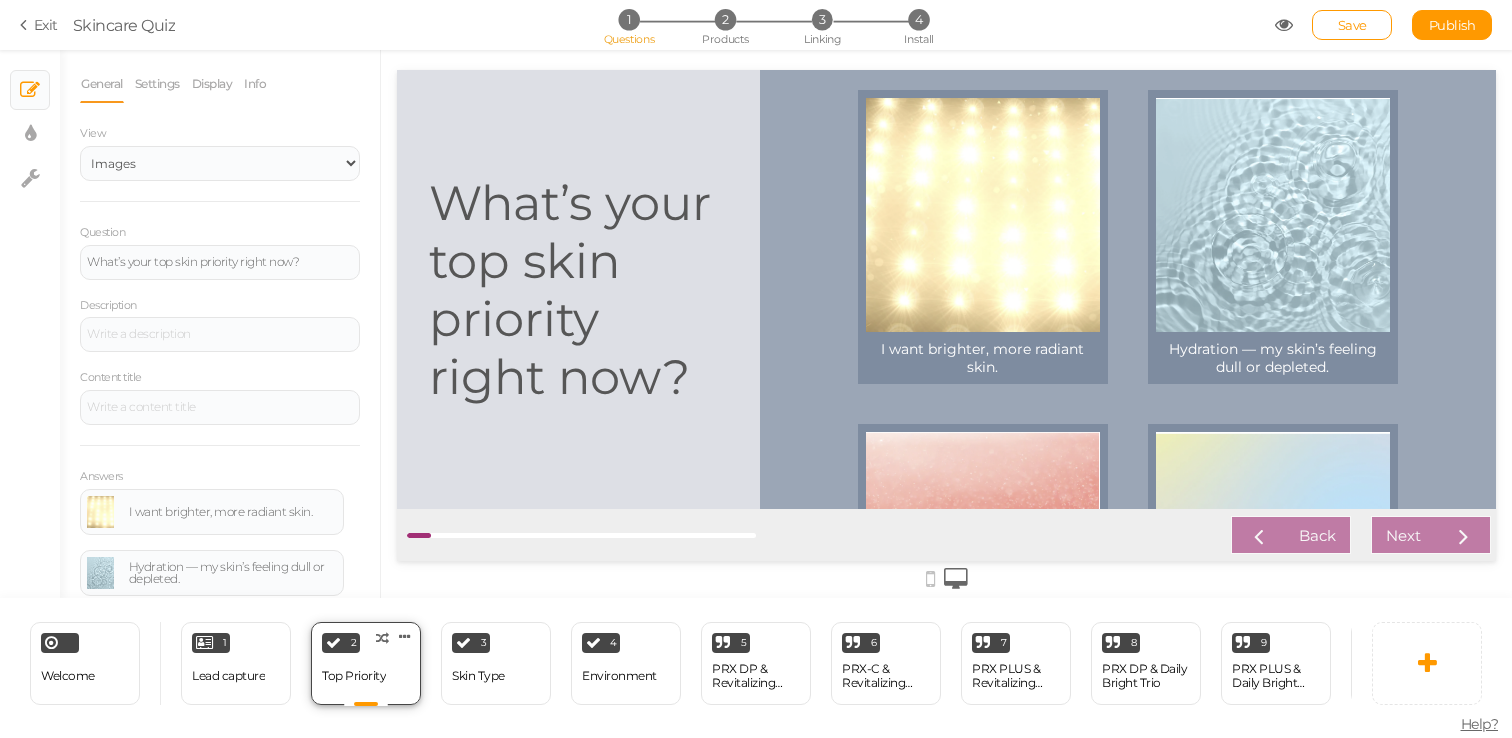 scroll, scrollTop: 0, scrollLeft: 0, axis: both 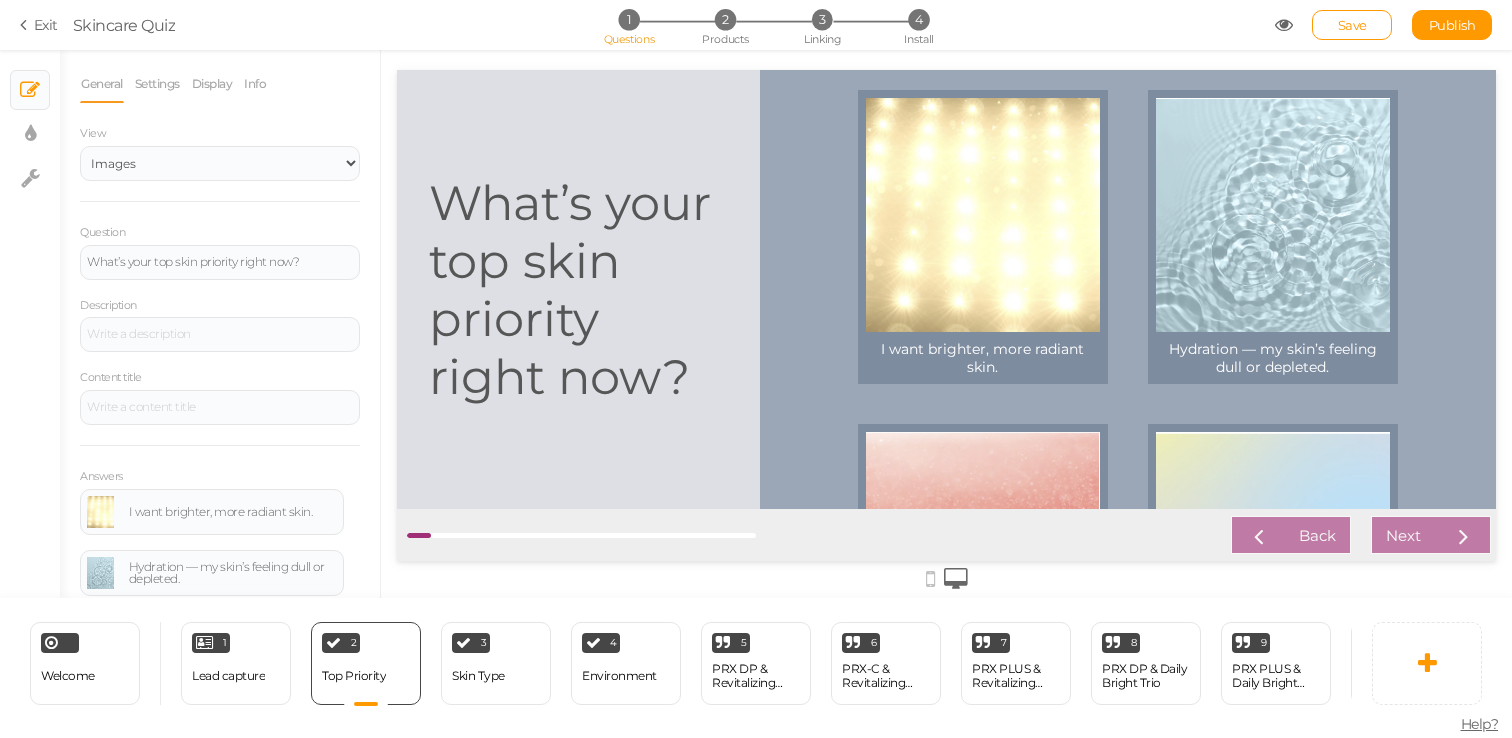 click on "What’s your top skin priority right now?" at bounding box center (578, 290) 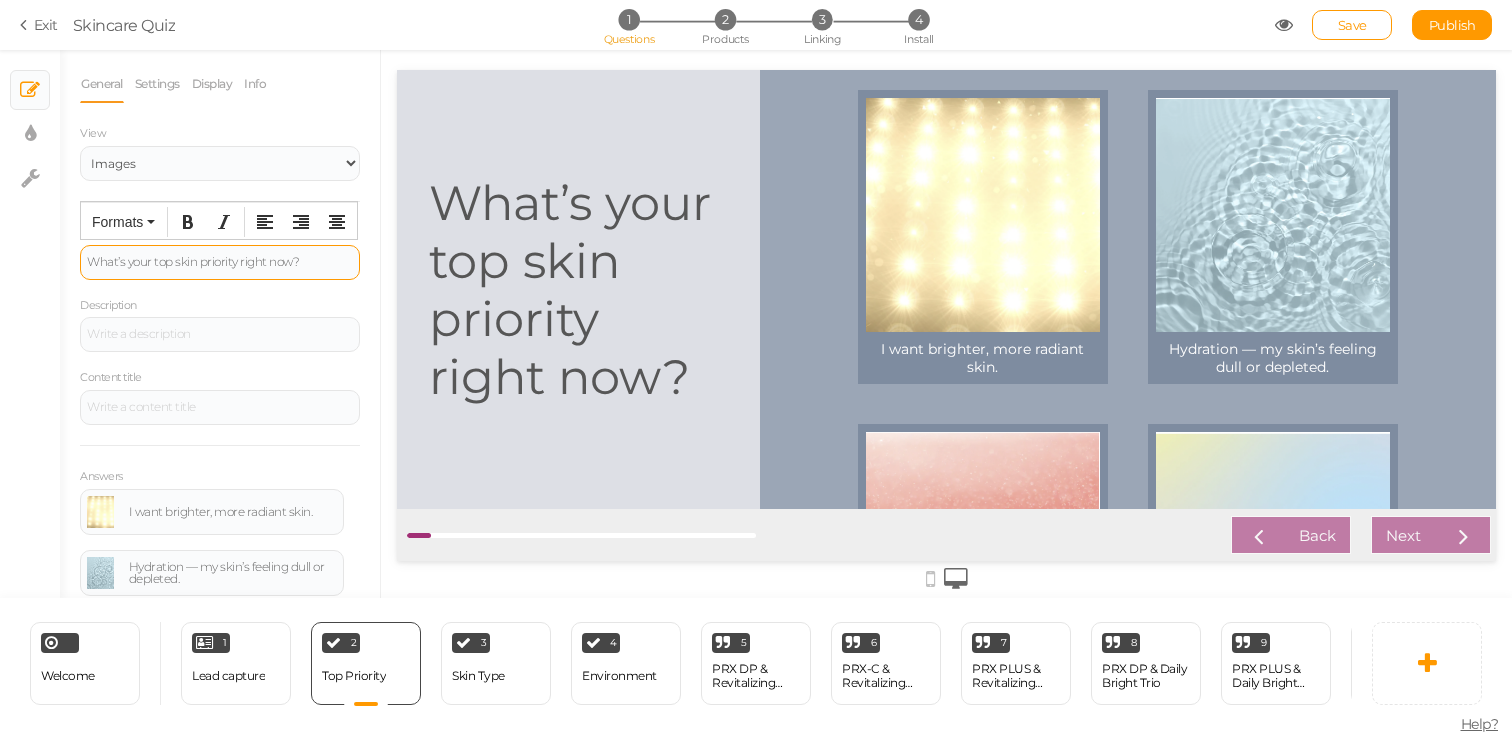 click on "What’s your top skin priority right now?" at bounding box center [220, 262] 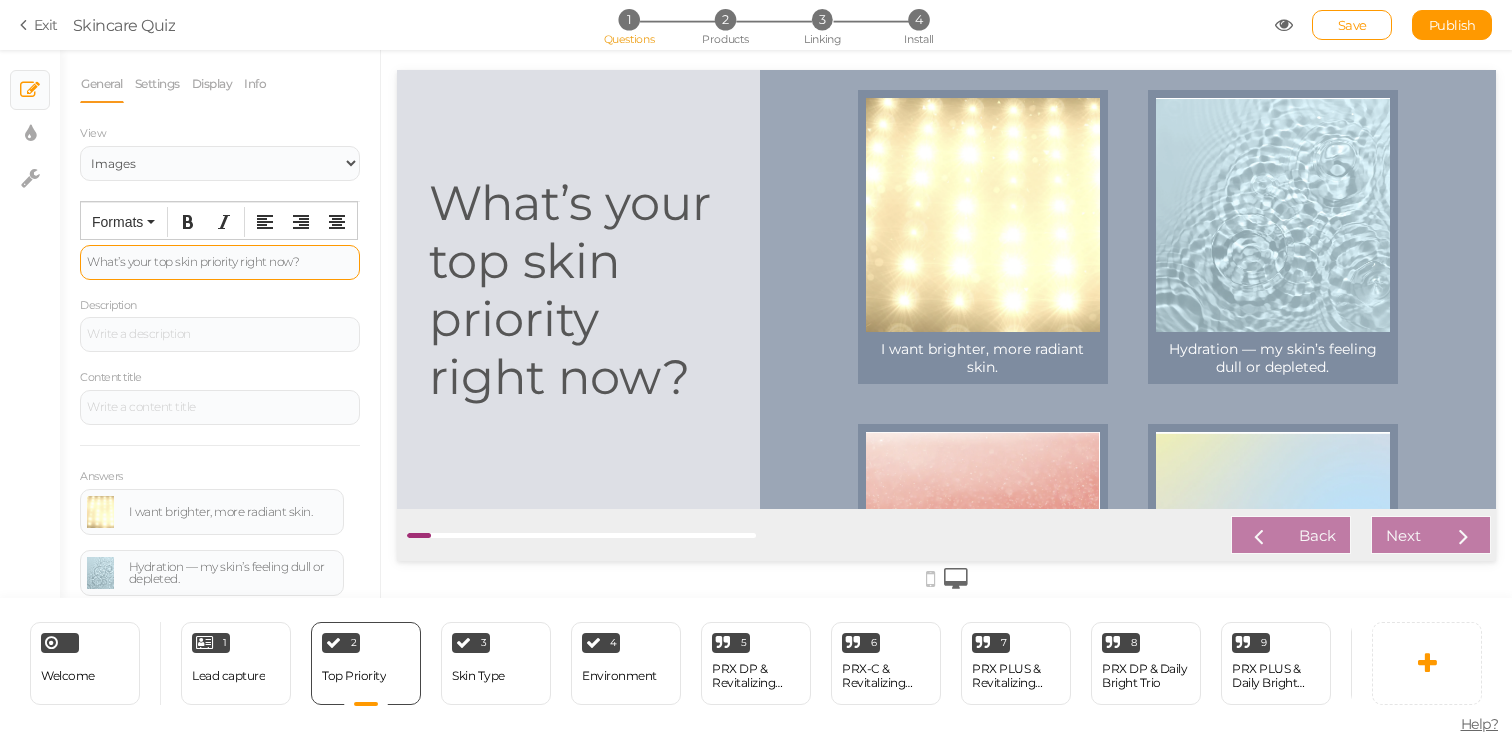click on "What’s your top skin priority right now?" at bounding box center [220, 262] 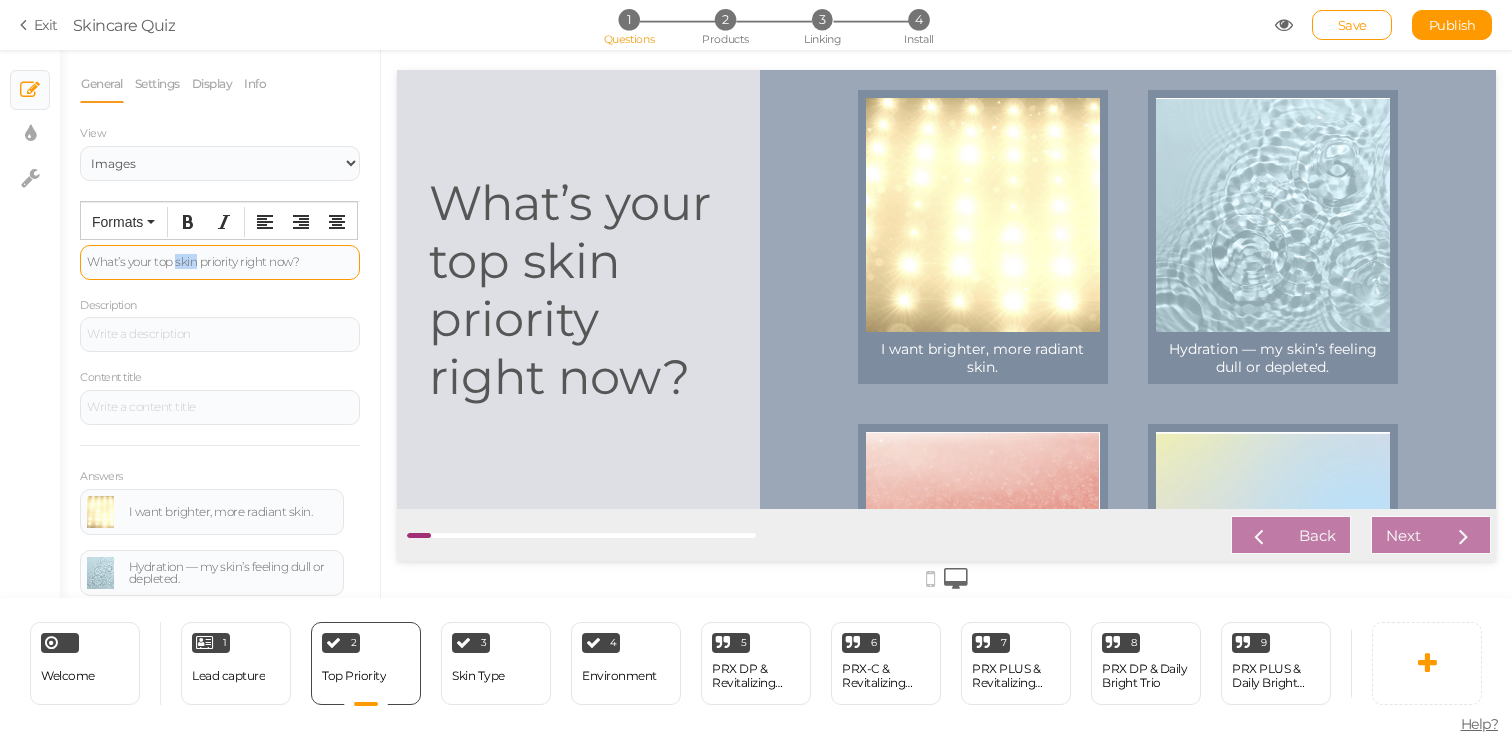 click on "What’s your top skin priority right now?" at bounding box center [220, 262] 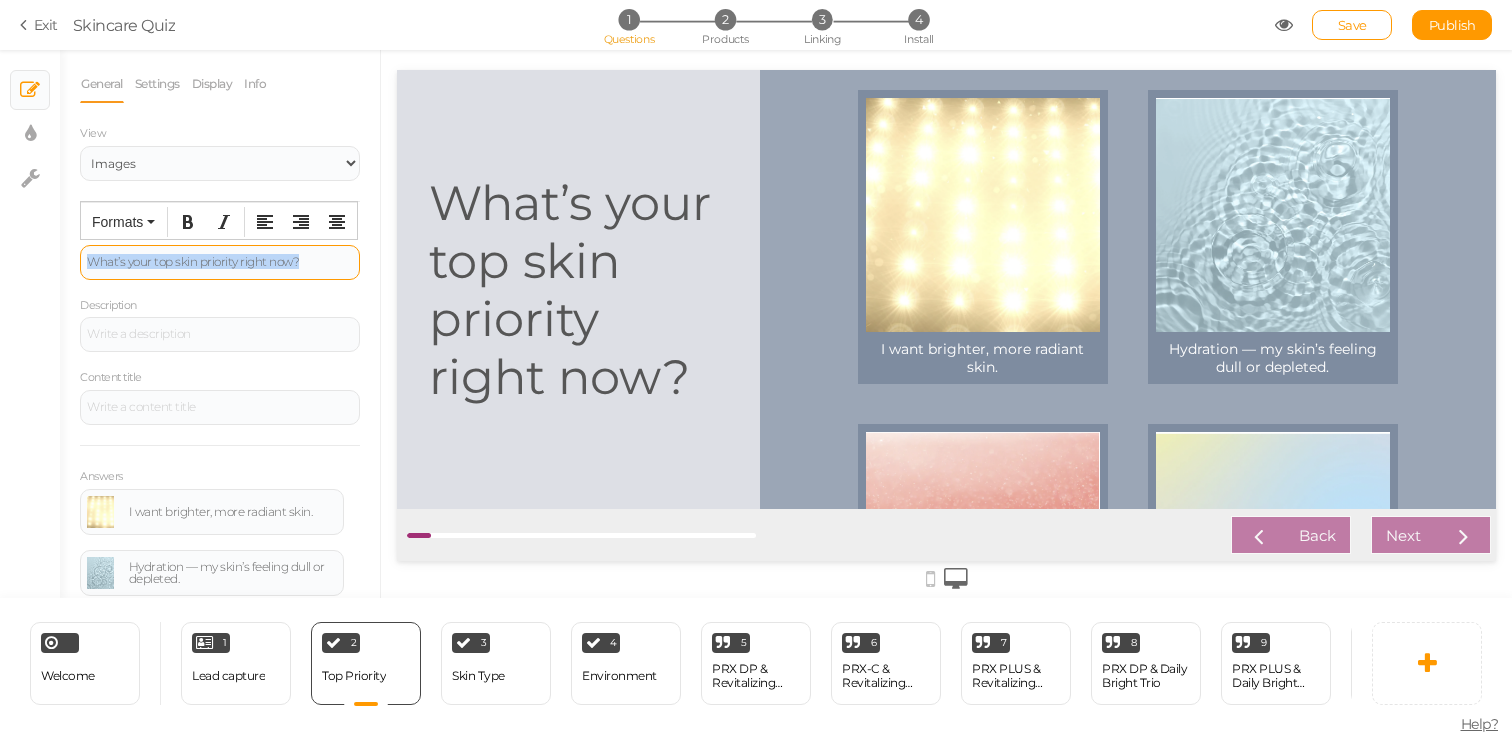 click on "What’s your top skin priority right now?" at bounding box center (220, 262) 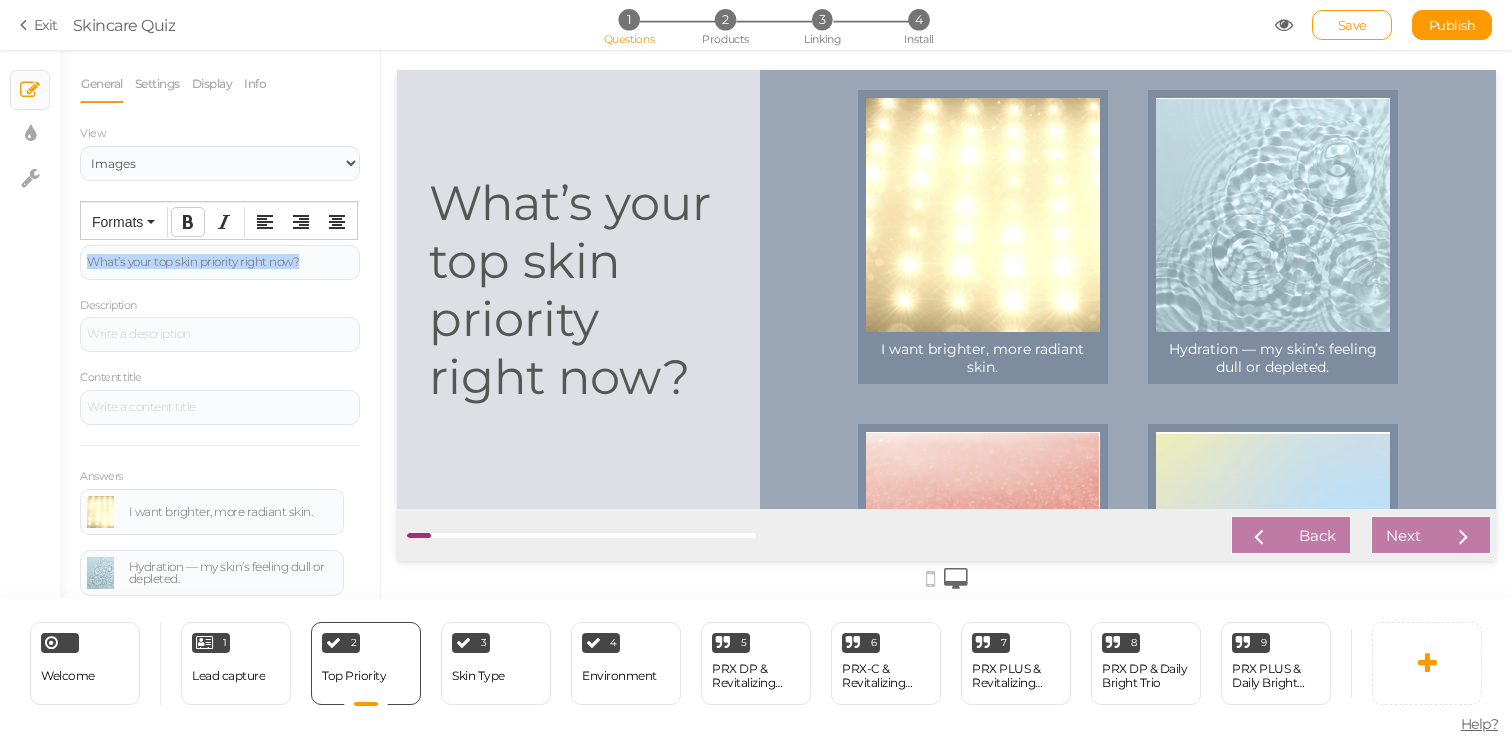 click at bounding box center [188, 222] 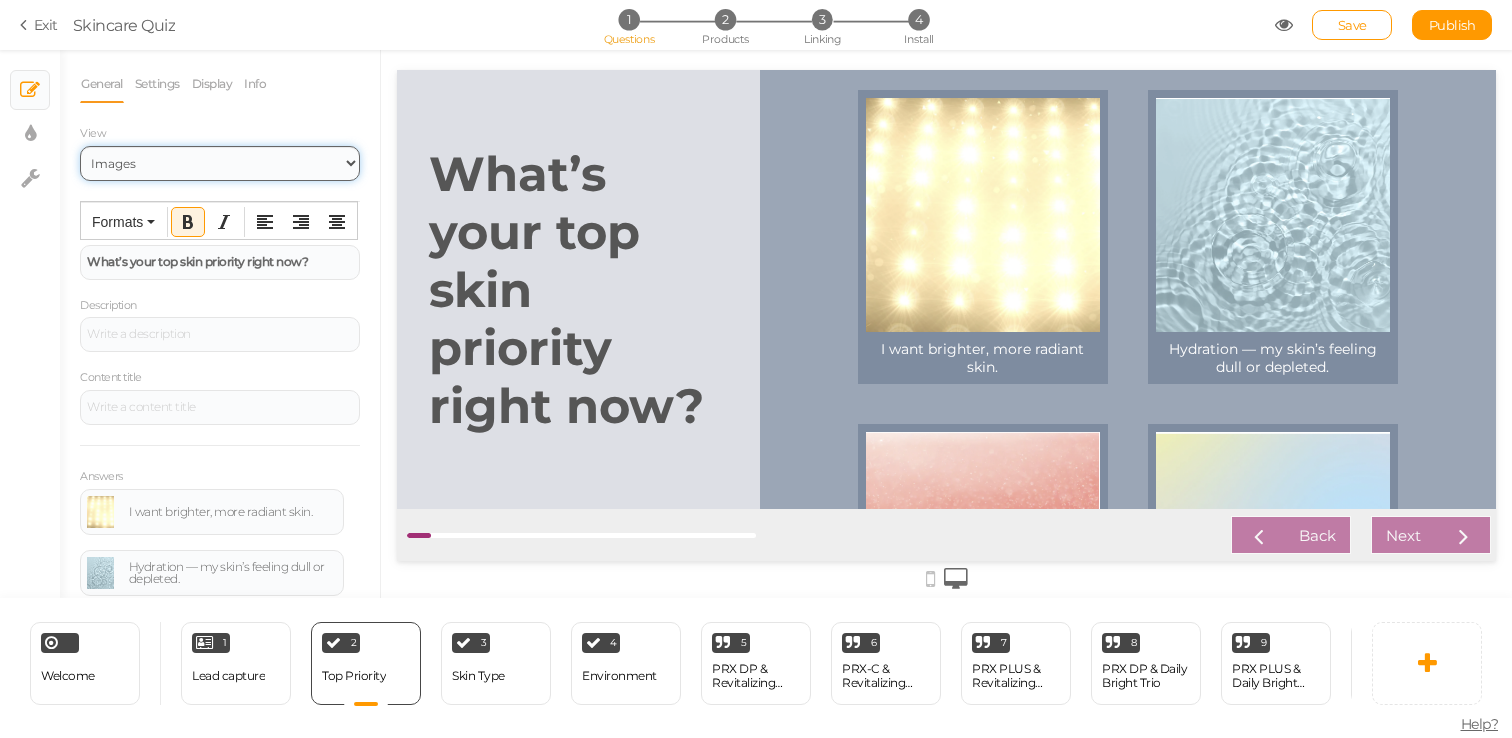 click on "Text Images" at bounding box center [220, 163] 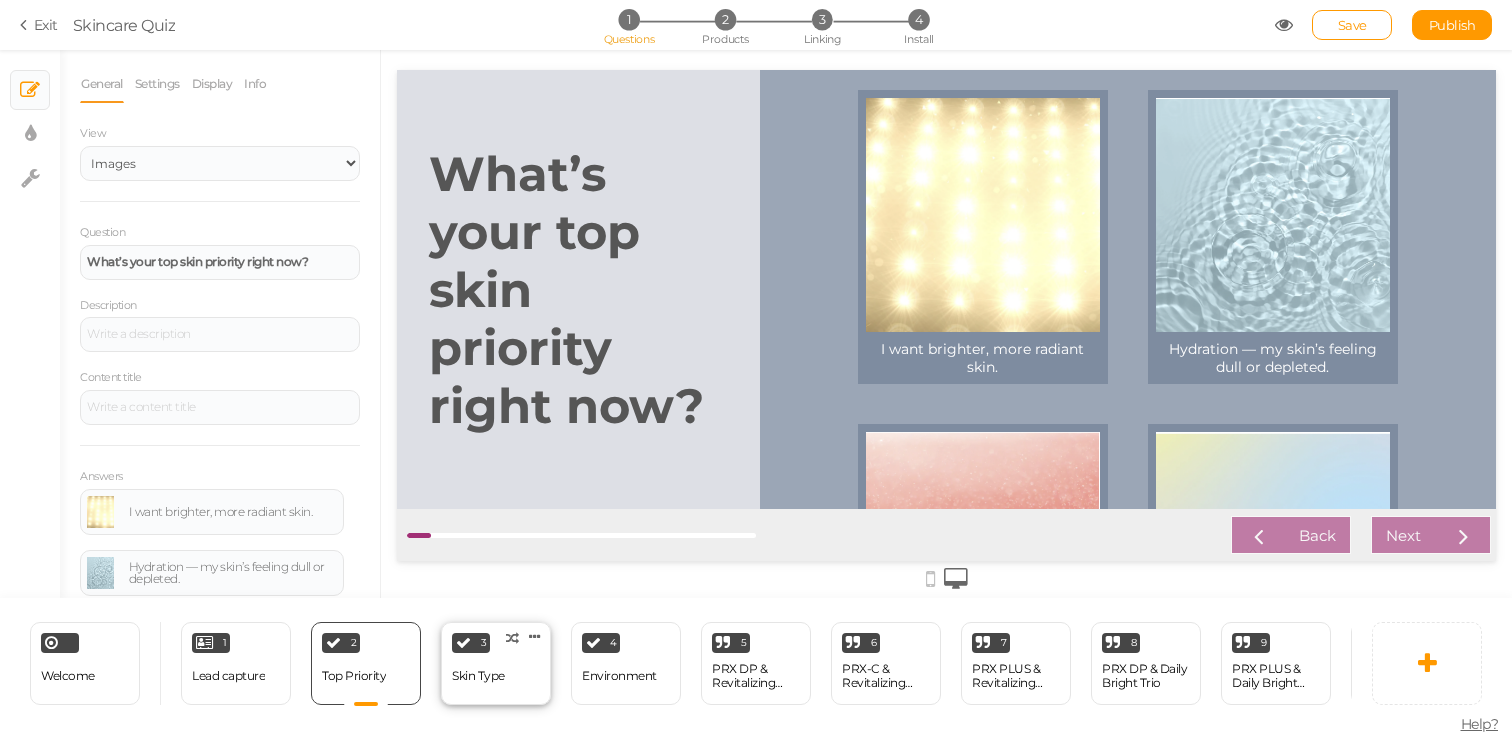 click on "Skin Type" at bounding box center [478, 676] 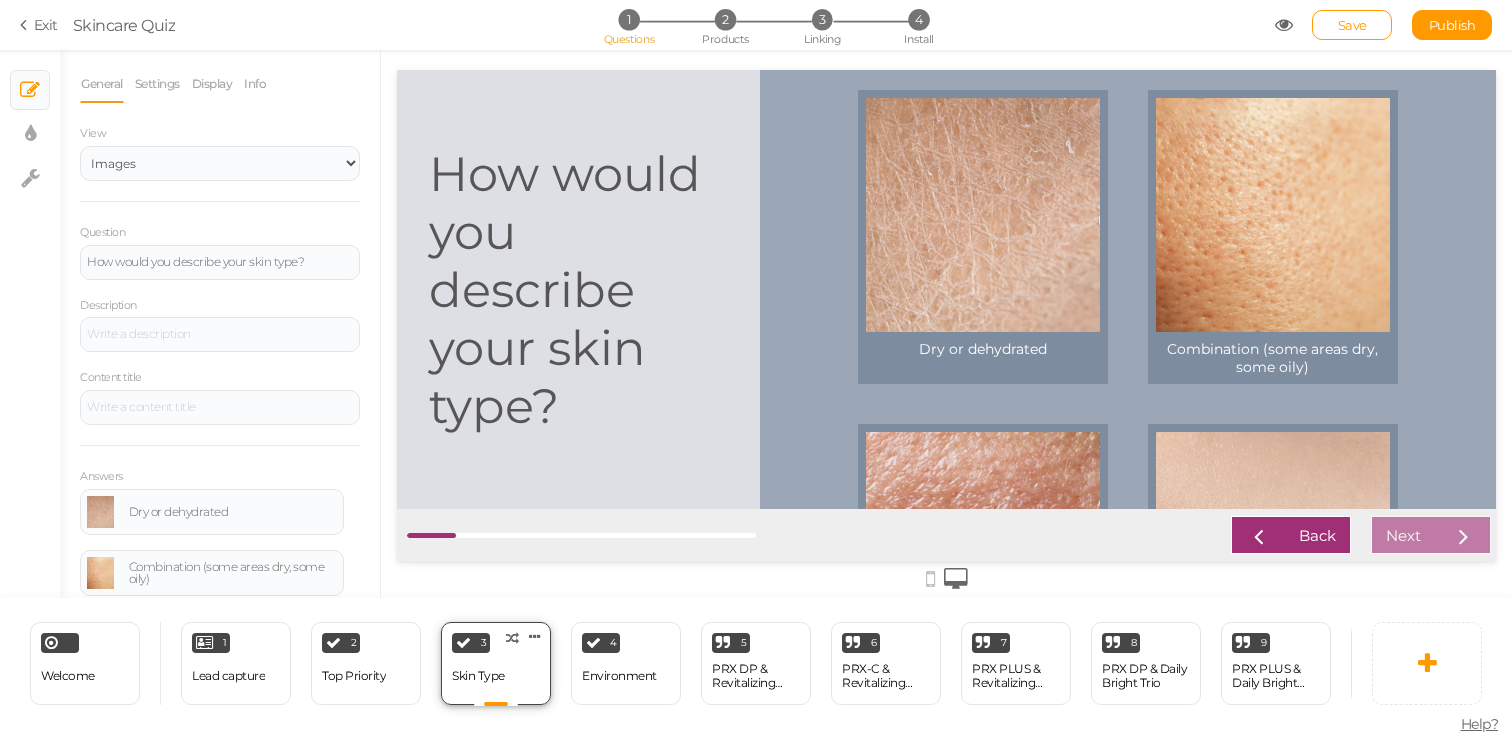 scroll, scrollTop: 0, scrollLeft: 0, axis: both 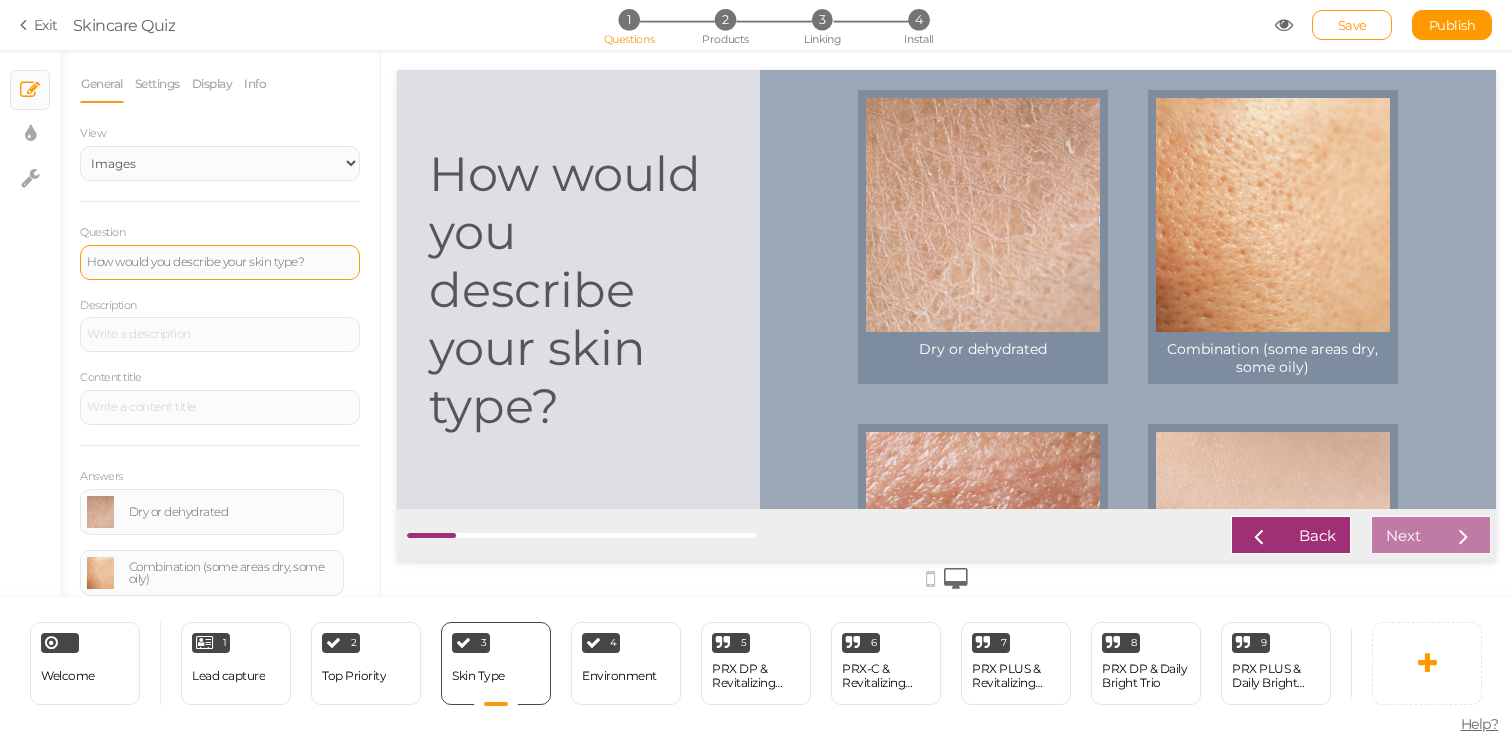 click on "How would you describe your skin type?" at bounding box center [220, 262] 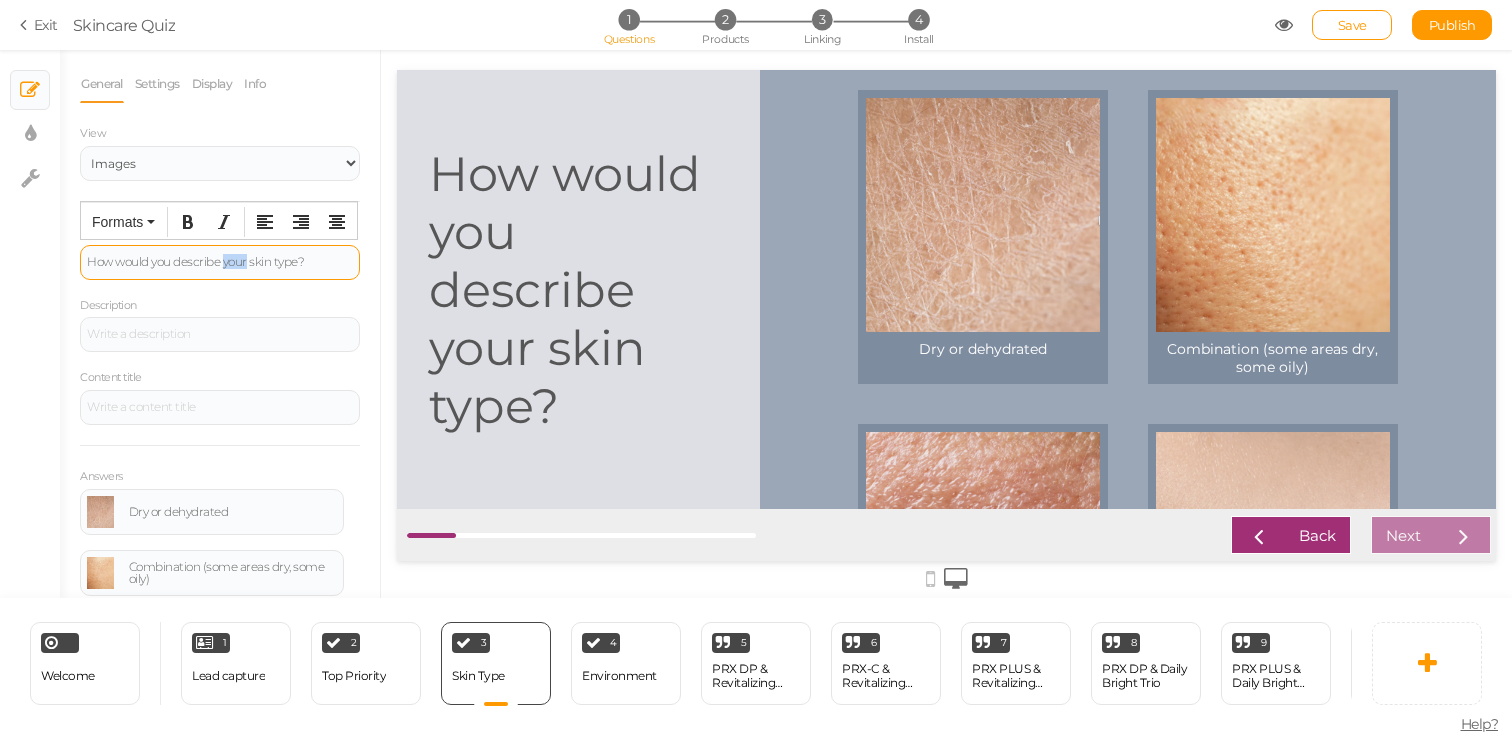 click on "How would you describe your skin type?" at bounding box center [220, 262] 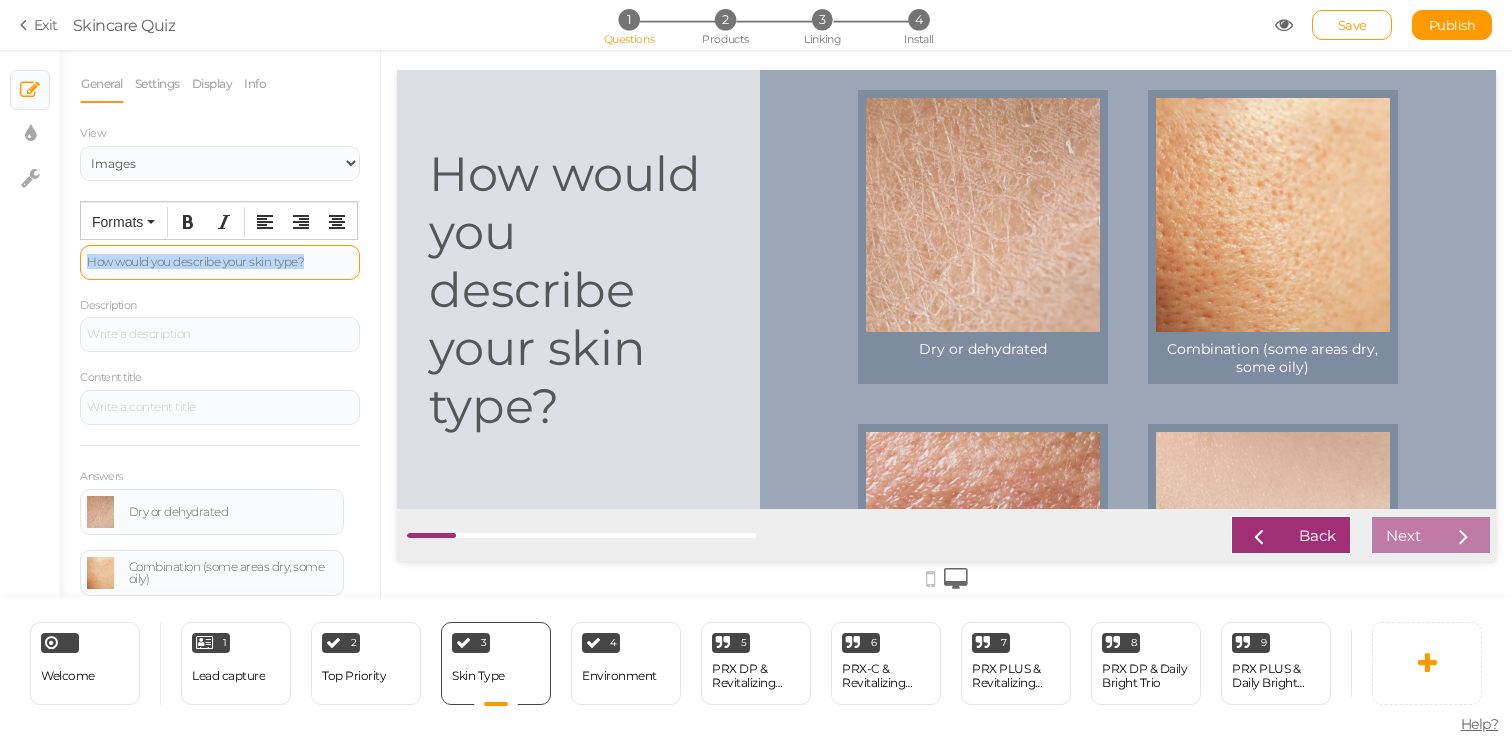 click on "How would you describe your skin type?" at bounding box center [220, 262] 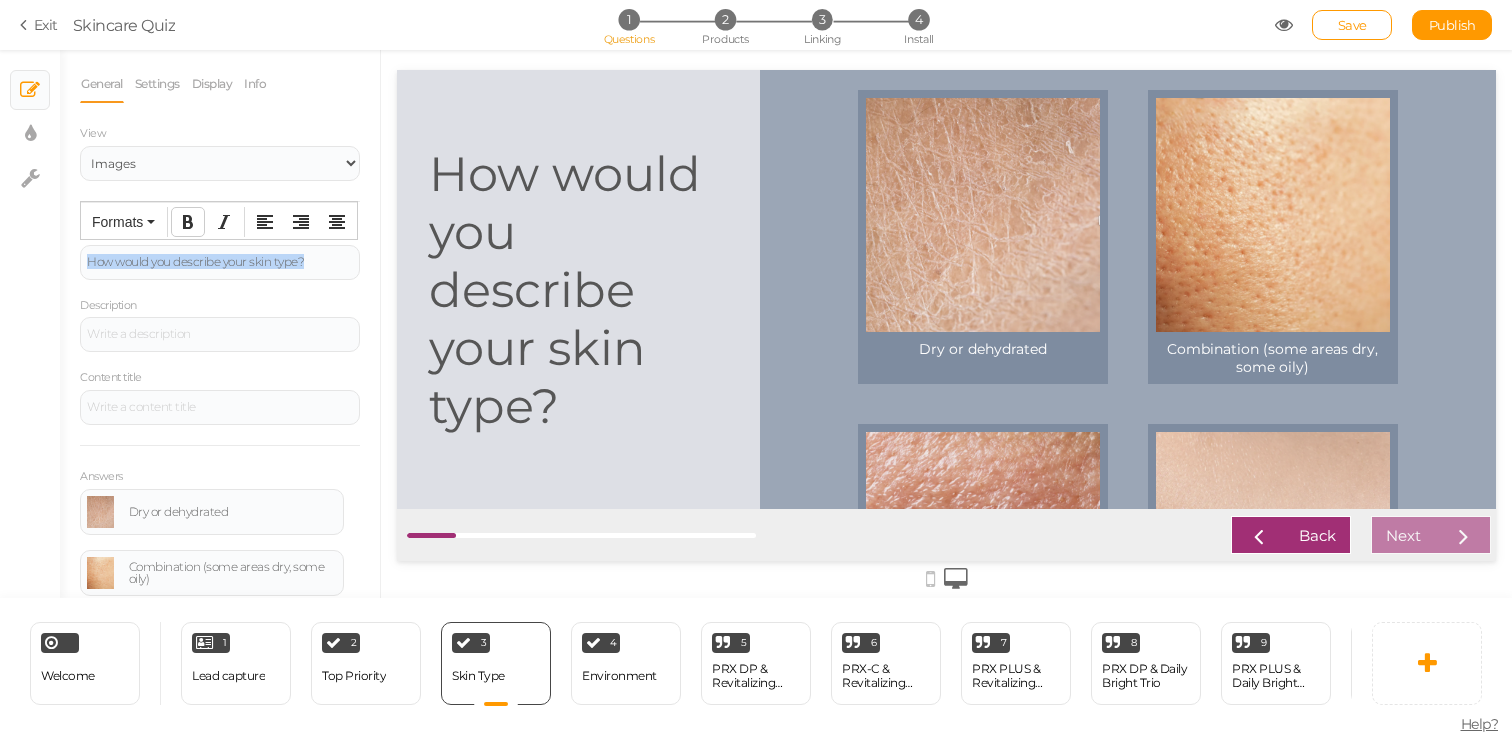 click at bounding box center (188, 222) 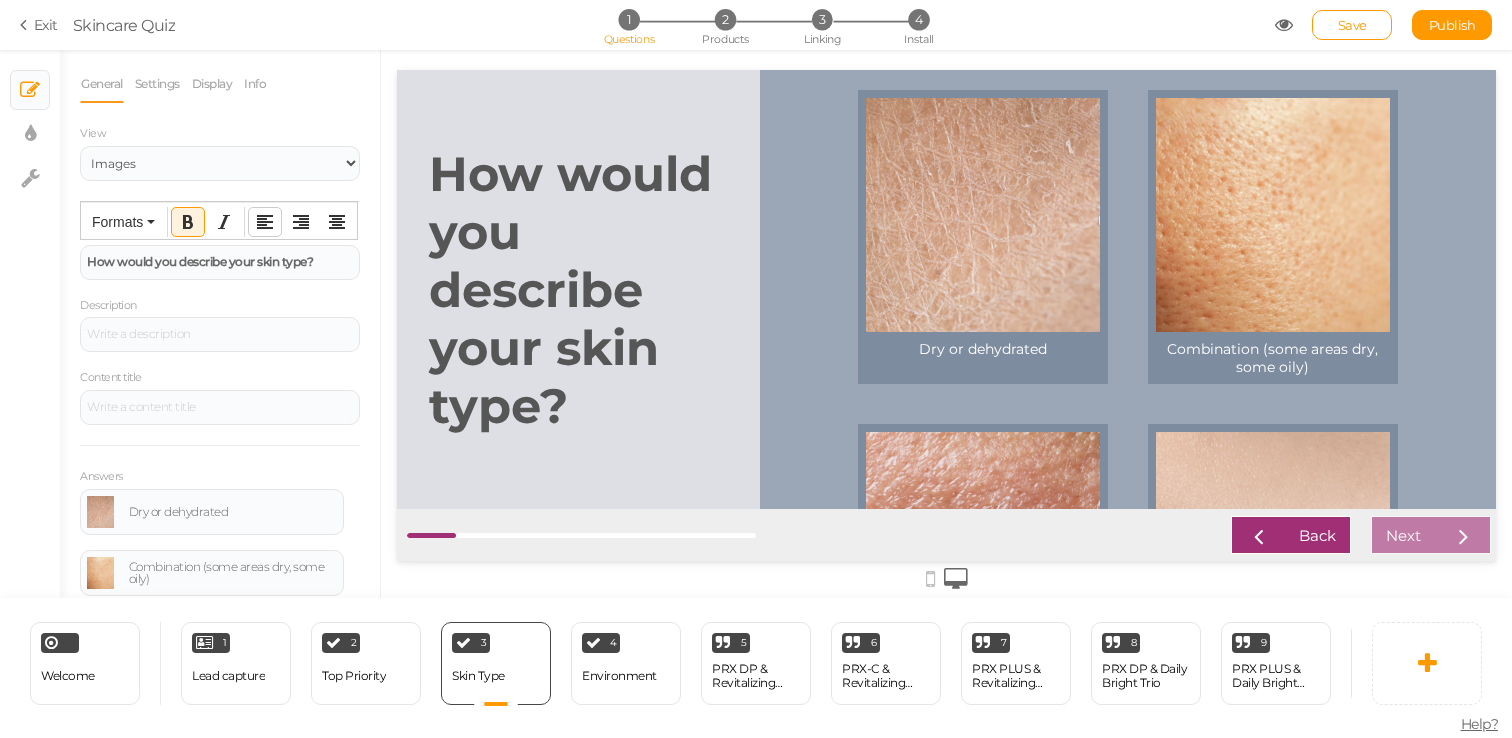 click at bounding box center [265, 222] 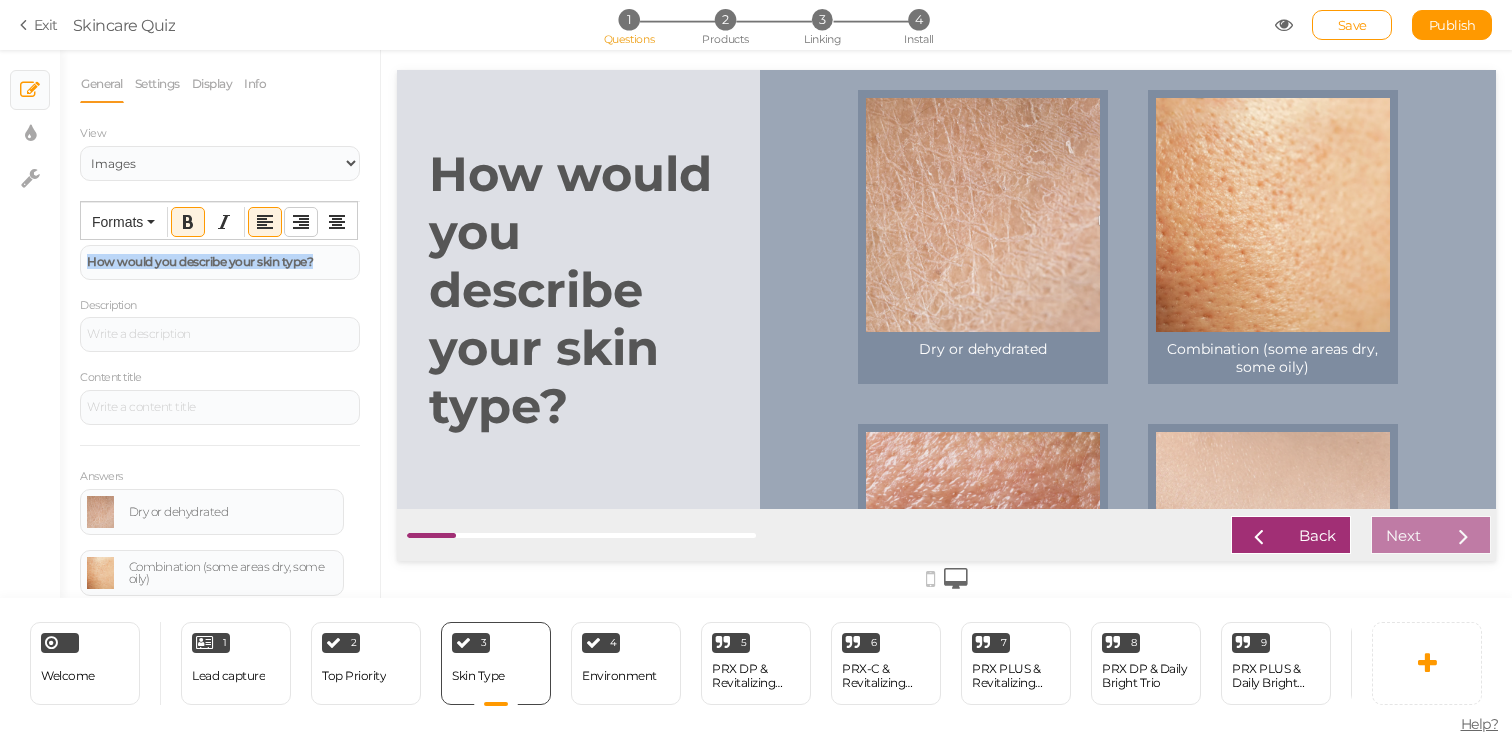 click at bounding box center [301, 222] 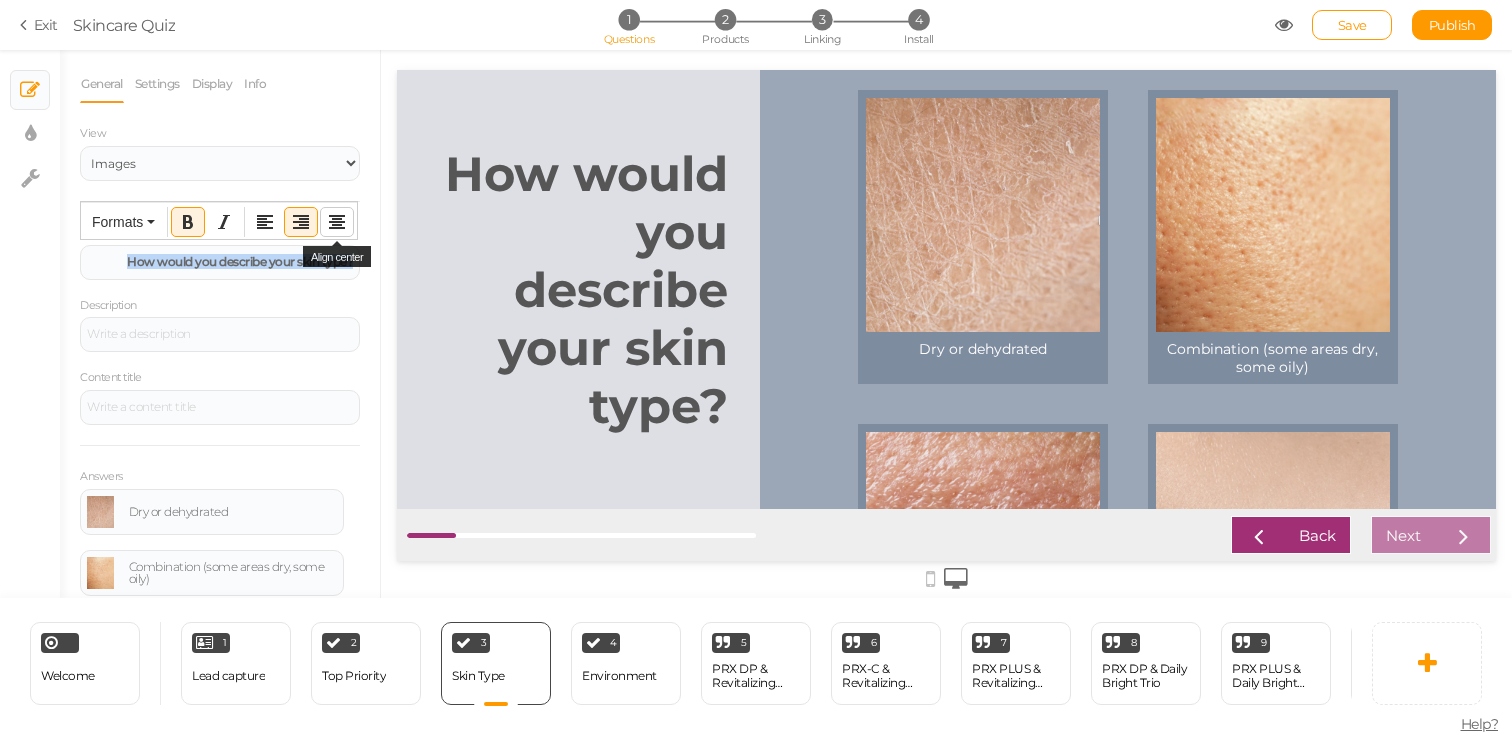 click at bounding box center (337, 222) 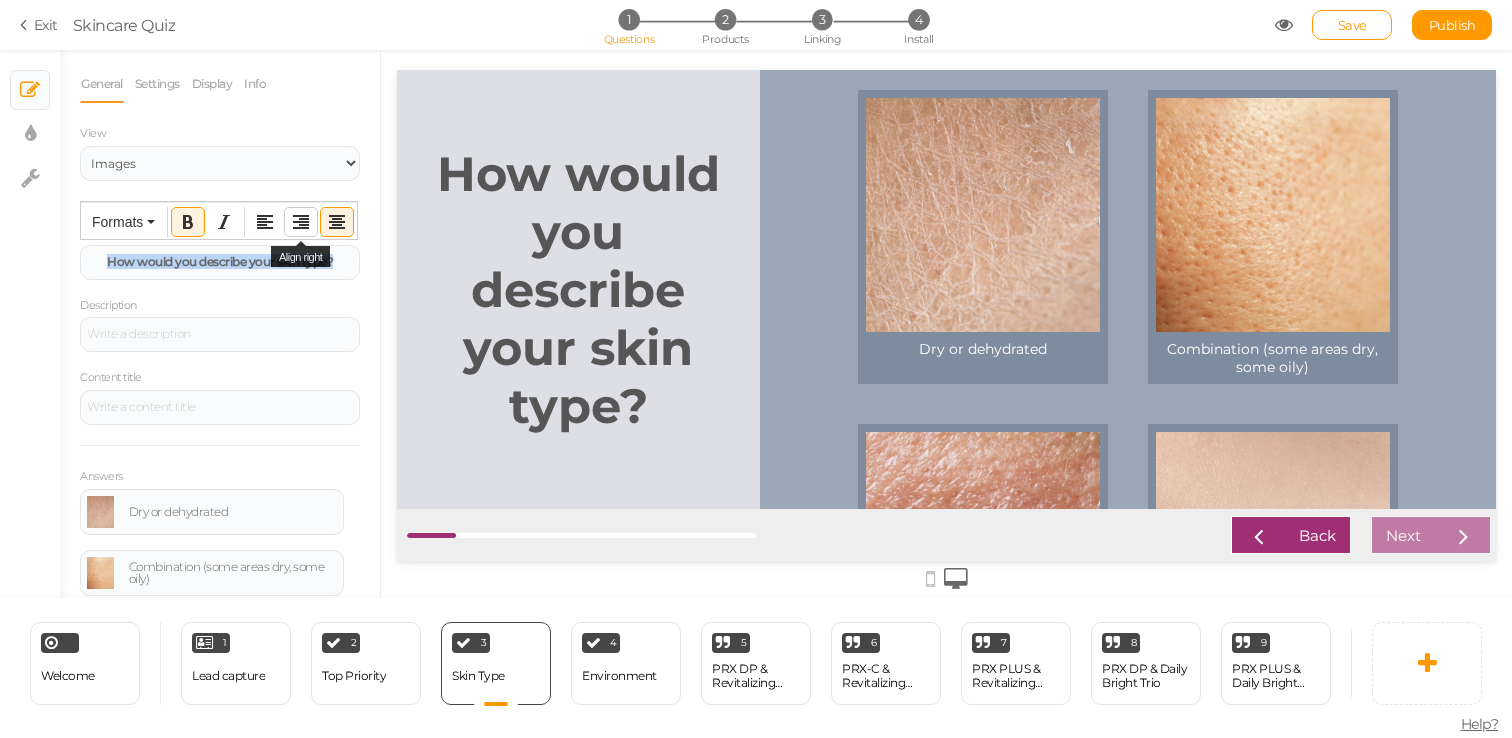 click at bounding box center [301, 222] 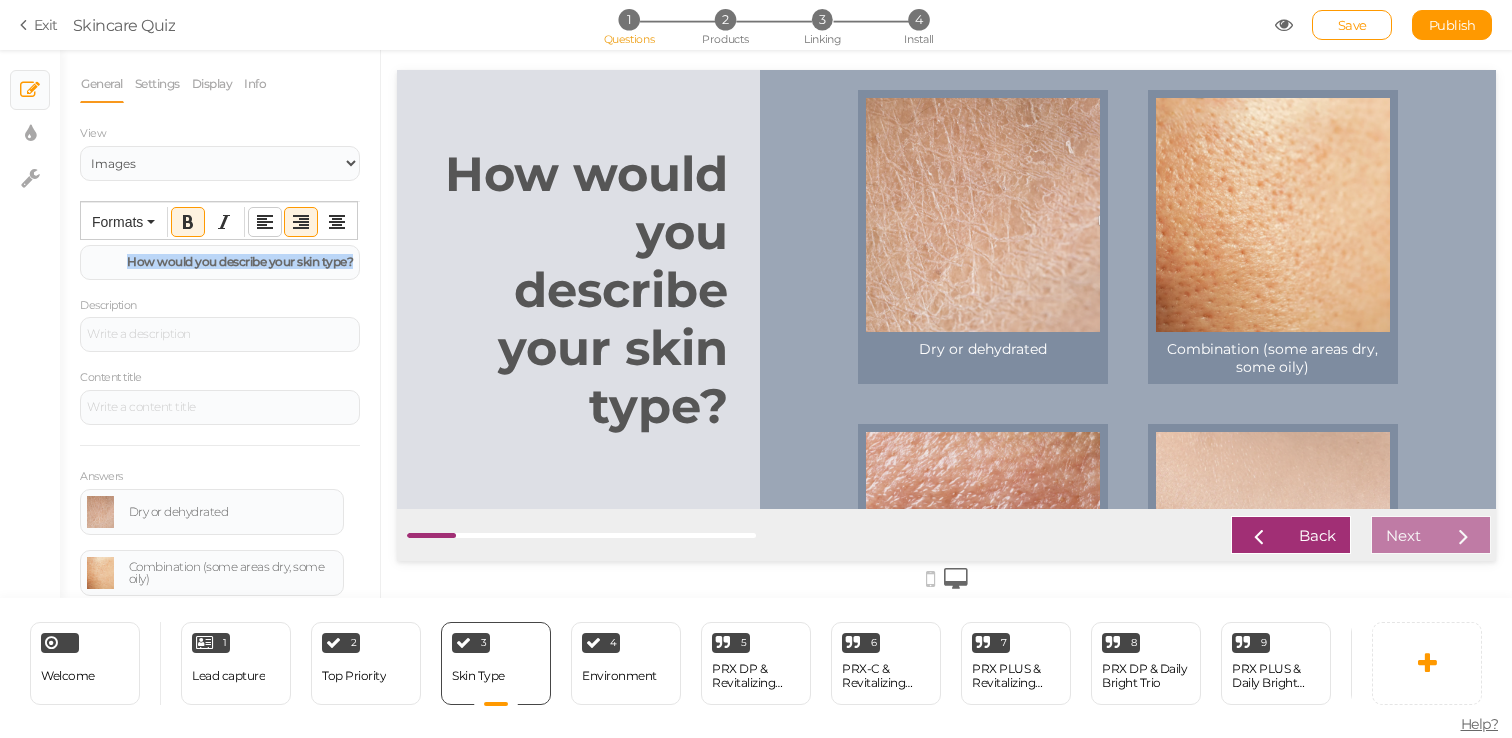 click at bounding box center [265, 222] 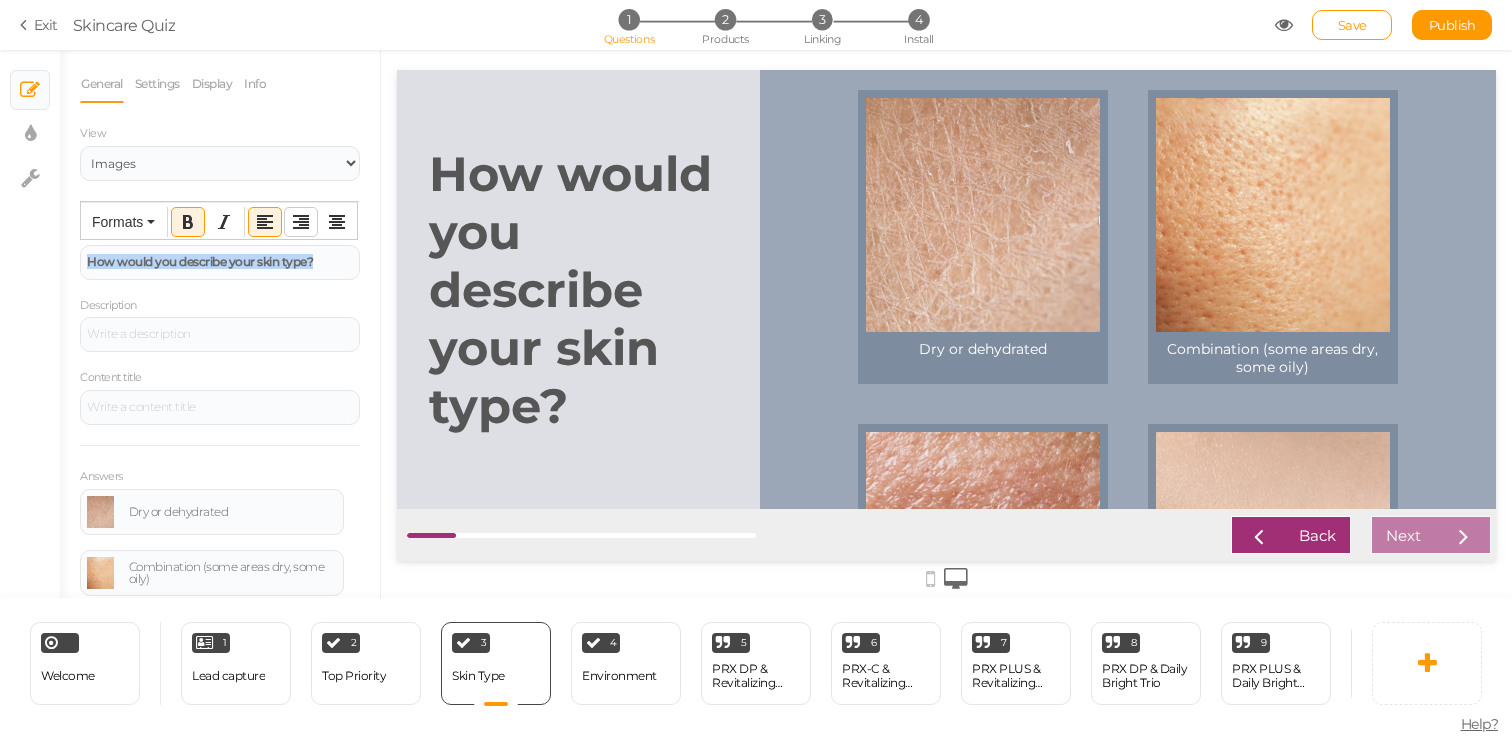 click at bounding box center [301, 222] 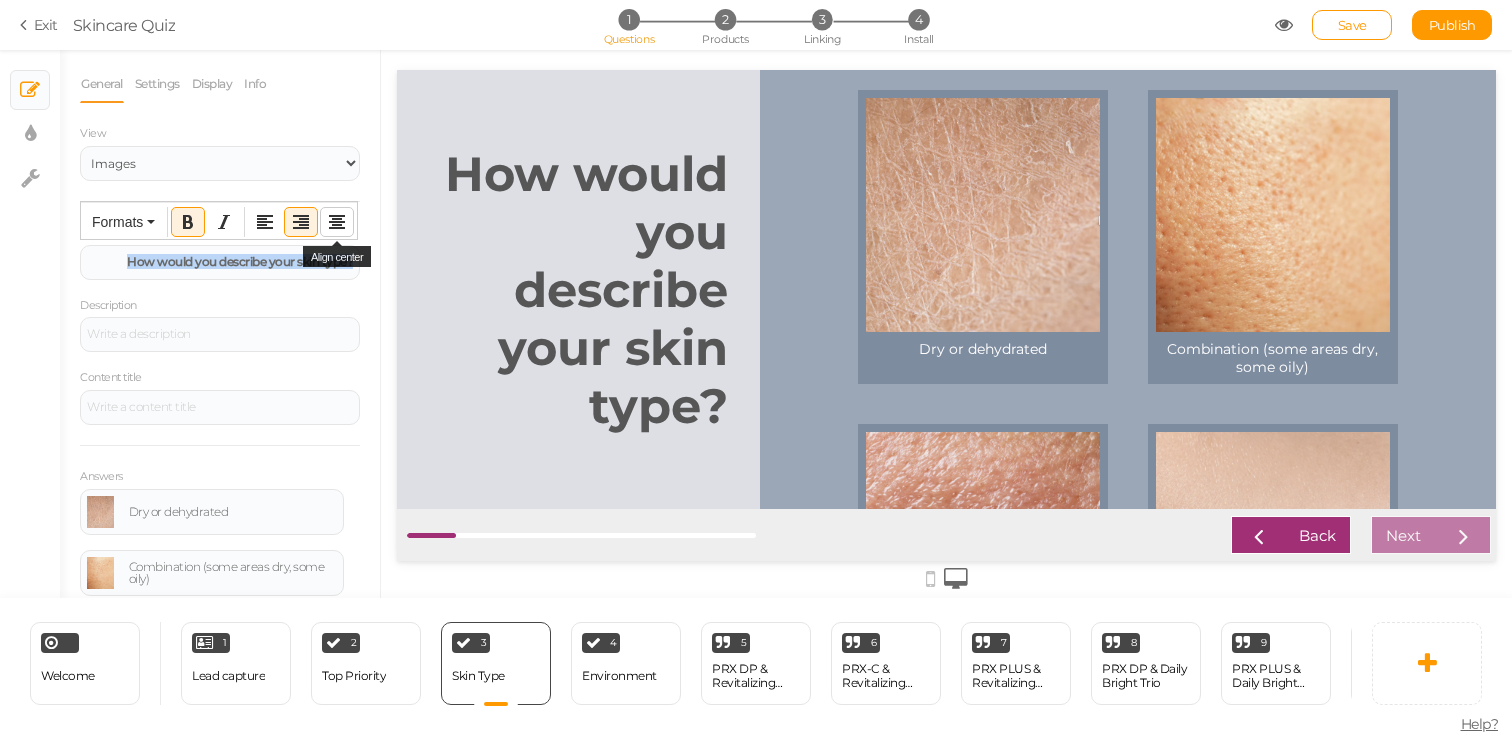 click at bounding box center [337, 222] 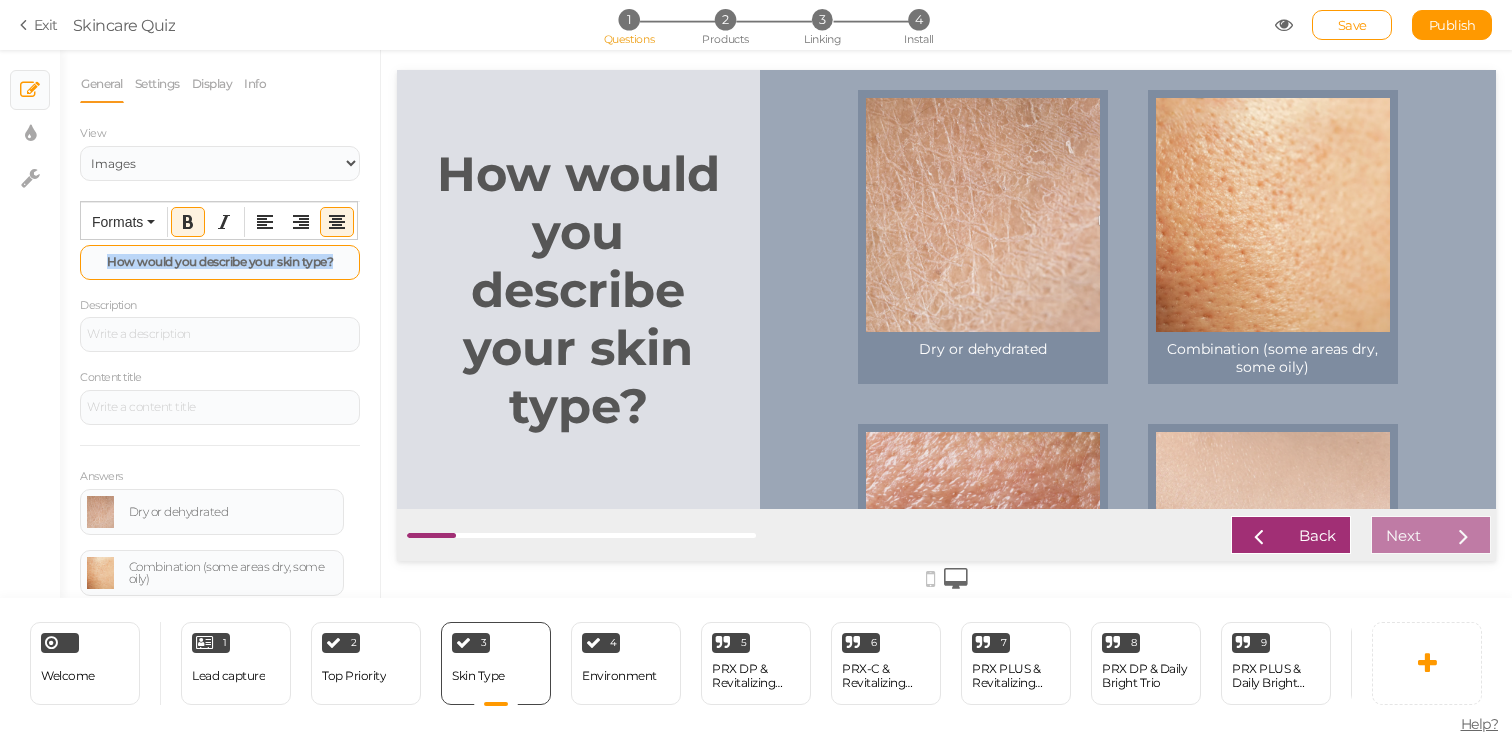 click on "How would you describe your skin type?" at bounding box center (220, 262) 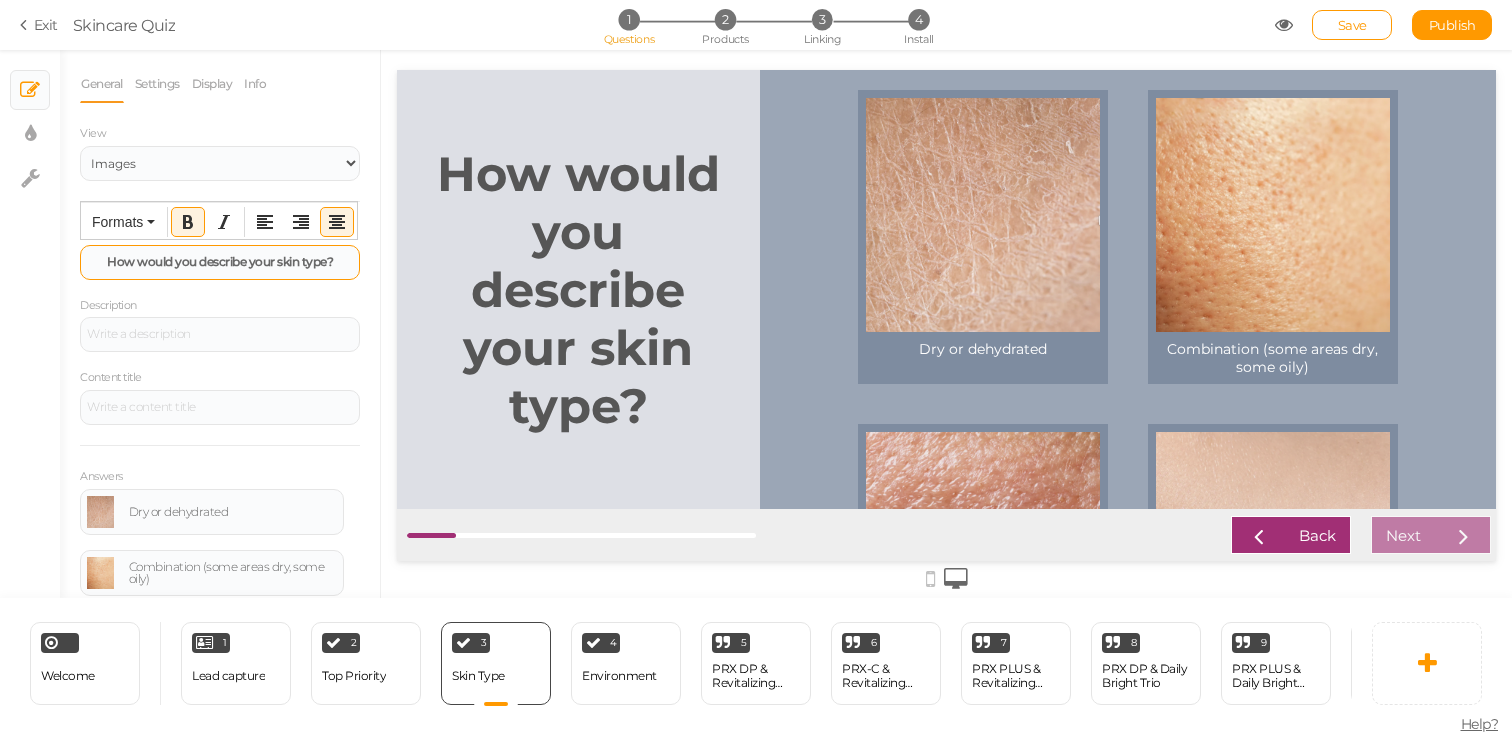 click on "How would you describe your skin type?" at bounding box center [220, 261] 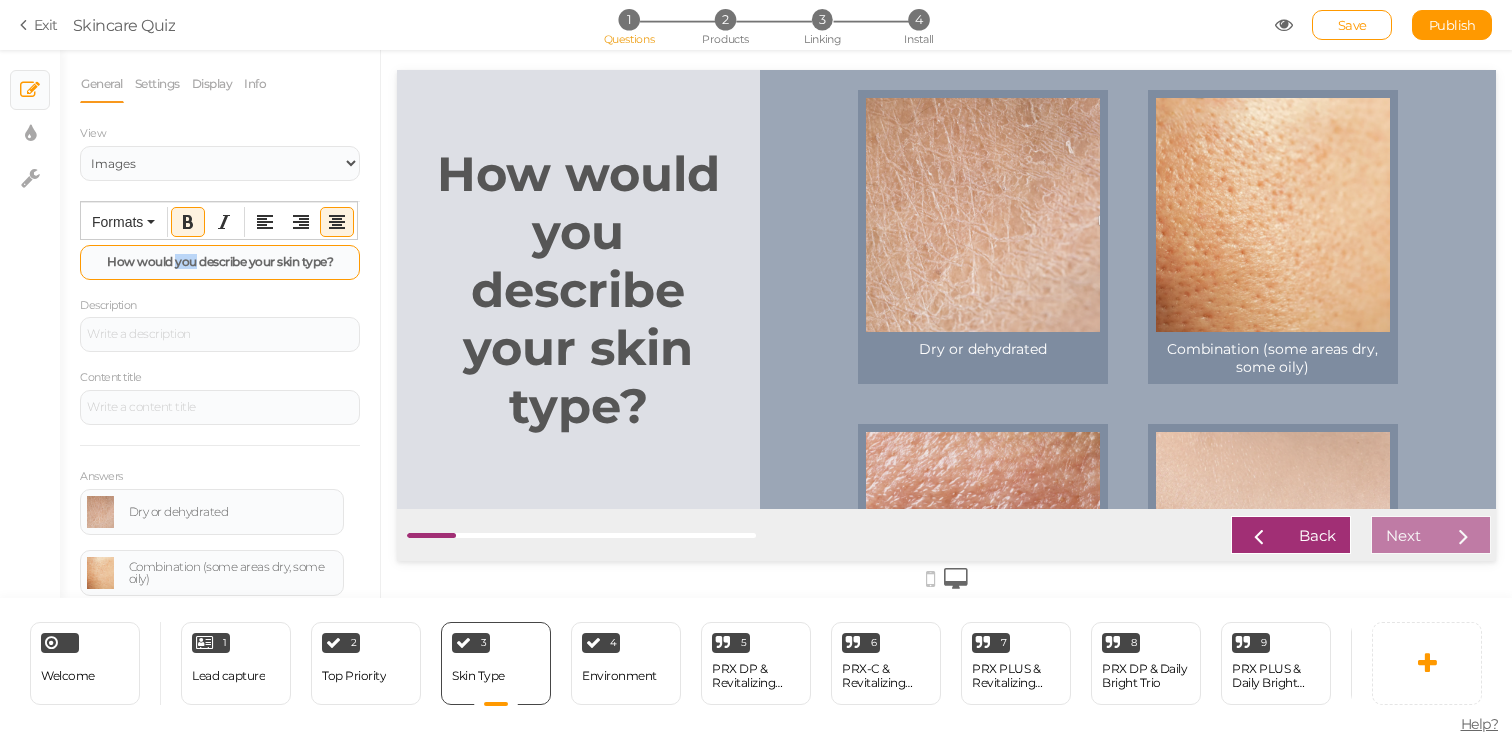click on "How would you describe your skin type?" at bounding box center [220, 261] 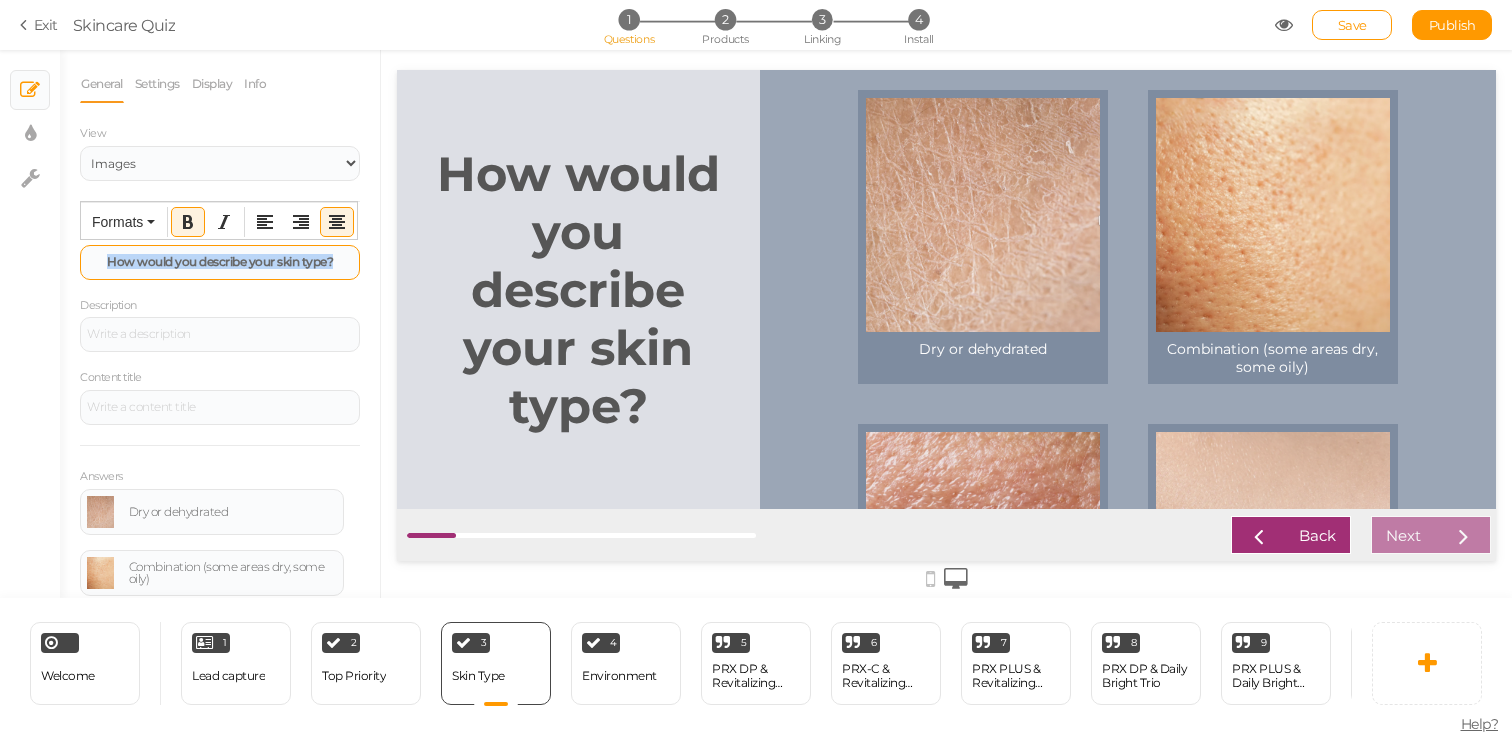 click on "How would you describe your skin type?" at bounding box center [220, 261] 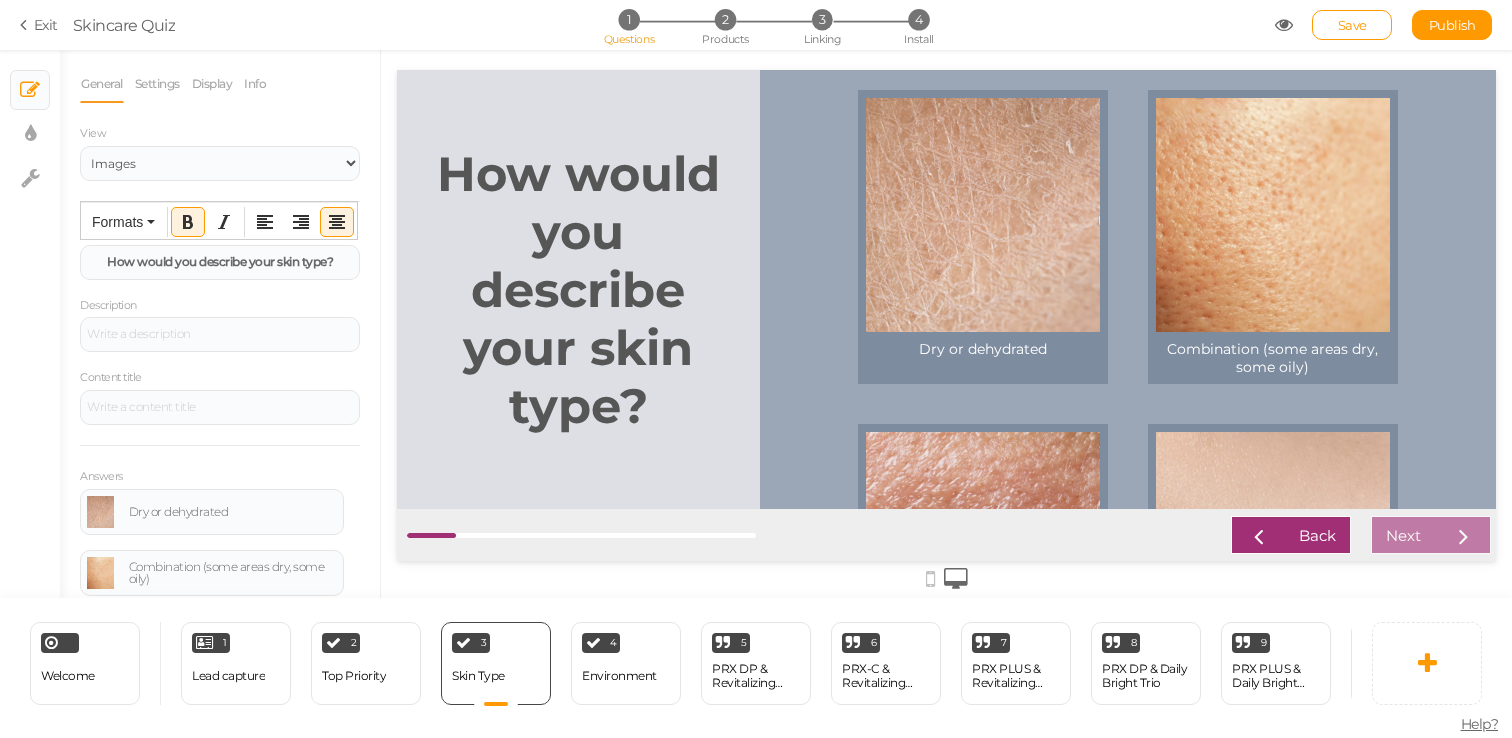 scroll, scrollTop: 1, scrollLeft: 0, axis: vertical 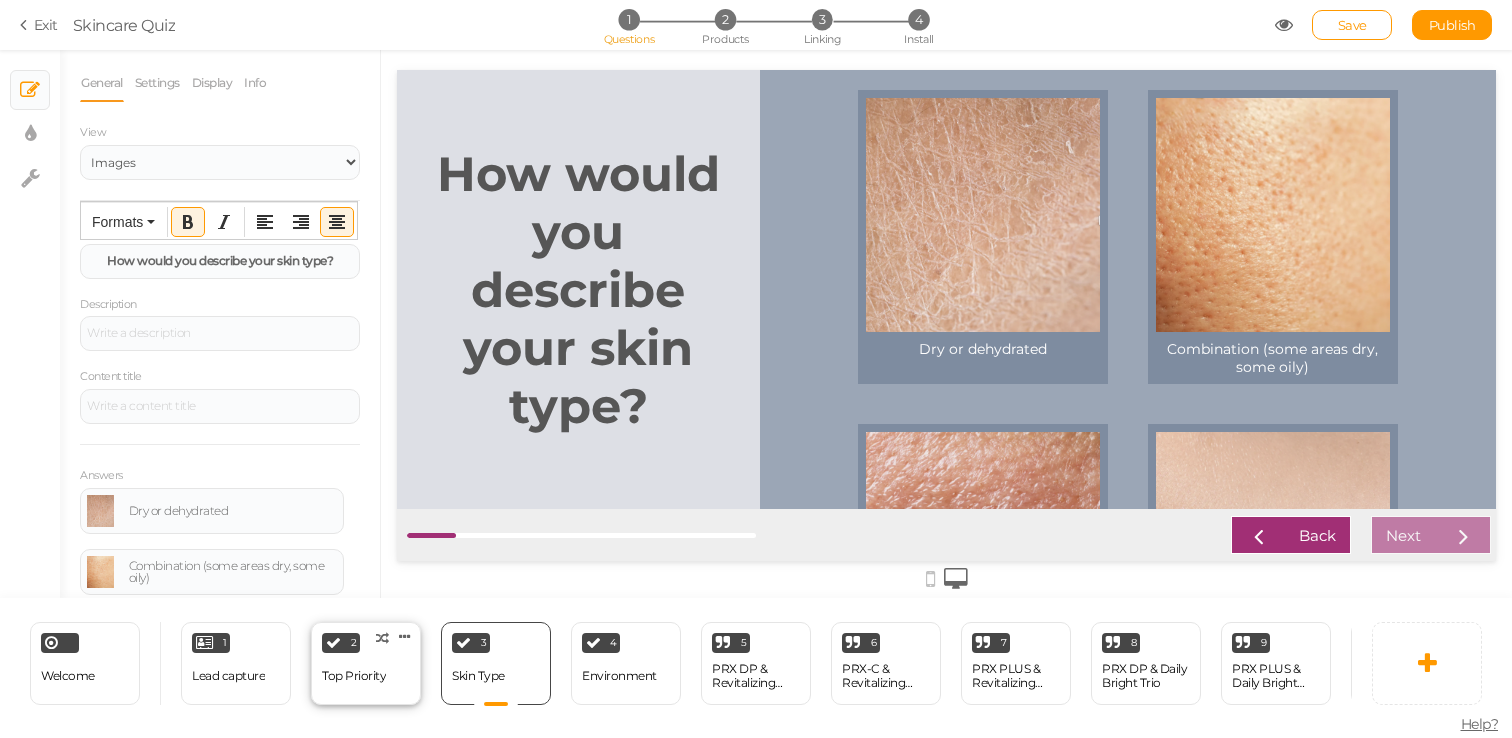 click on "2         Top Priority         × Define the conditions to show this slide.                     Clone             Change type             Delete" at bounding box center [366, 663] 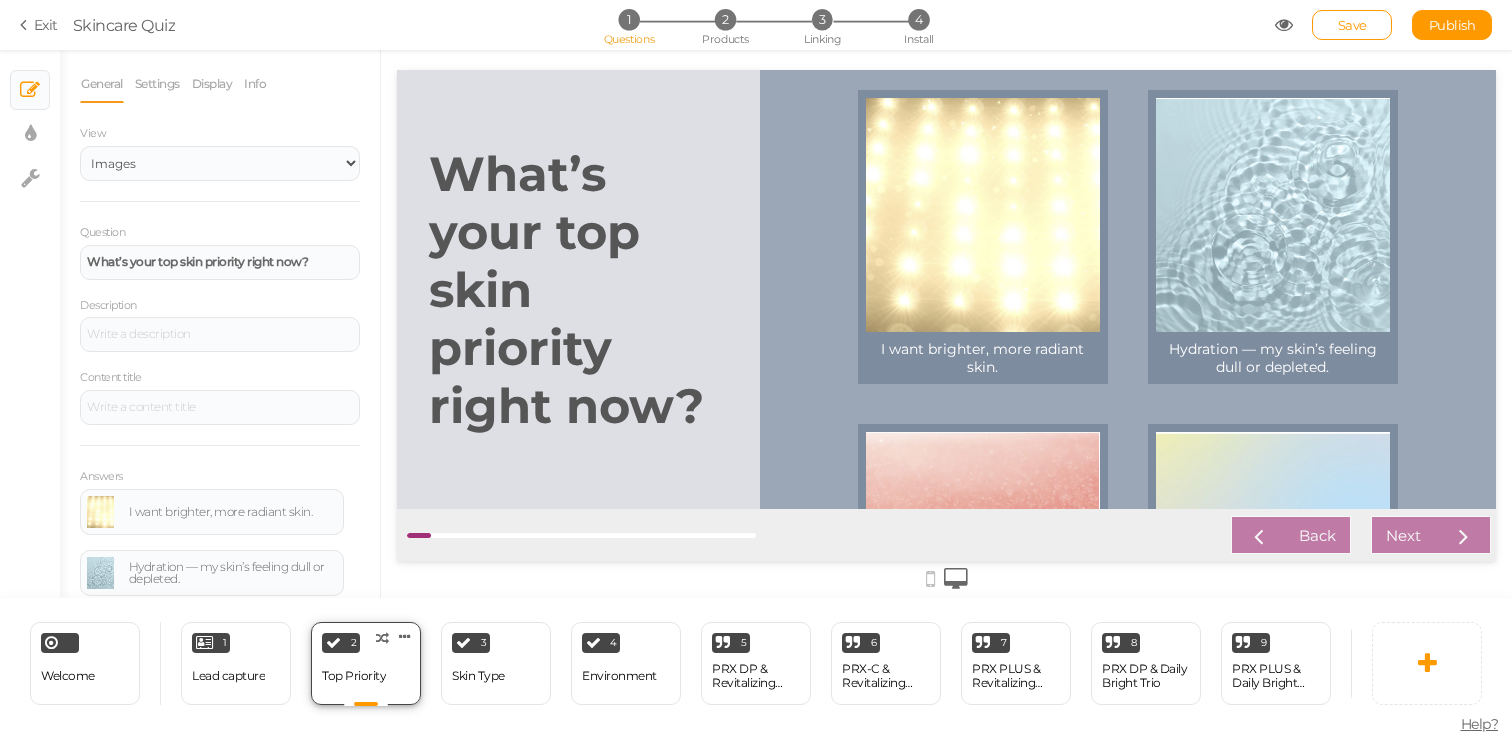 scroll, scrollTop: 0, scrollLeft: 0, axis: both 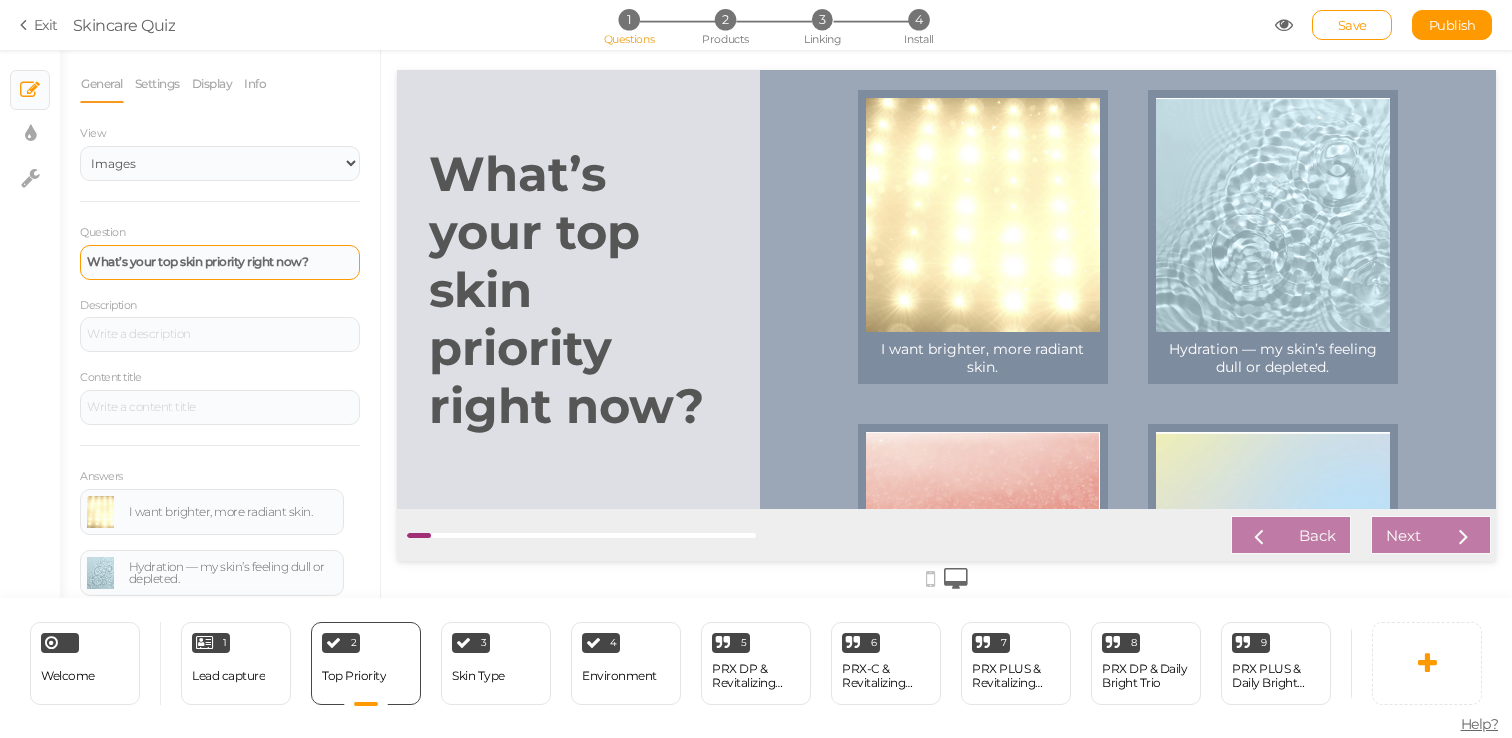 click on "What’s your top skin priority right now?" at bounding box center [197, 261] 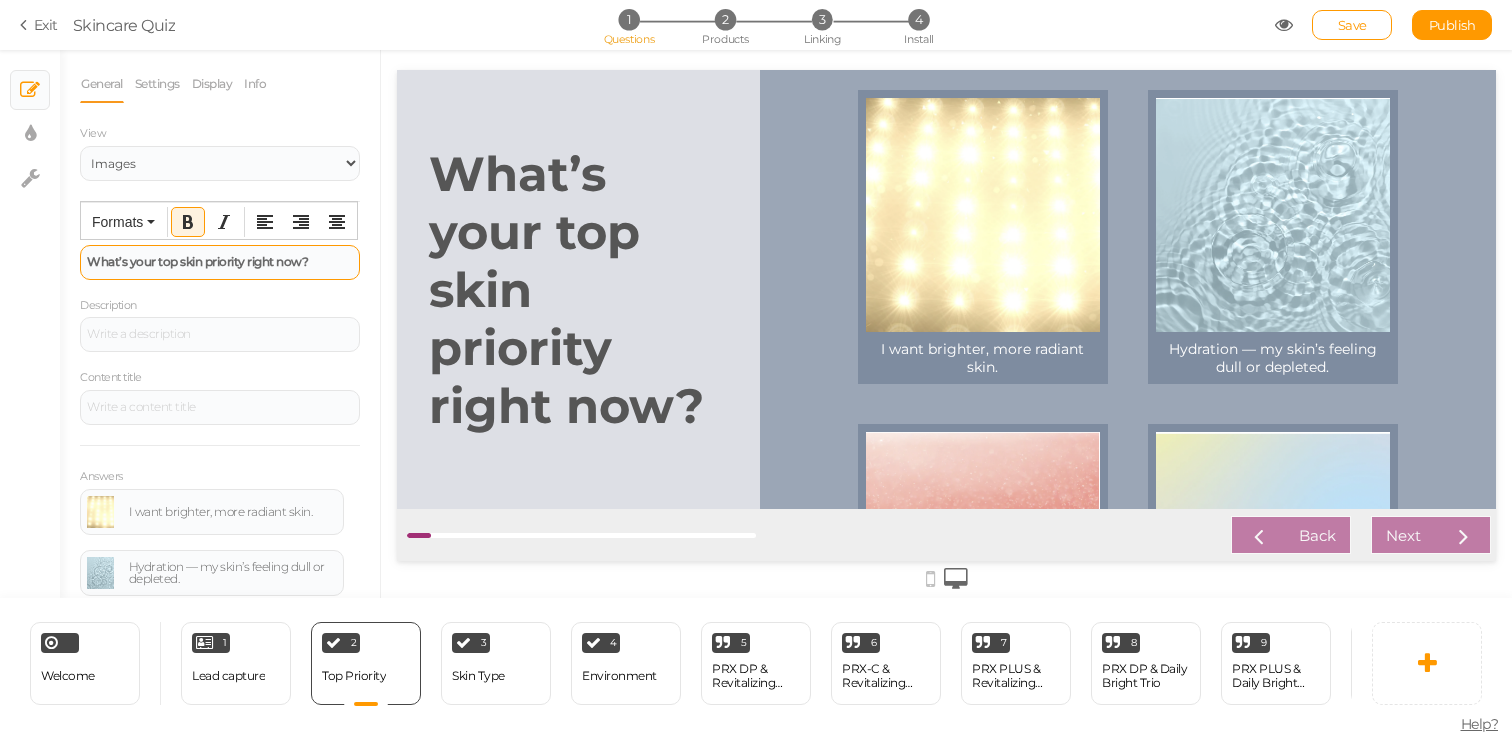 click on "What’s your top skin priority right now?" at bounding box center (197, 261) 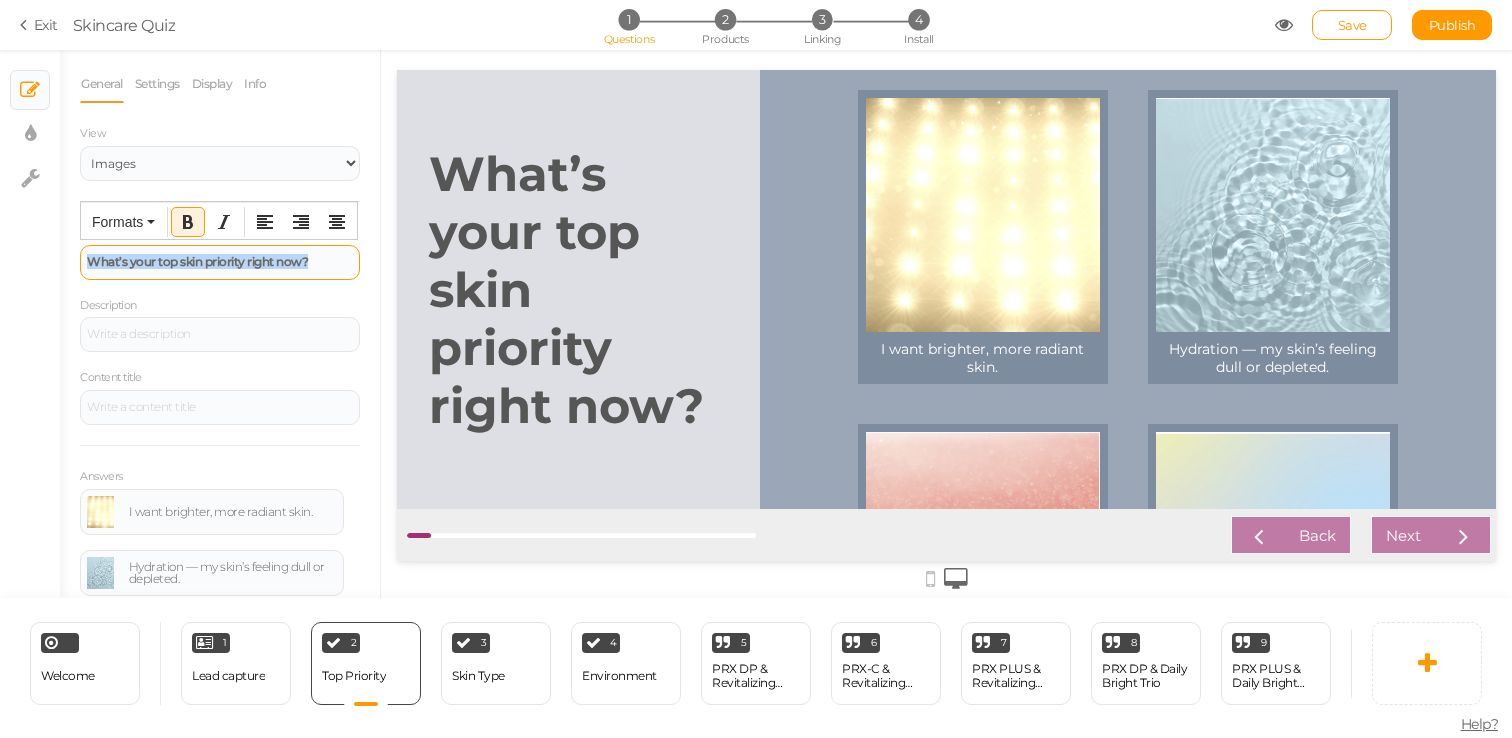 click on "What’s your top skin priority right now?" at bounding box center [197, 261] 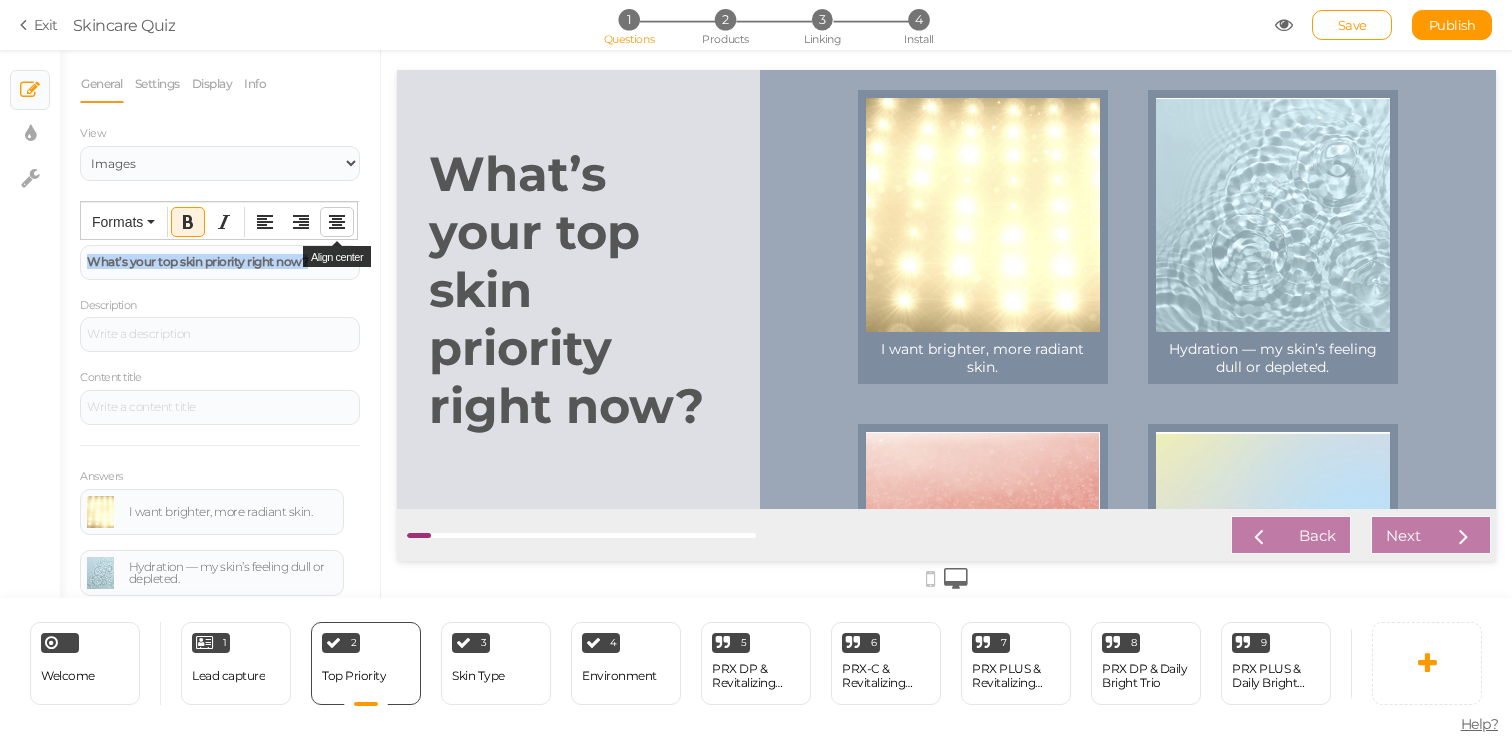 click at bounding box center (337, 222) 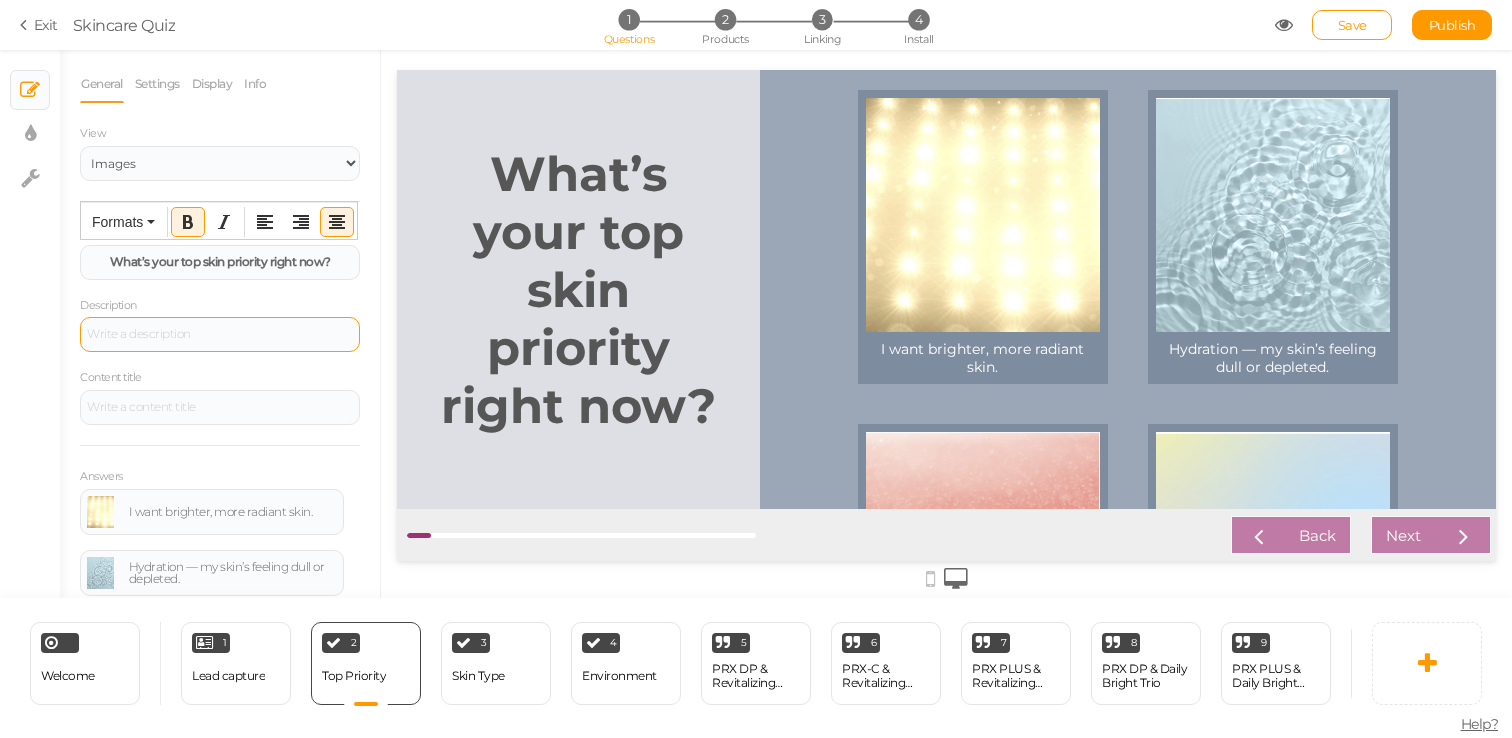 click at bounding box center (220, 335) 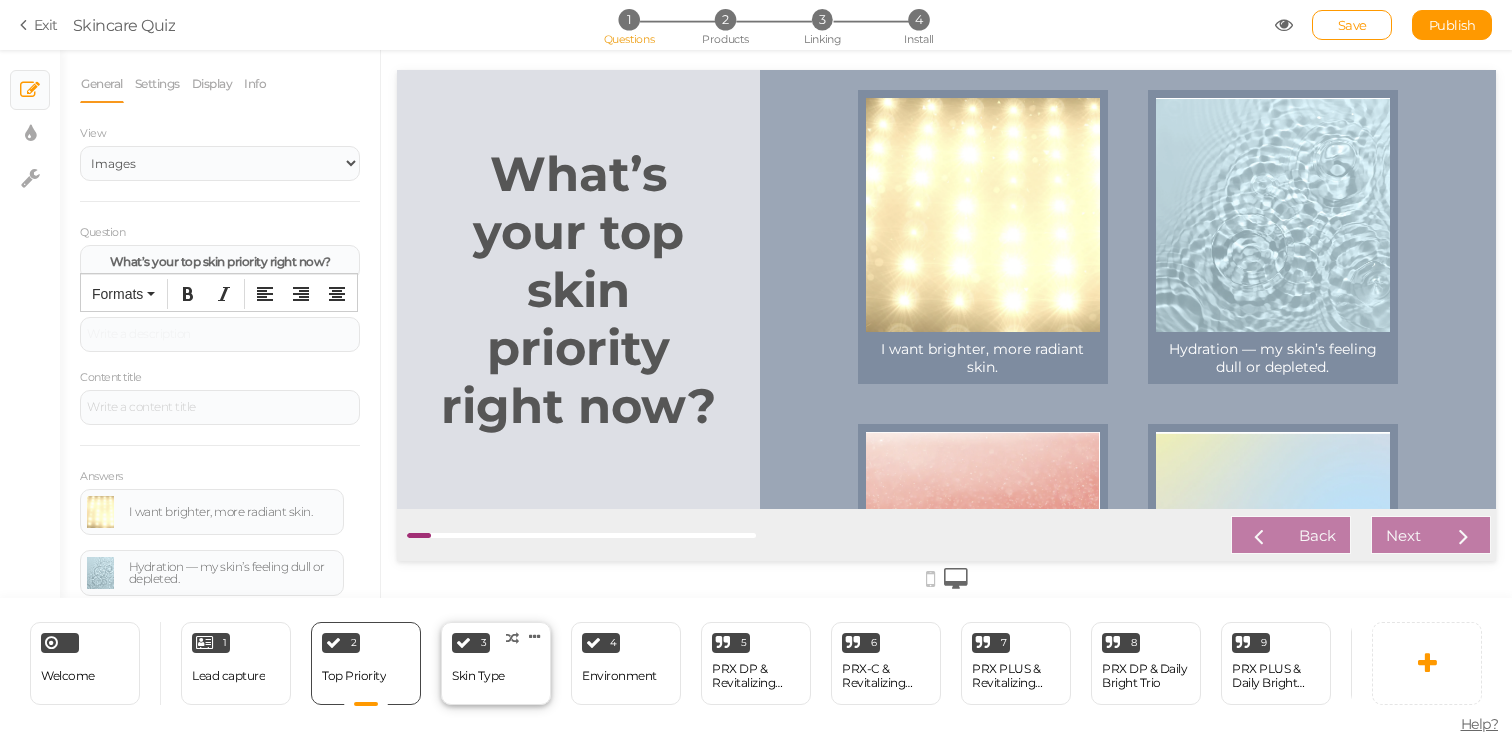 click on "Skin Type" at bounding box center [478, 676] 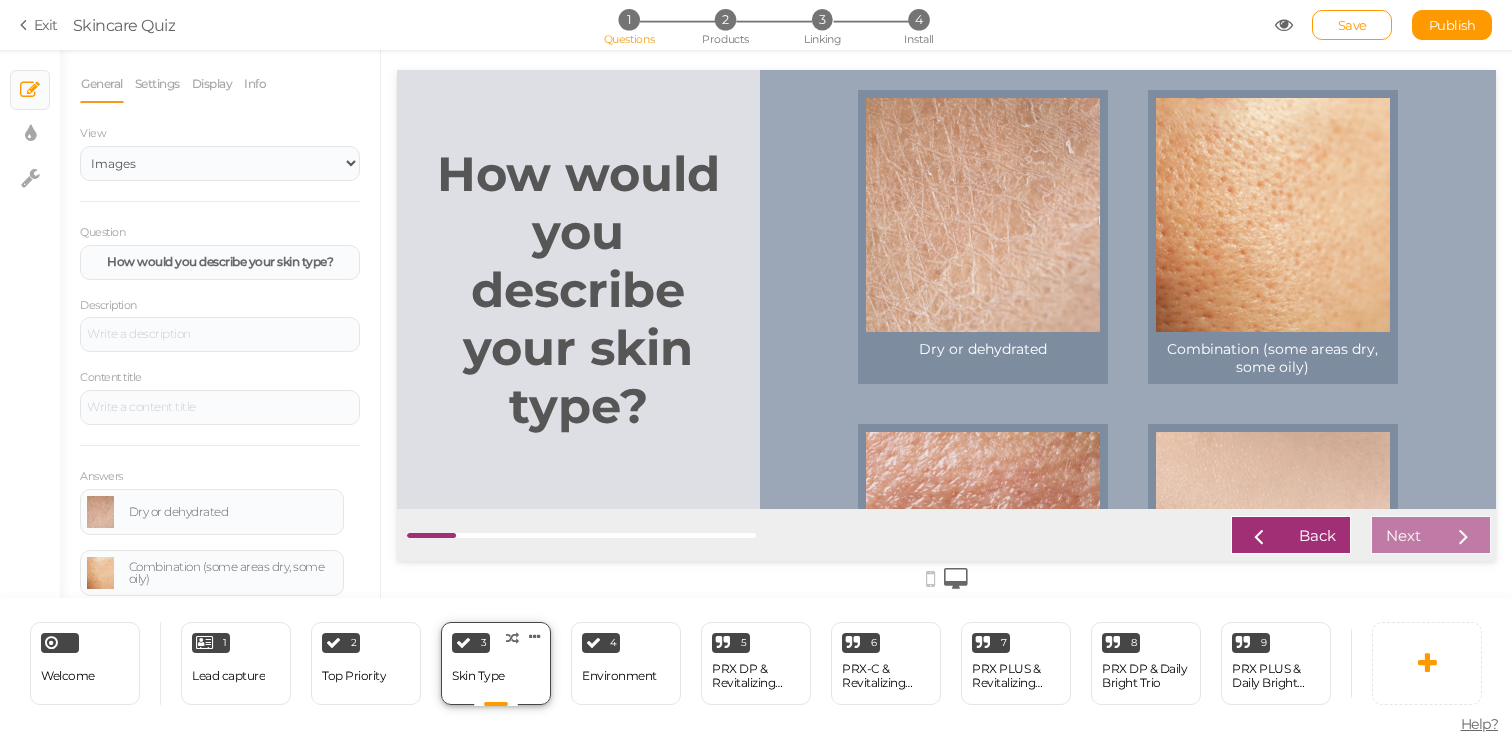 scroll, scrollTop: 0, scrollLeft: 0, axis: both 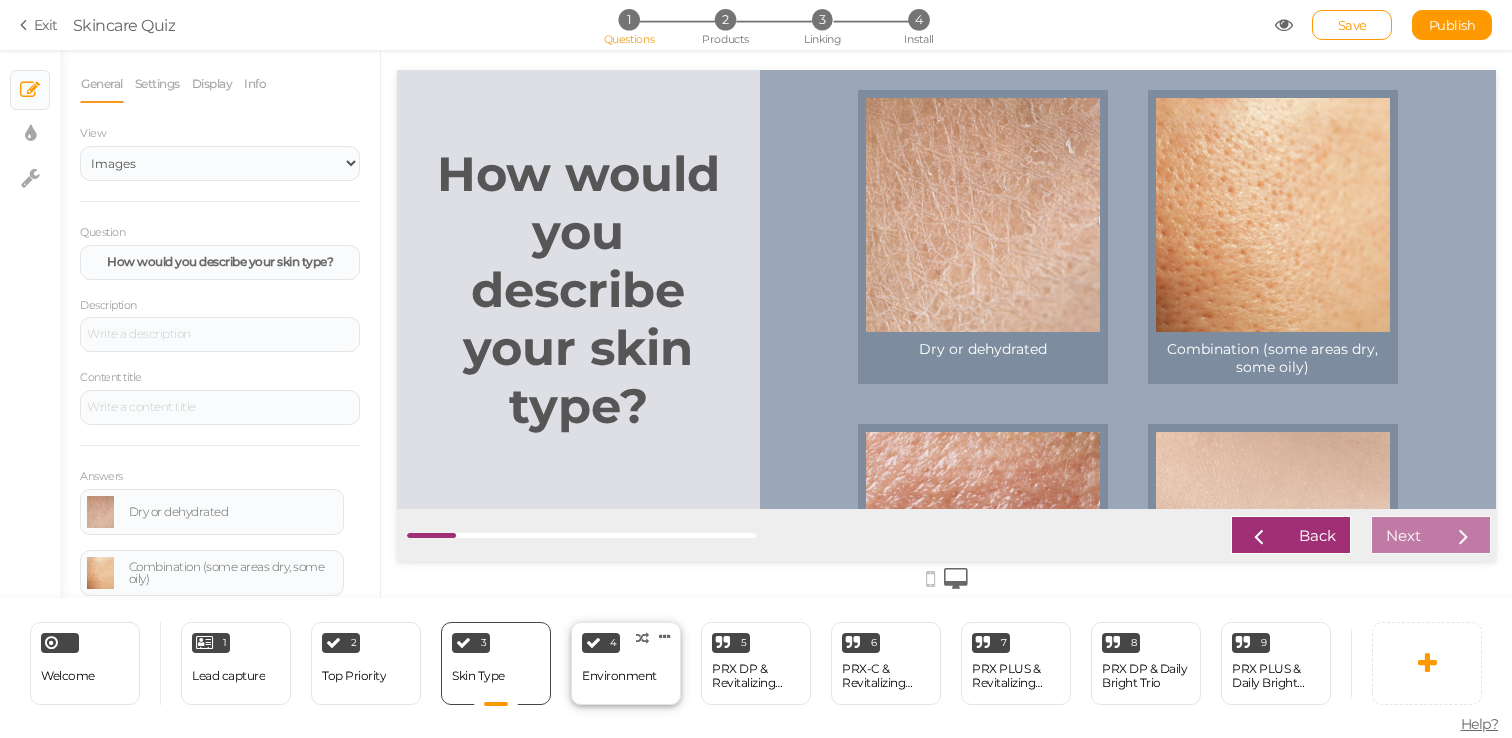 click on "4         Environment         × Define the conditions to show this slide.                     Clone             Change type             Delete" at bounding box center (626, 663) 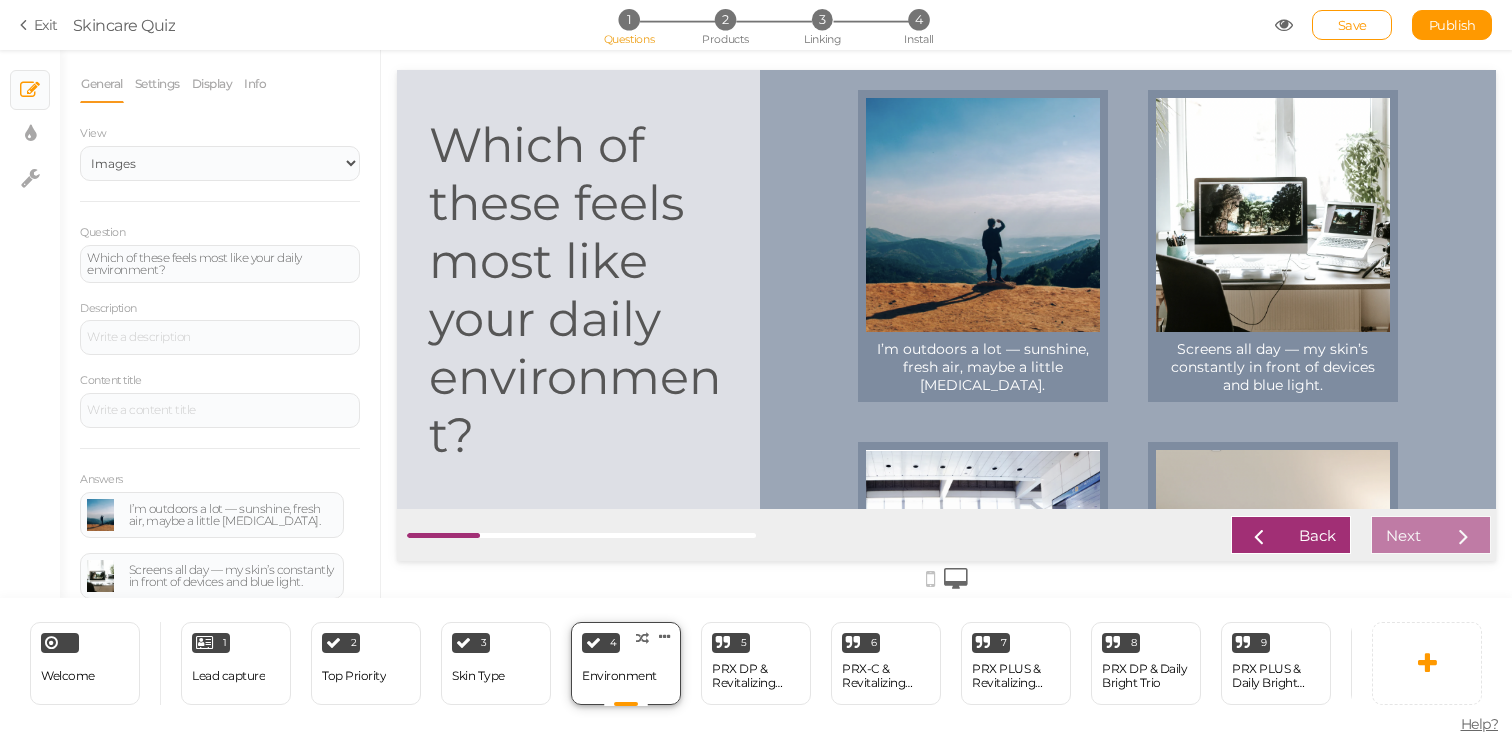 scroll, scrollTop: 0, scrollLeft: 0, axis: both 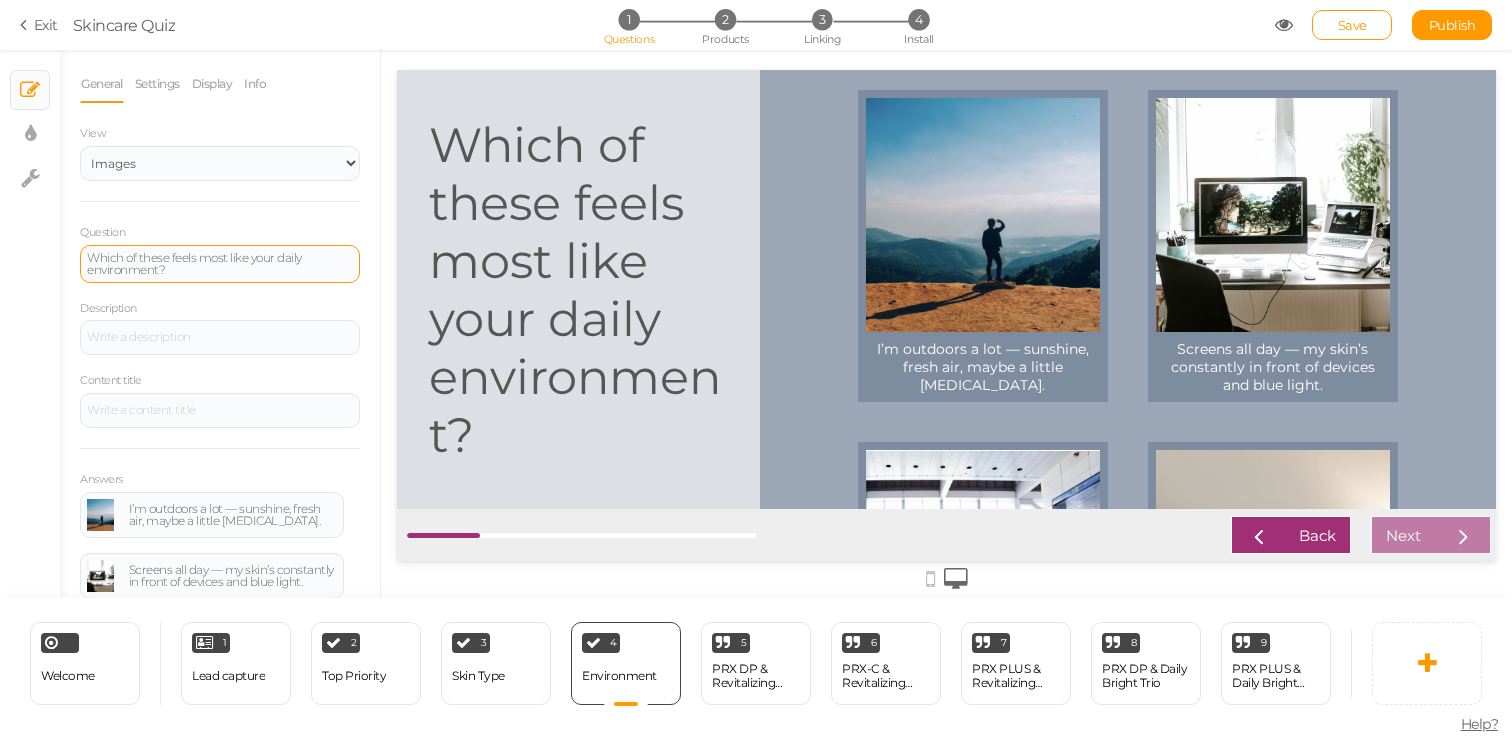 click on "Which of these feels most like your daily environment?" at bounding box center (220, 264) 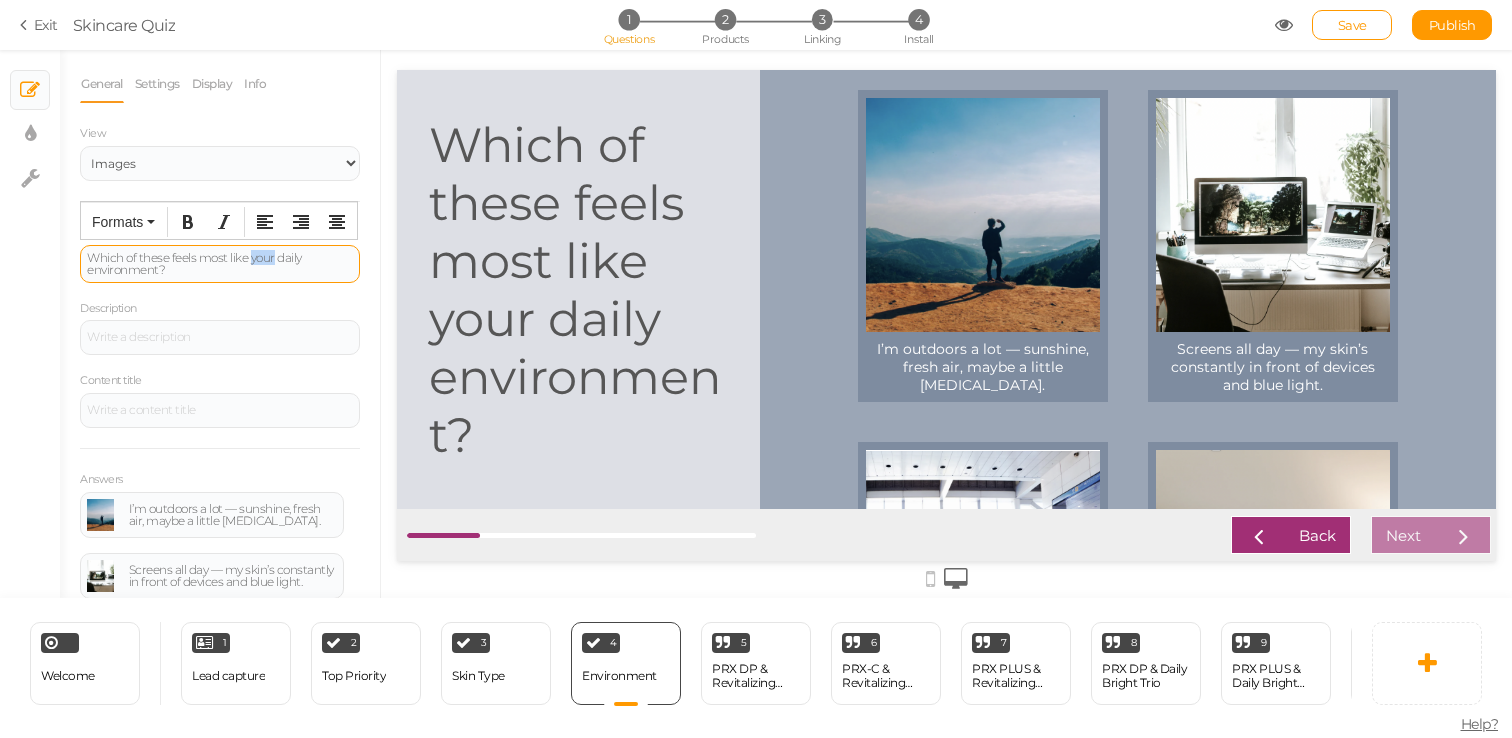 click on "Which of these feels most like your daily environment?" at bounding box center (220, 264) 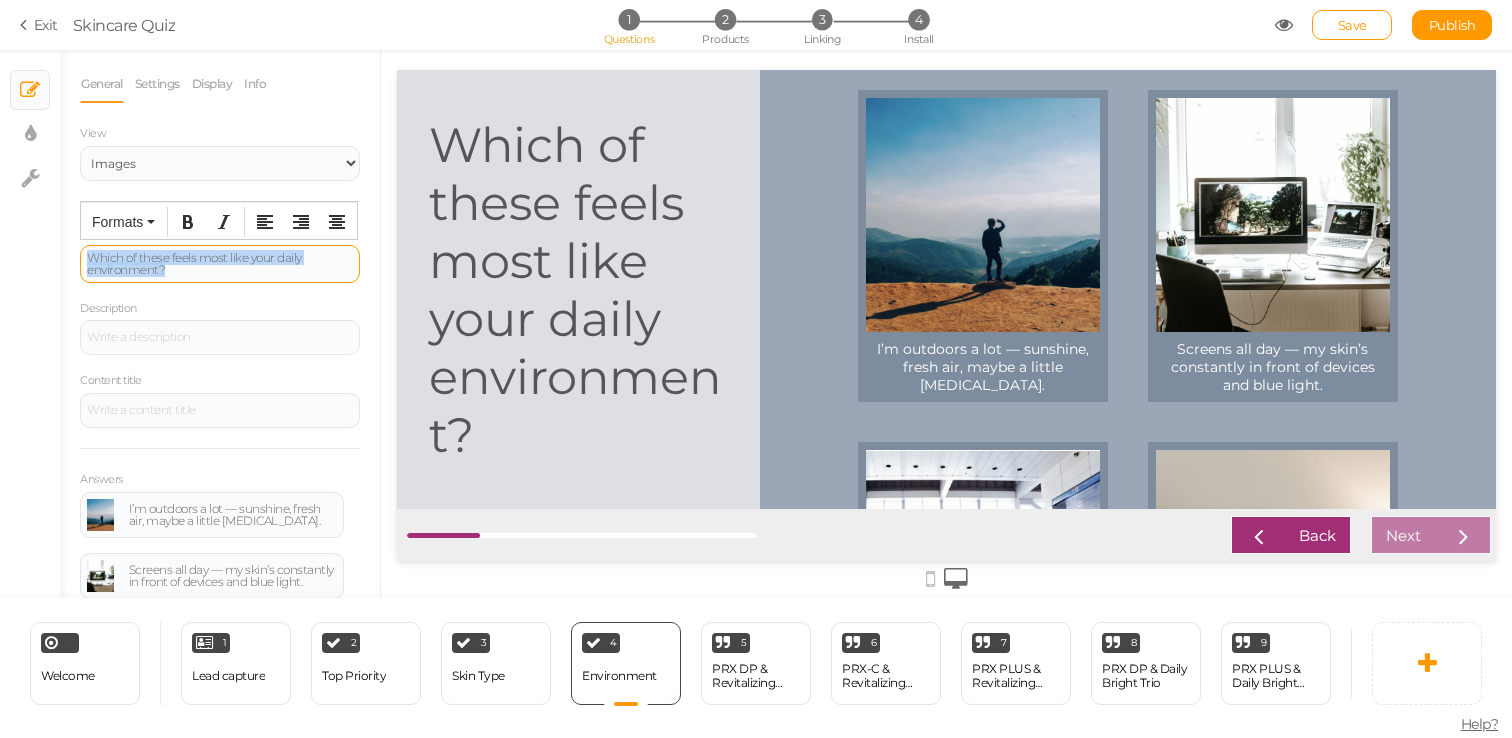 click on "Which of these feels most like your daily environment?" at bounding box center [220, 264] 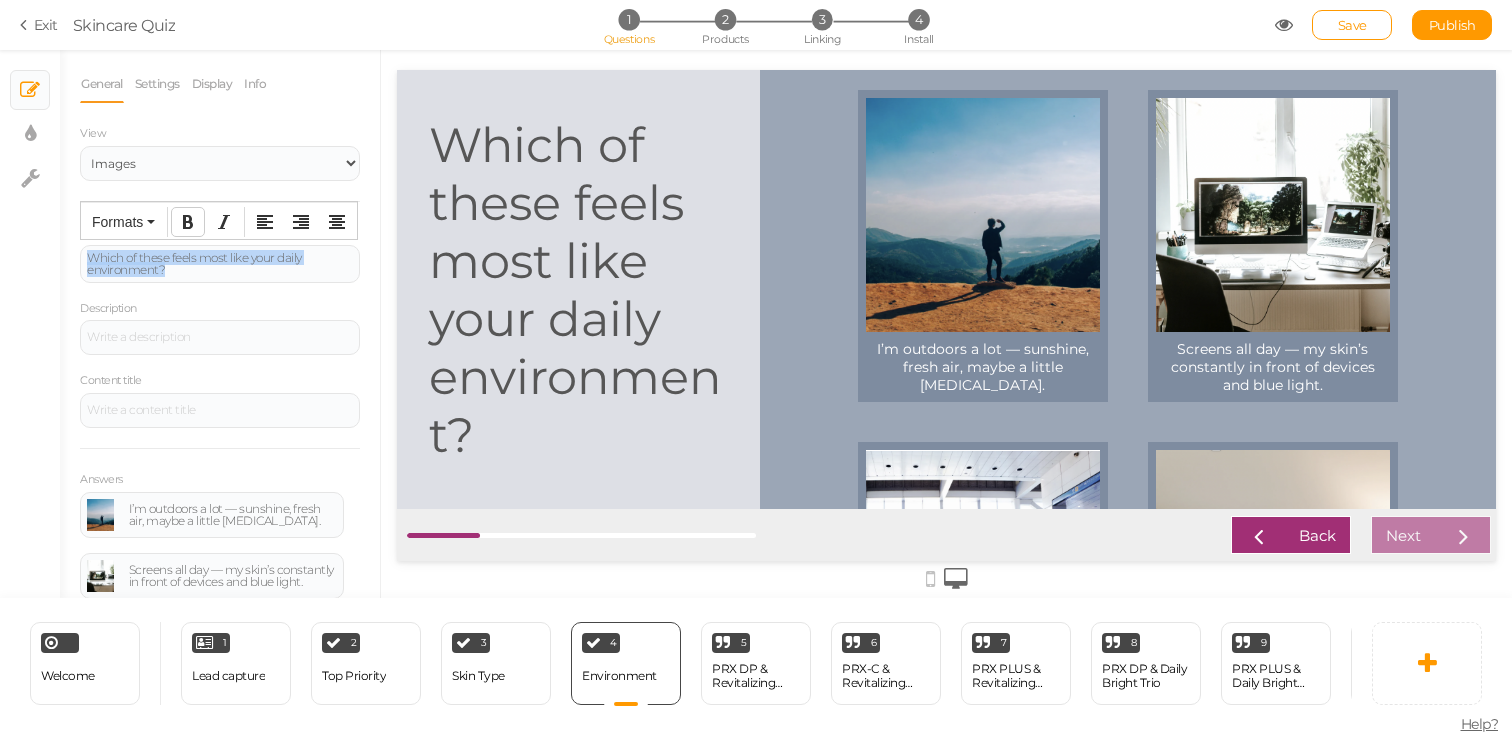 click at bounding box center (188, 222) 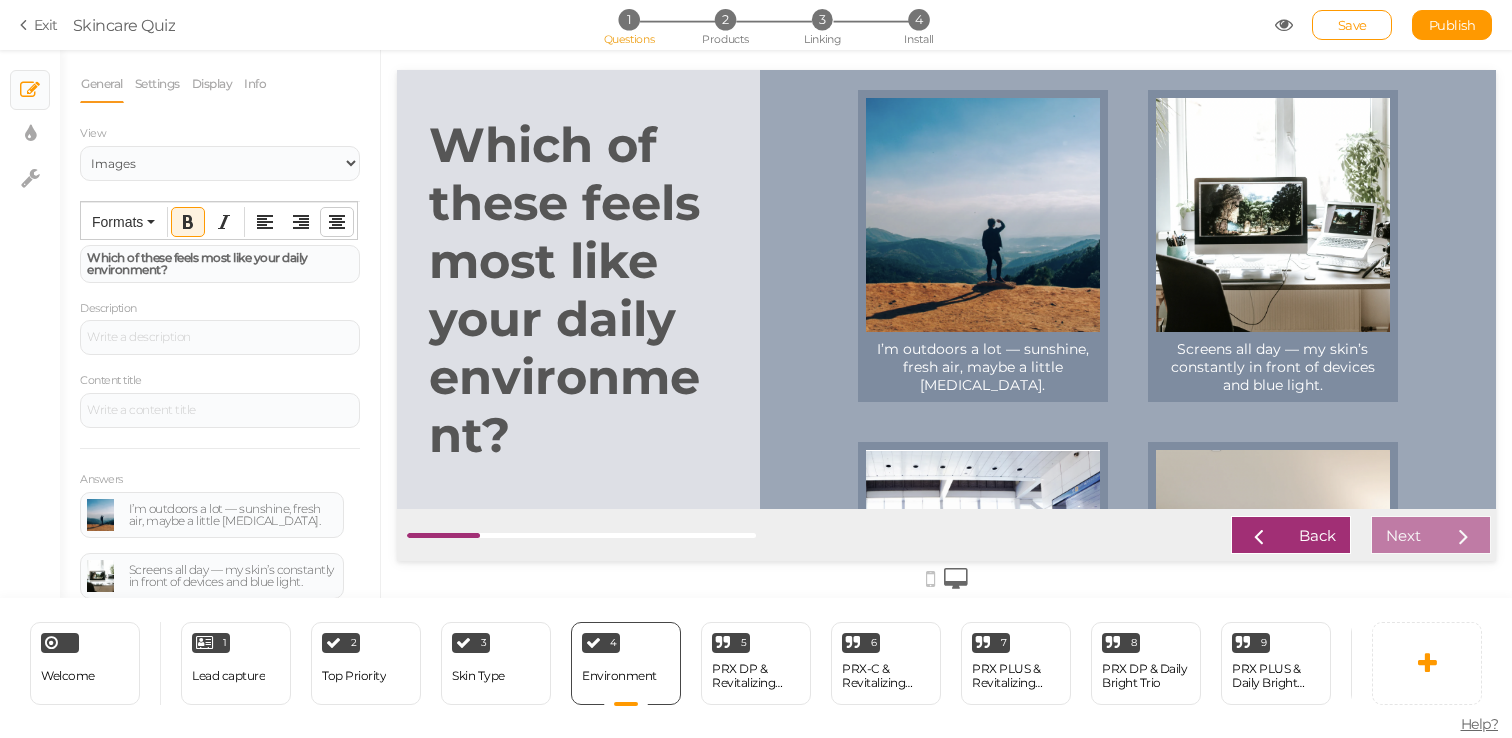 click at bounding box center (337, 222) 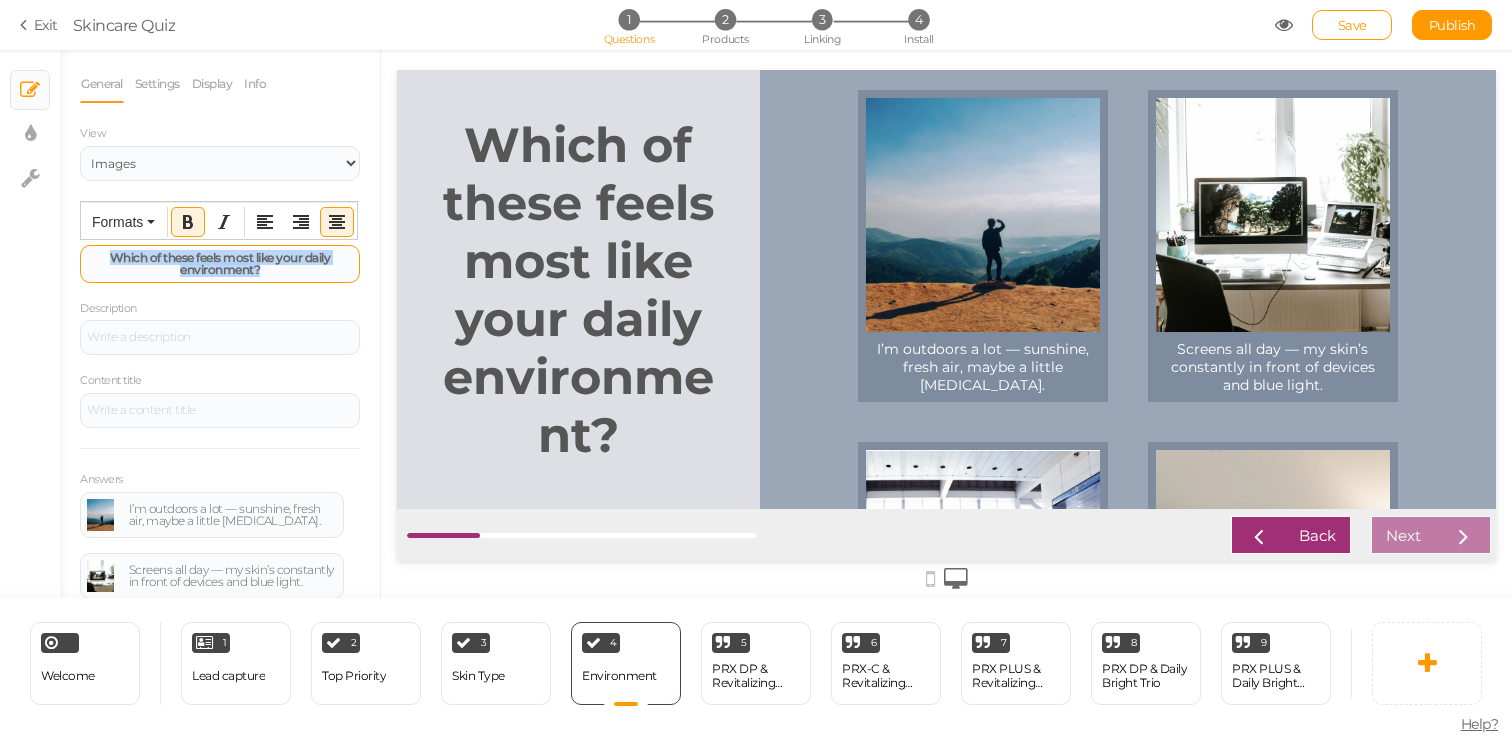 click on "Which of these feels most like your daily environment?" at bounding box center (220, 263) 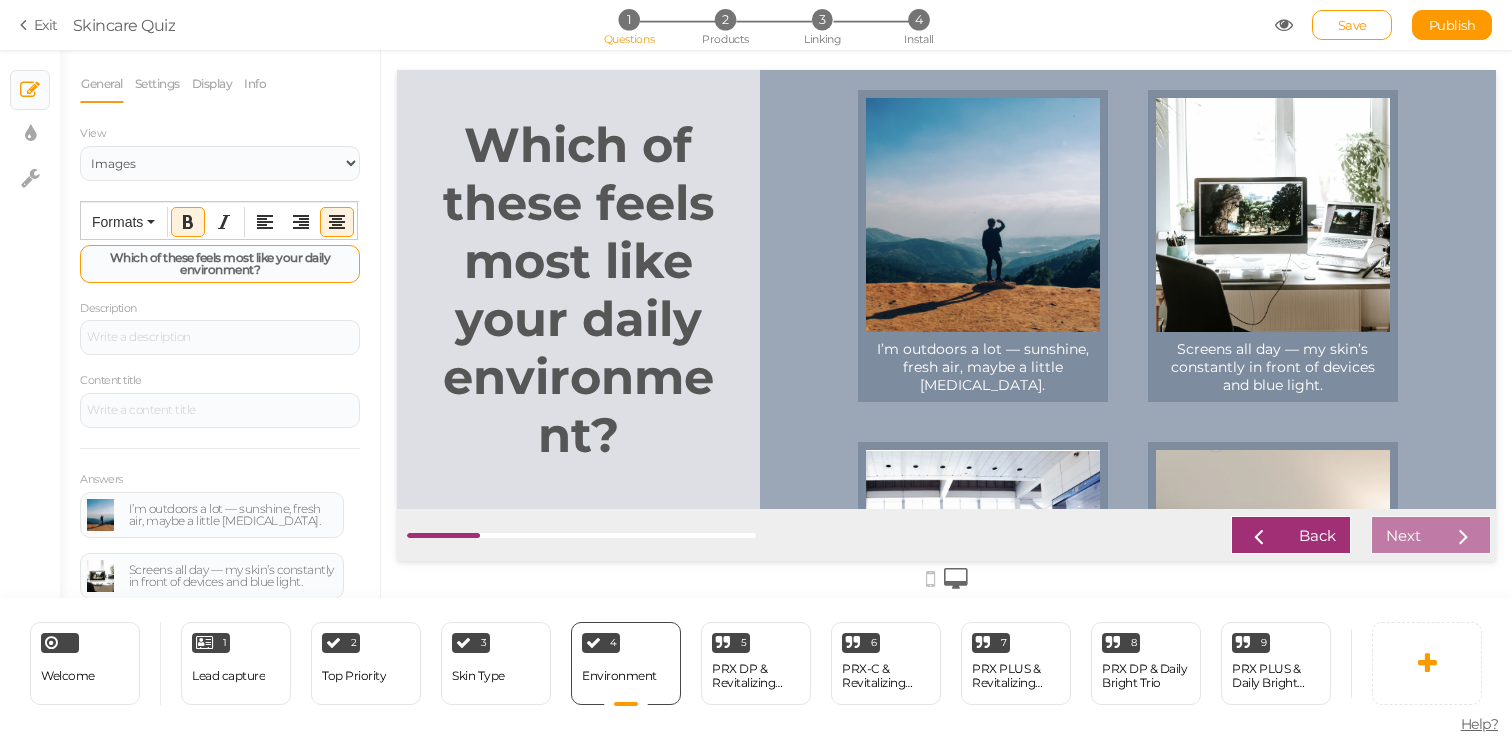 click on "Which of these feels most like your daily environment?" at bounding box center [220, 263] 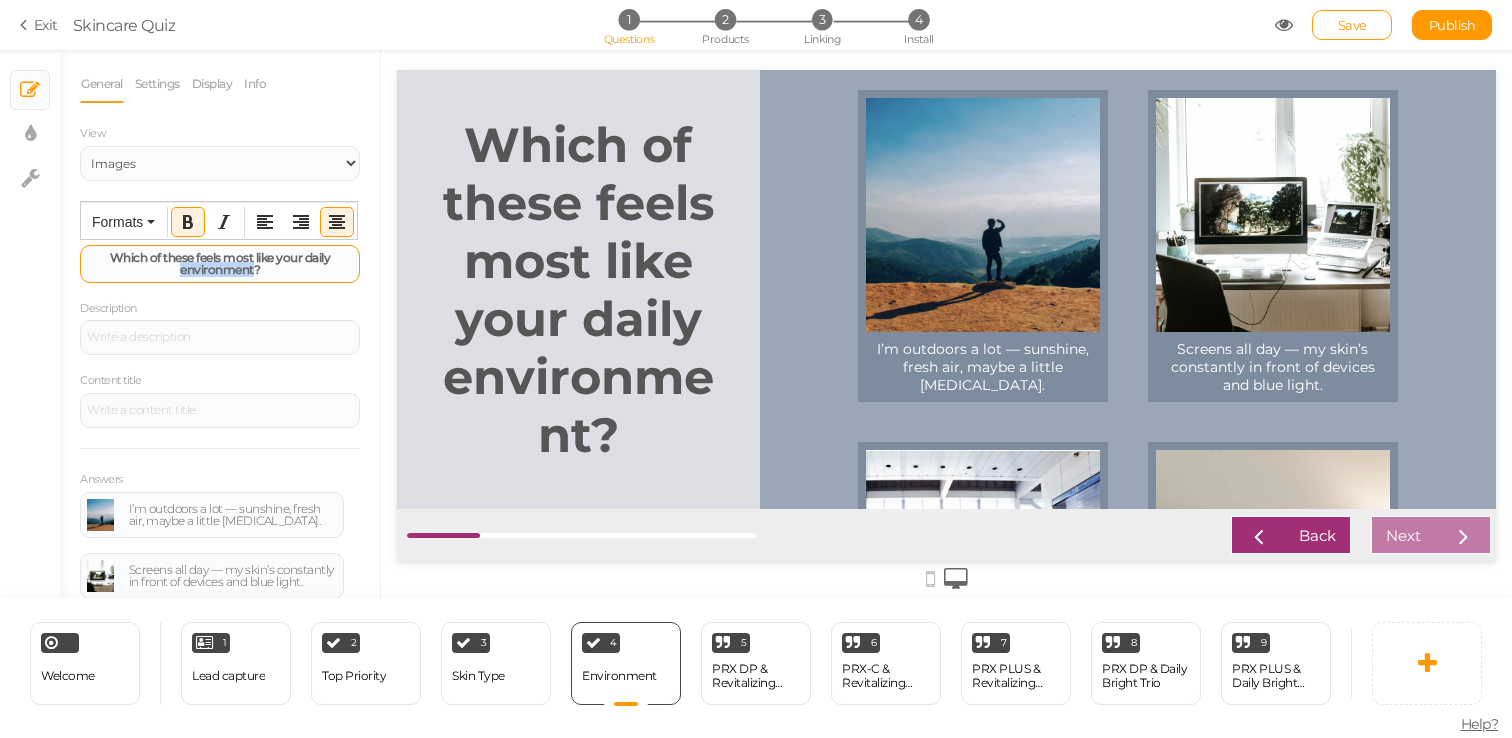 click on "Which of these feels most like your daily environment?" at bounding box center [220, 263] 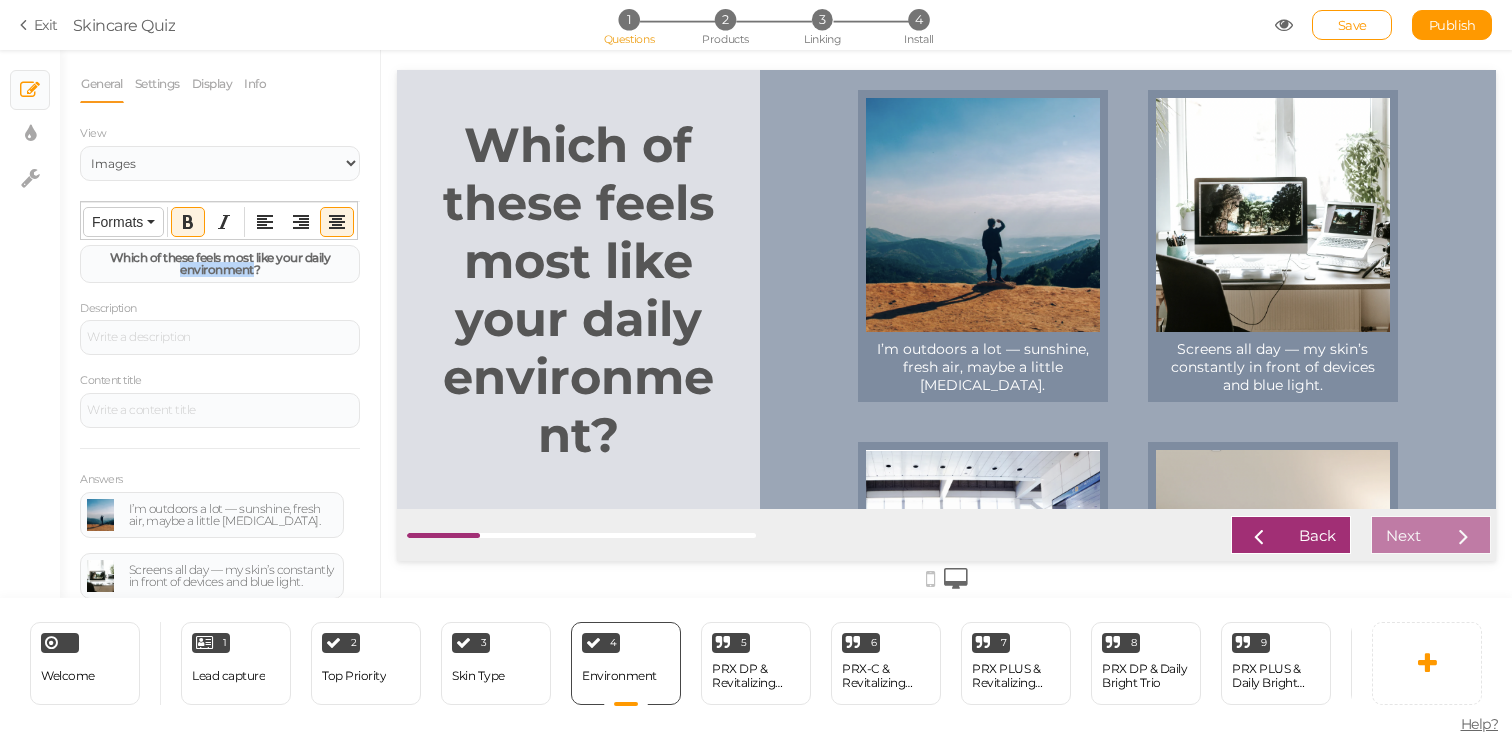click on "Formats" at bounding box center (123, 222) 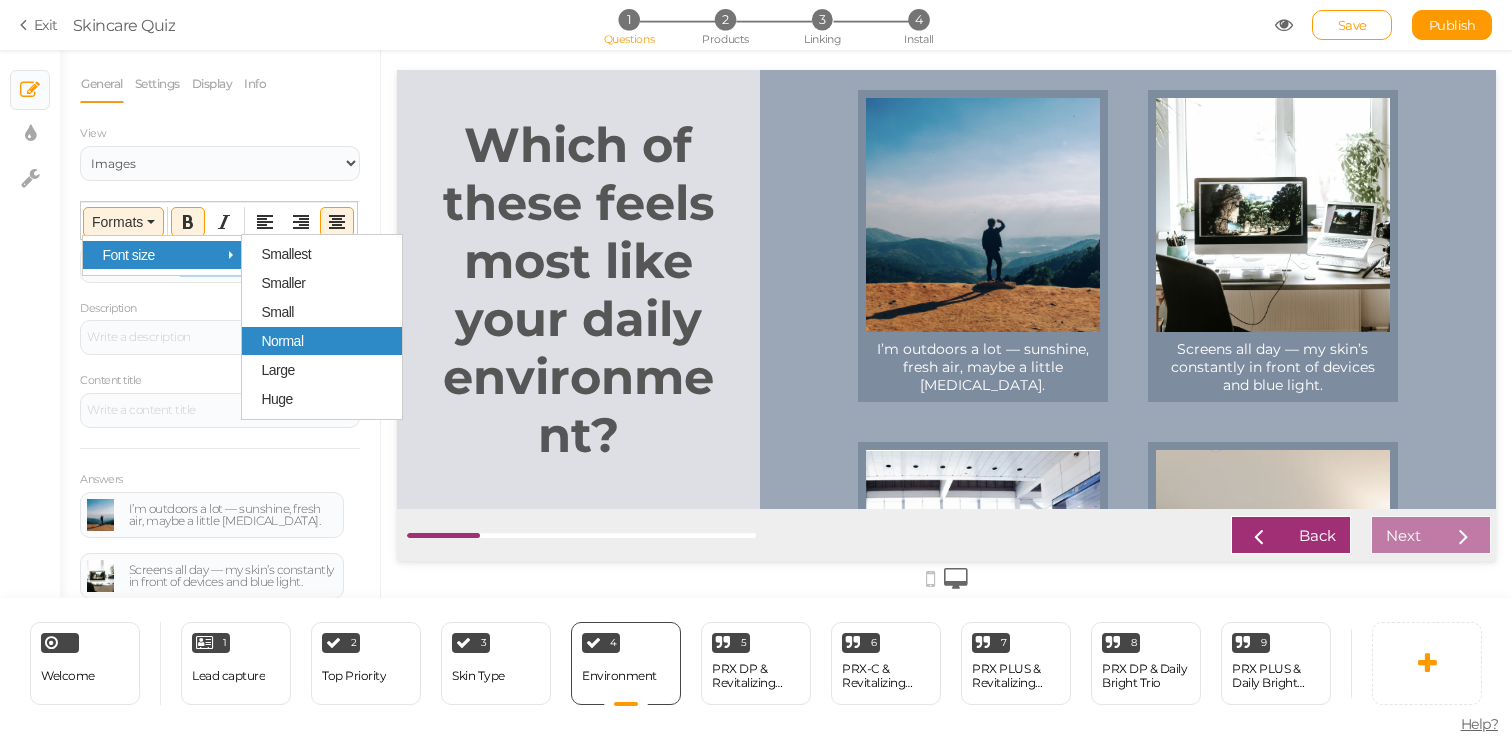 click on "Normal" at bounding box center (322, 341) 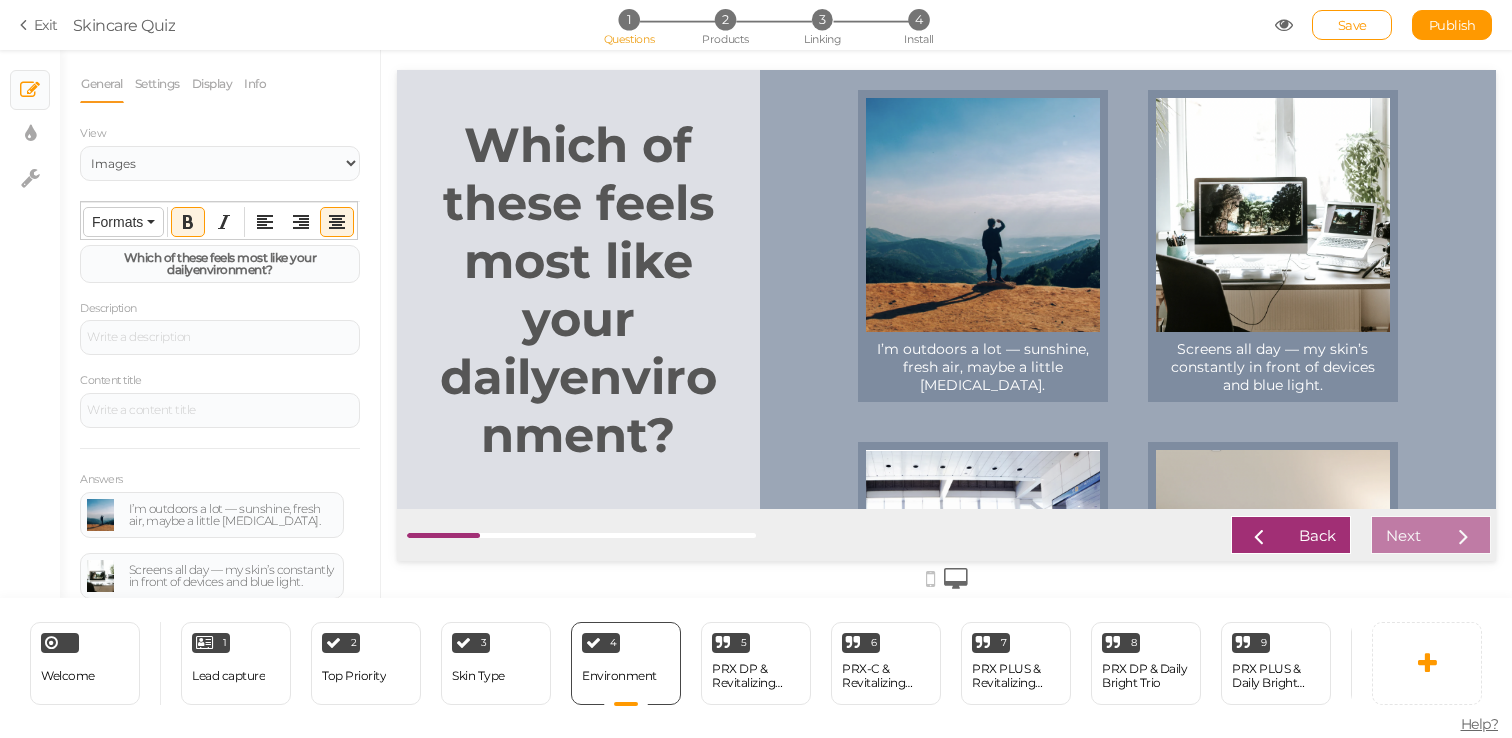 click on "Formats" at bounding box center (123, 222) 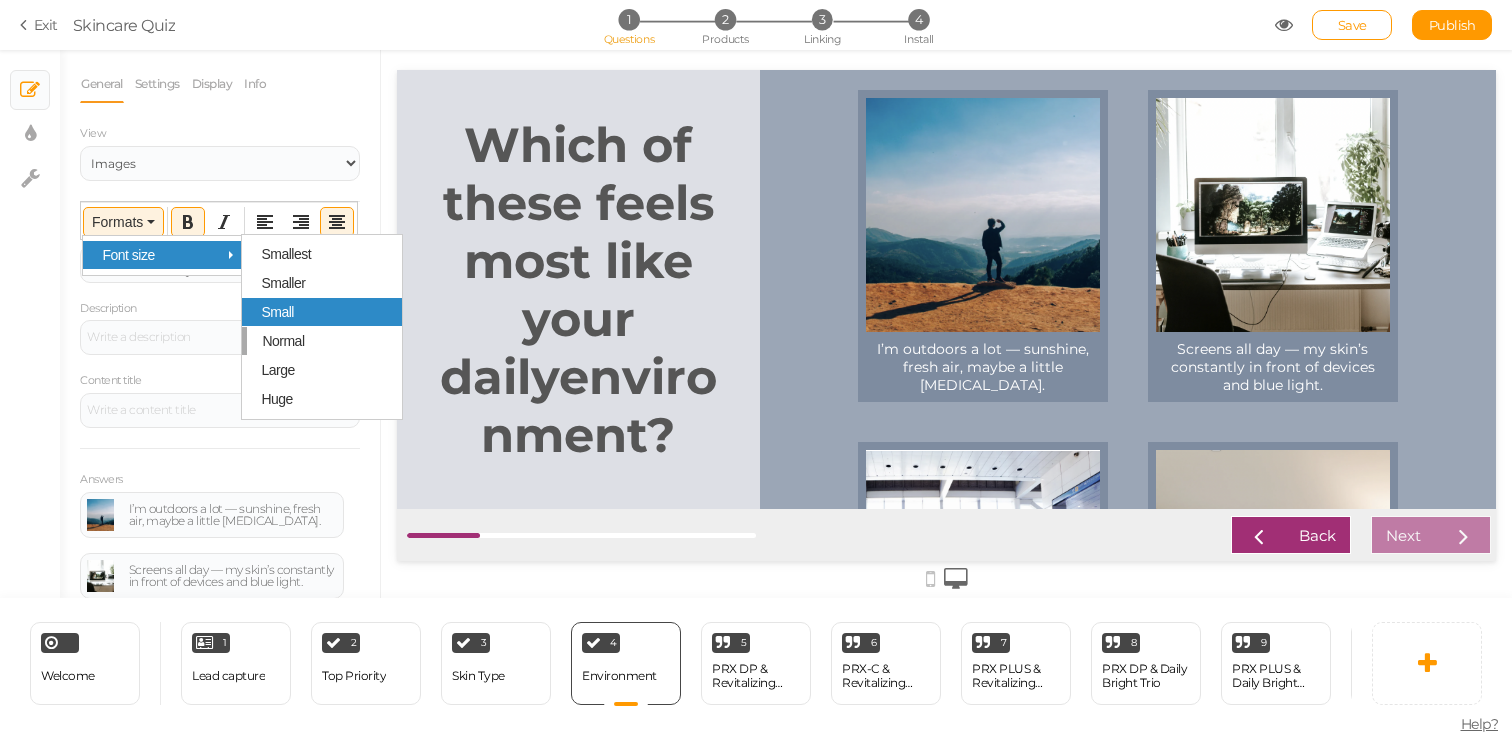 click on "Small" at bounding box center [277, 312] 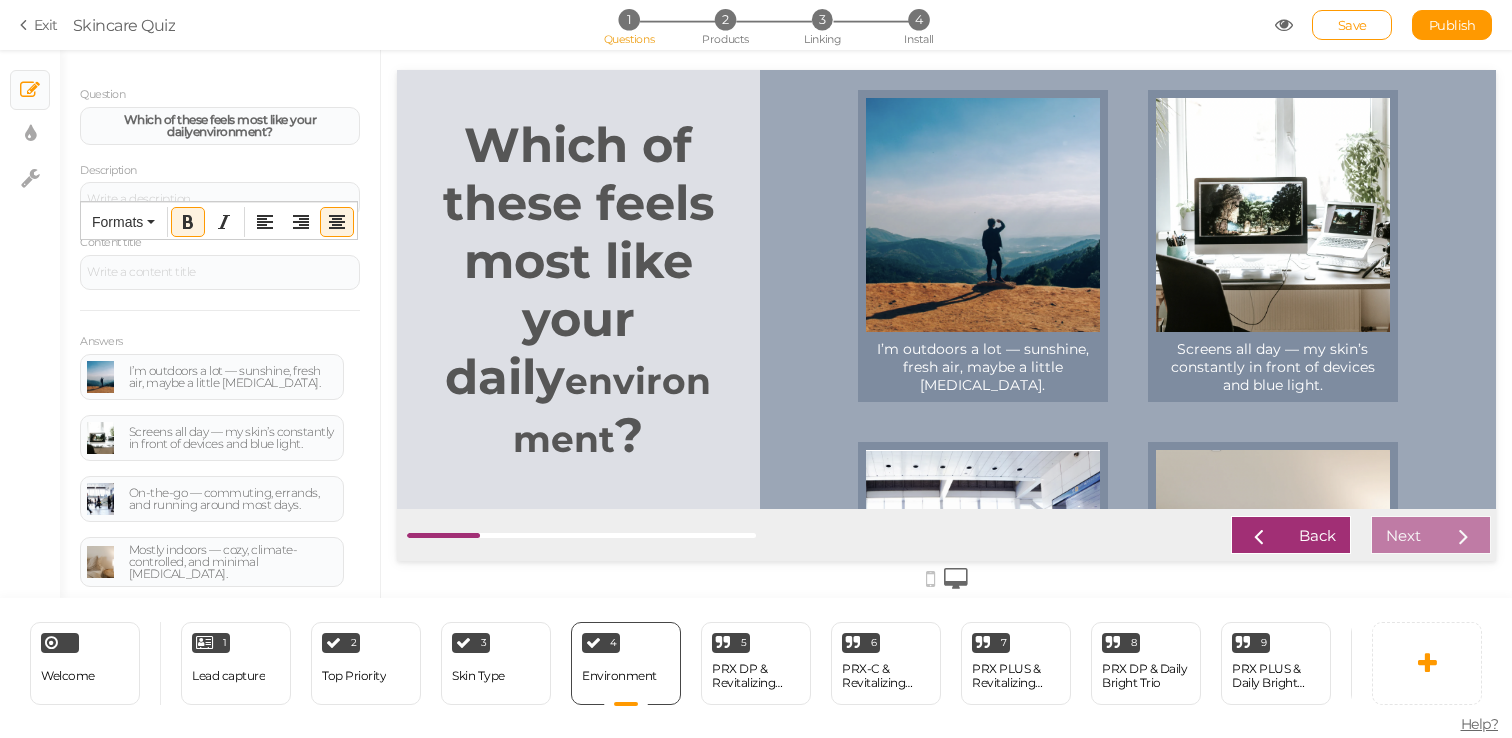 scroll, scrollTop: 141, scrollLeft: 0, axis: vertical 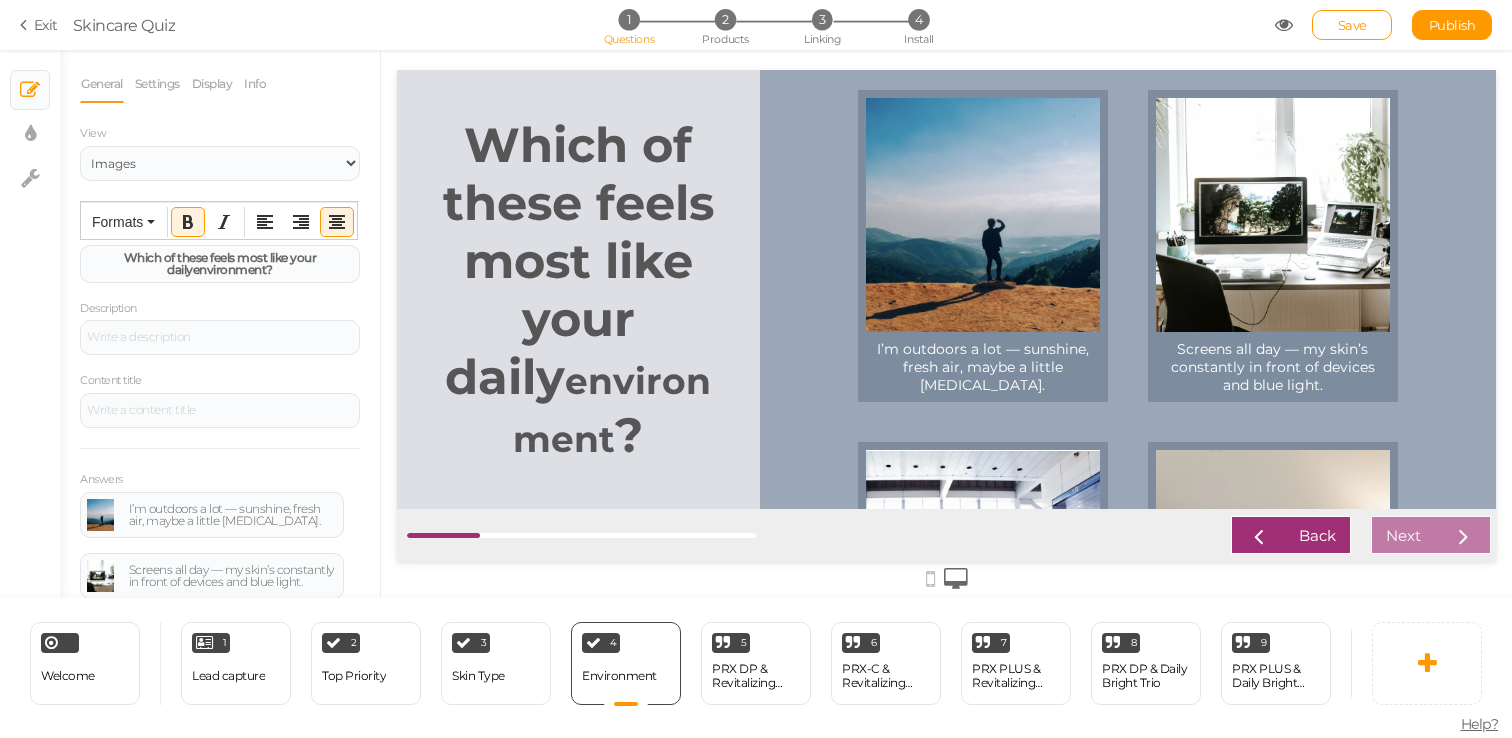 click on "Exit     Skincare Quiz           1   Questions       2   Products       3   Linking             4   Install                   Save       Publish" at bounding box center (756, 25) 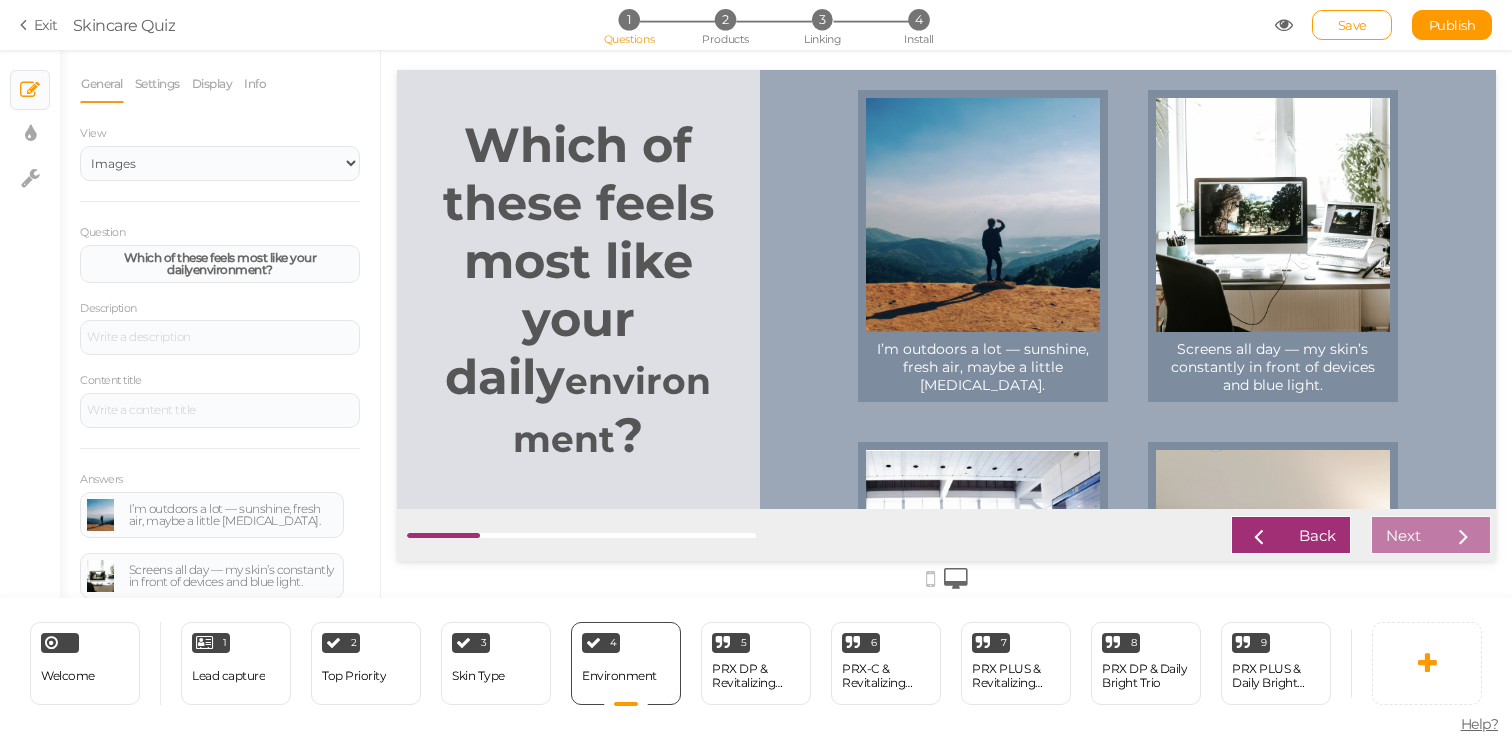 click on "Exit" at bounding box center (39, 25) 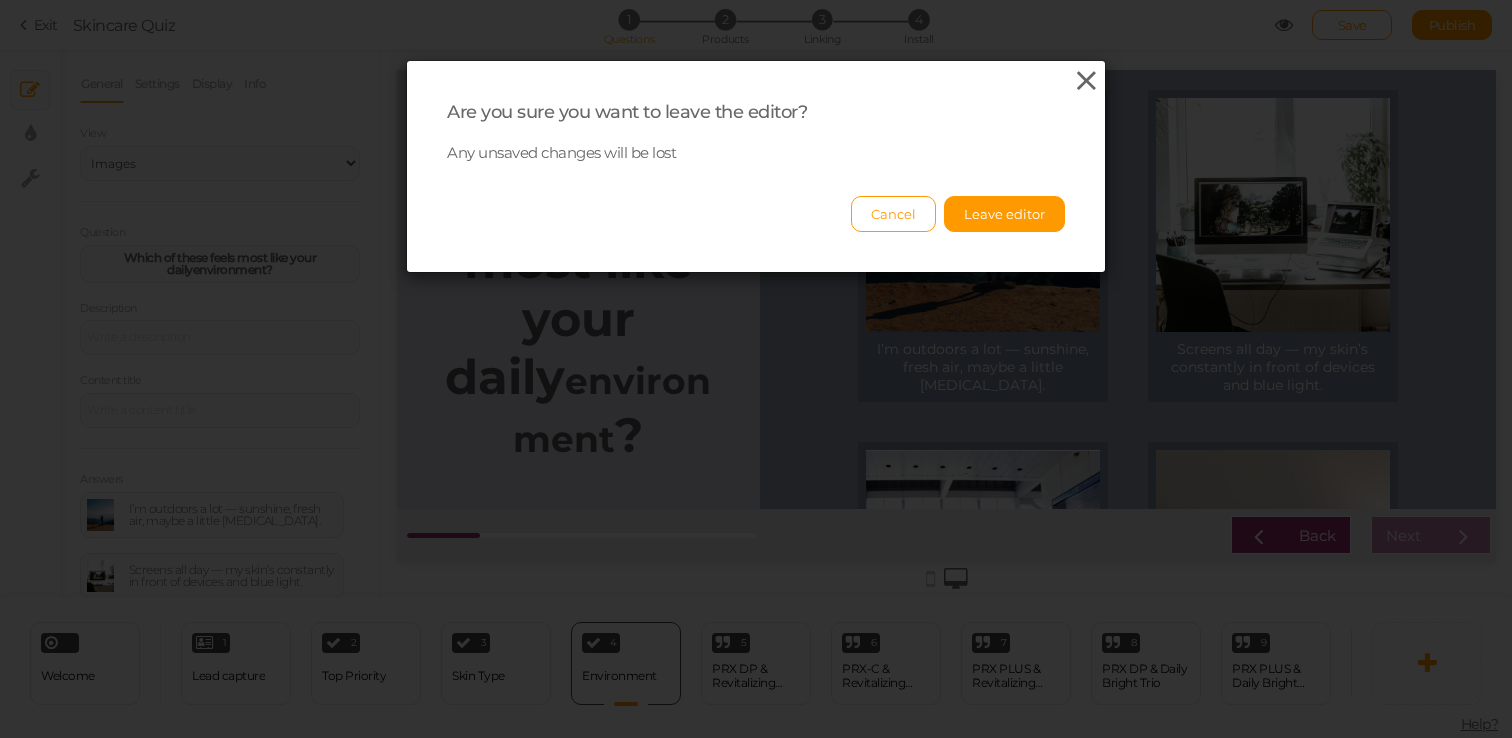 click at bounding box center (1086, 81) 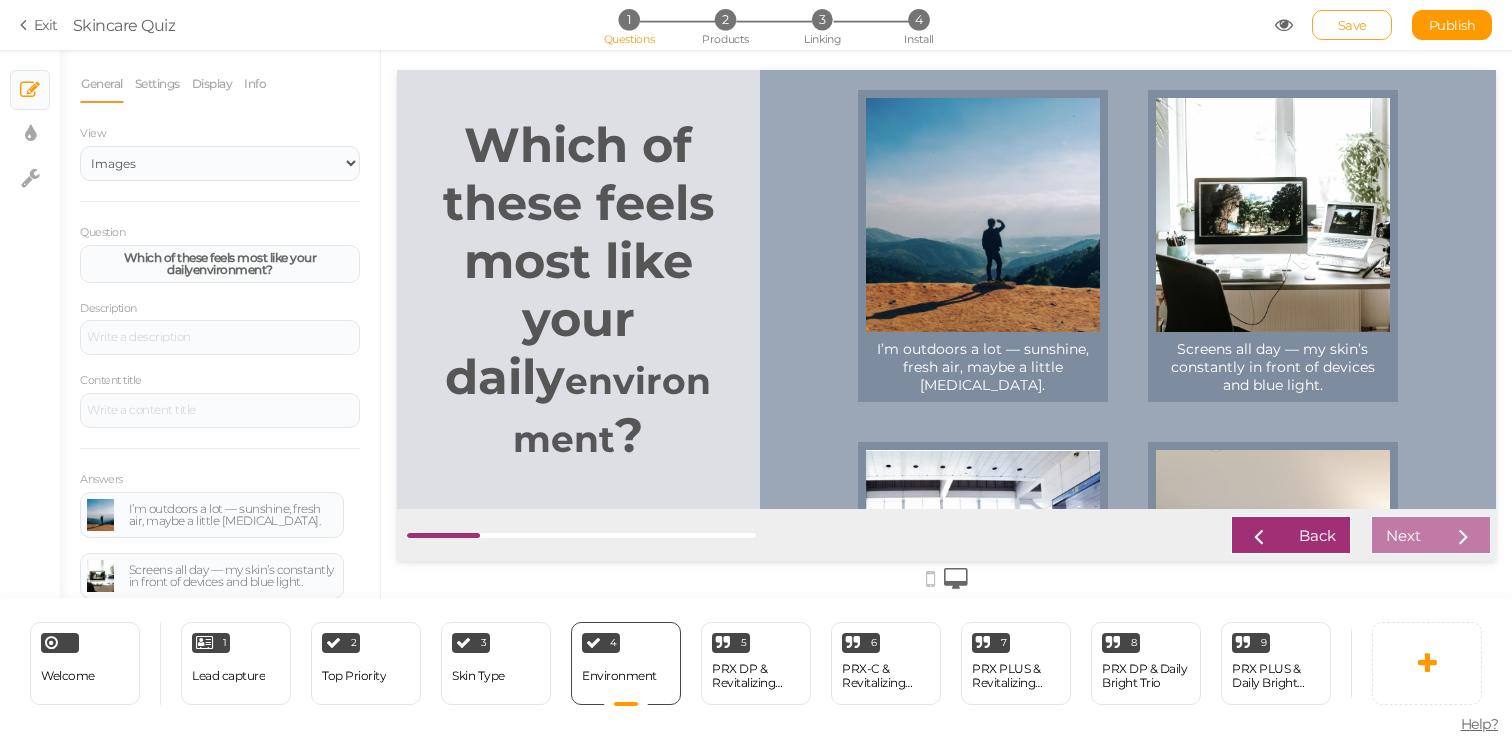 click on "Save" at bounding box center (1352, 25) 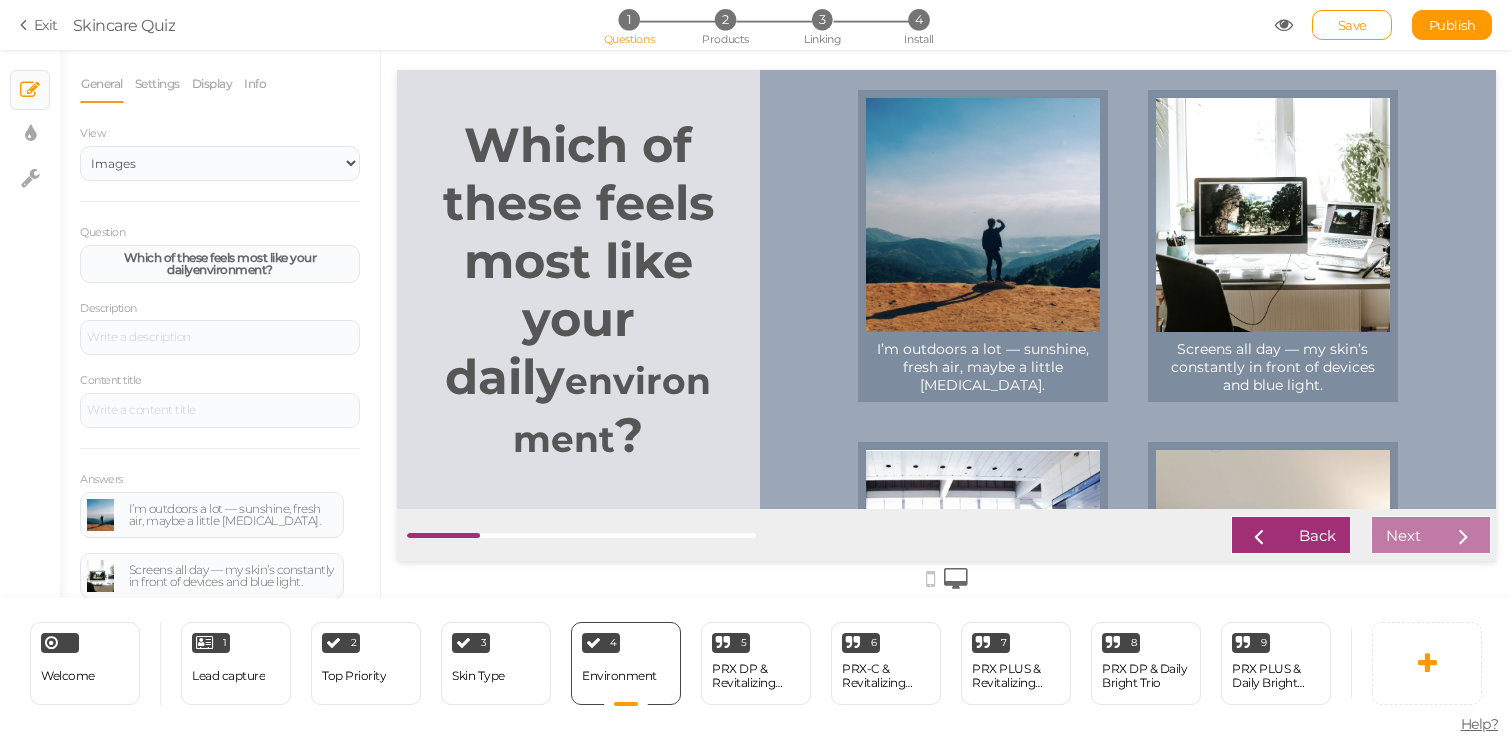 click on "Exit" at bounding box center (39, 25) 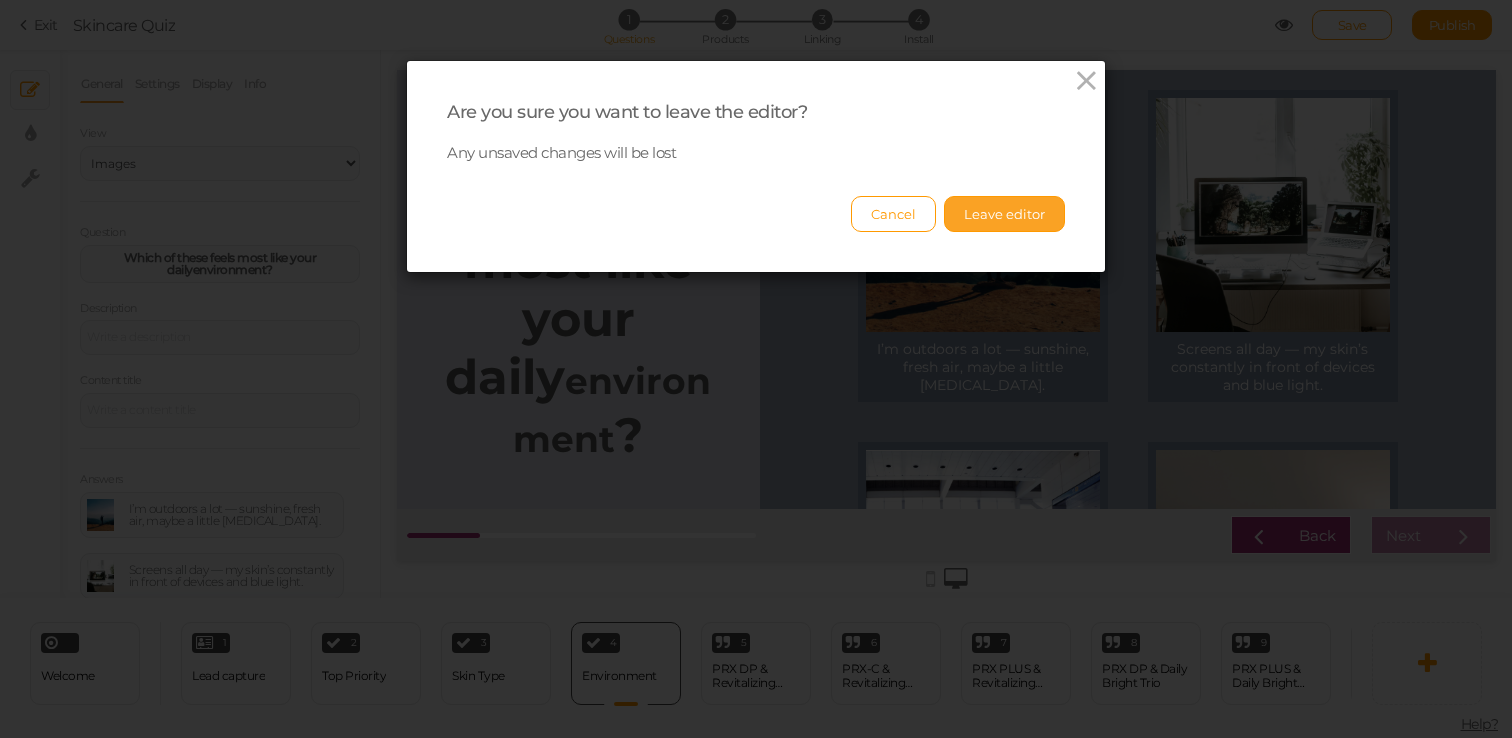 click on "Leave editor" at bounding box center [1004, 214] 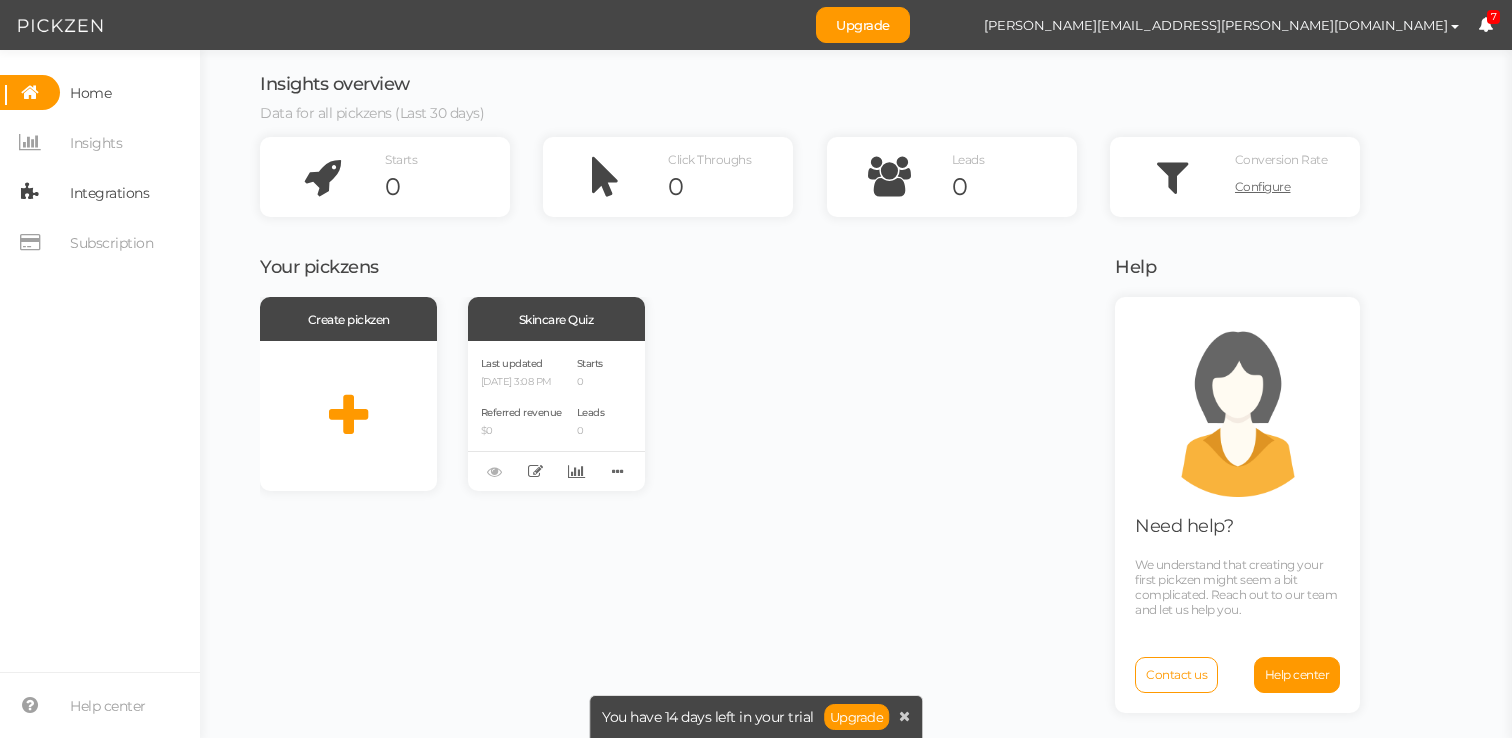 click on "Integrations" at bounding box center [109, 193] 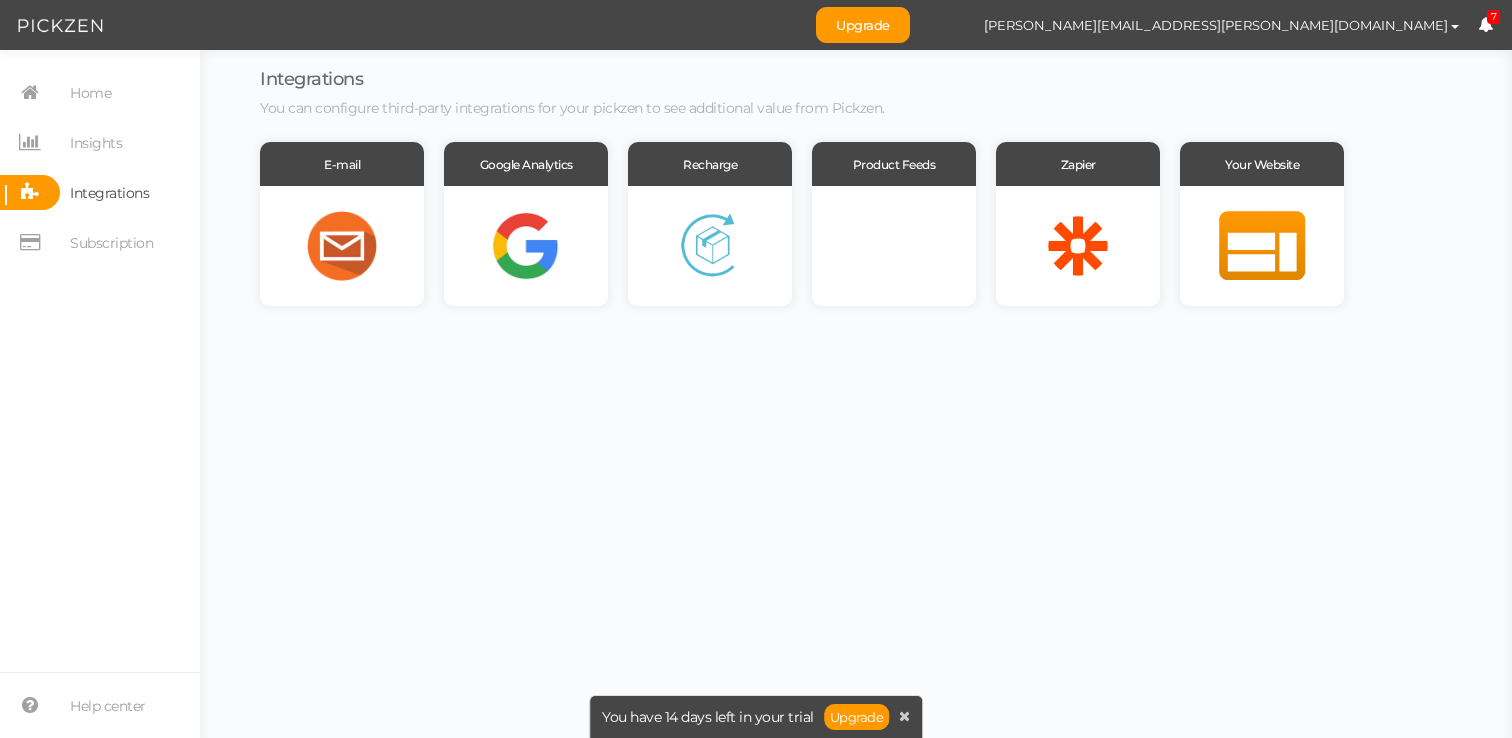 click on "Home         Insights           Integrations           Subscription" at bounding box center [100, 175] 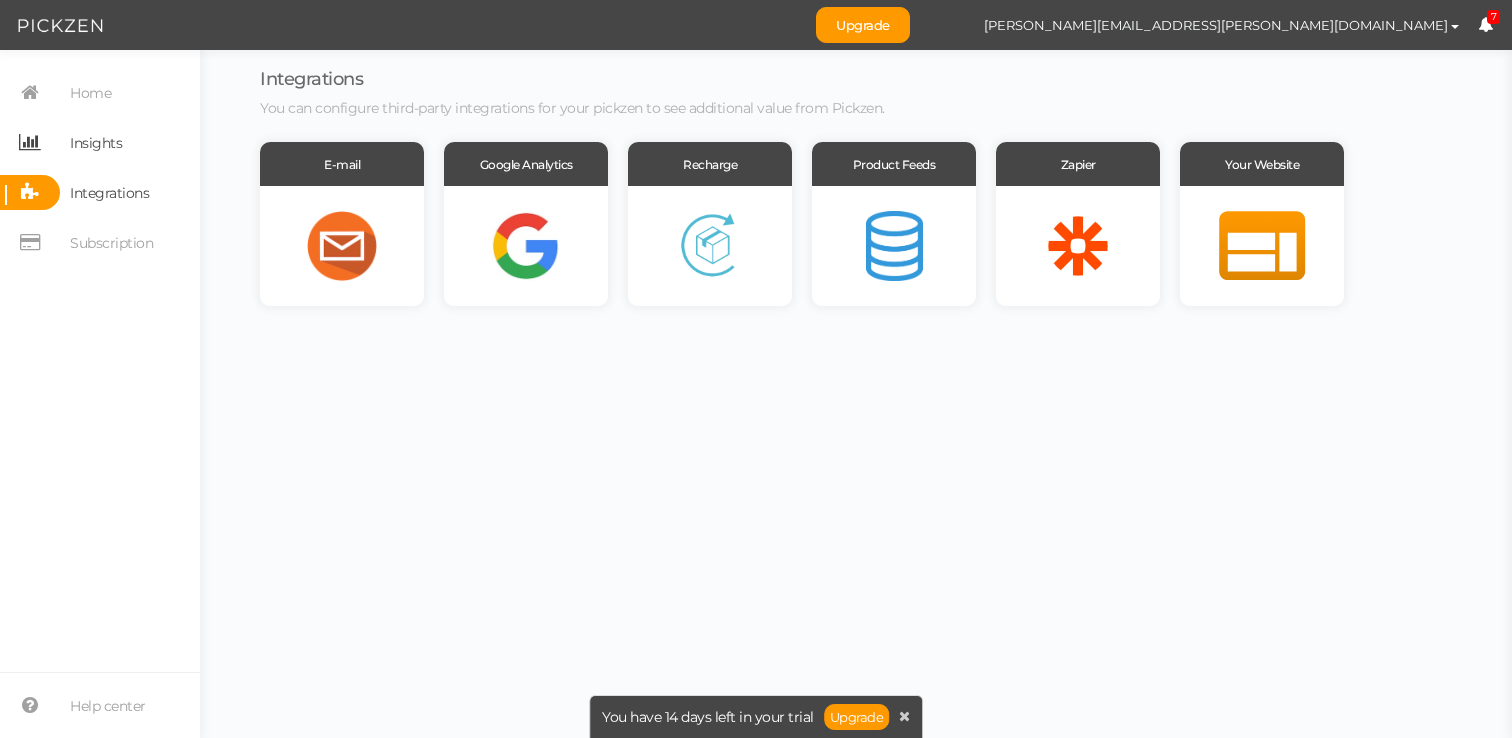 click on "Insights" at bounding box center (96, 143) 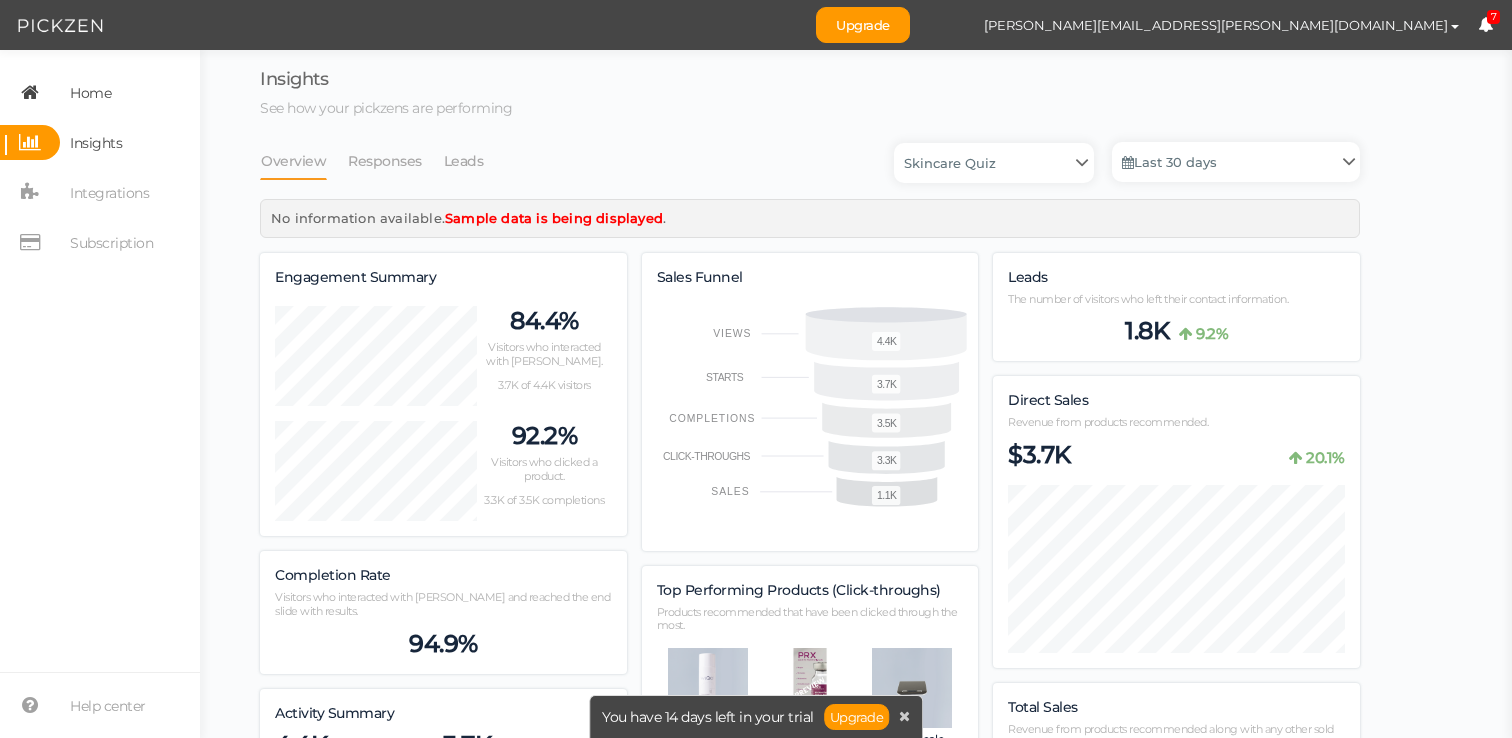 scroll, scrollTop: 997550, scrollLeft: 998900, axis: both 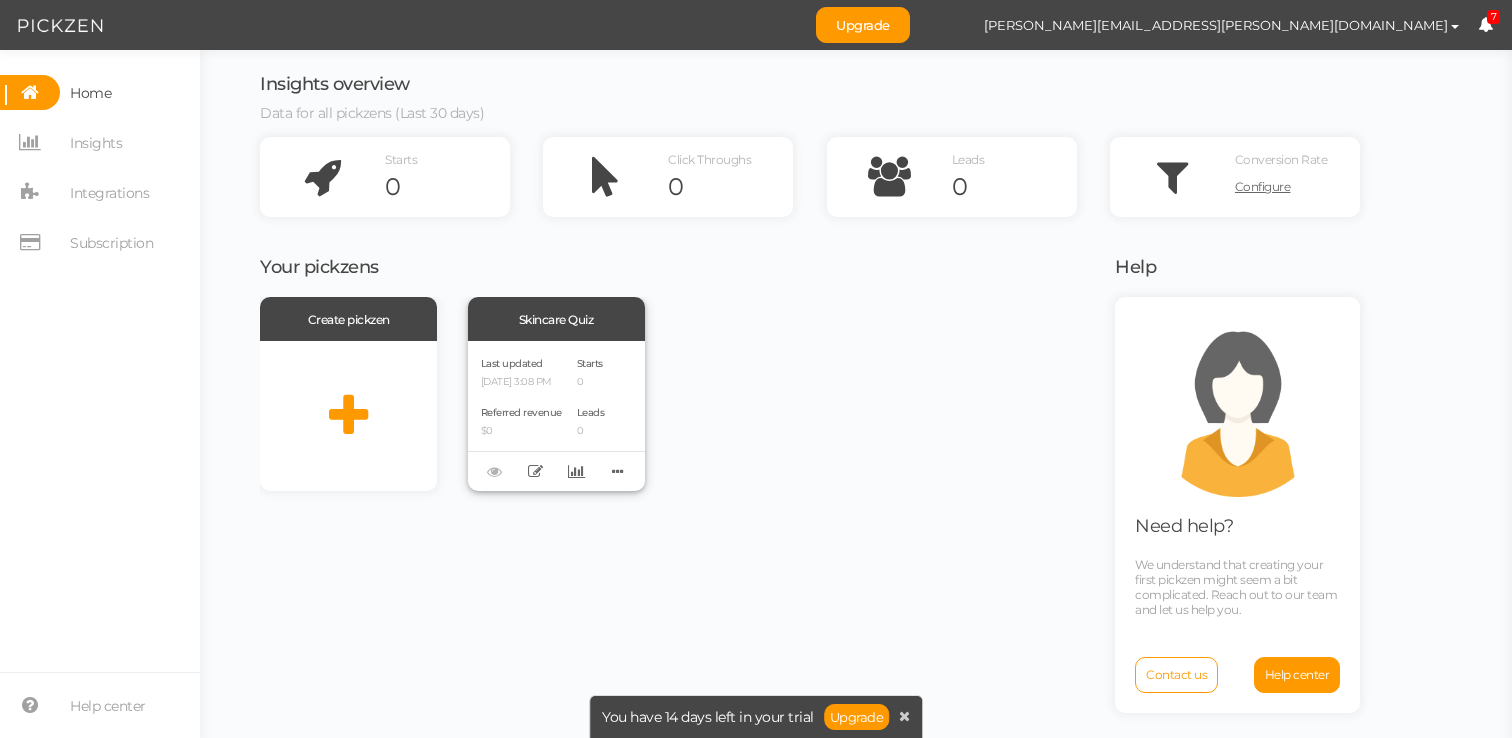 click on "Last updated   [DATE] 3:08 PM       Referred revenue   $0             Starts   0       Leads   0" at bounding box center (556, 416) 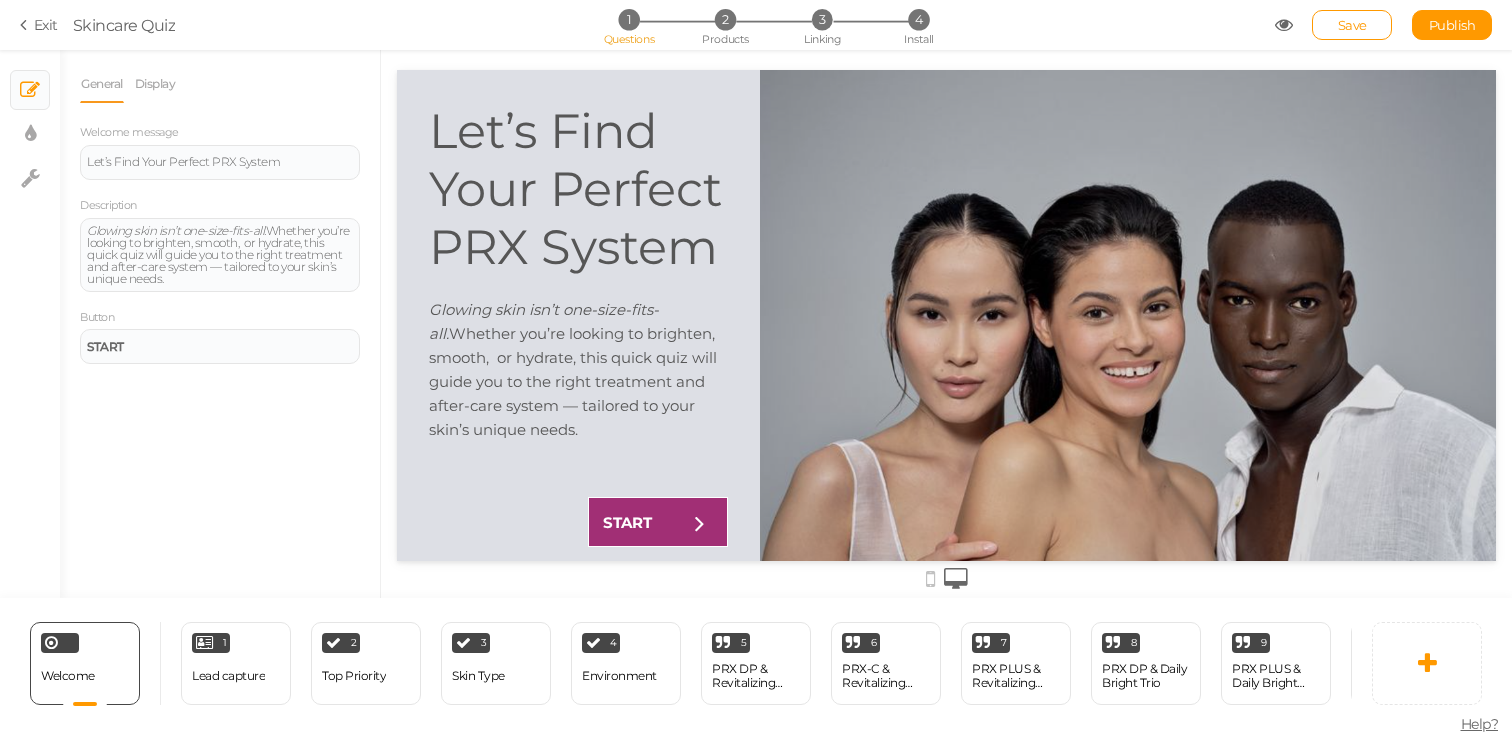 scroll, scrollTop: 0, scrollLeft: 0, axis: both 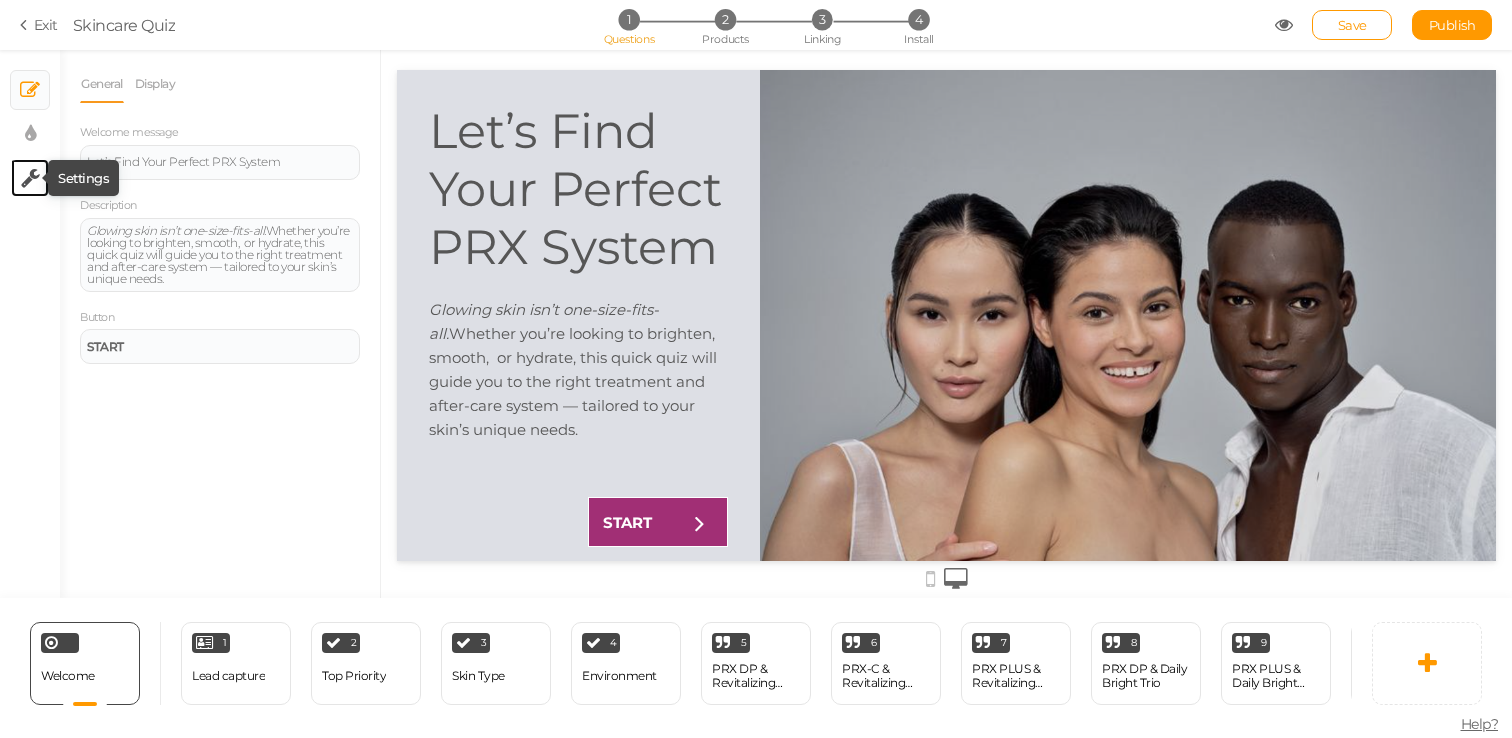 click at bounding box center (30, 178) 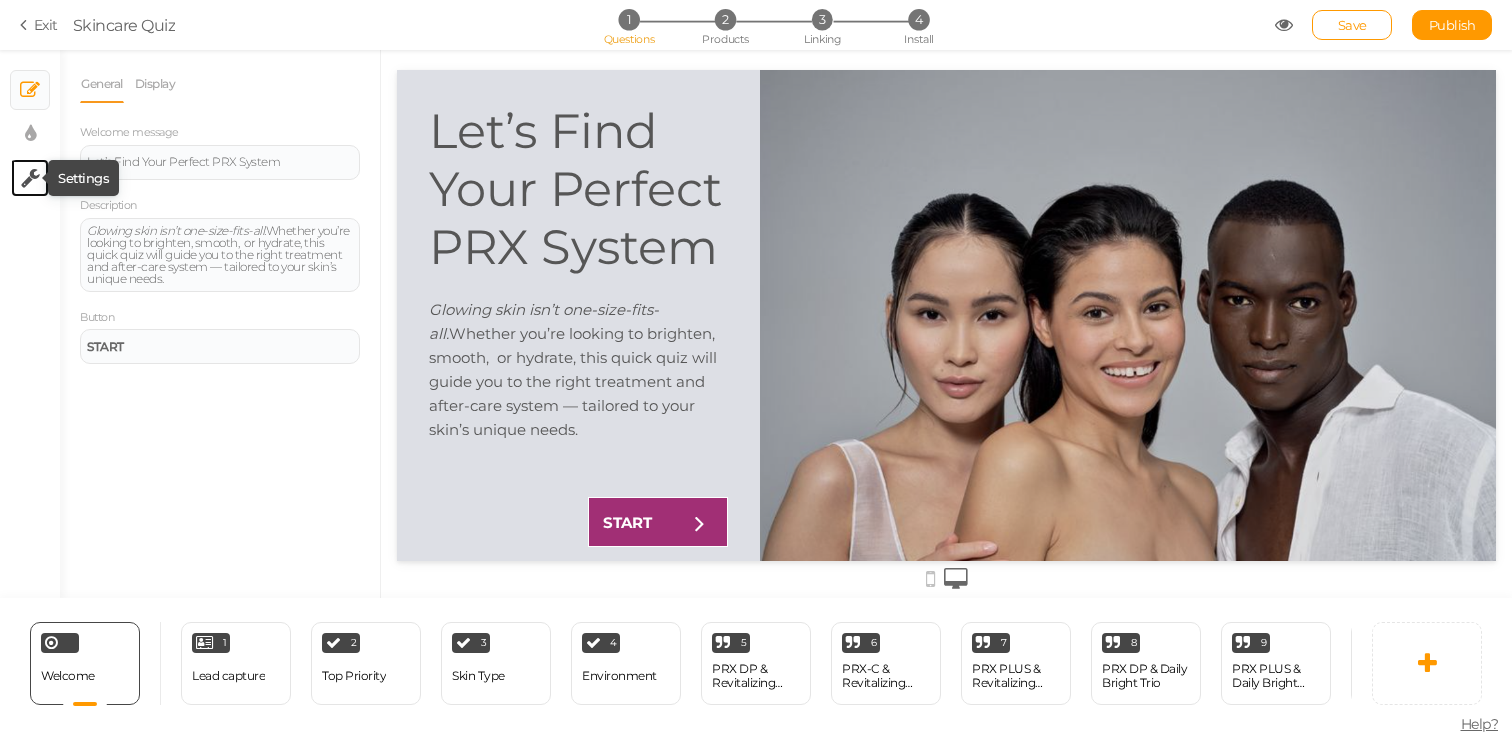 select on "en" 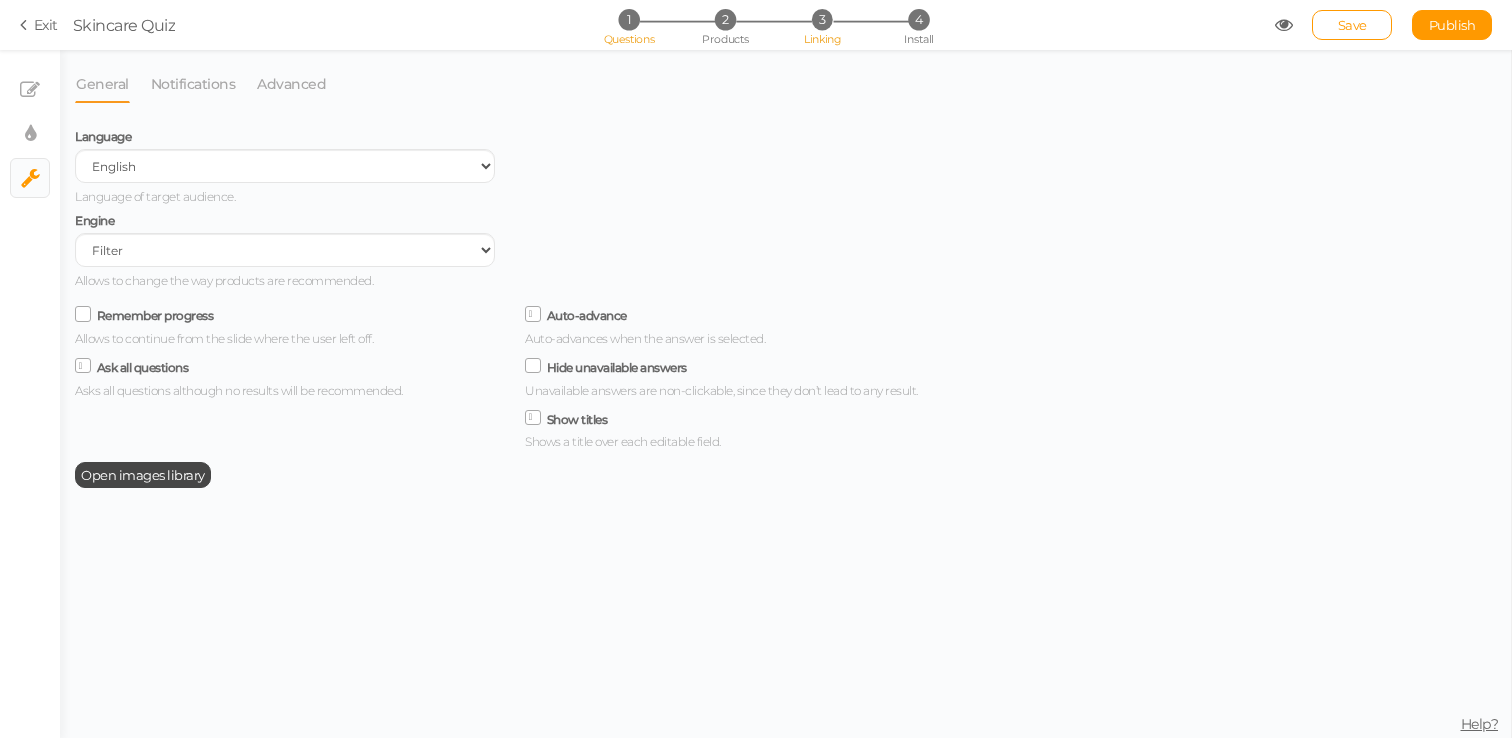 click on "3" at bounding box center (822, 19) 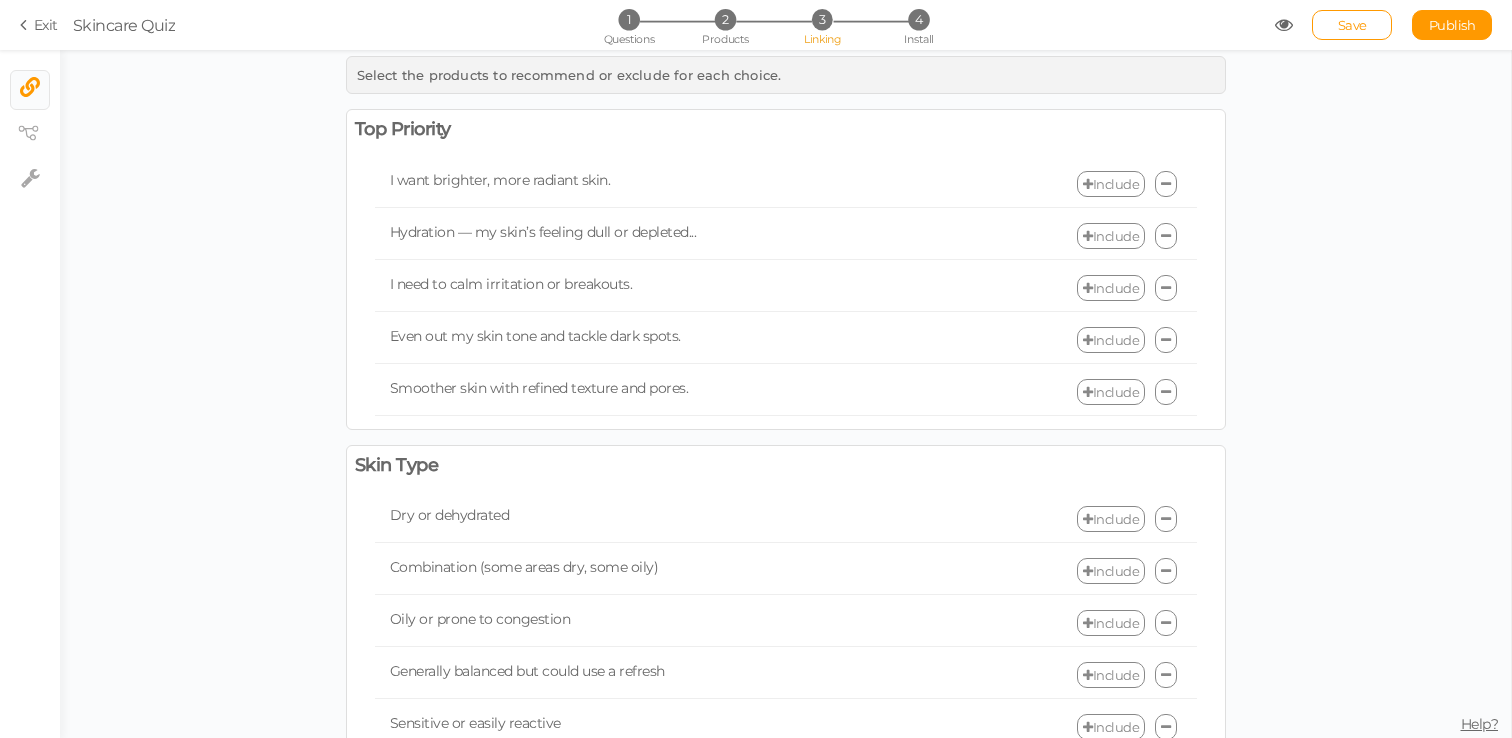 scroll, scrollTop: 0, scrollLeft: 0, axis: both 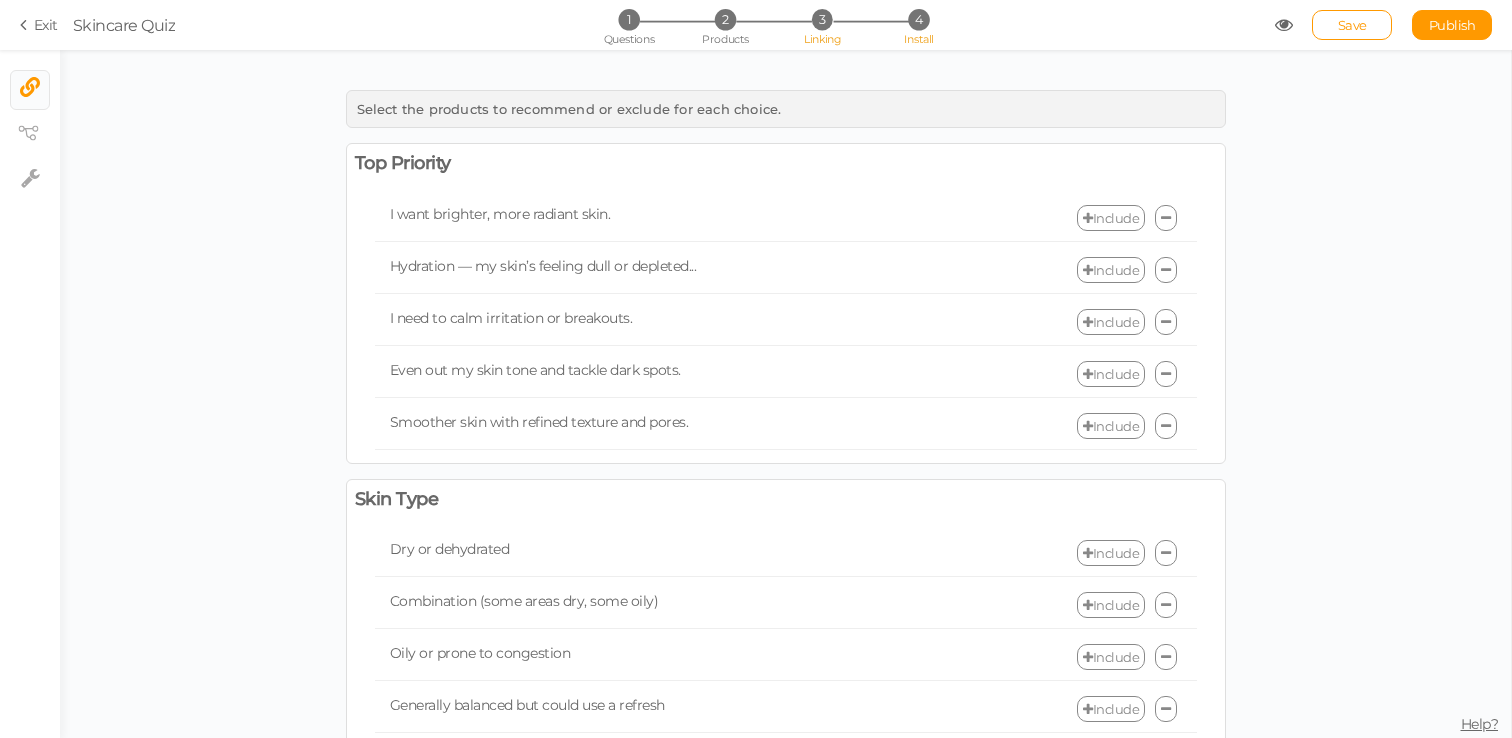 click on "Install" at bounding box center (918, 39) 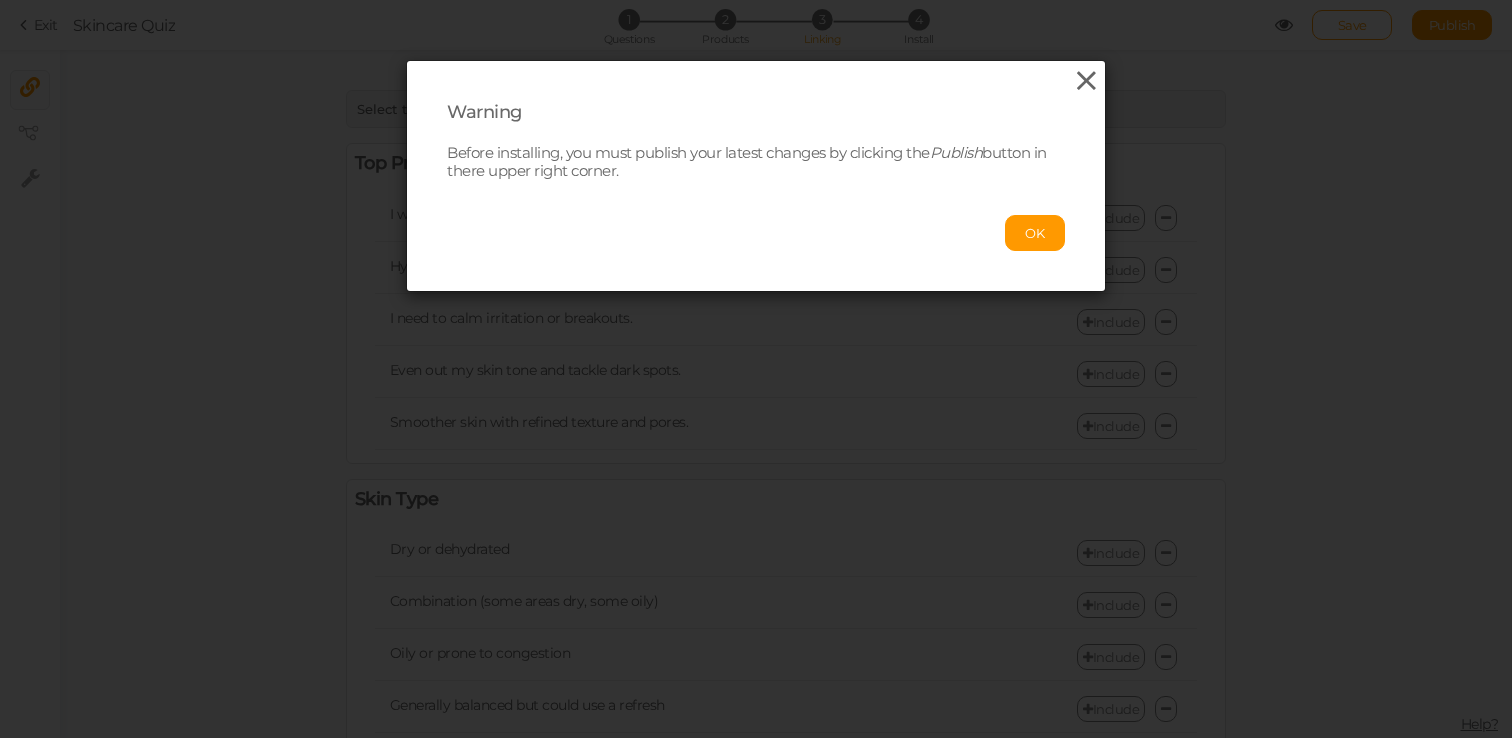 click at bounding box center [1086, 81] 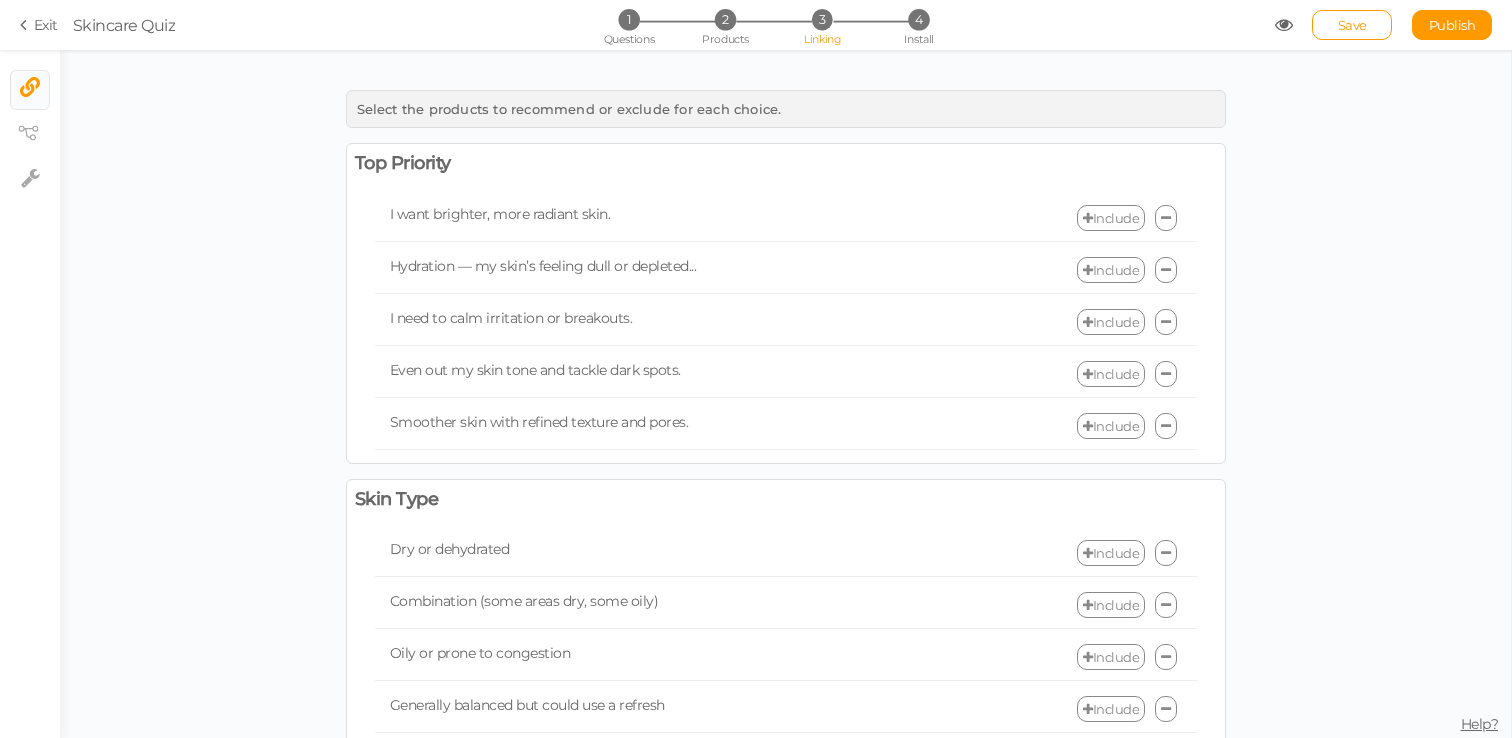 click on "1   Questions       2   Products       3   Linking             4   Install" at bounding box center [755, 27] 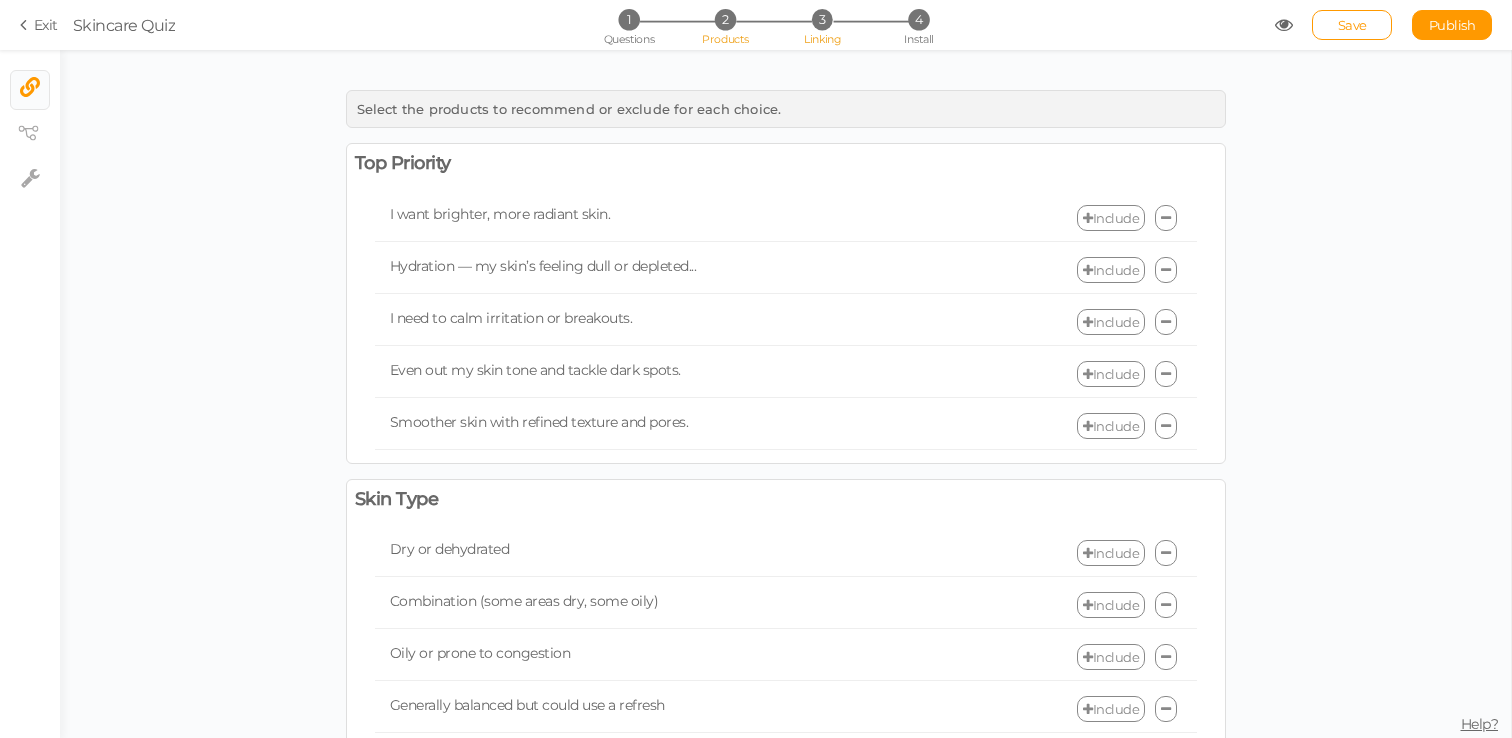 click on "Products" at bounding box center (725, 39) 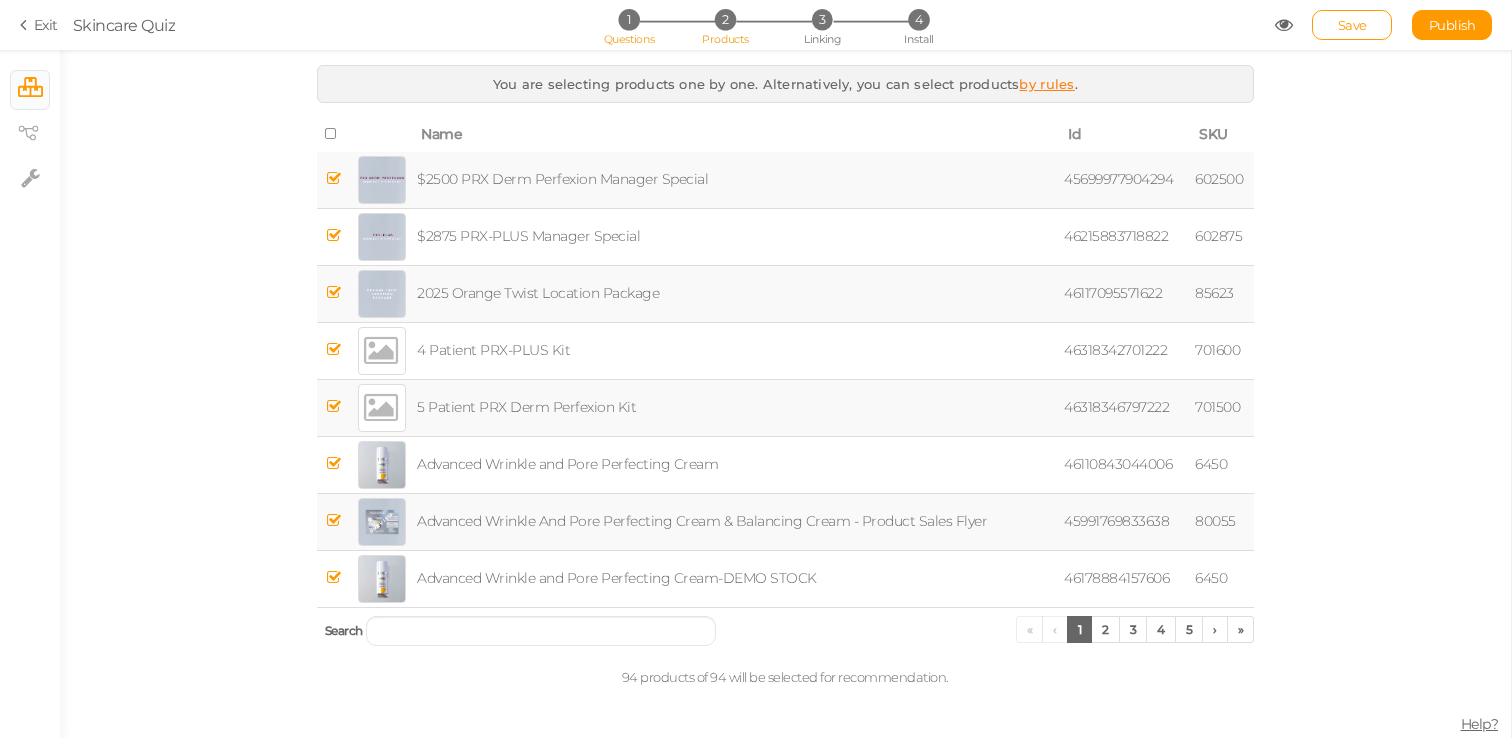 click on "1   Questions" at bounding box center (628, 19) 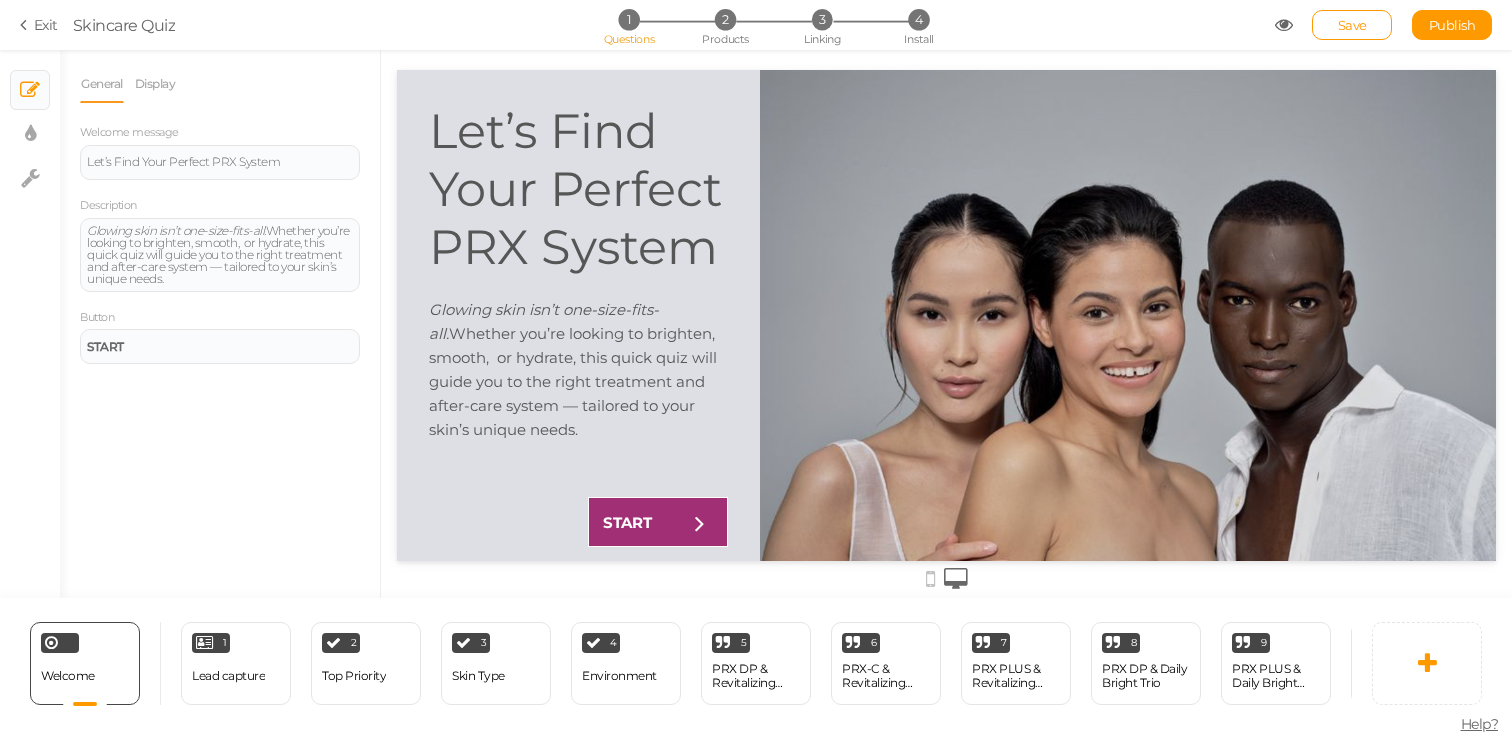 scroll, scrollTop: 0, scrollLeft: 0, axis: both 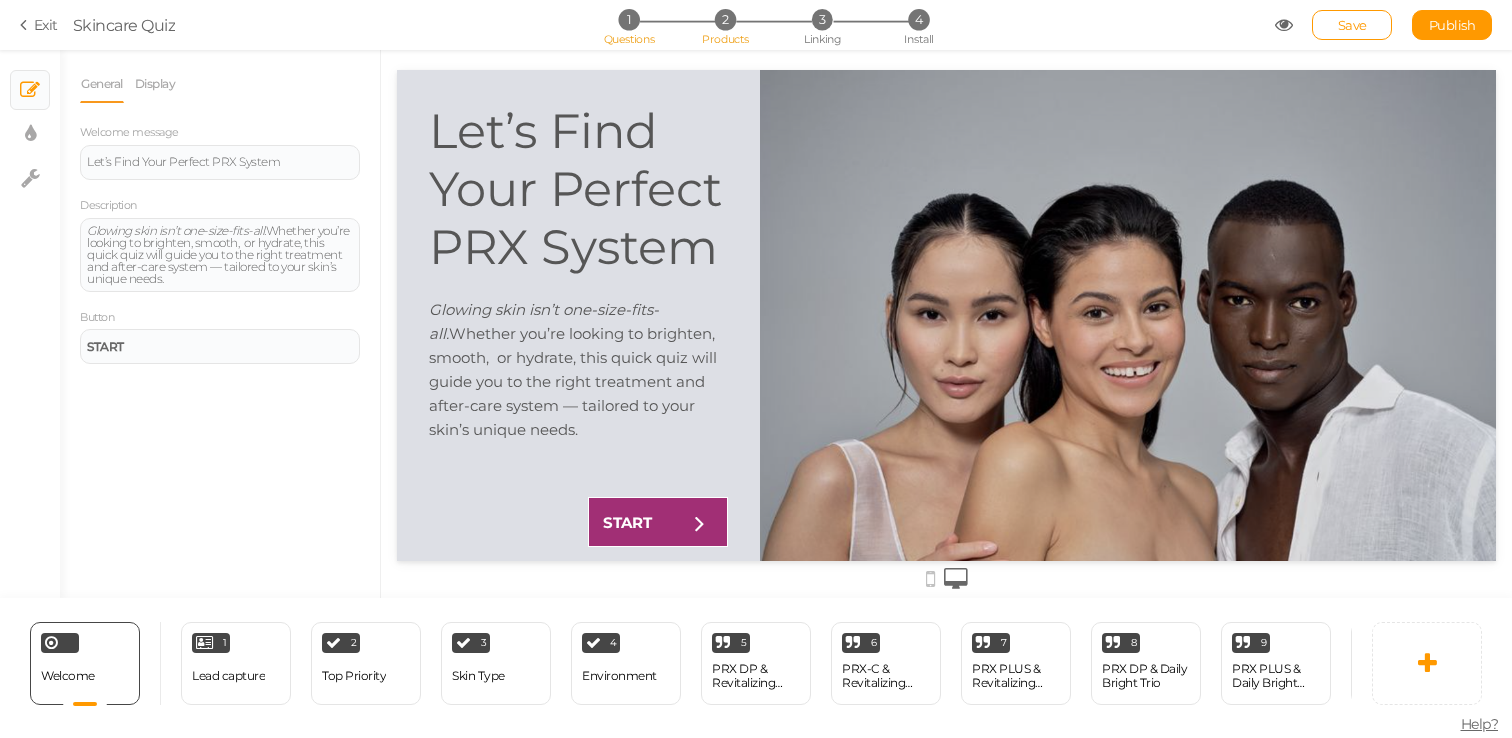 click on "Products" at bounding box center (725, 39) 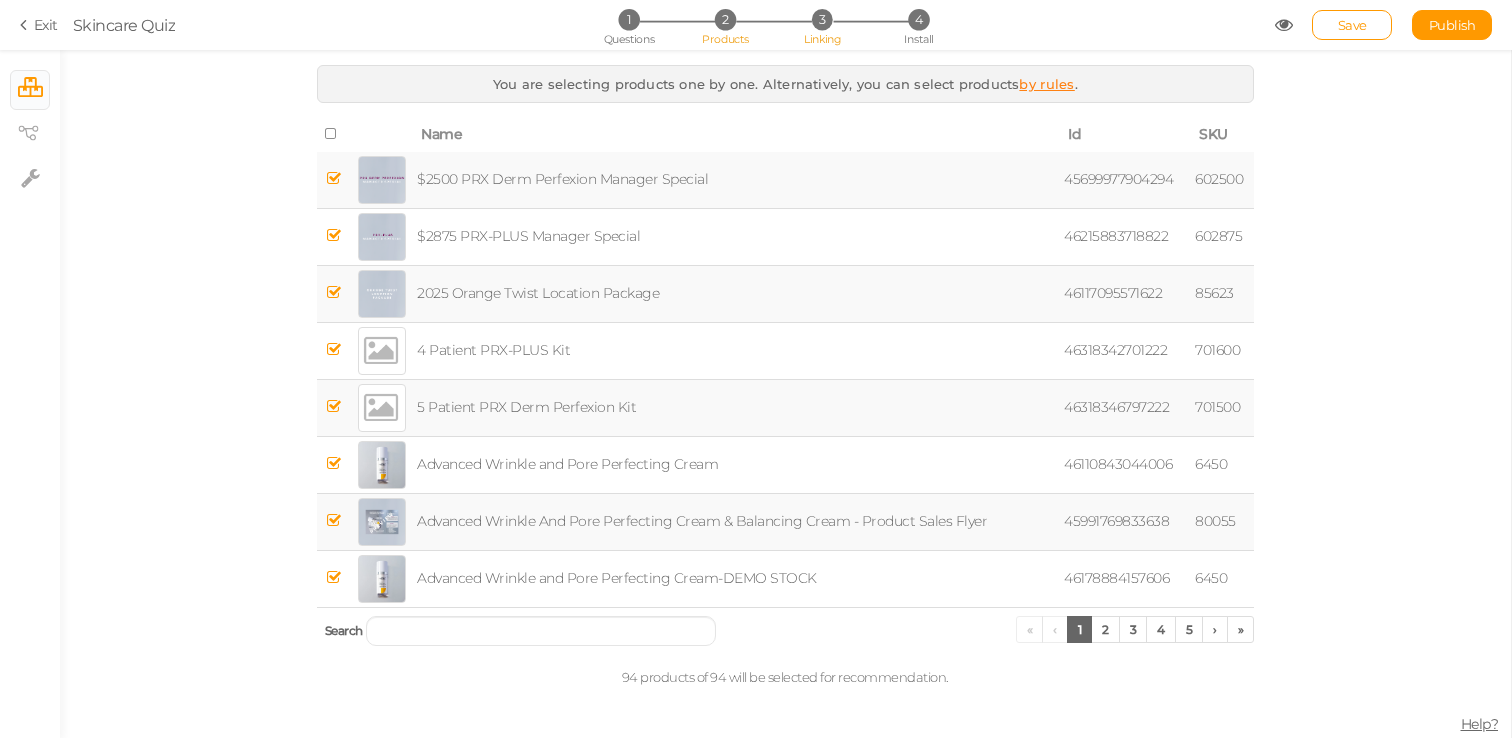 click on "Linking" at bounding box center [822, 39] 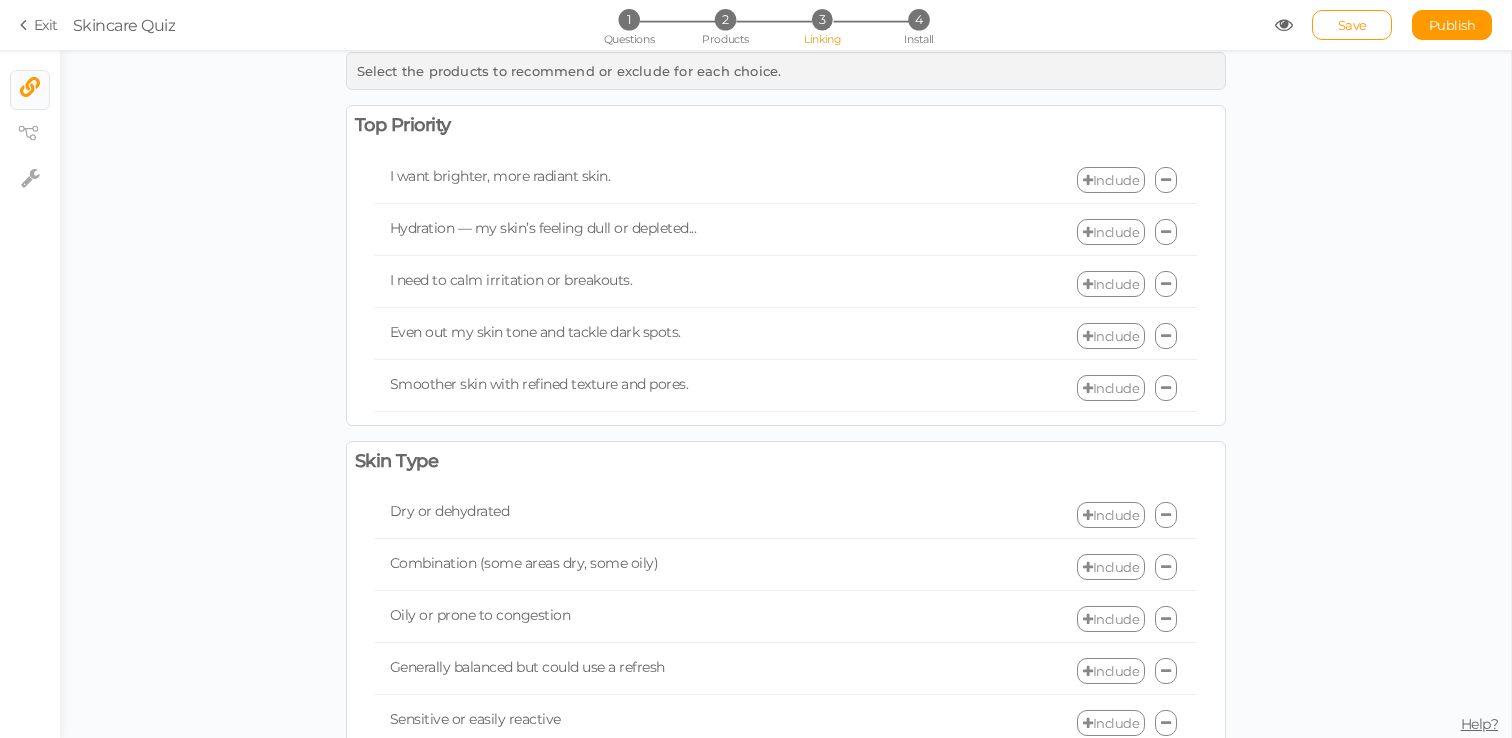 scroll, scrollTop: 42, scrollLeft: 0, axis: vertical 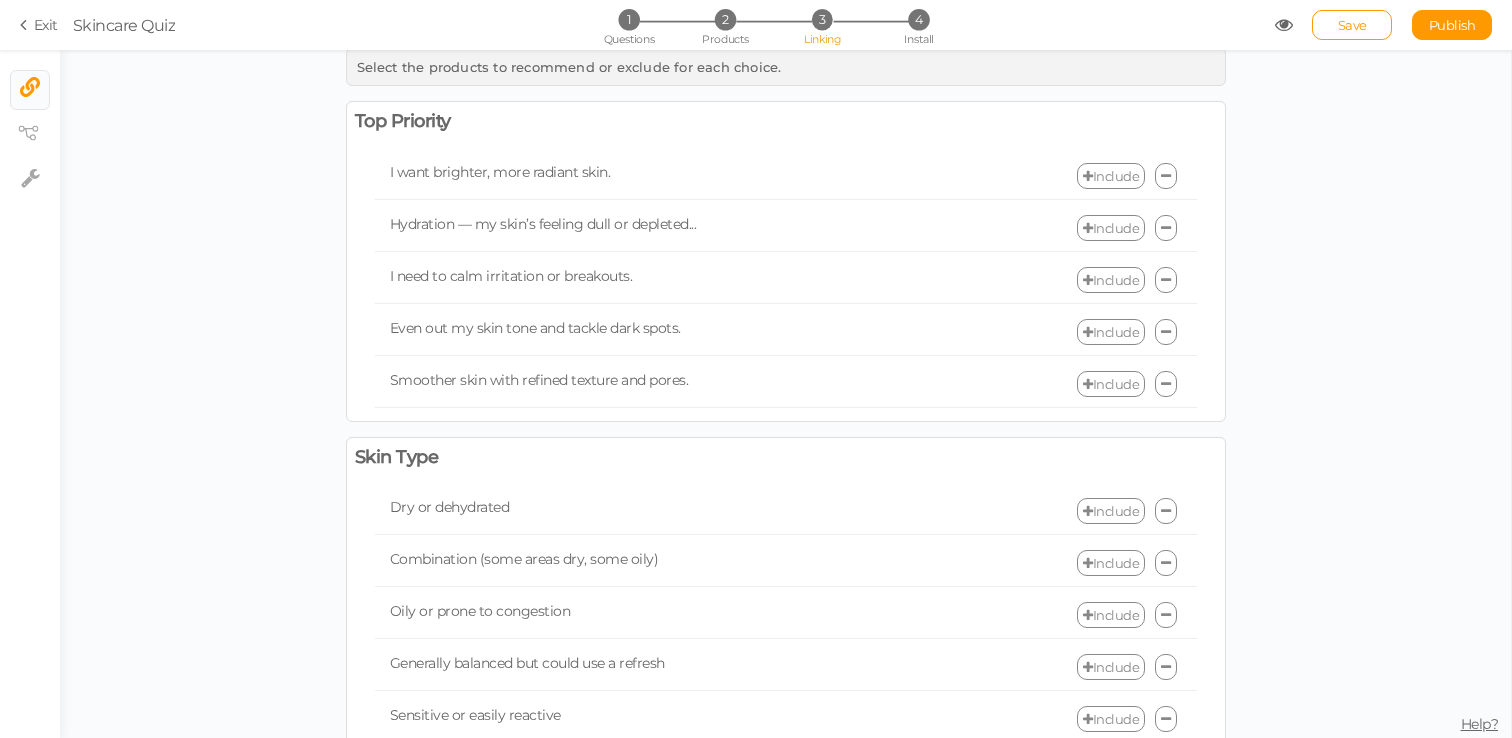 click on "Include" at bounding box center [1111, 176] 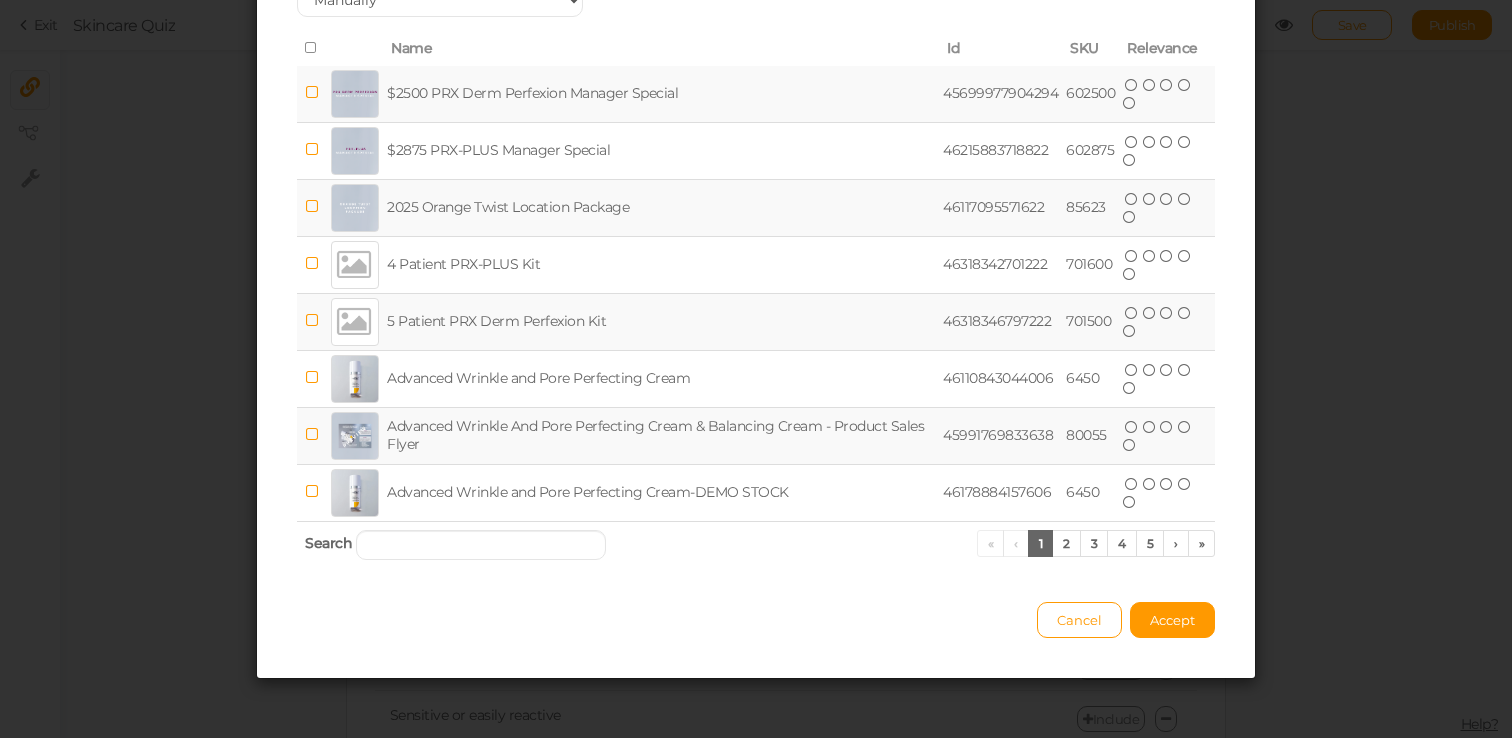 scroll, scrollTop: 0, scrollLeft: 0, axis: both 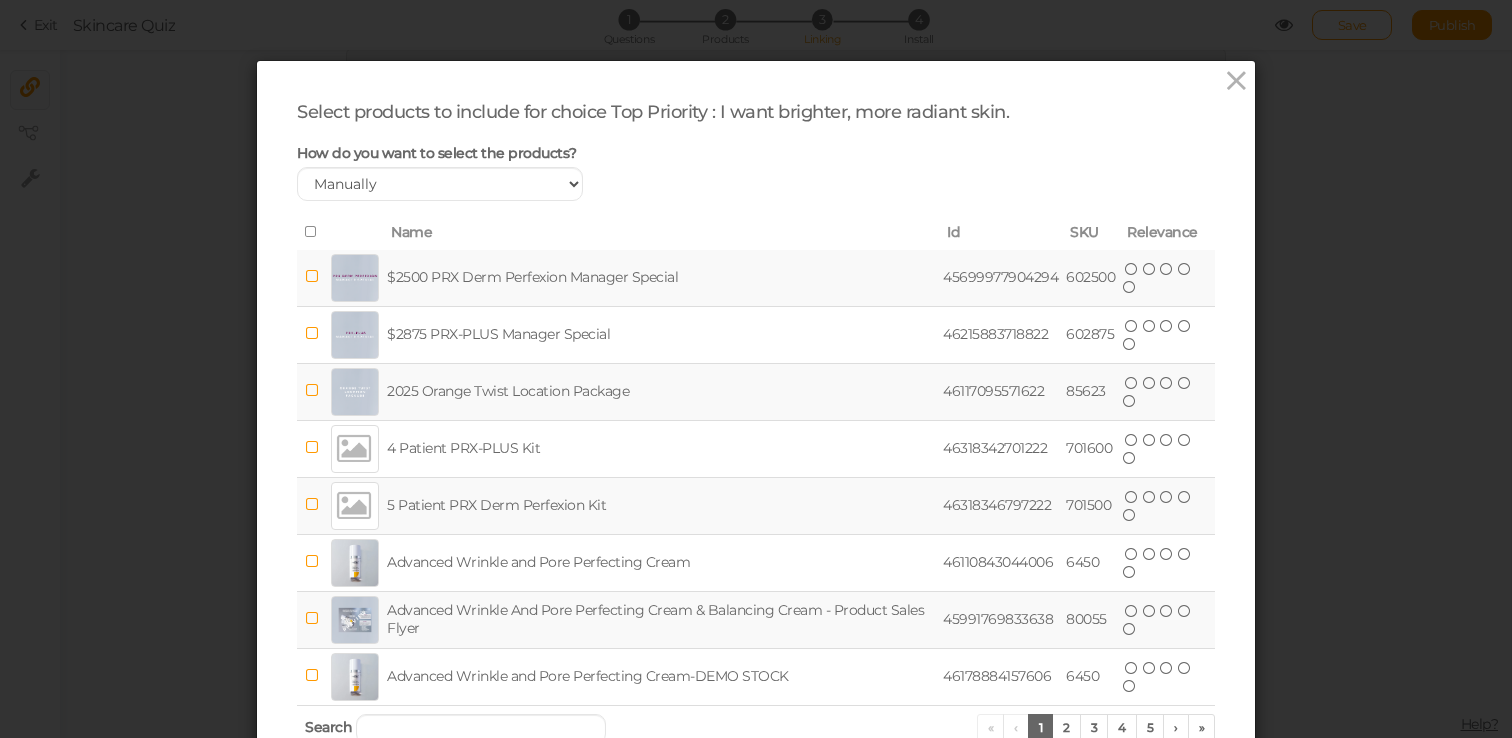 click on "Select products to include for choice Top Priority : I want brighter, more radiant skin.       How do you want to select the products?     Manually   By tags   By price           No product can be selected because the answer depends on another answer that doesn’t have any product selected   Because this is a dependent answer, only matching products are shown                       Name   Id   SKU   Relevance                     $2500 PRX Derm Perfexion Manager Special   45699977904294   602500
( )
( )
( )
( )
( )
$2875 PRX-PLUS Manager Special   46215883718822   602875
( )
( )
( )
( )
( )
2025 Orange Twist Location Package   46117095571622   85623
( )
( )
( )
( )
( )
4 Patient PRX-PLUS Kit   46318342701222   701600
( )
( )
( )
( )
( )
5 Patient PRX Derm Perfexion Kit   46318346797222" at bounding box center (756, 461) 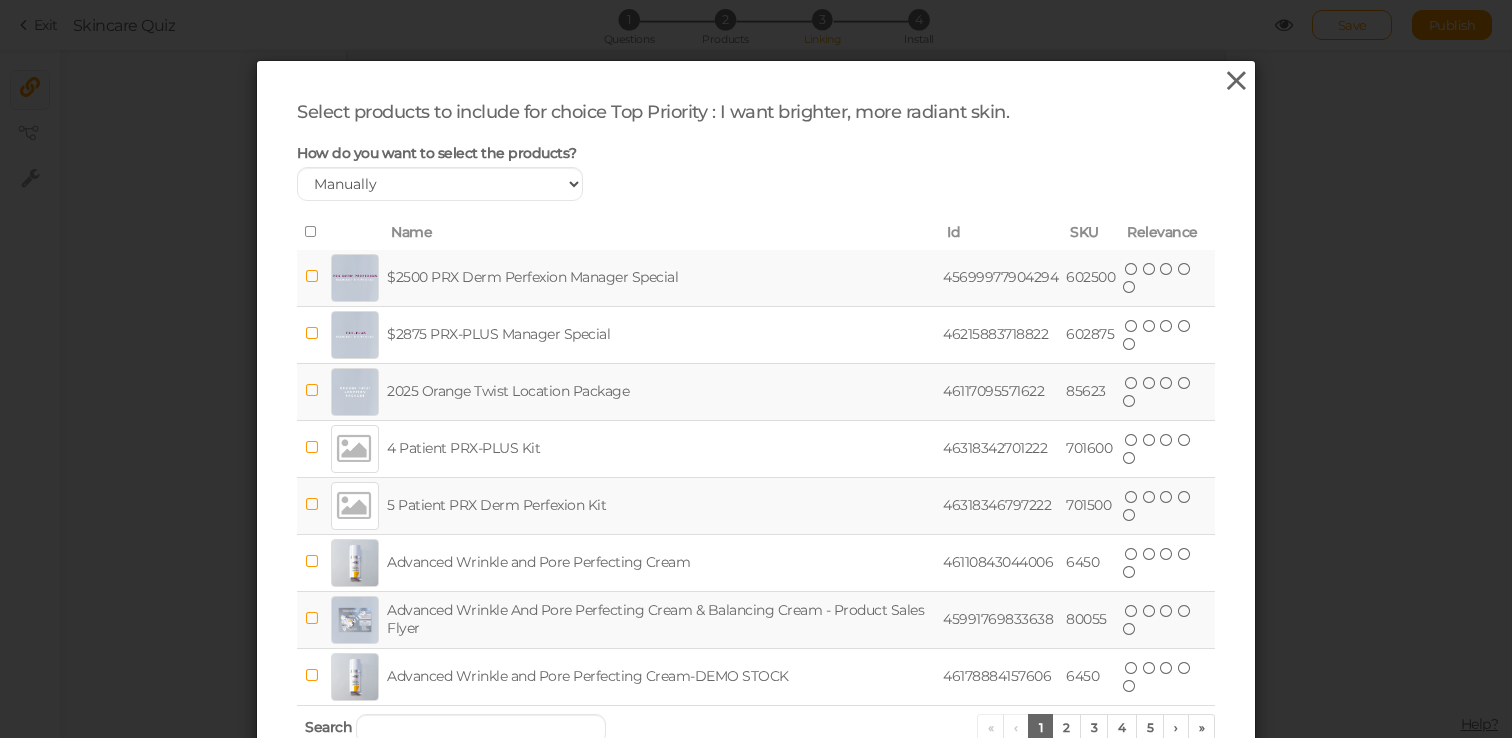 click at bounding box center [1236, 81] 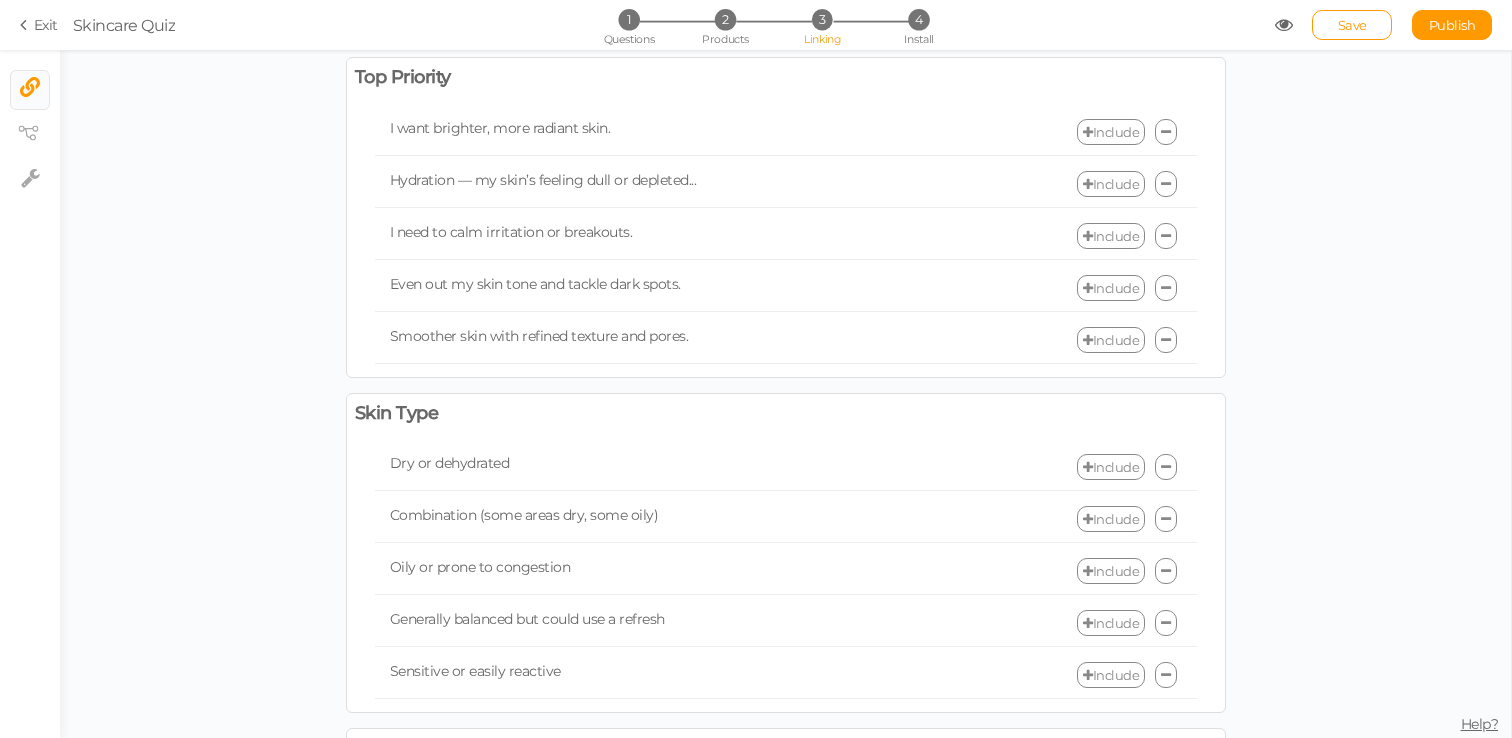 scroll, scrollTop: 88, scrollLeft: 0, axis: vertical 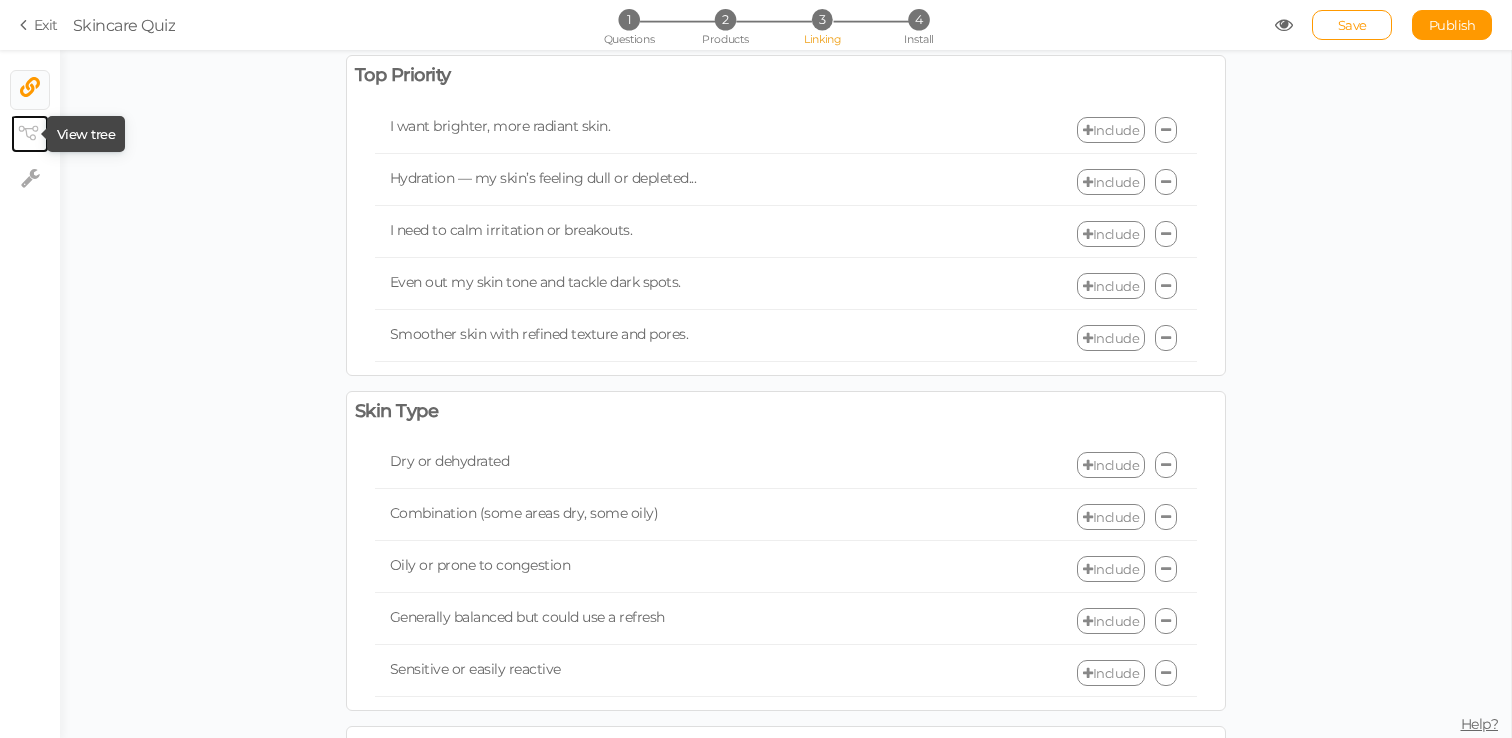 click at bounding box center (30, 134) 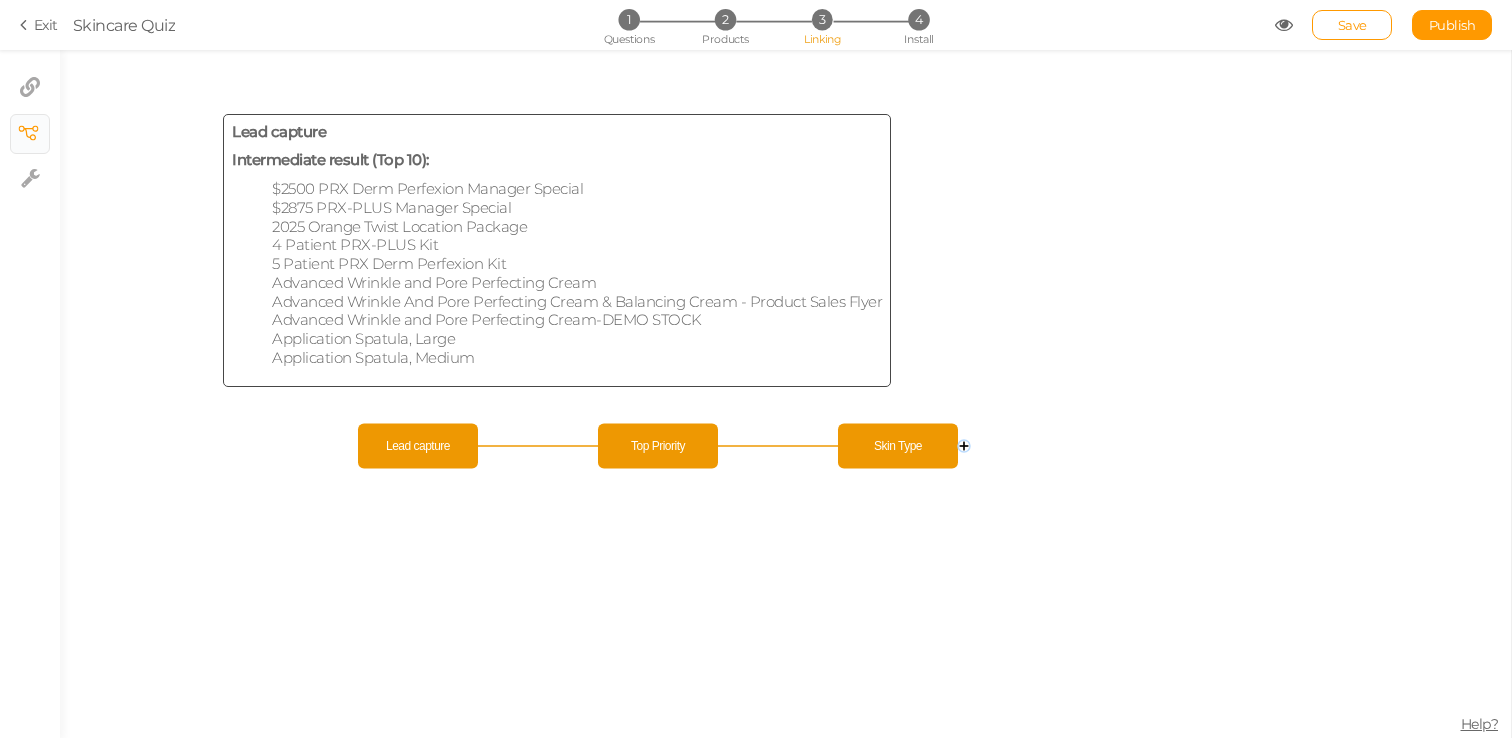 drag, startPoint x: 157, startPoint y: 392, endPoint x: 435, endPoint y: 446, distance: 283.19604 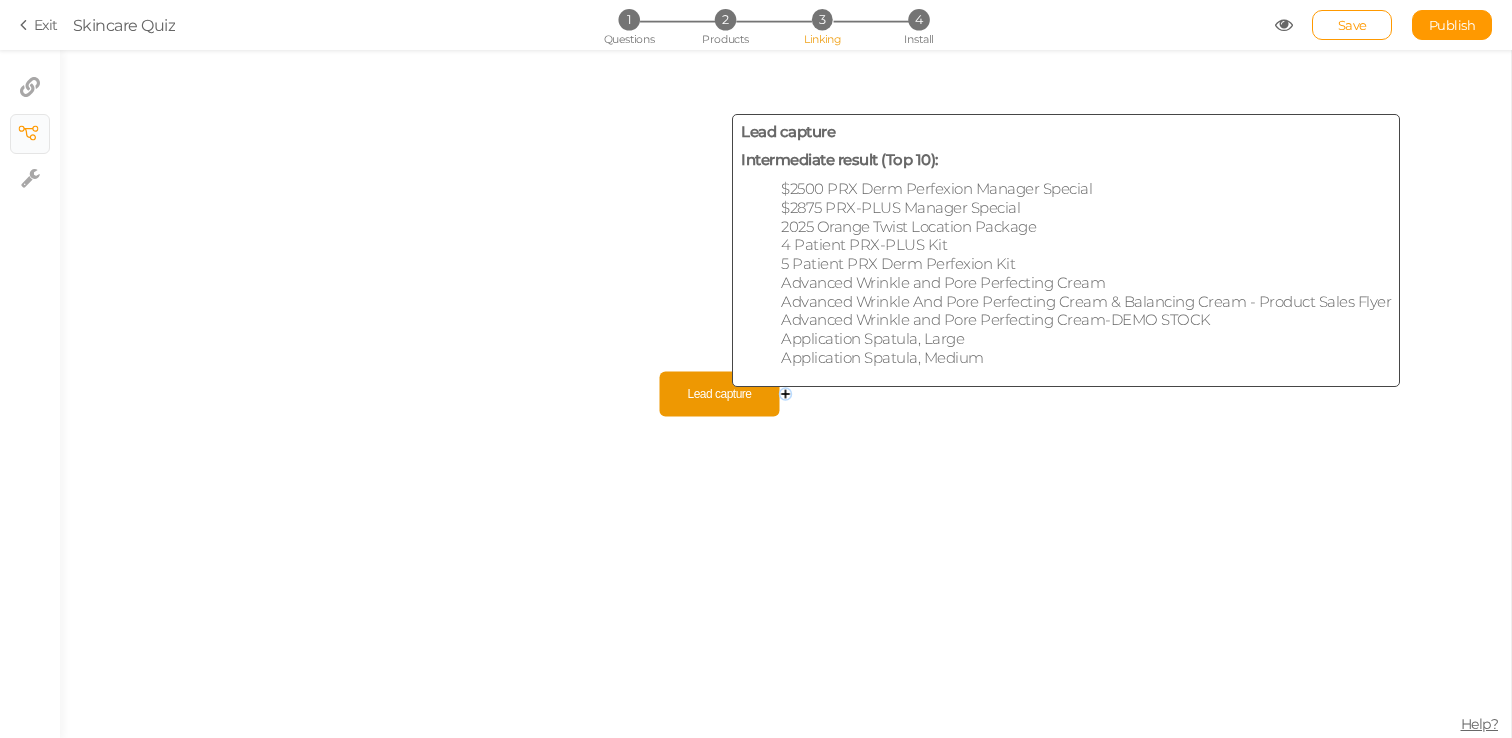 click on "Lead capture" 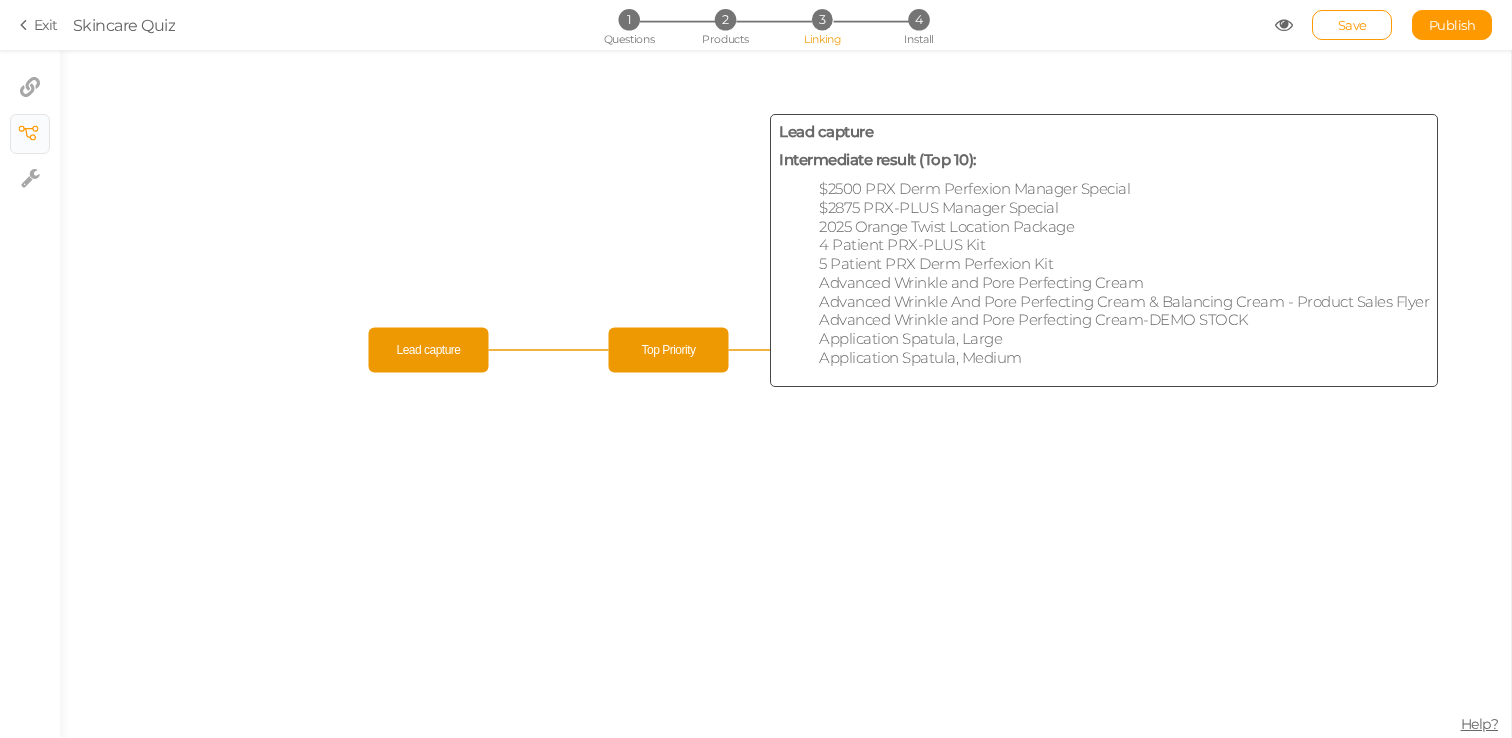 drag, startPoint x: 738, startPoint y: 389, endPoint x: 440, endPoint y: 343, distance: 301.52945 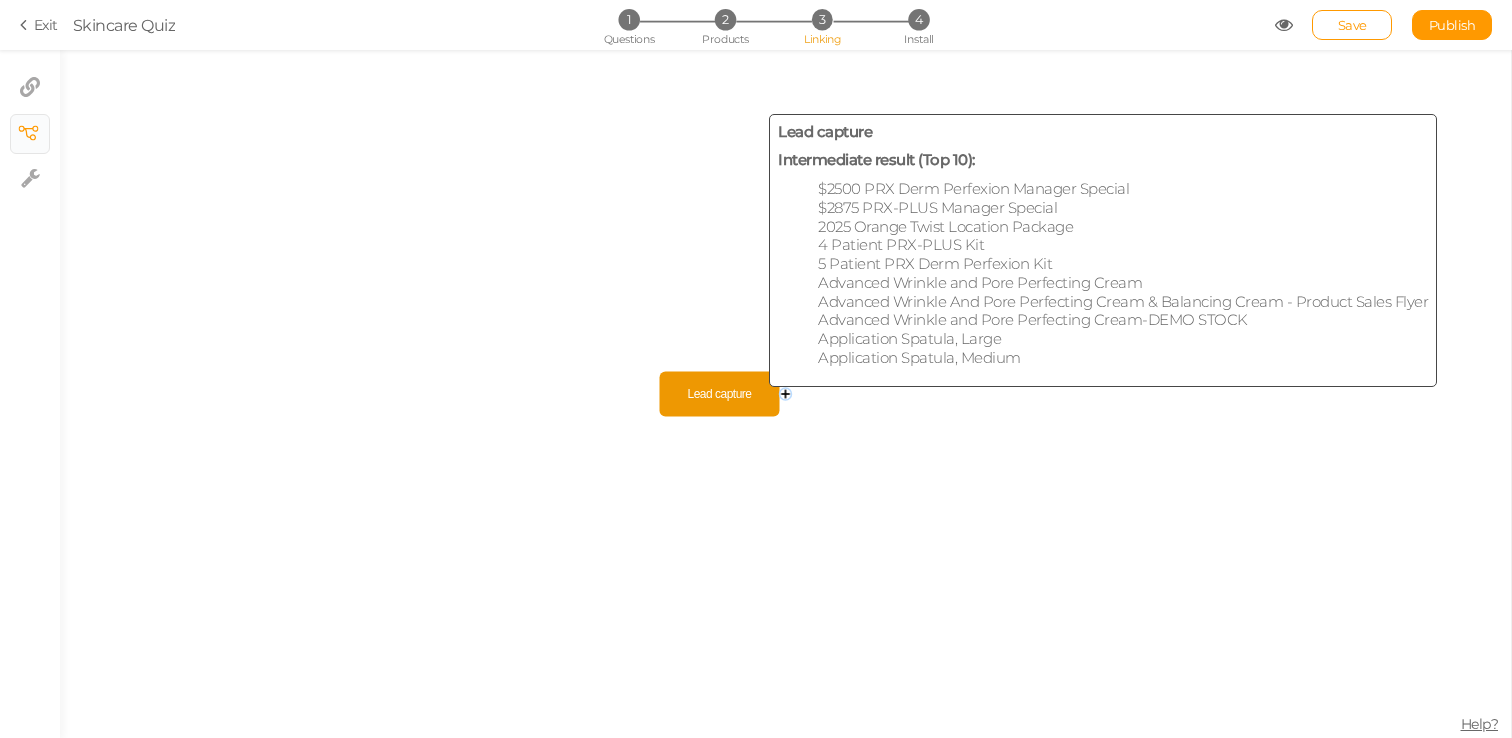 click on "Lead capture" 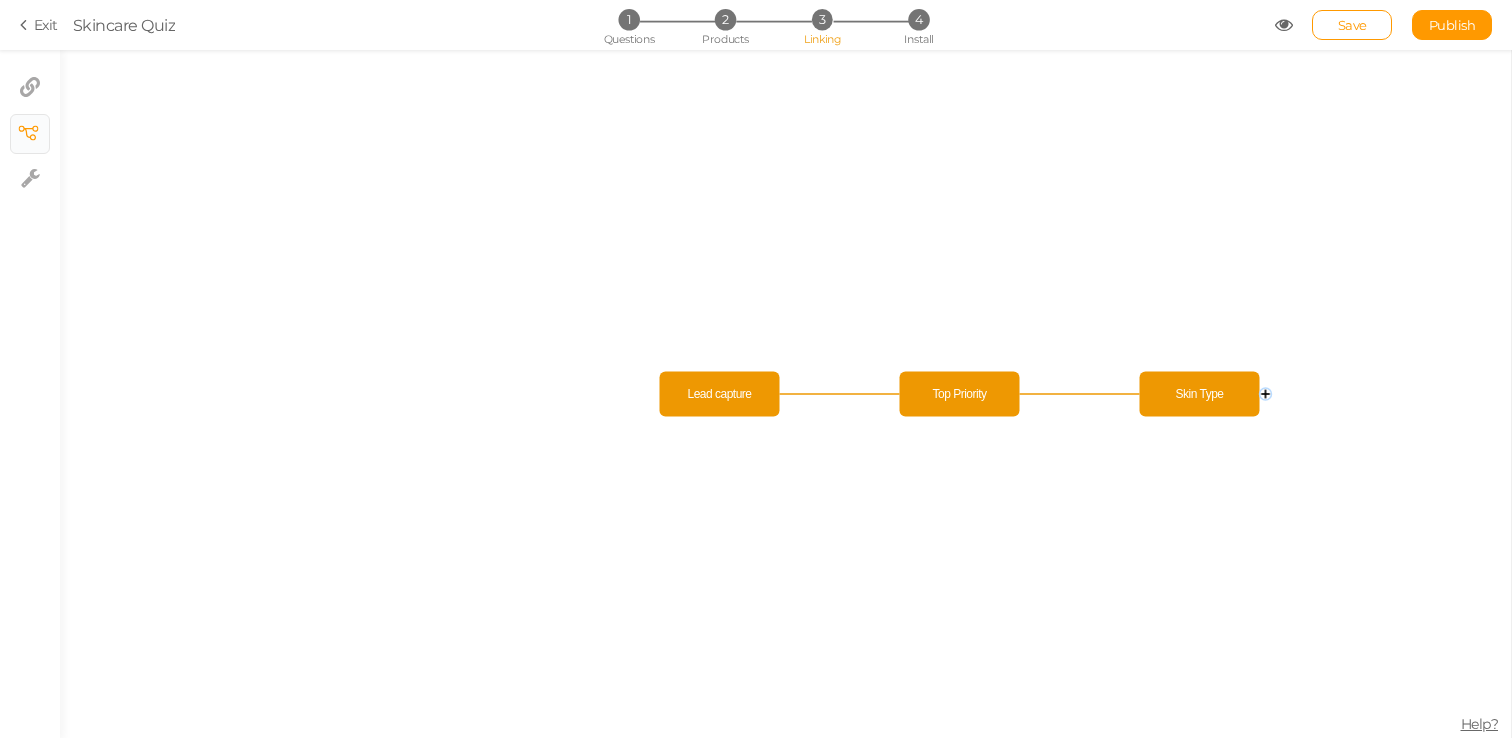 click on "Lead capture Skin Type Top Priority" 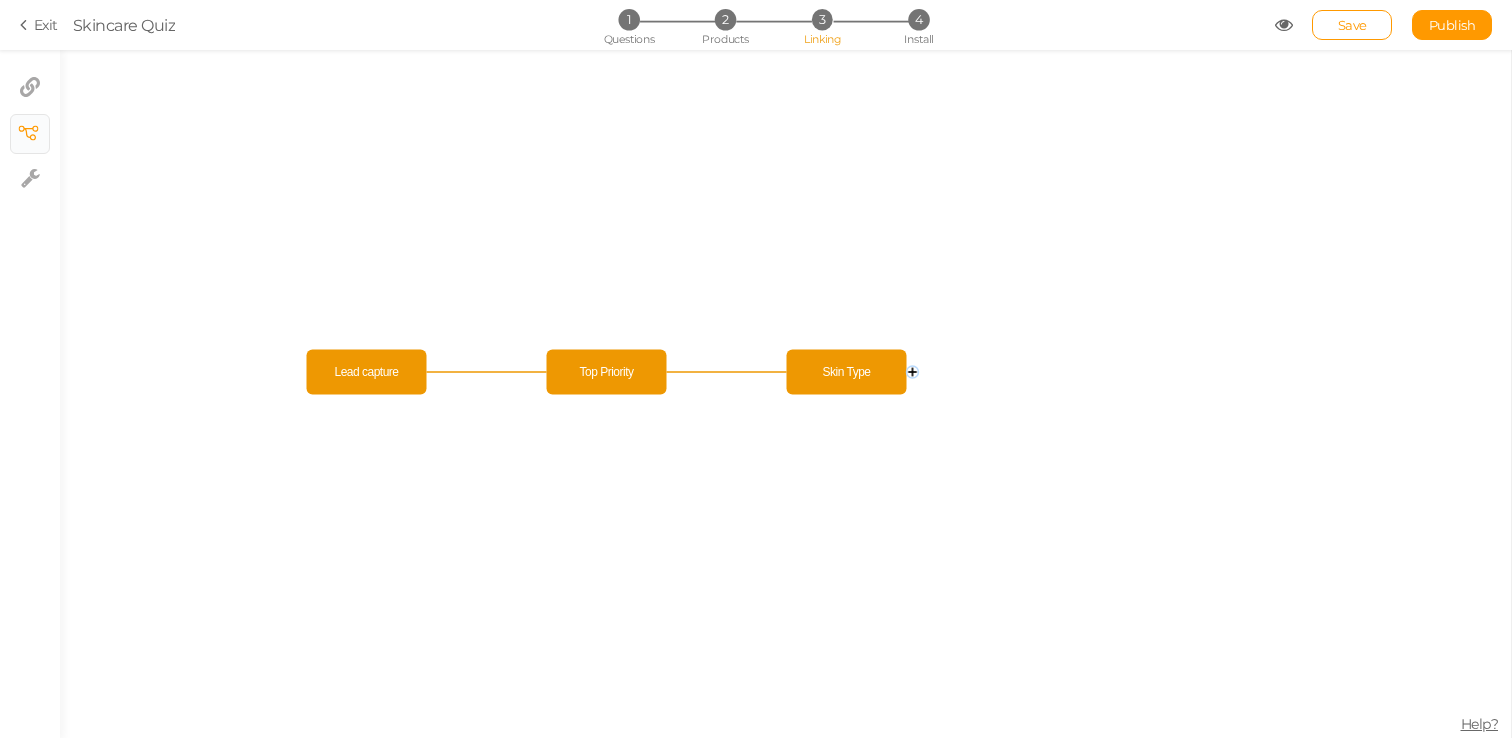 drag, startPoint x: 977, startPoint y: 522, endPoint x: 624, endPoint y: 500, distance: 353.68488 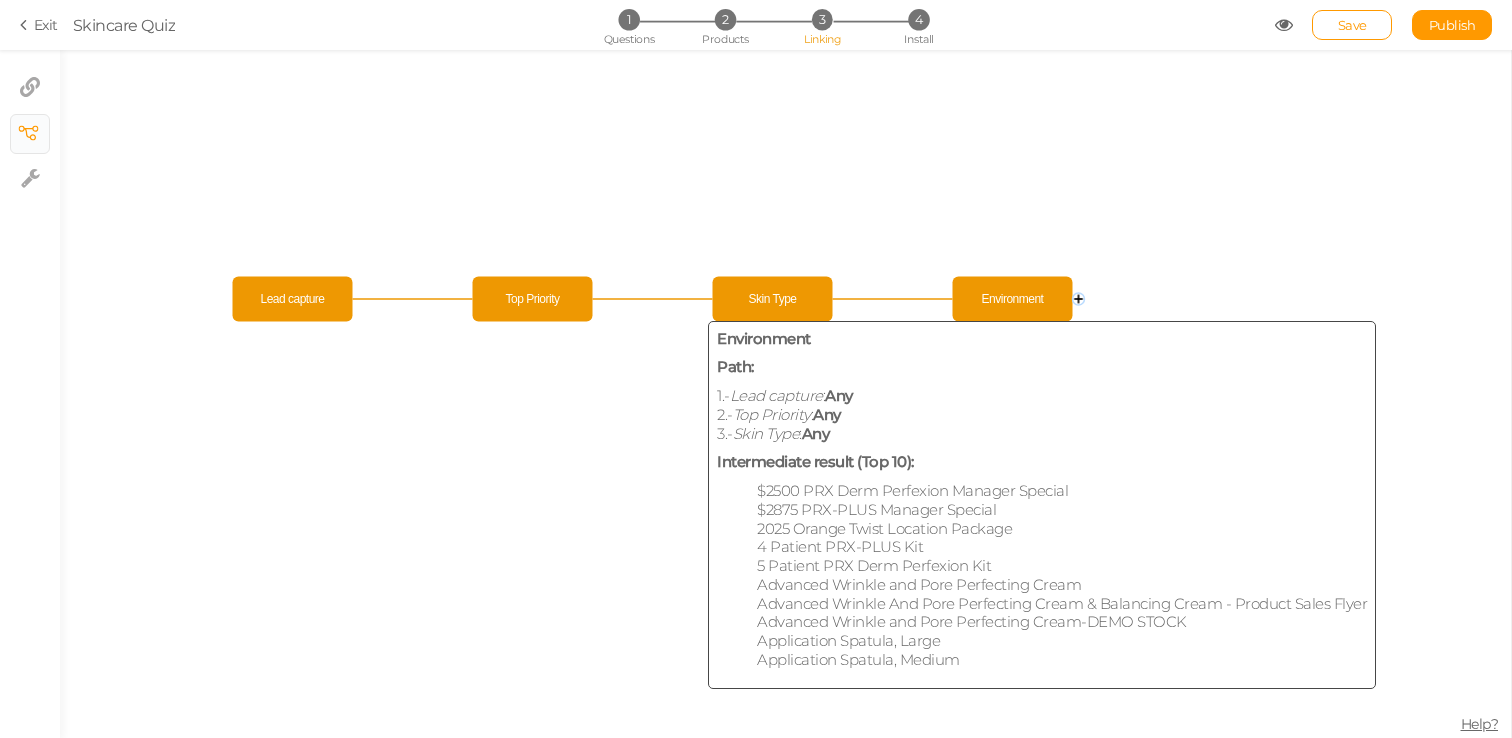 drag, startPoint x: 937, startPoint y: 399, endPoint x: 995, endPoint y: 304, distance: 111.305885 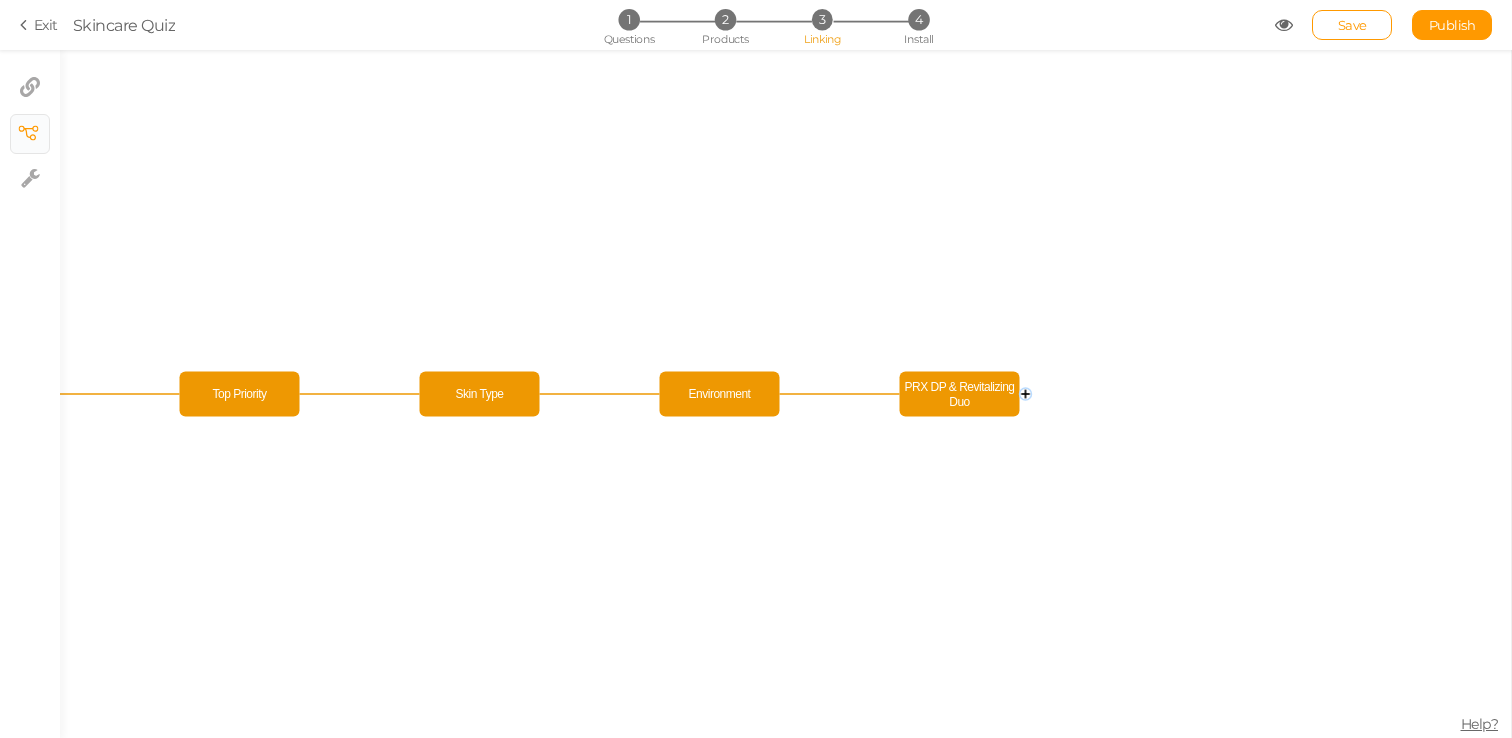 click on "Lead capture Skin Type Top Priority Environment PRX DP & Revitalizing Duo" 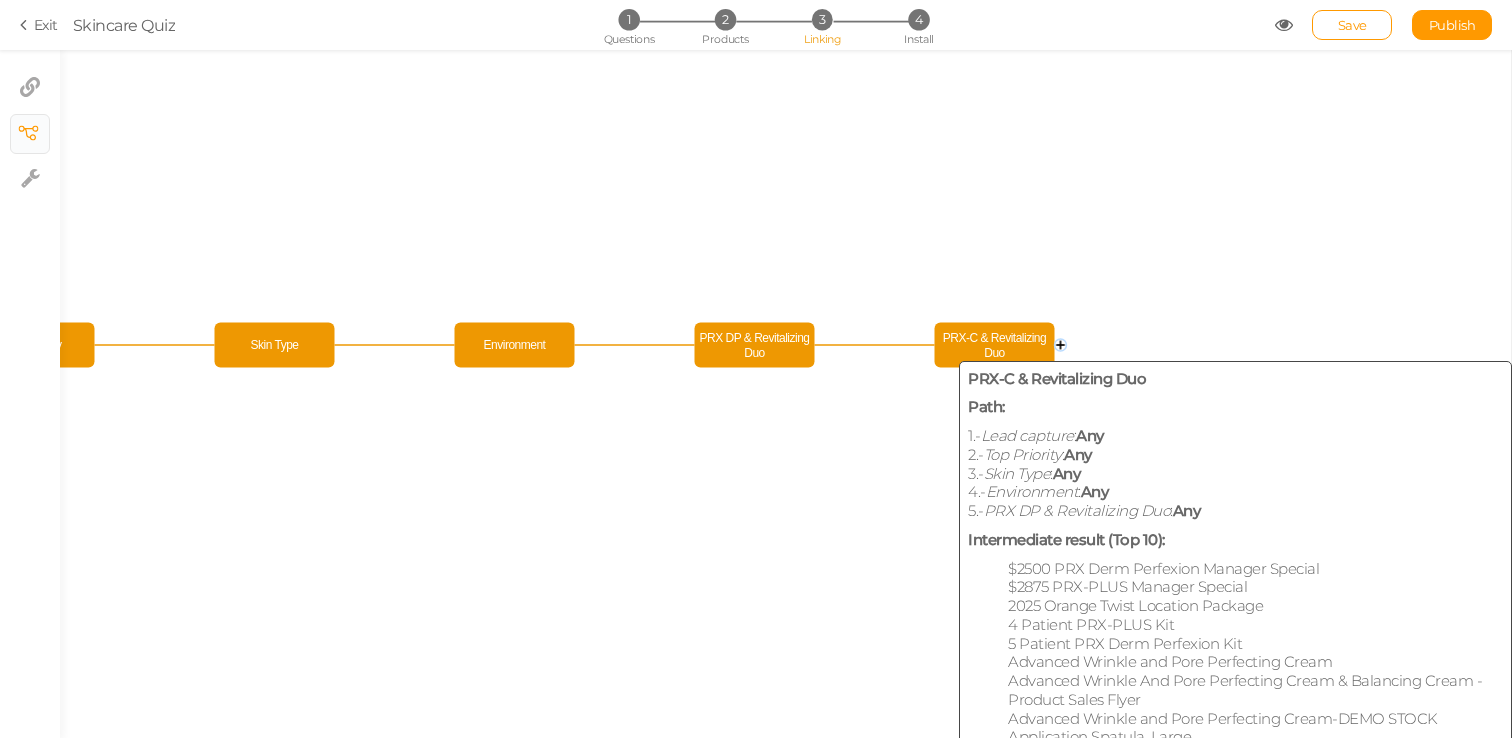 drag, startPoint x: 917, startPoint y: 387, endPoint x: 953, endPoint y: 338, distance: 60.80296 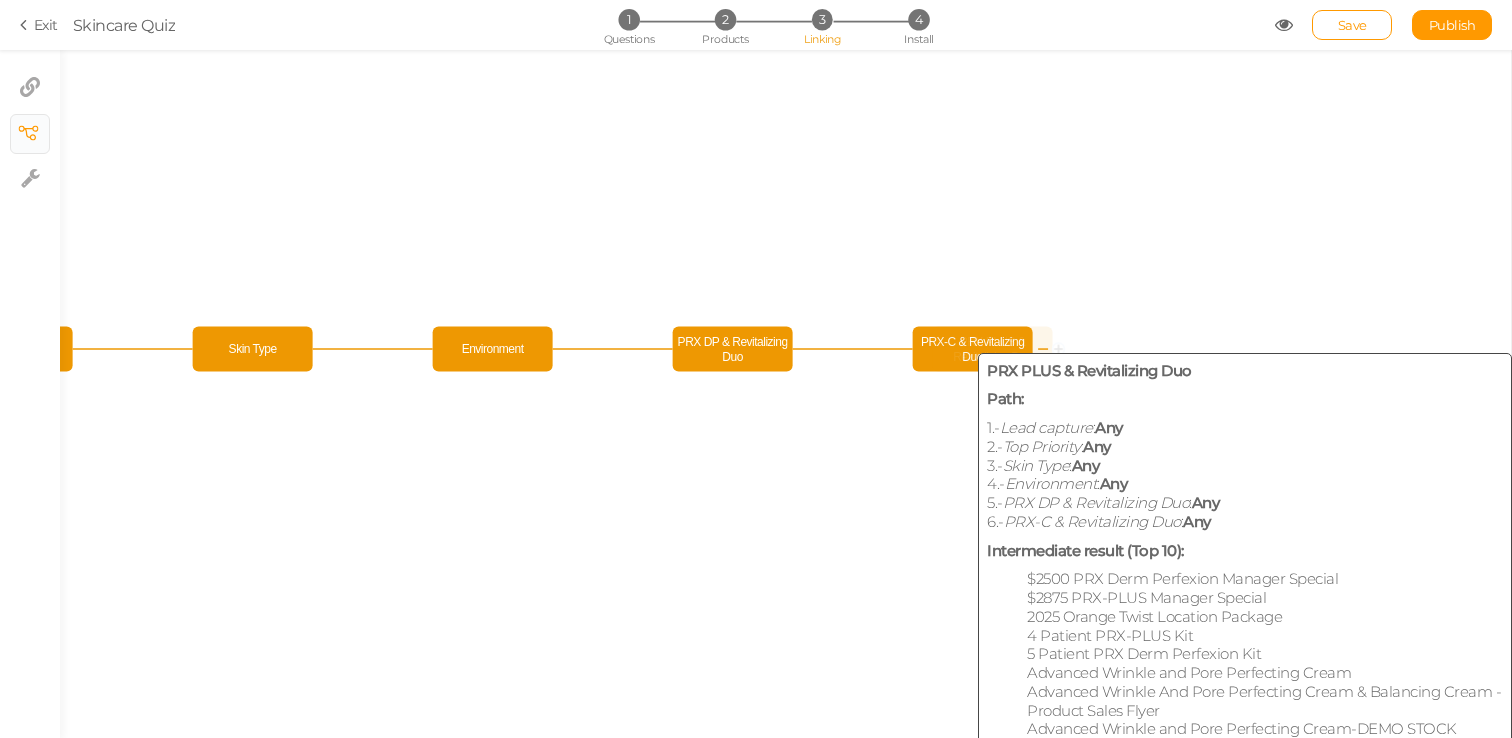 click on "PRX PLUS & Revitalizing Duo" 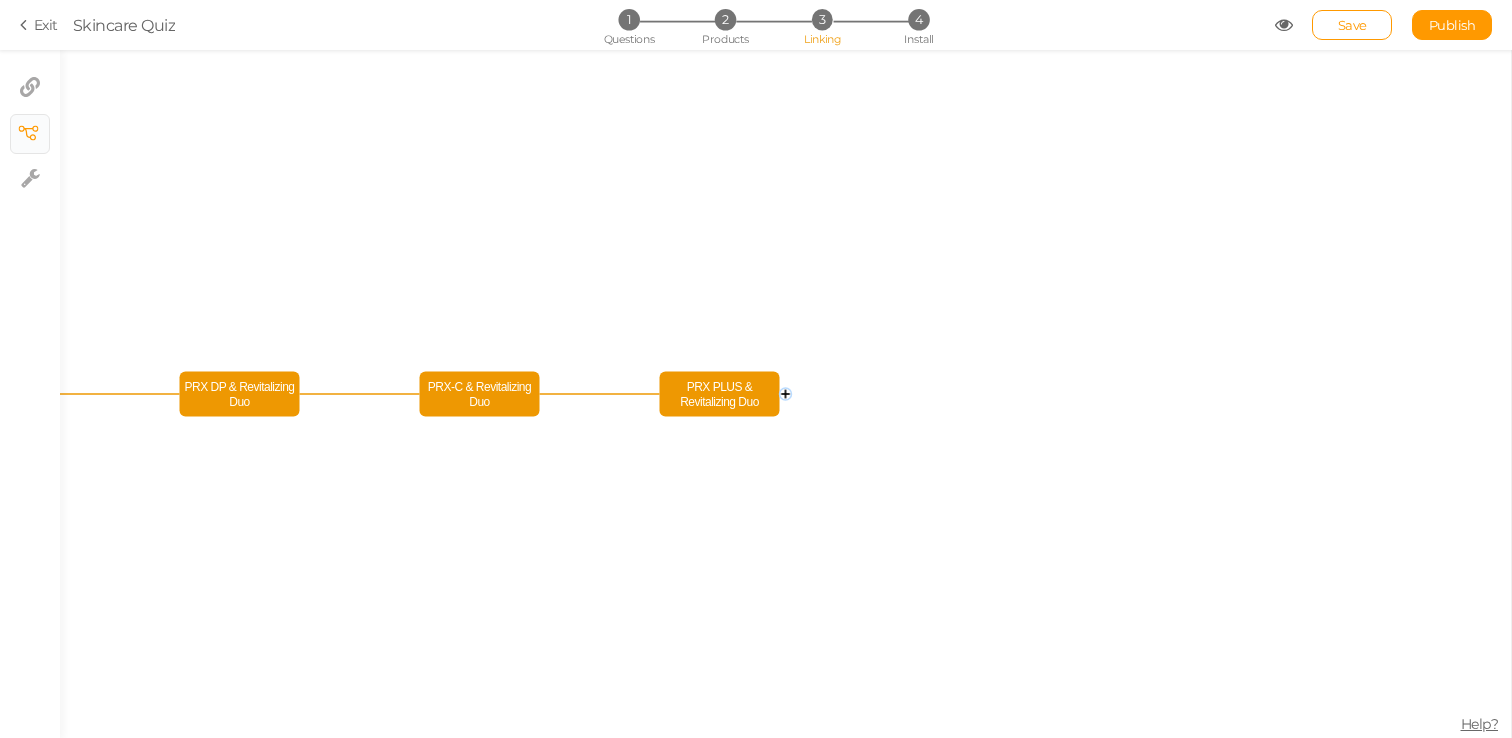 click on "Lead capture Skin Type Top Priority Environment PRX DP & Revitalizing Duo PRX-C & Revitalizing Duo PRX PLUS & Revitalizing Duo" 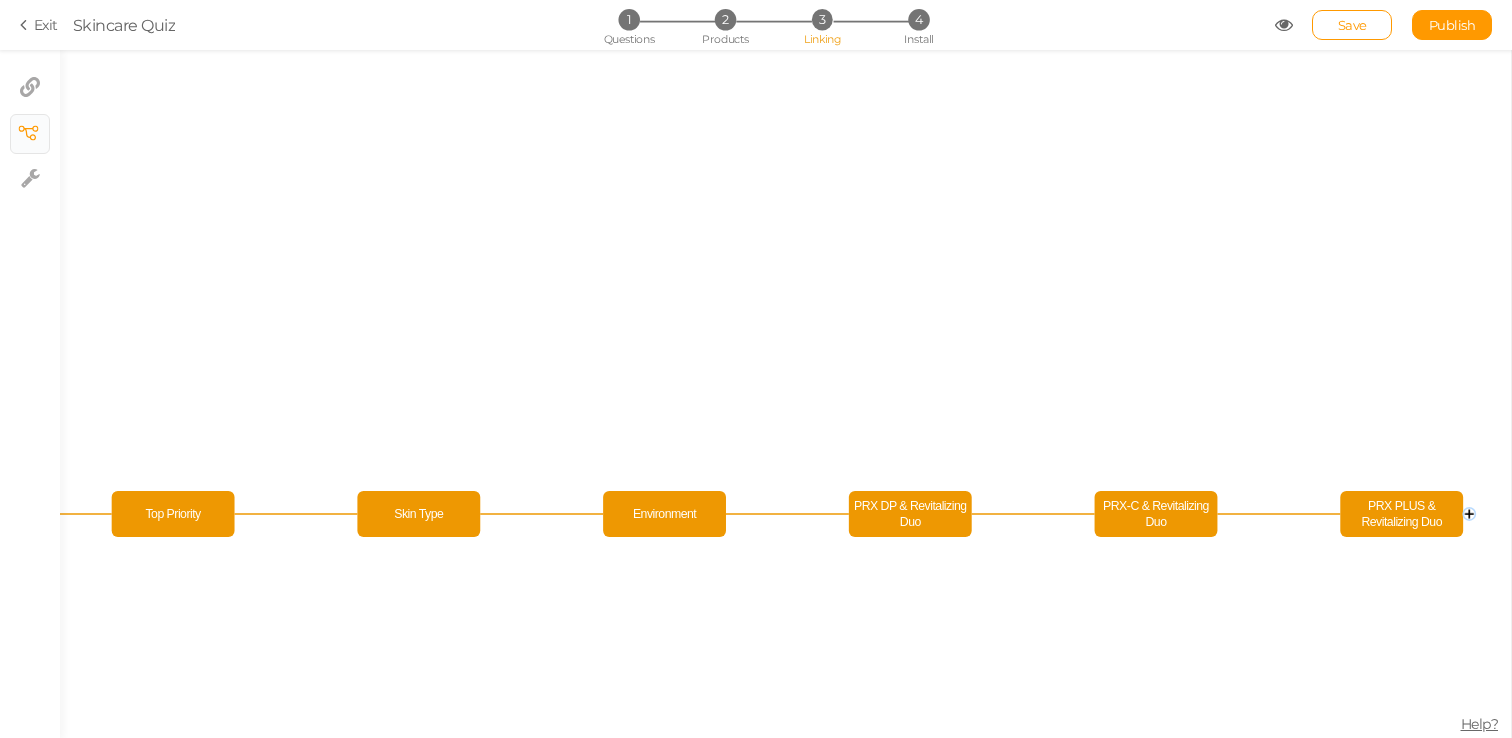 drag, startPoint x: 621, startPoint y: 436, endPoint x: 1305, endPoint y: 556, distance: 694.44653 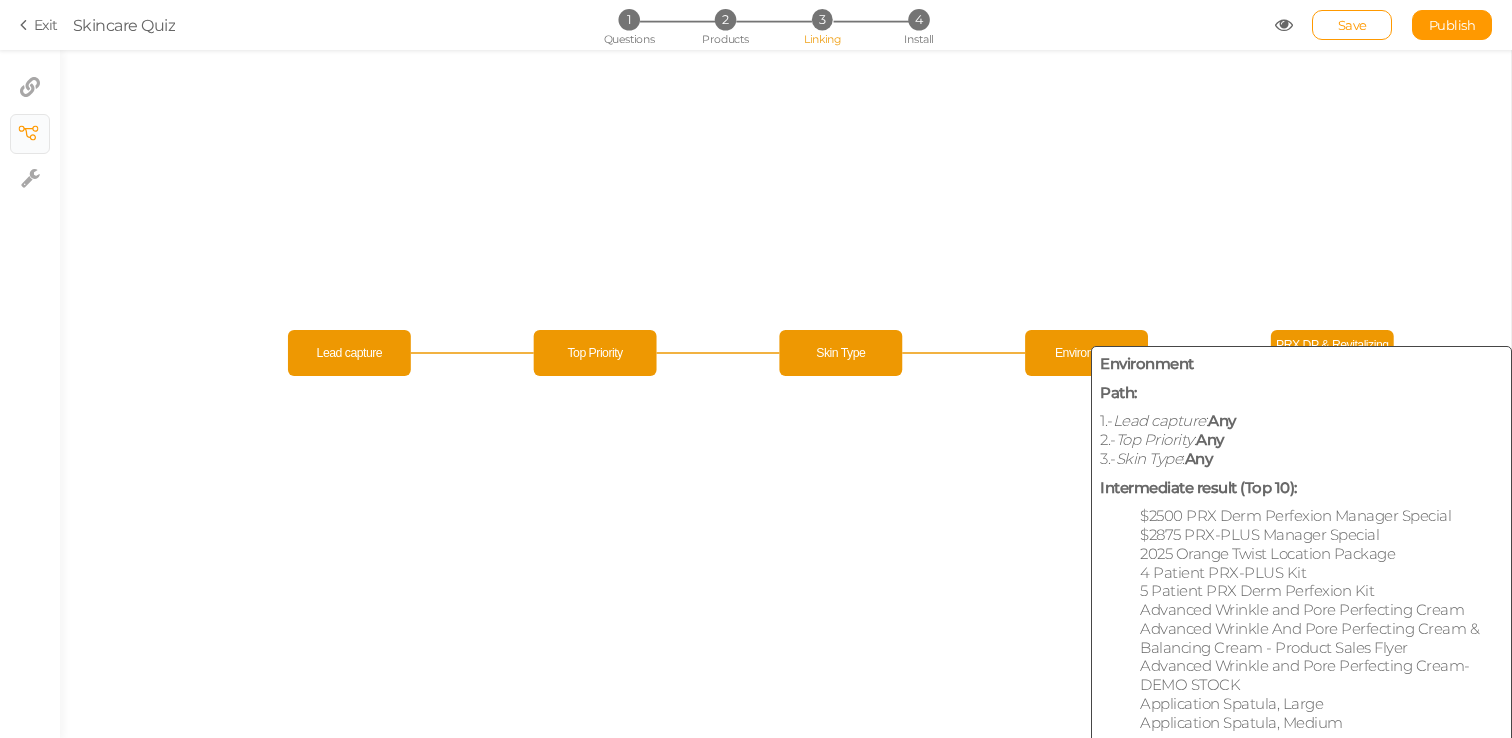 drag, startPoint x: 654, startPoint y: 528, endPoint x: 1072, endPoint y: 369, distance: 447.21918 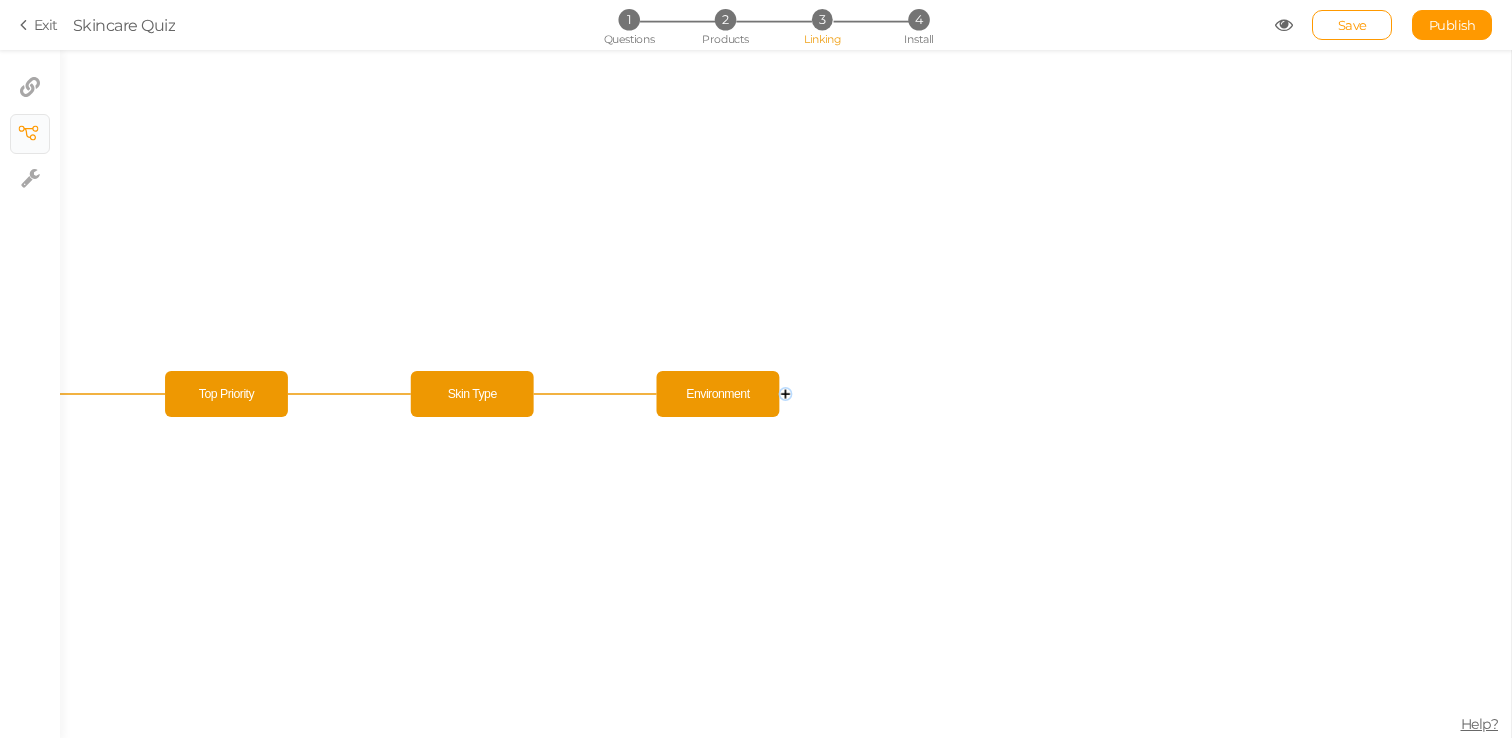 click on "Exit" at bounding box center [39, 25] 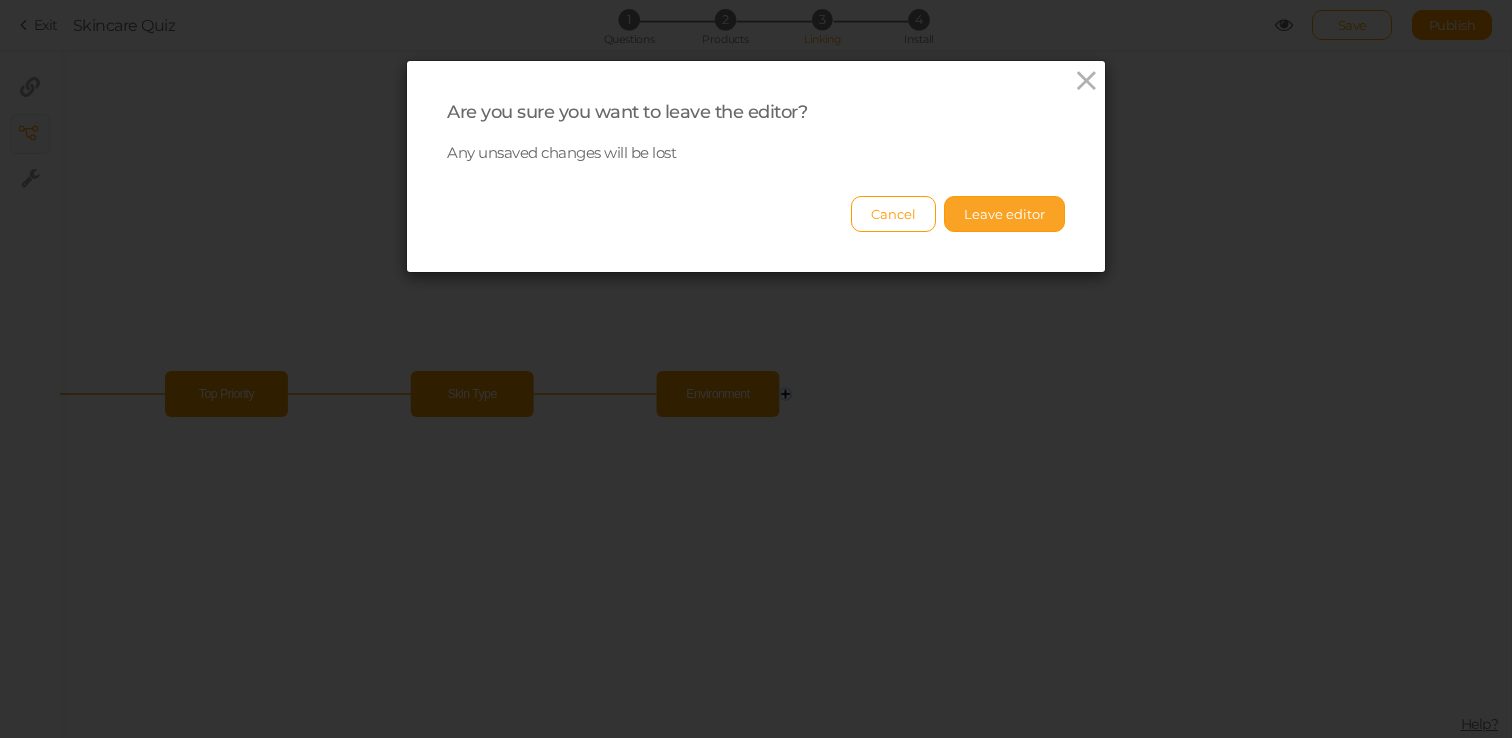 click on "Leave editor" at bounding box center [1004, 214] 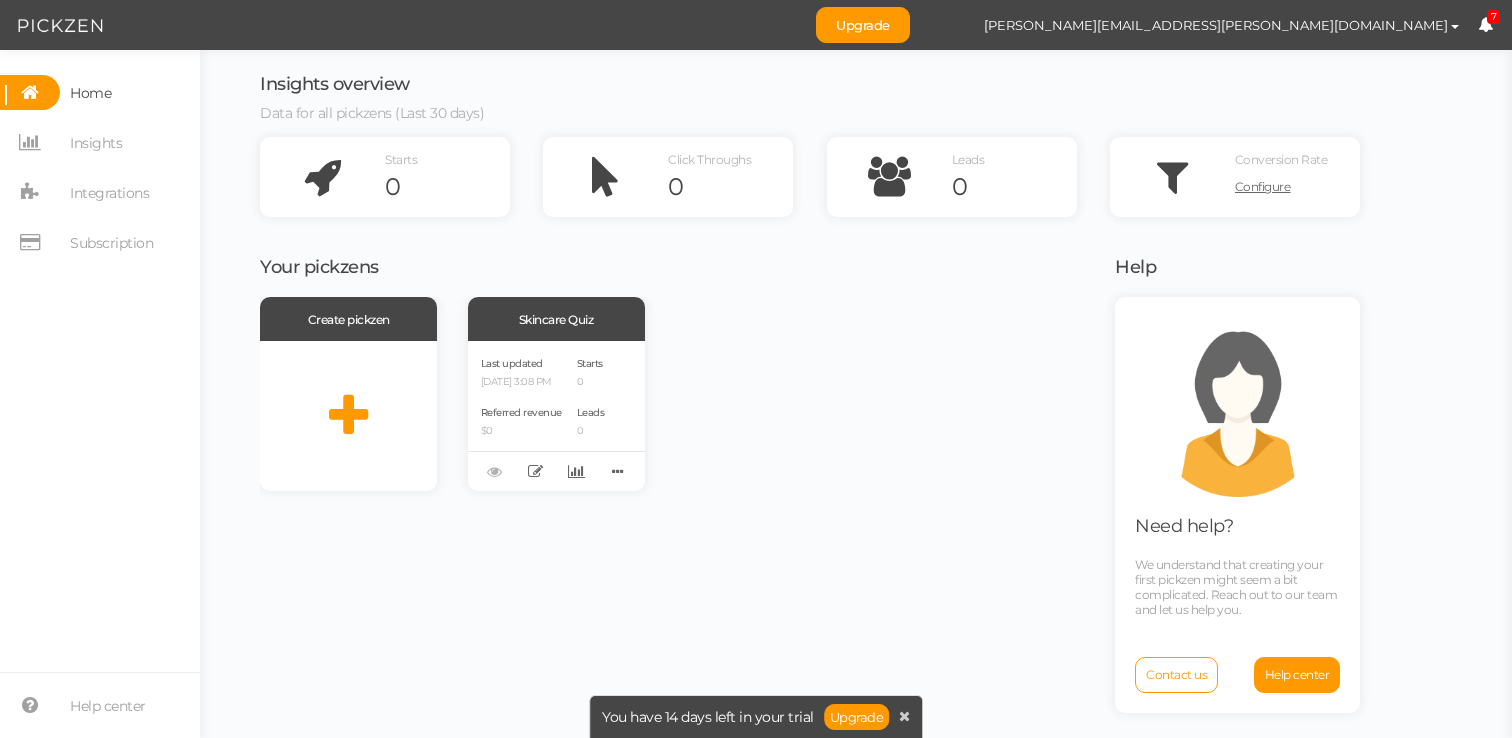 click on "Create pickzen              Skincare Quiz          Last updated   [DATE] 3:08 PM       Referred revenue   $0             Starts   0       Leads   0                                 Delete             Clone                 Recover version" at bounding box center [675, 394] 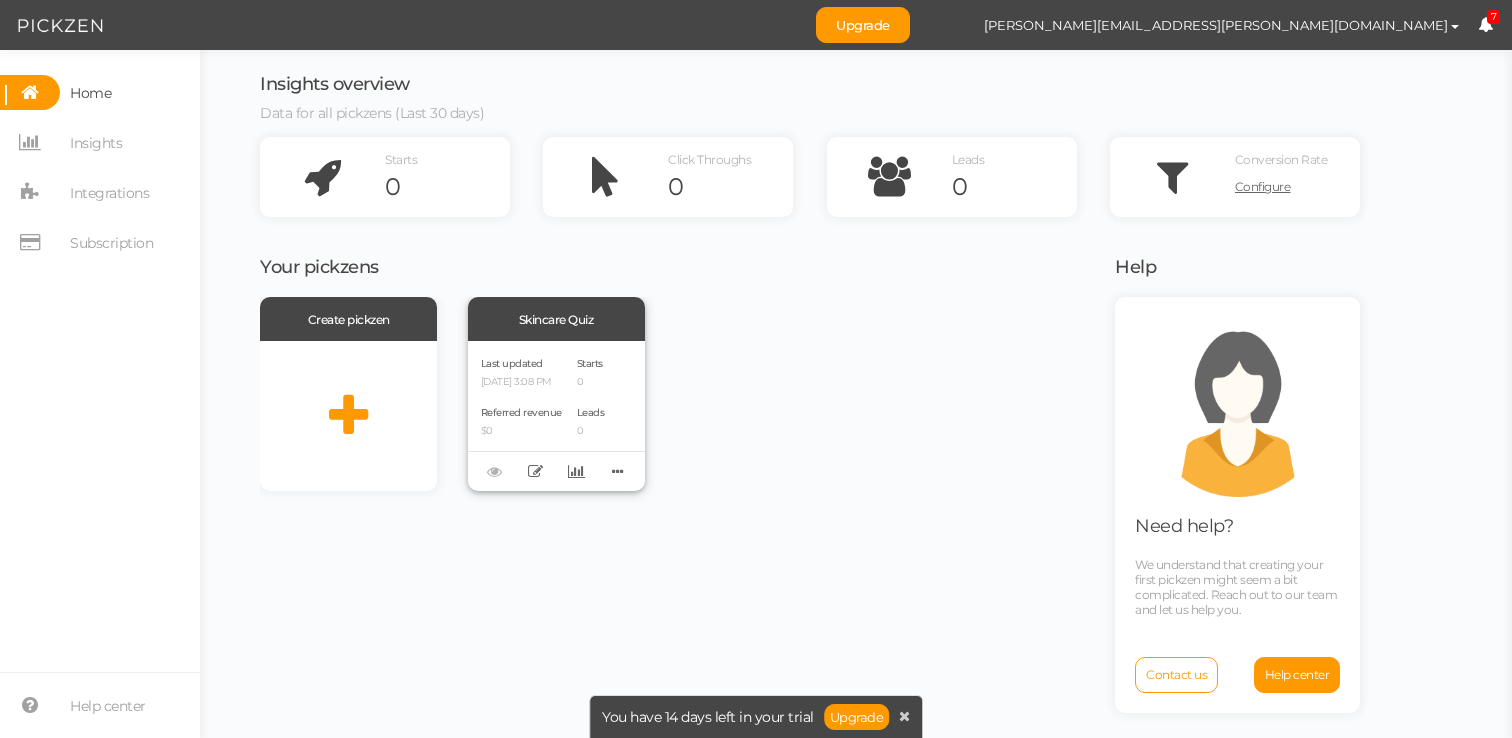 click on "Last updated   [DATE] 3:08 PM       Referred revenue   $0" at bounding box center (521, 416) 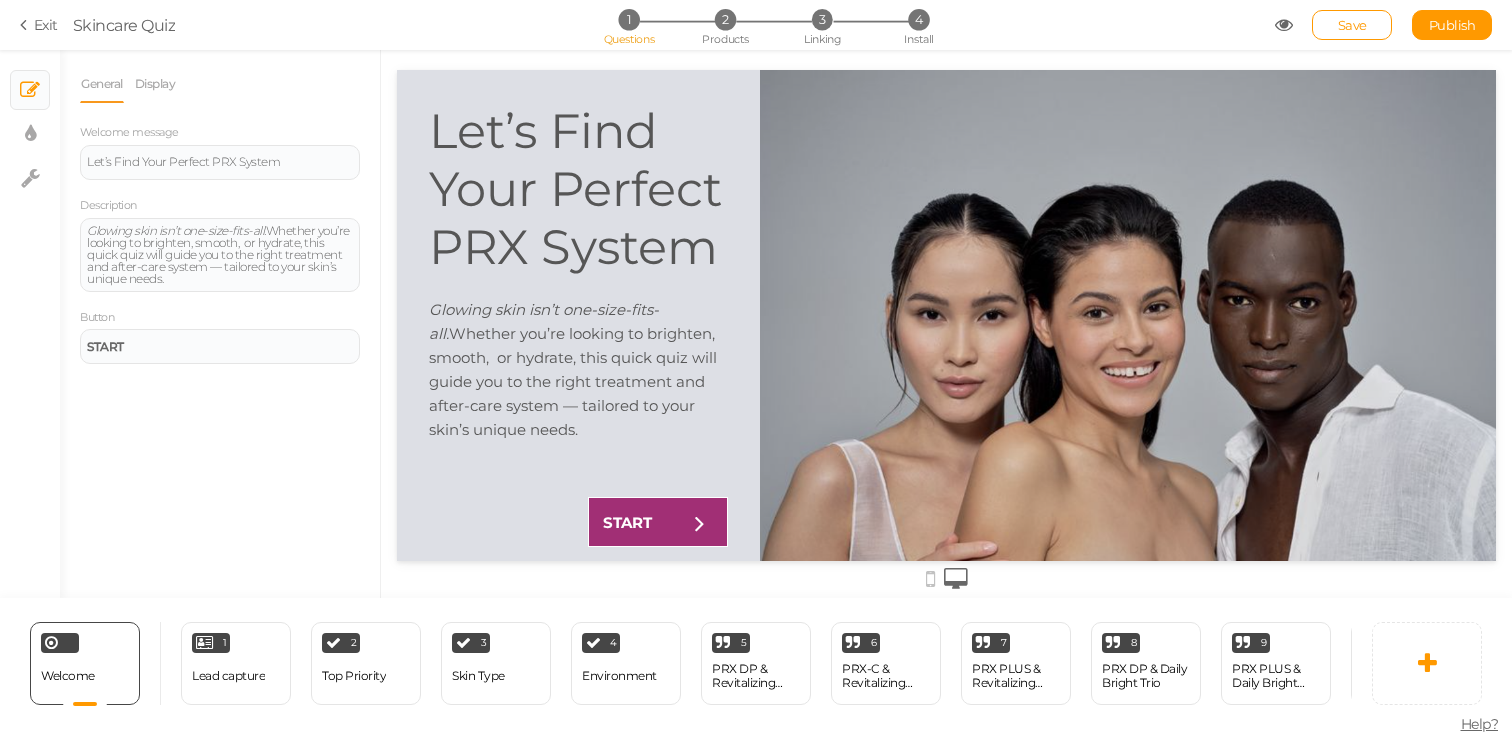 scroll, scrollTop: 0, scrollLeft: 0, axis: both 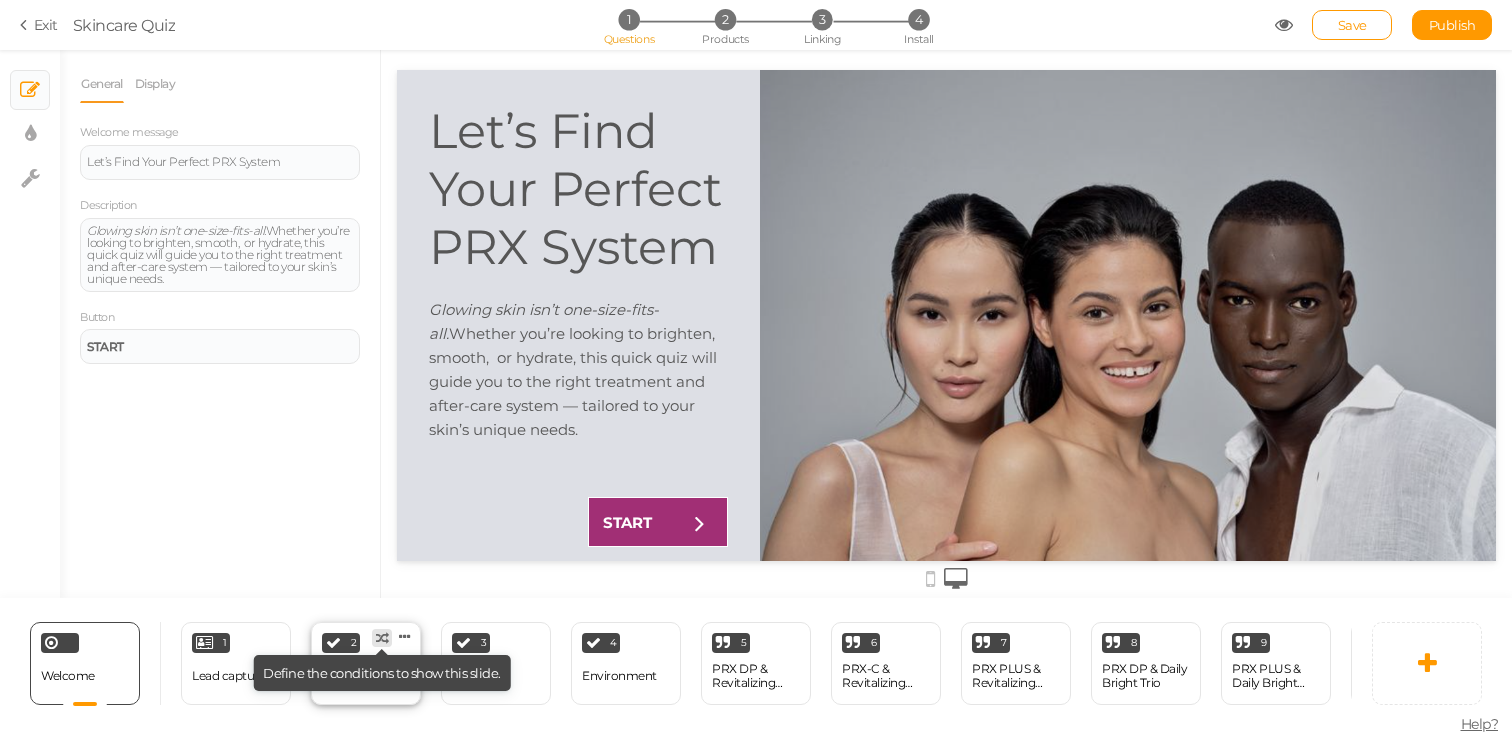 click at bounding box center [382, 638] 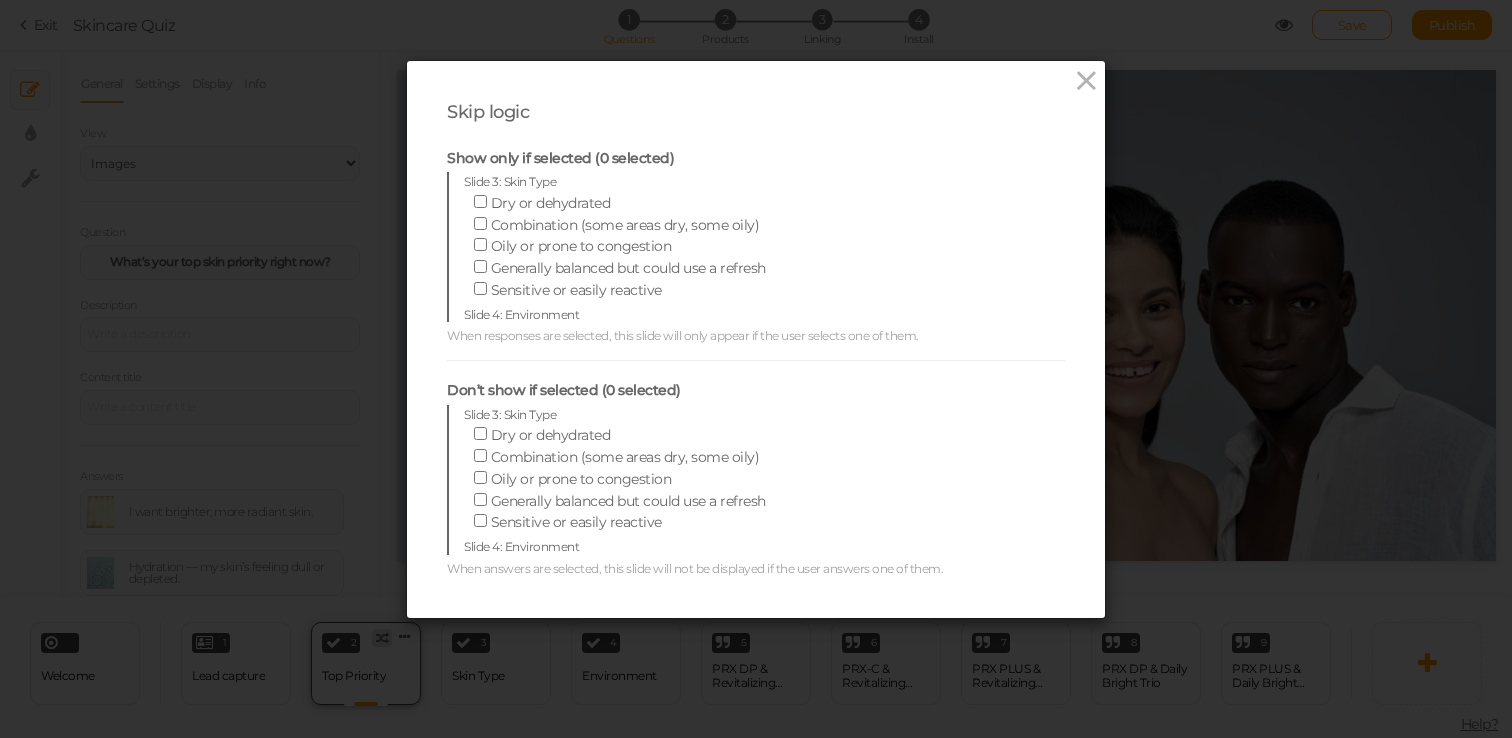 scroll, scrollTop: 0, scrollLeft: 0, axis: both 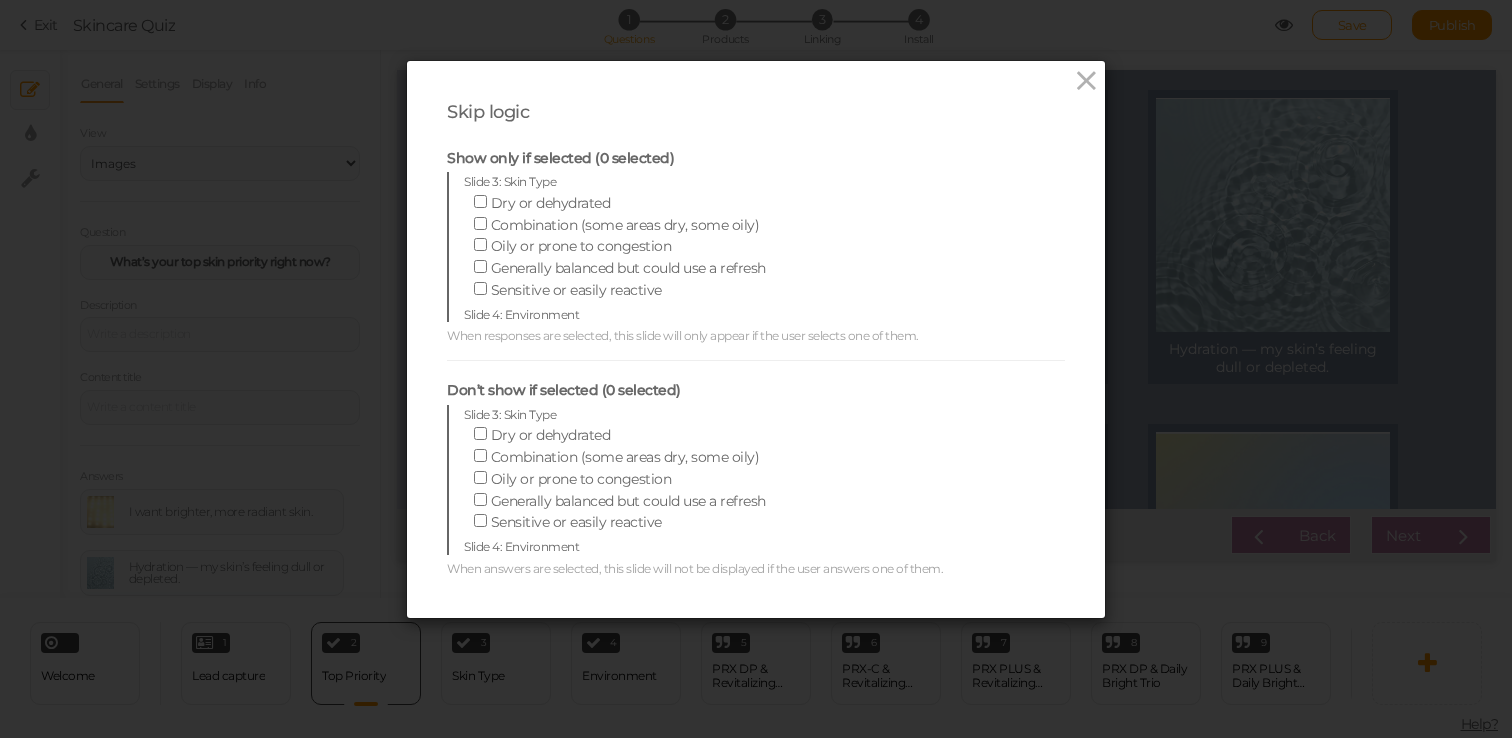 click on "Skip logic" at bounding box center (756, 112) 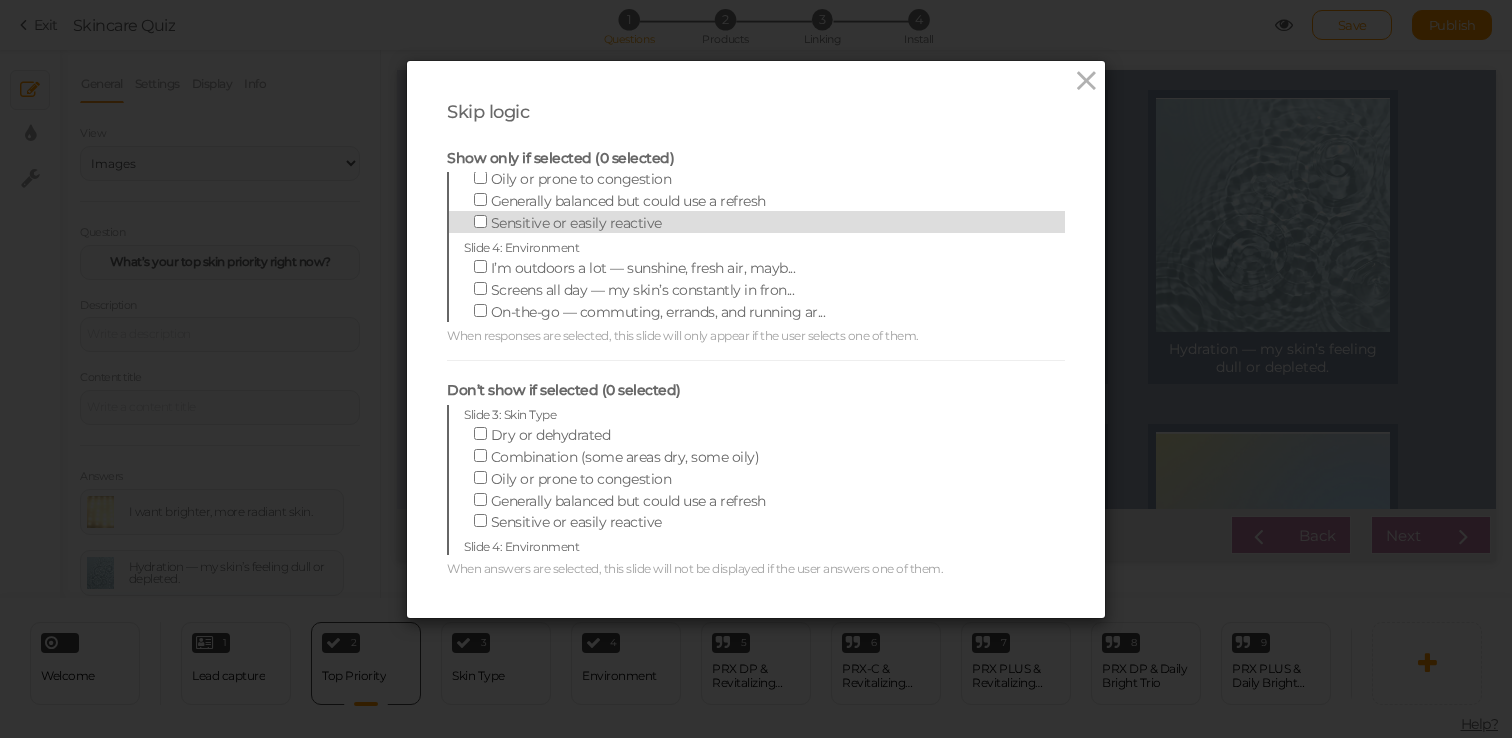 scroll, scrollTop: 105, scrollLeft: 0, axis: vertical 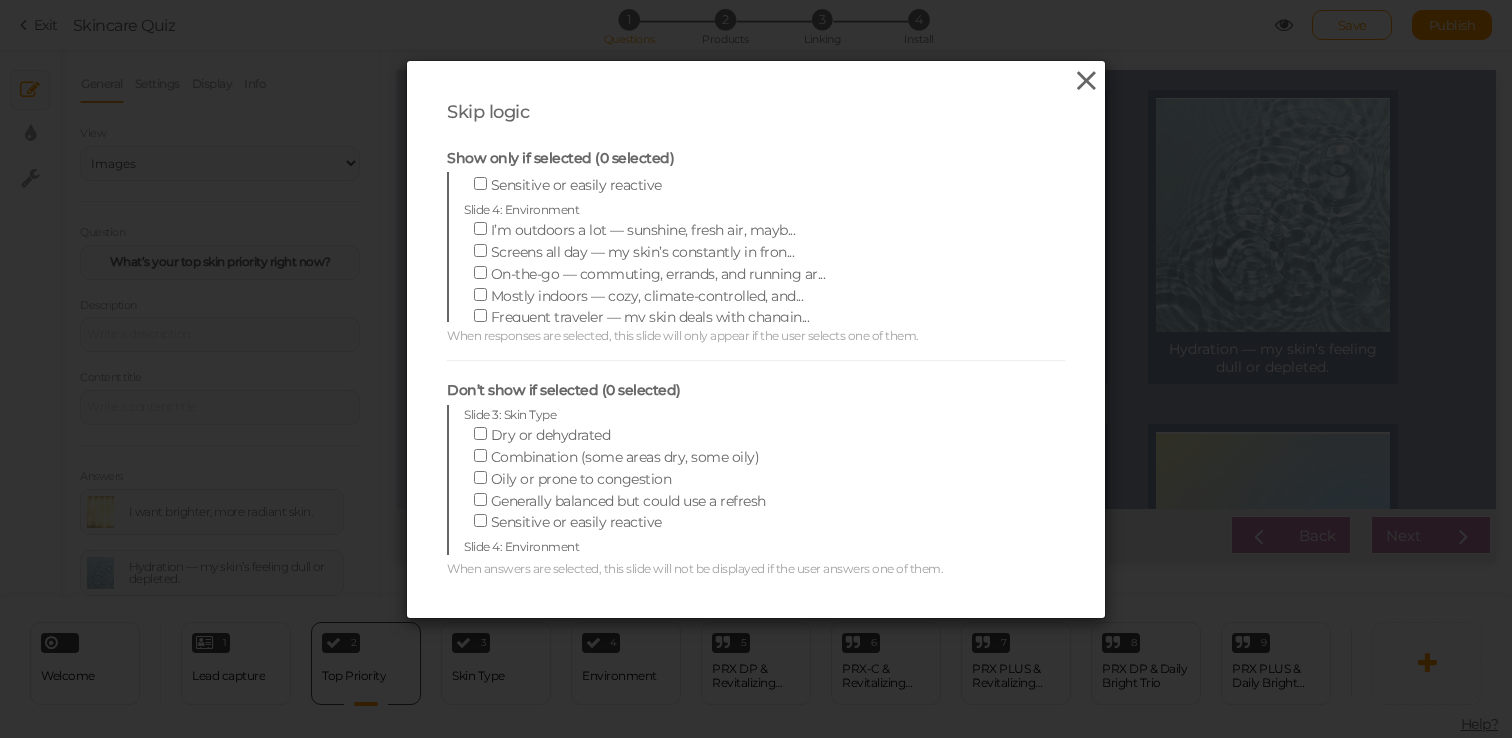 click at bounding box center [1086, 81] 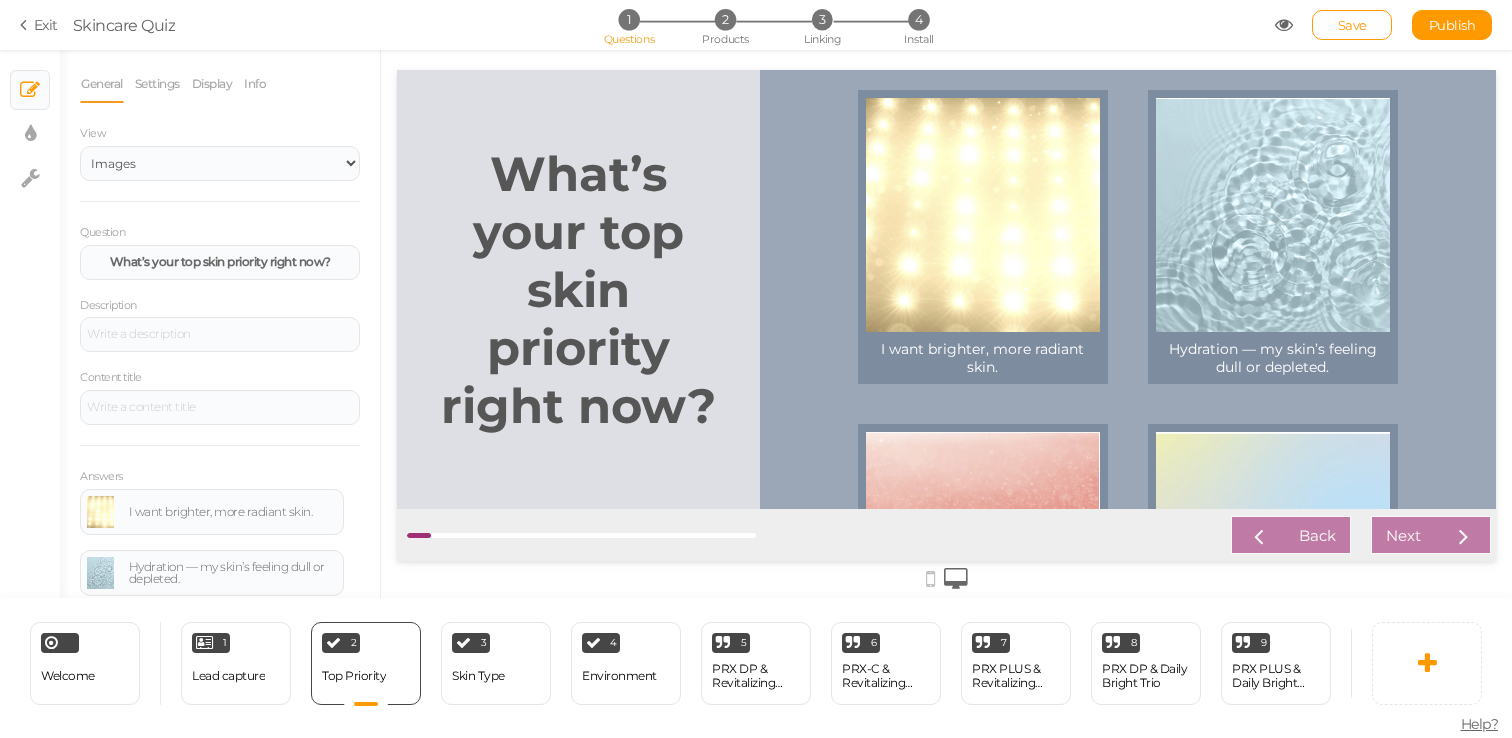 click on "Exit     Skincare Quiz           1   Questions       2   Products       3   Linking             4   Install                   Save       Publish" at bounding box center [756, 25] 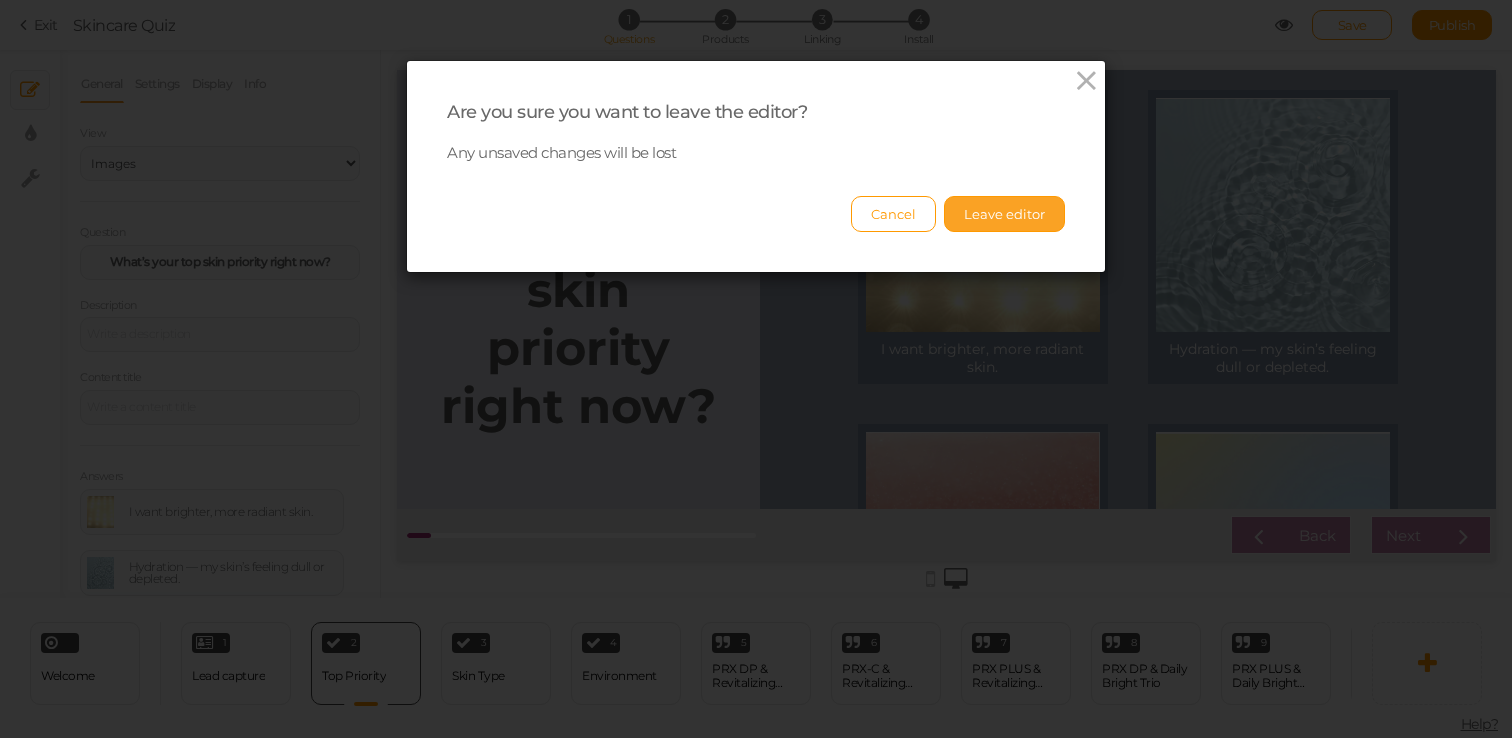 click on "Leave editor" at bounding box center (1004, 214) 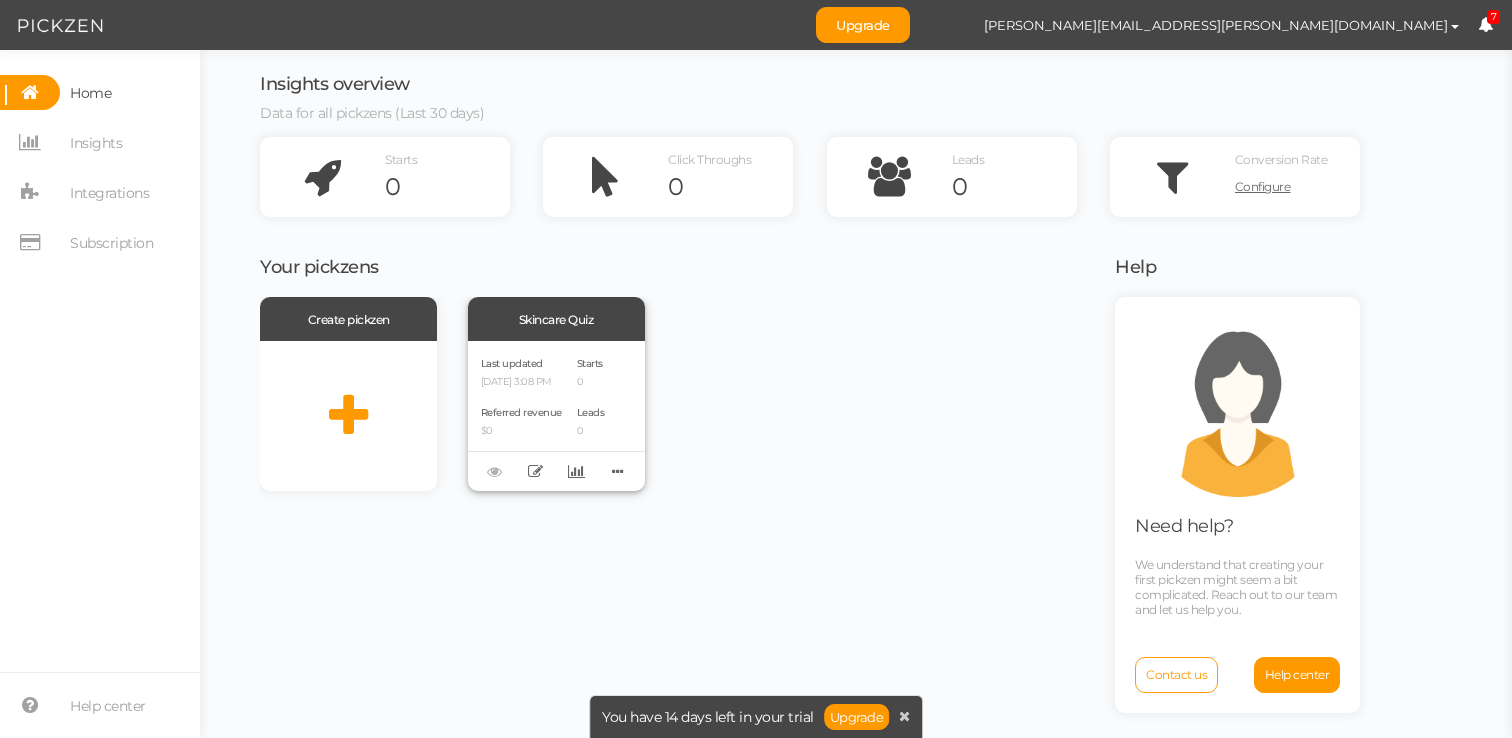 click on "Last updated   [DATE] 3:08 PM       Referred revenue   $0             Starts   0       Leads   0" at bounding box center (556, 416) 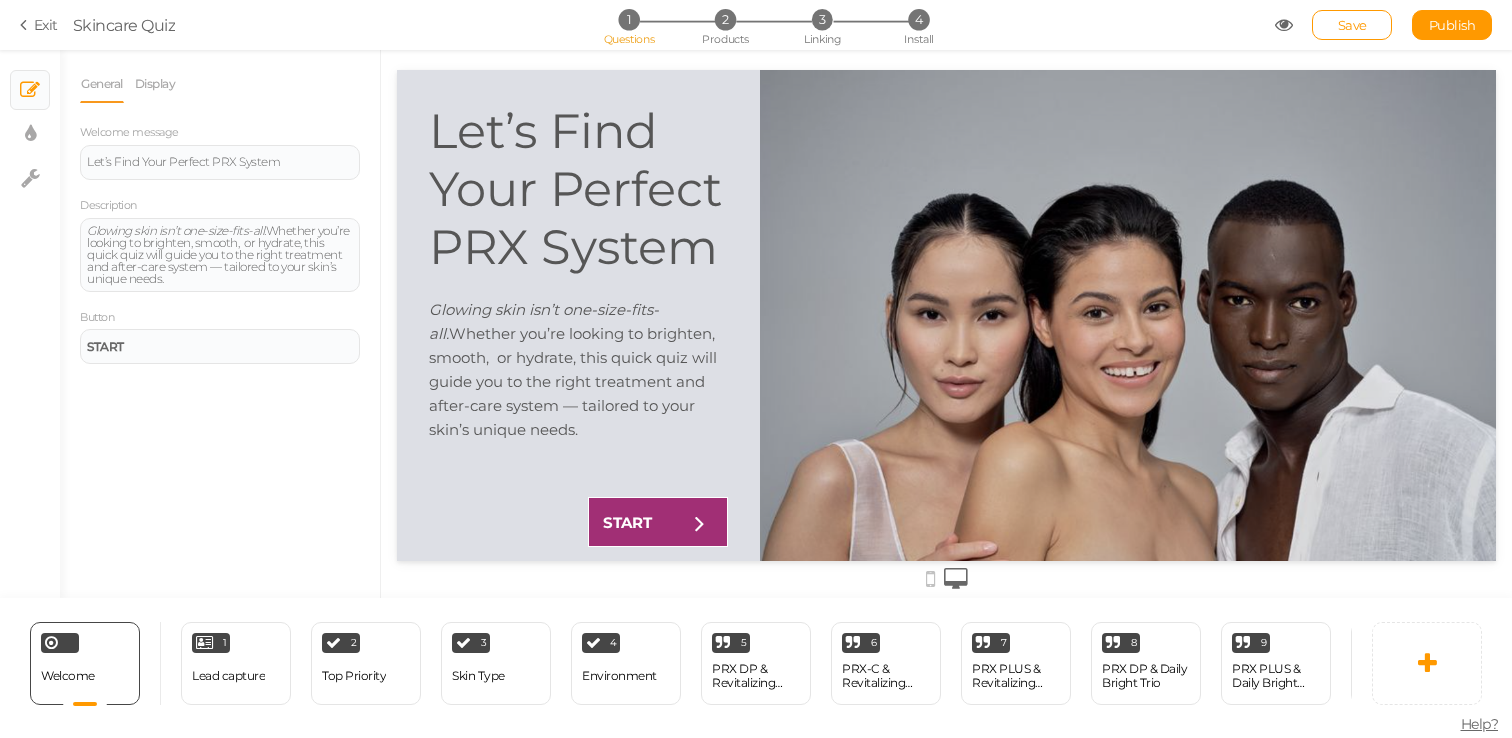 scroll, scrollTop: 0, scrollLeft: 0, axis: both 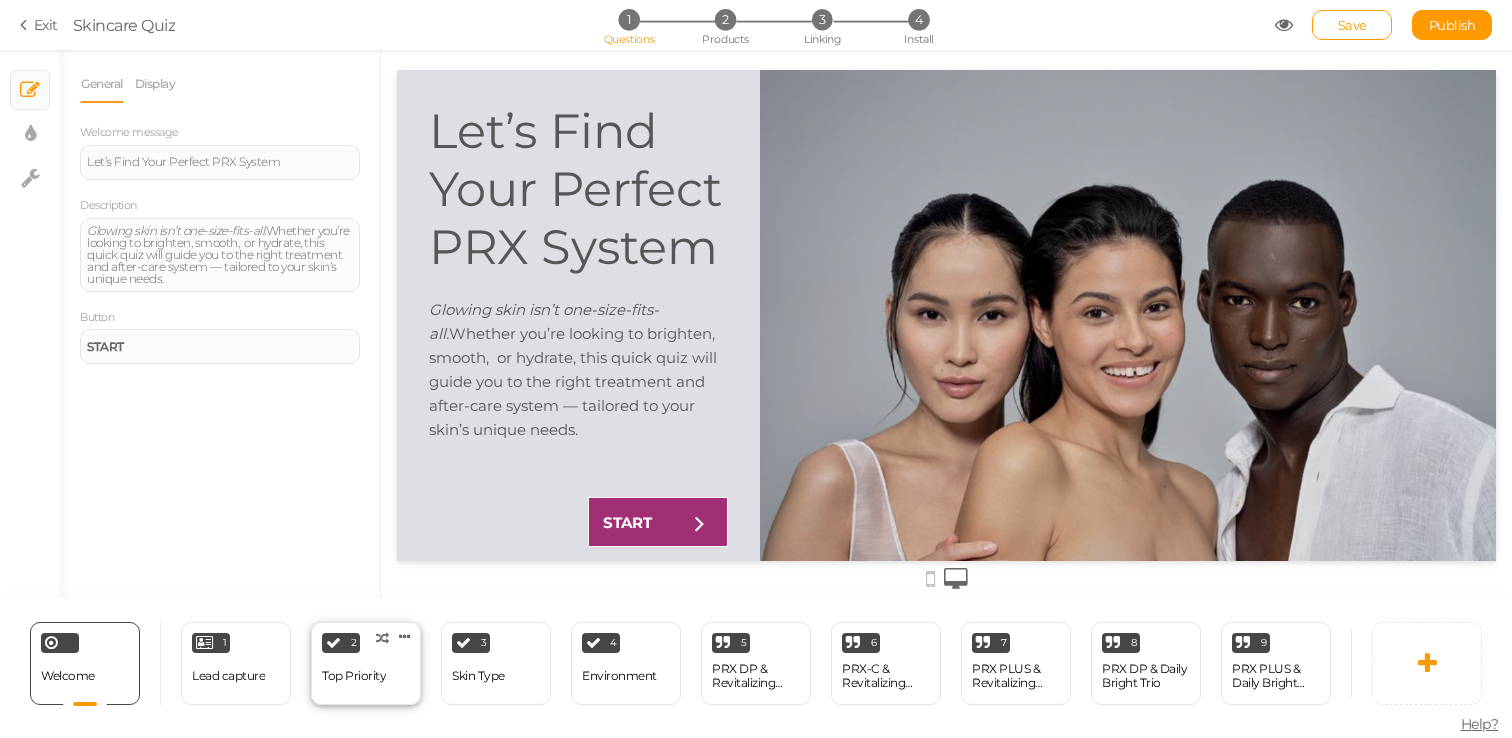 click on "Top Priority" at bounding box center (354, 676) 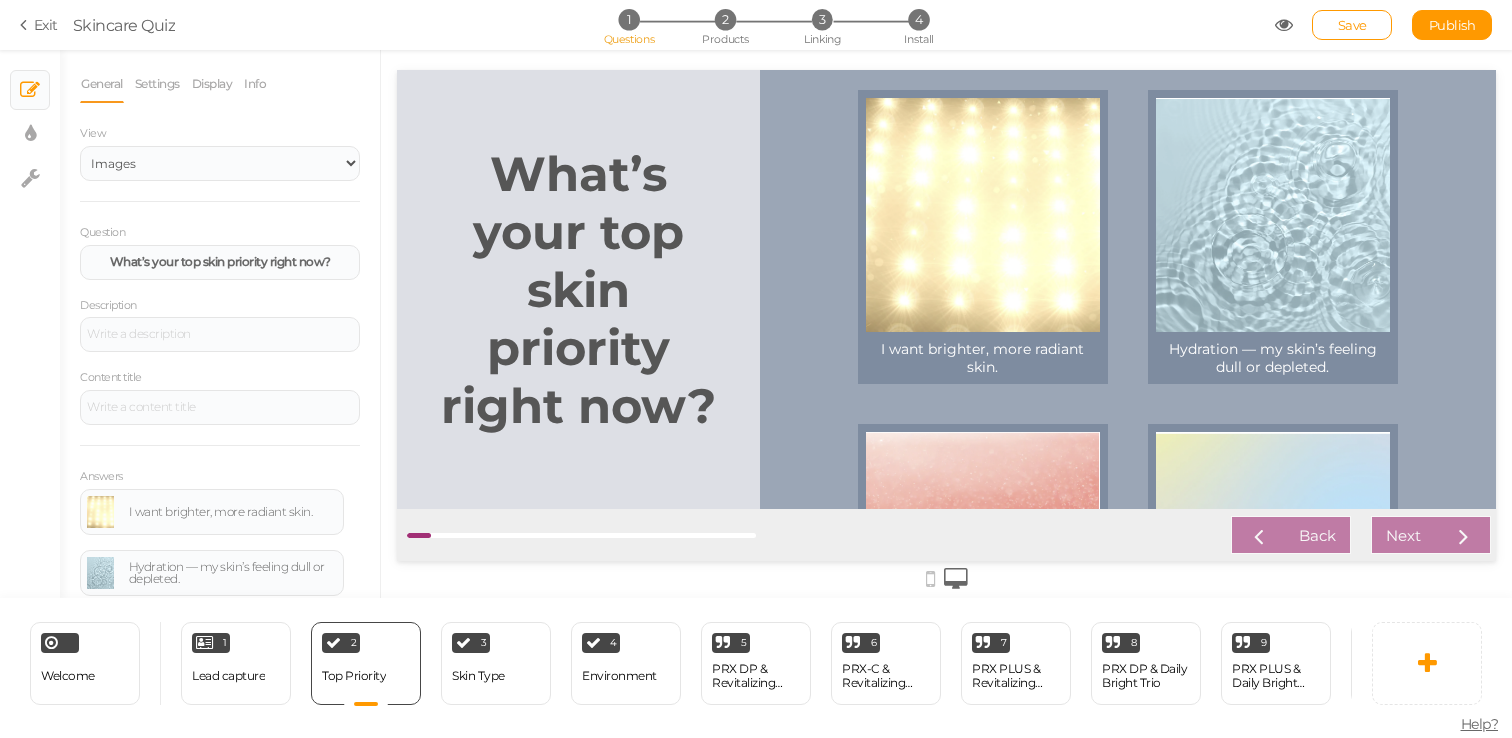 scroll, scrollTop: 0, scrollLeft: 0, axis: both 